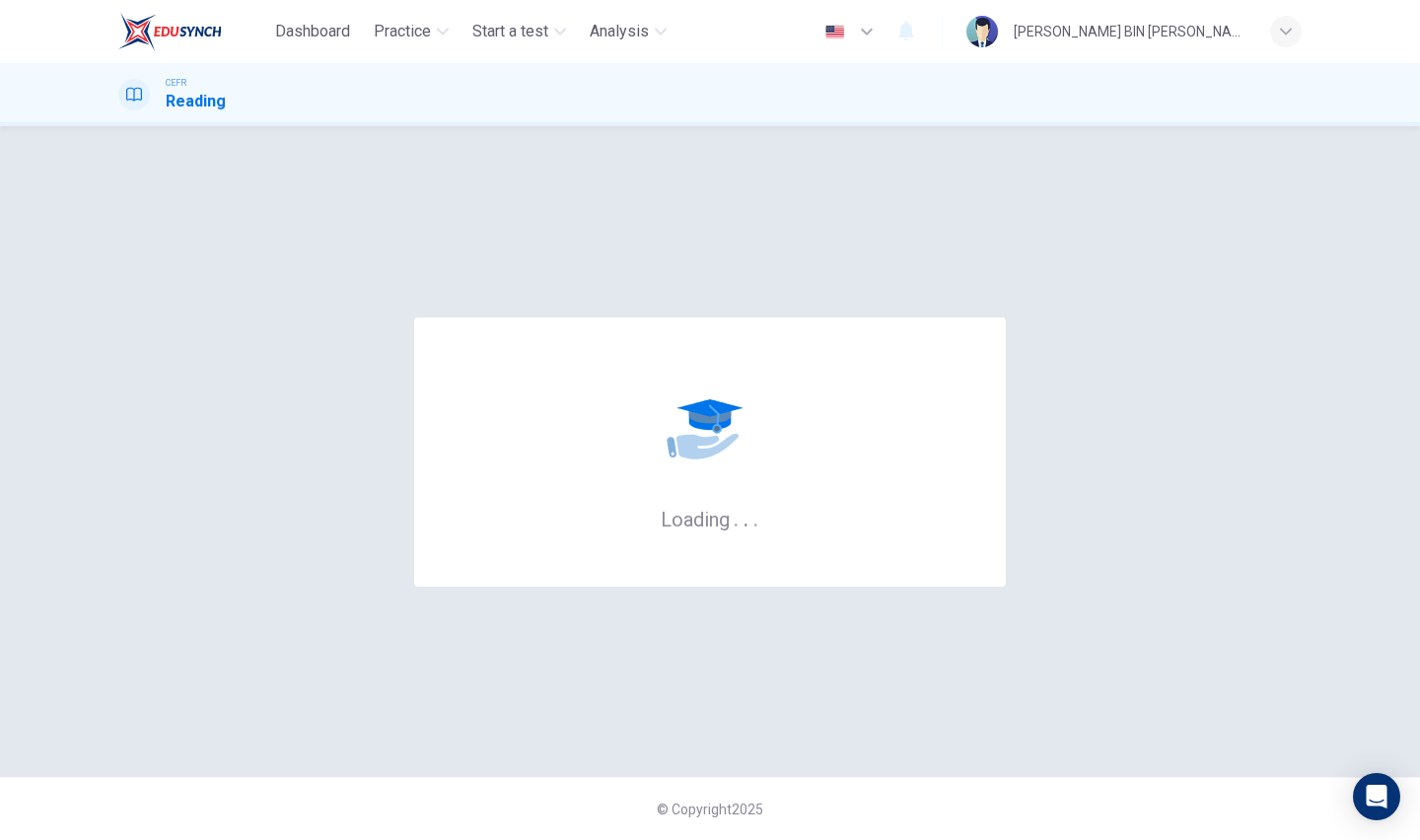 scroll, scrollTop: 0, scrollLeft: 0, axis: both 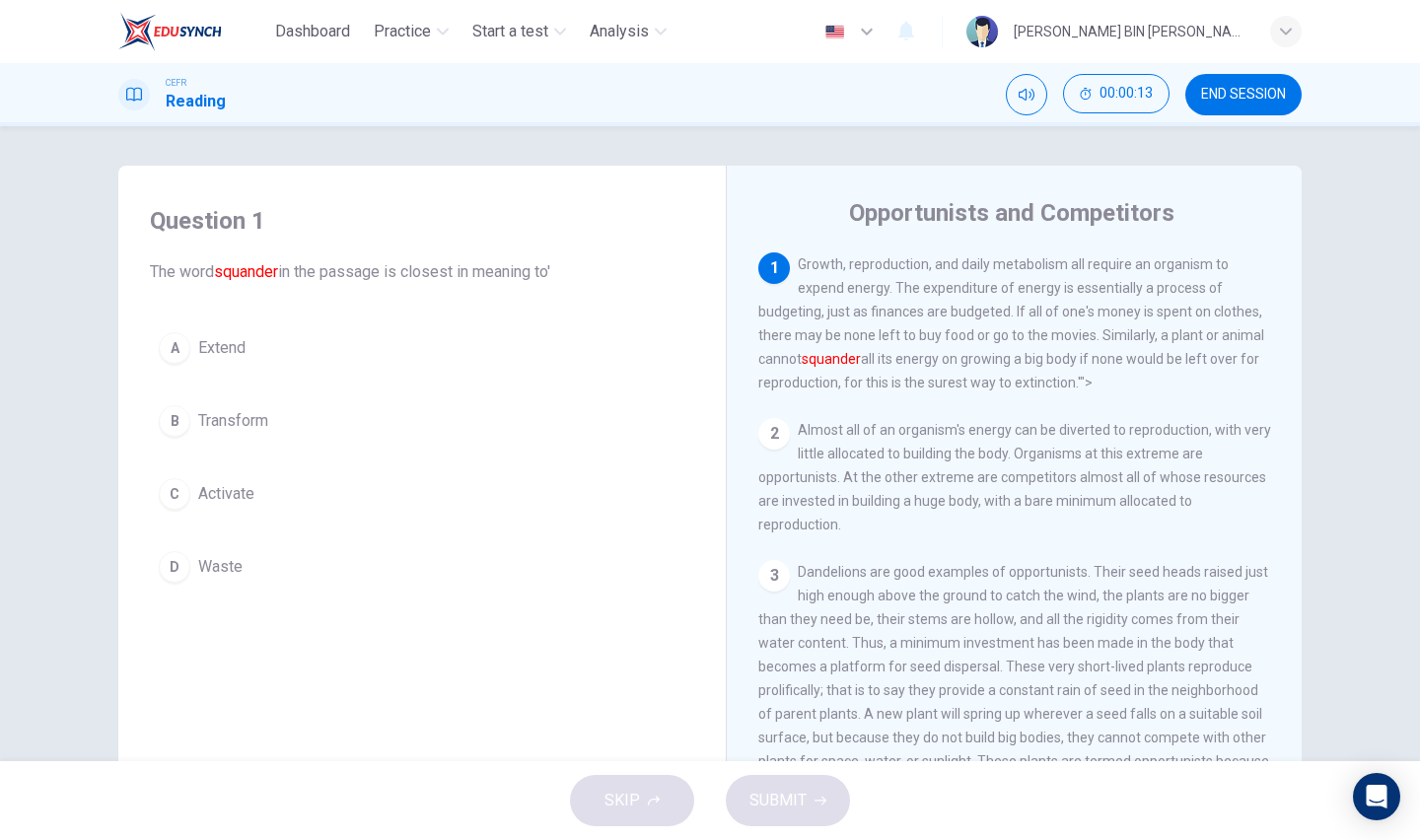 click on "D Waste" at bounding box center (422, 567) 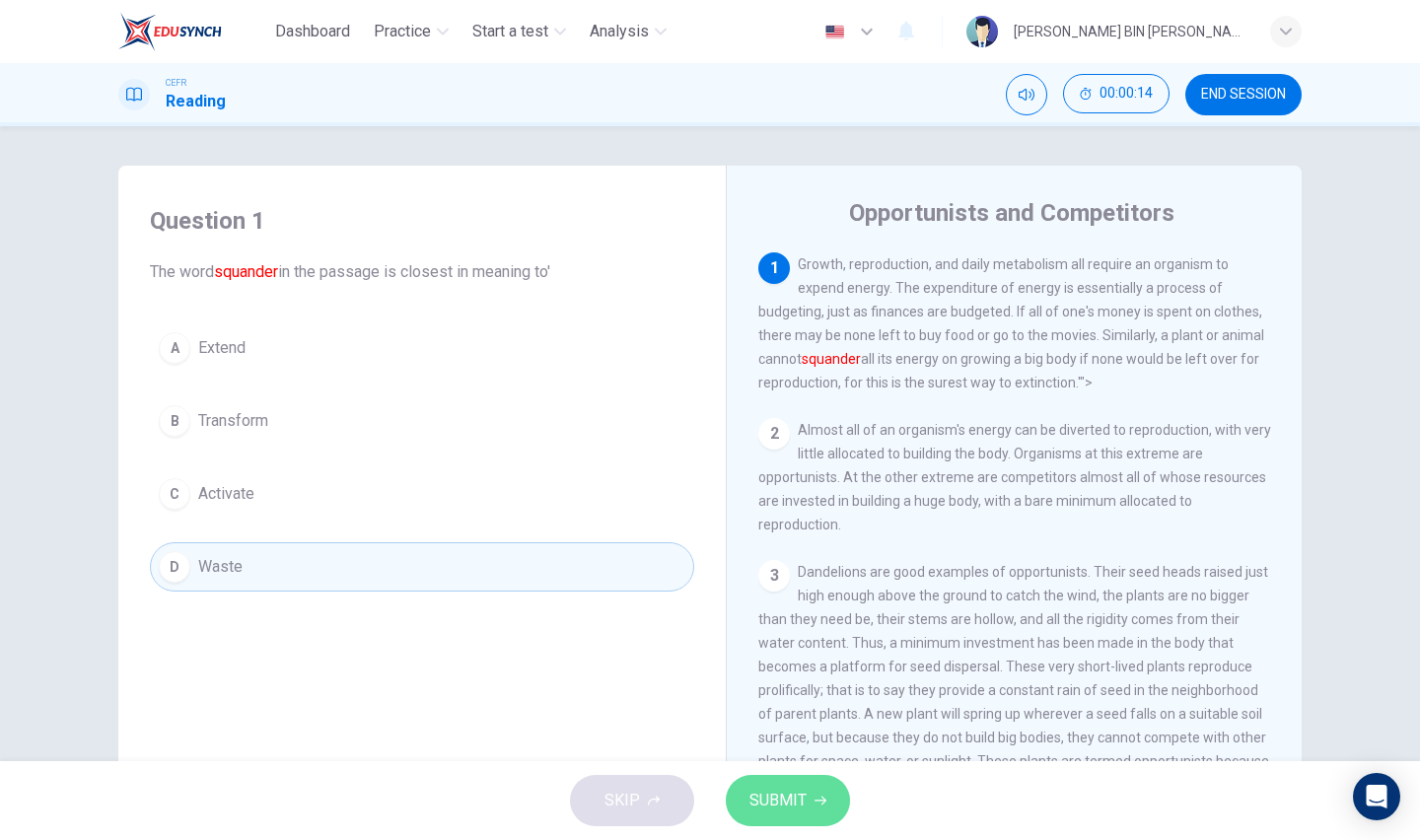 click on "SUBMIT" at bounding box center [778, 801] 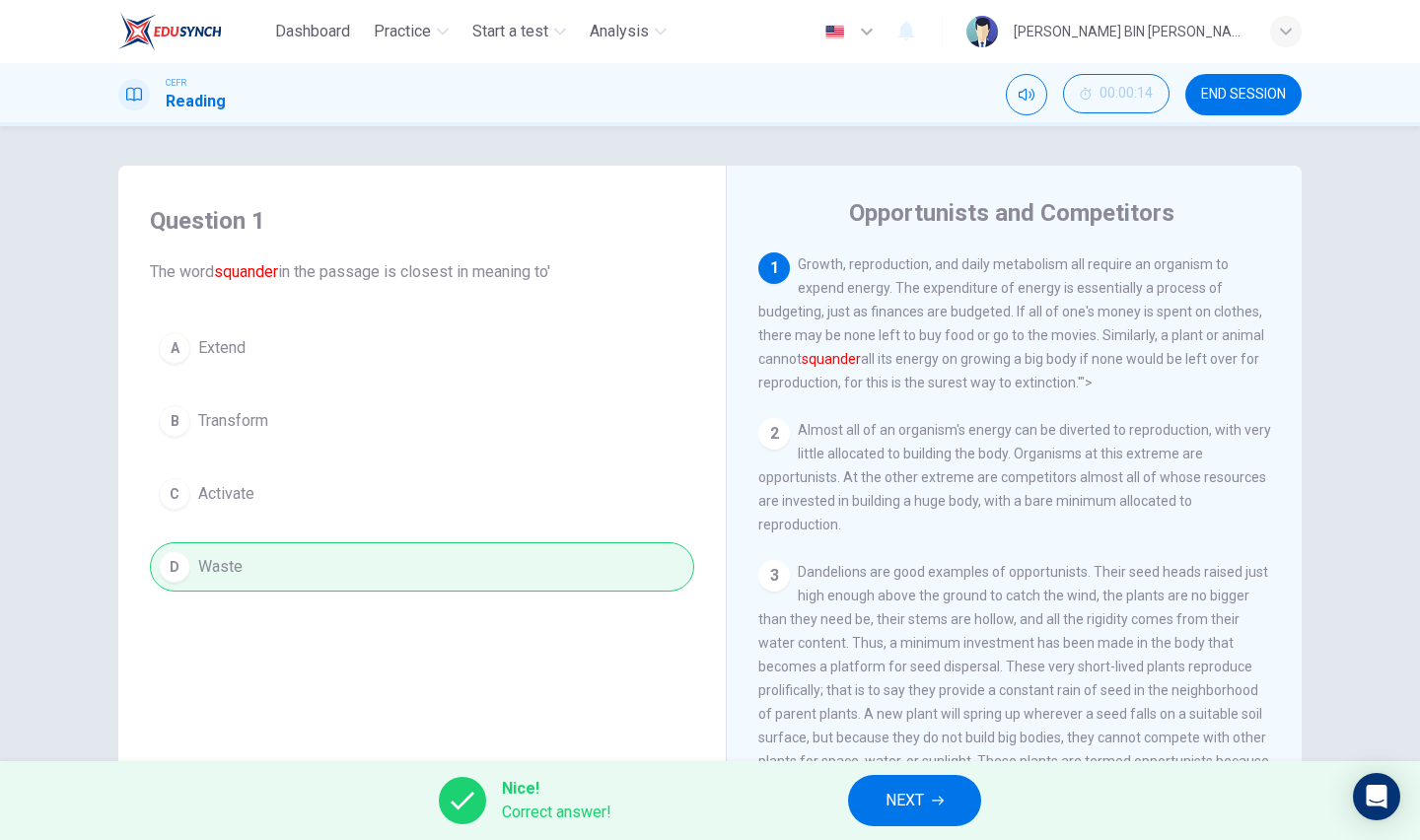 click on "NEXT" at bounding box center [914, 801] 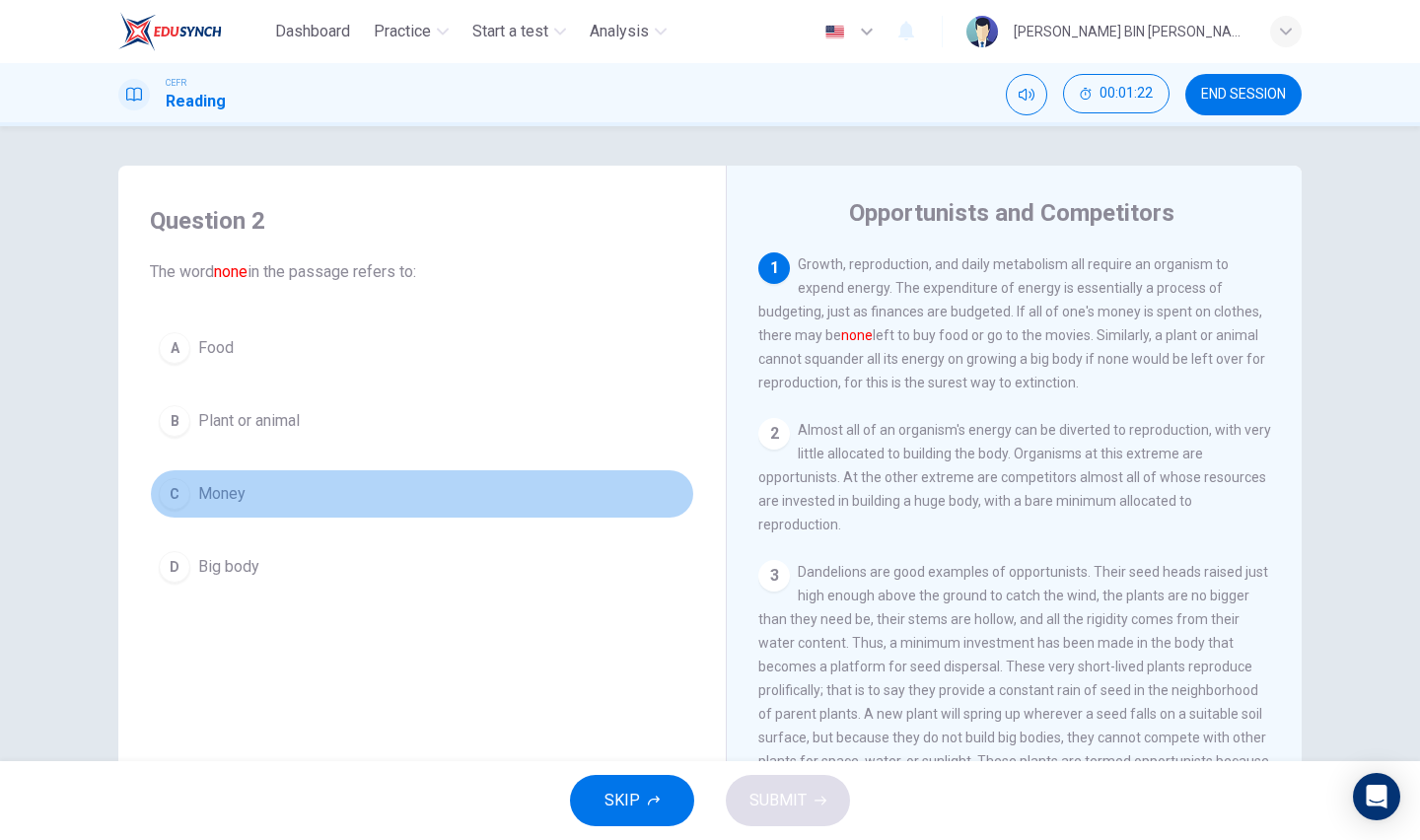 click on "C" at bounding box center [175, 494] 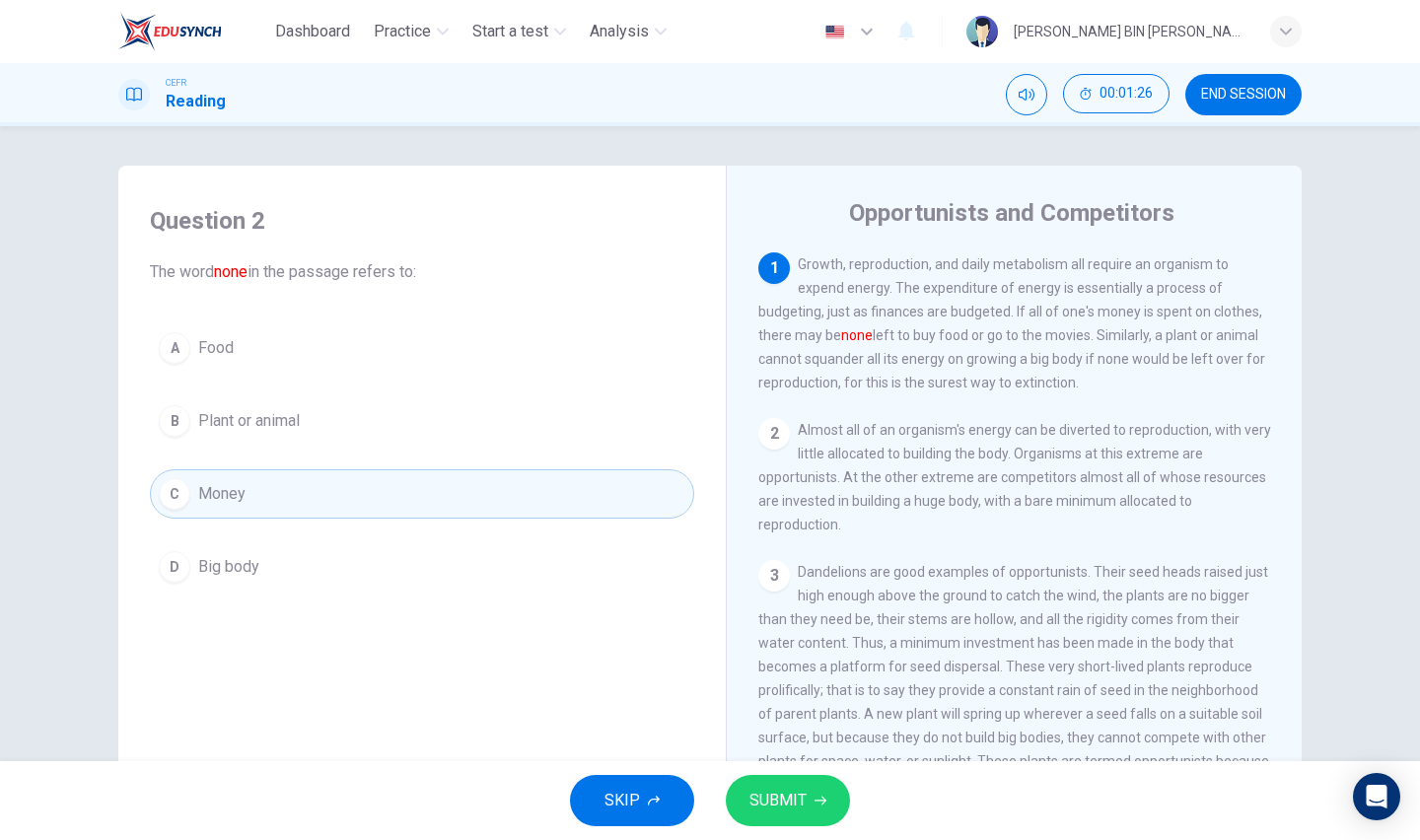 click 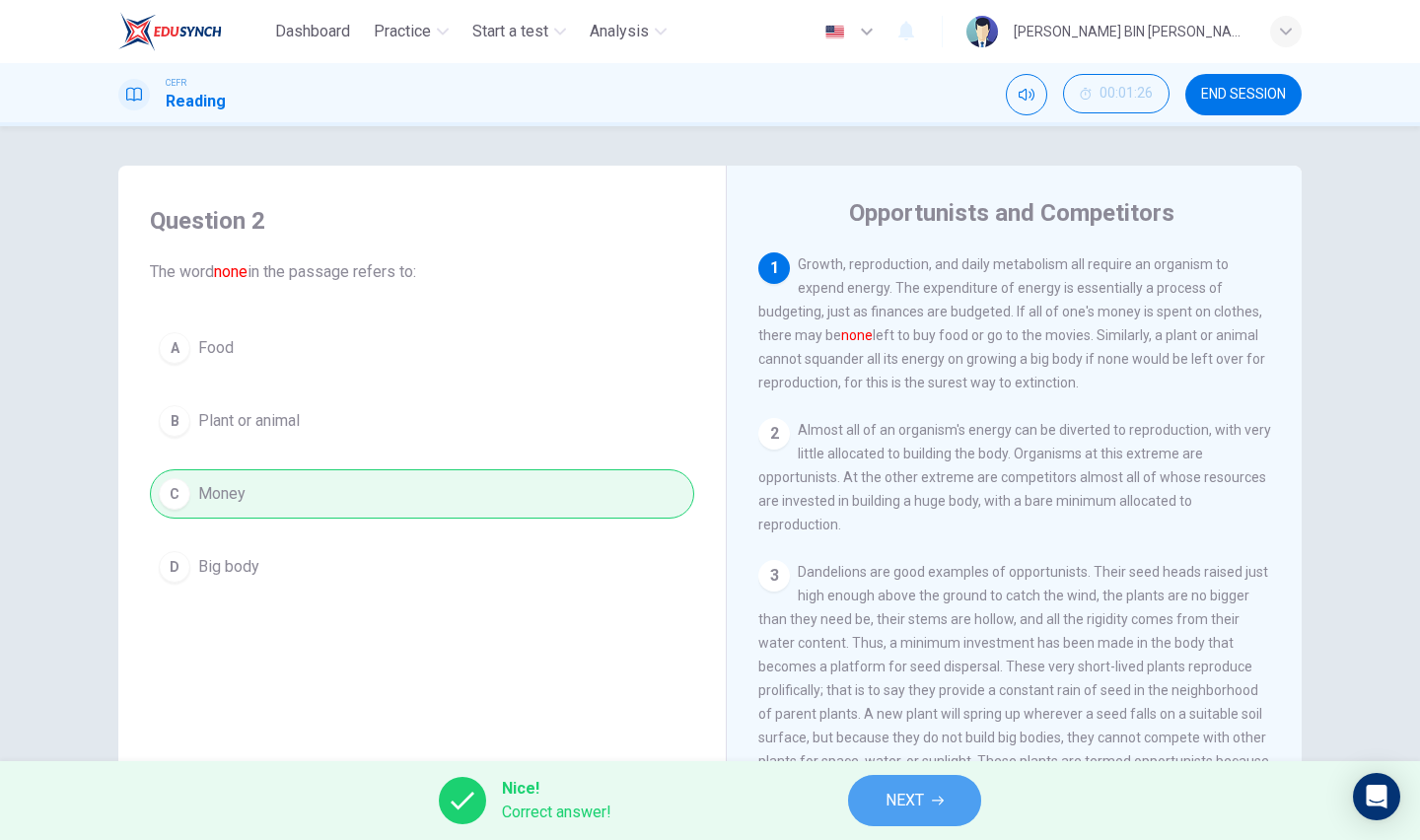 click on "NEXT" at bounding box center [904, 801] 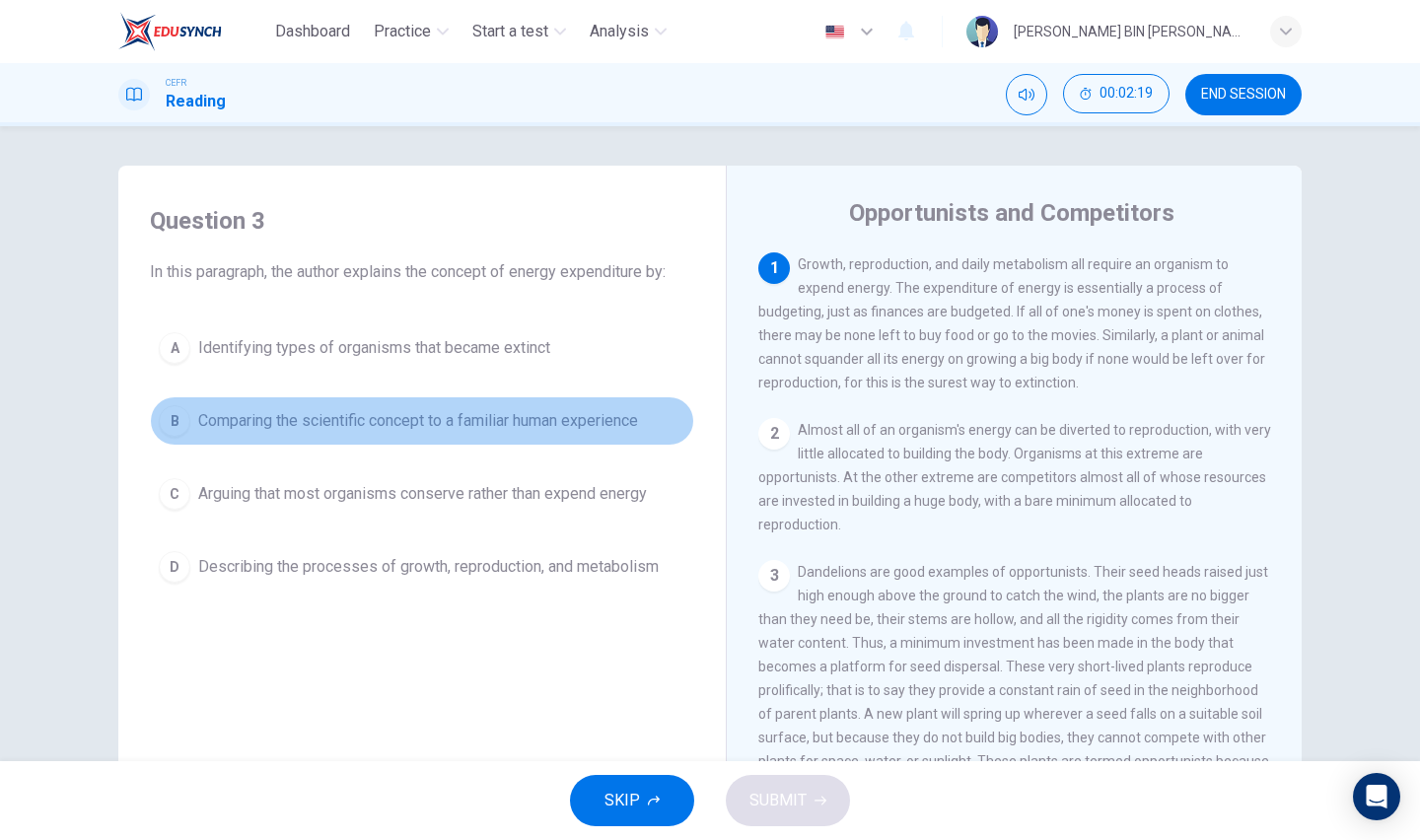 click on "B Comparing the scientific concept to a familiar human experience" at bounding box center [422, 421] 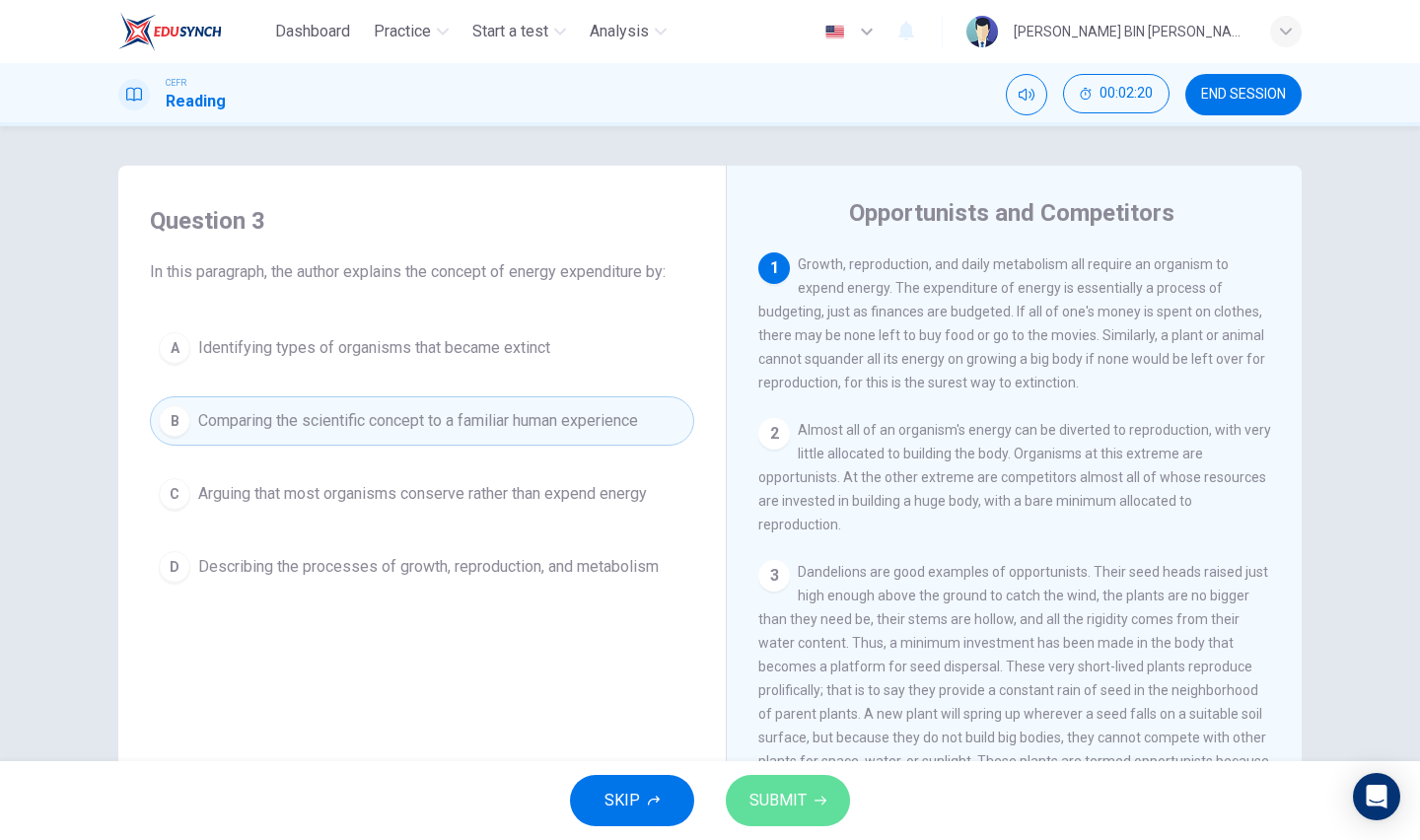 click on "SUBMIT" at bounding box center (778, 801) 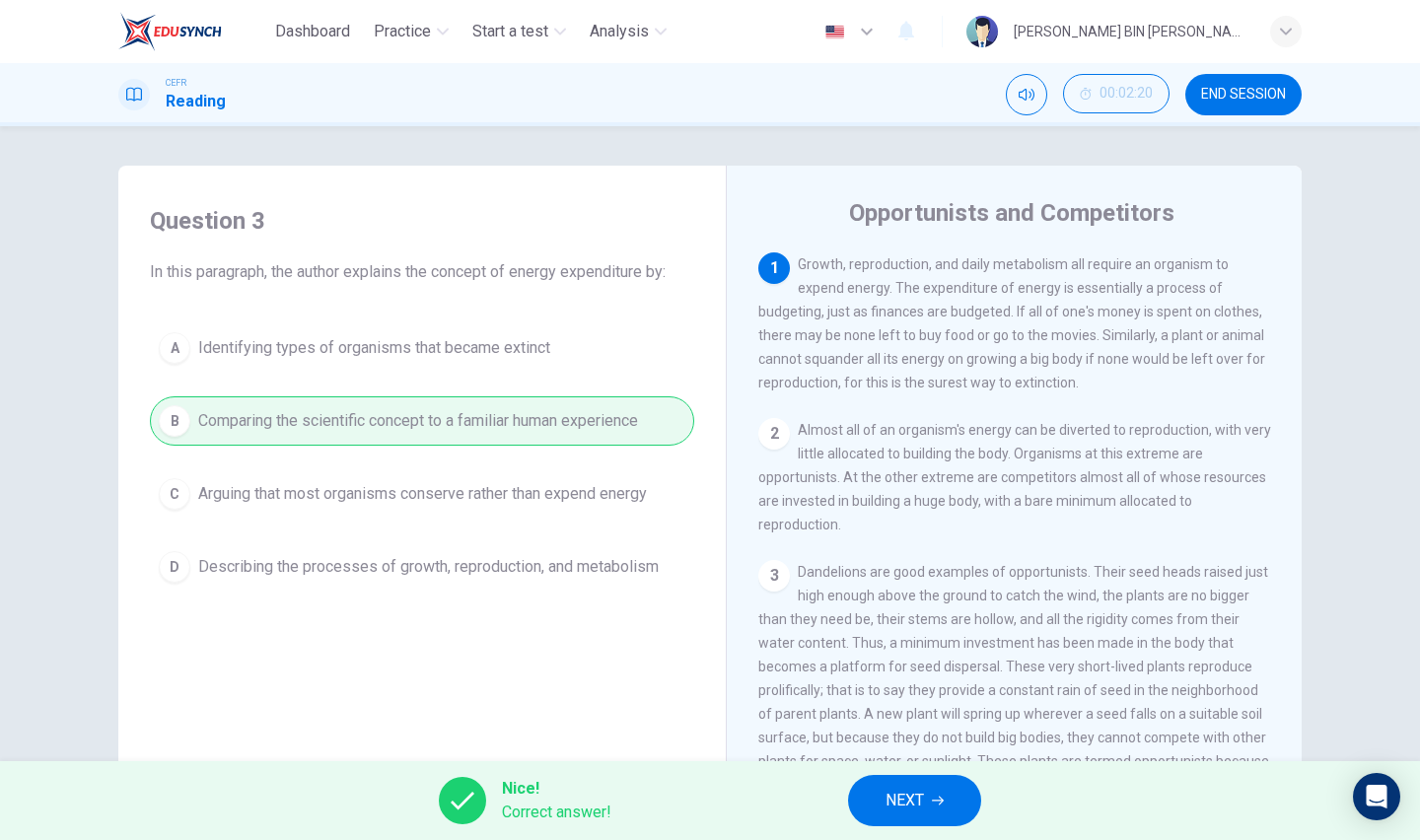 click on "NEXT" at bounding box center [914, 801] 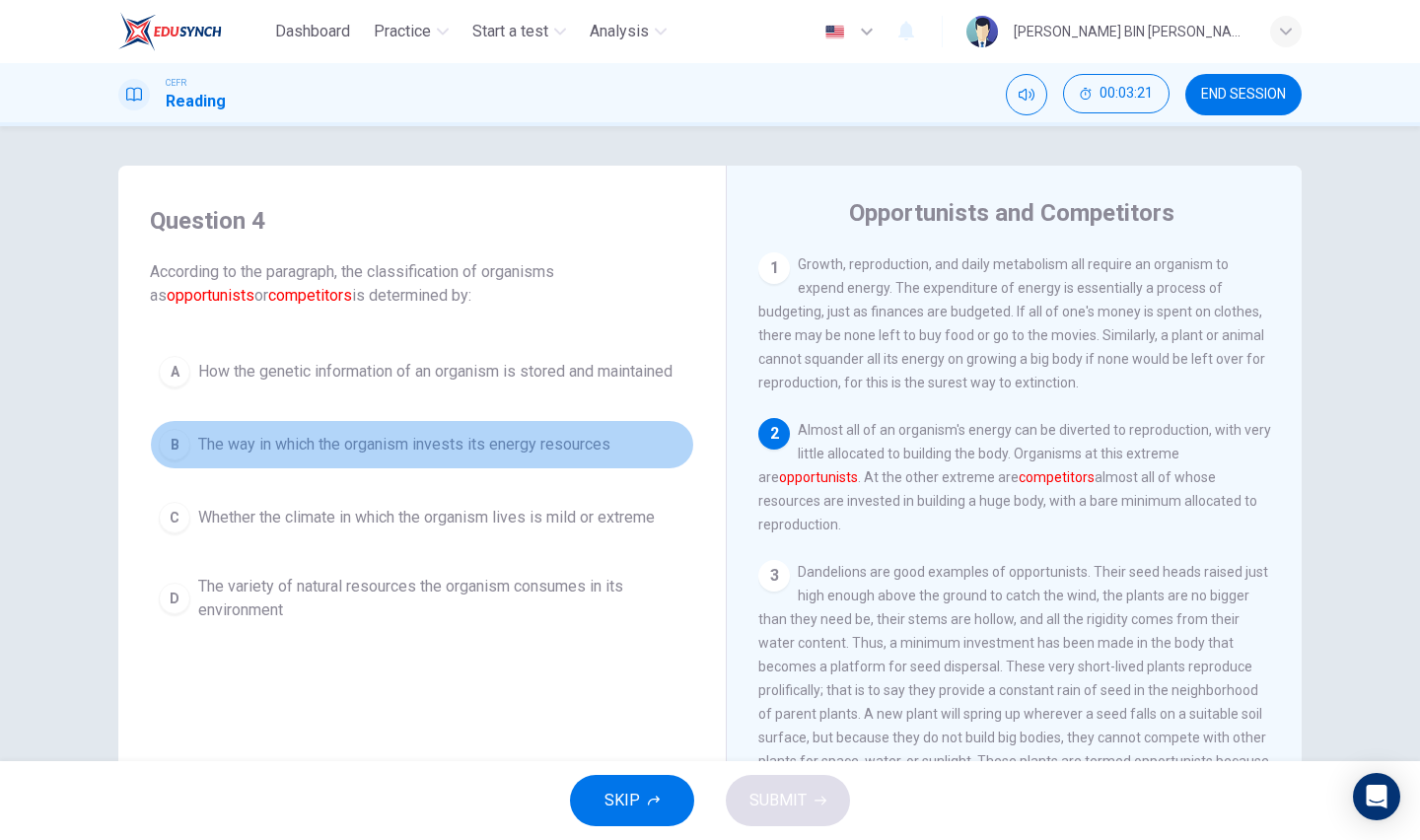 click on "B" at bounding box center (175, 445) 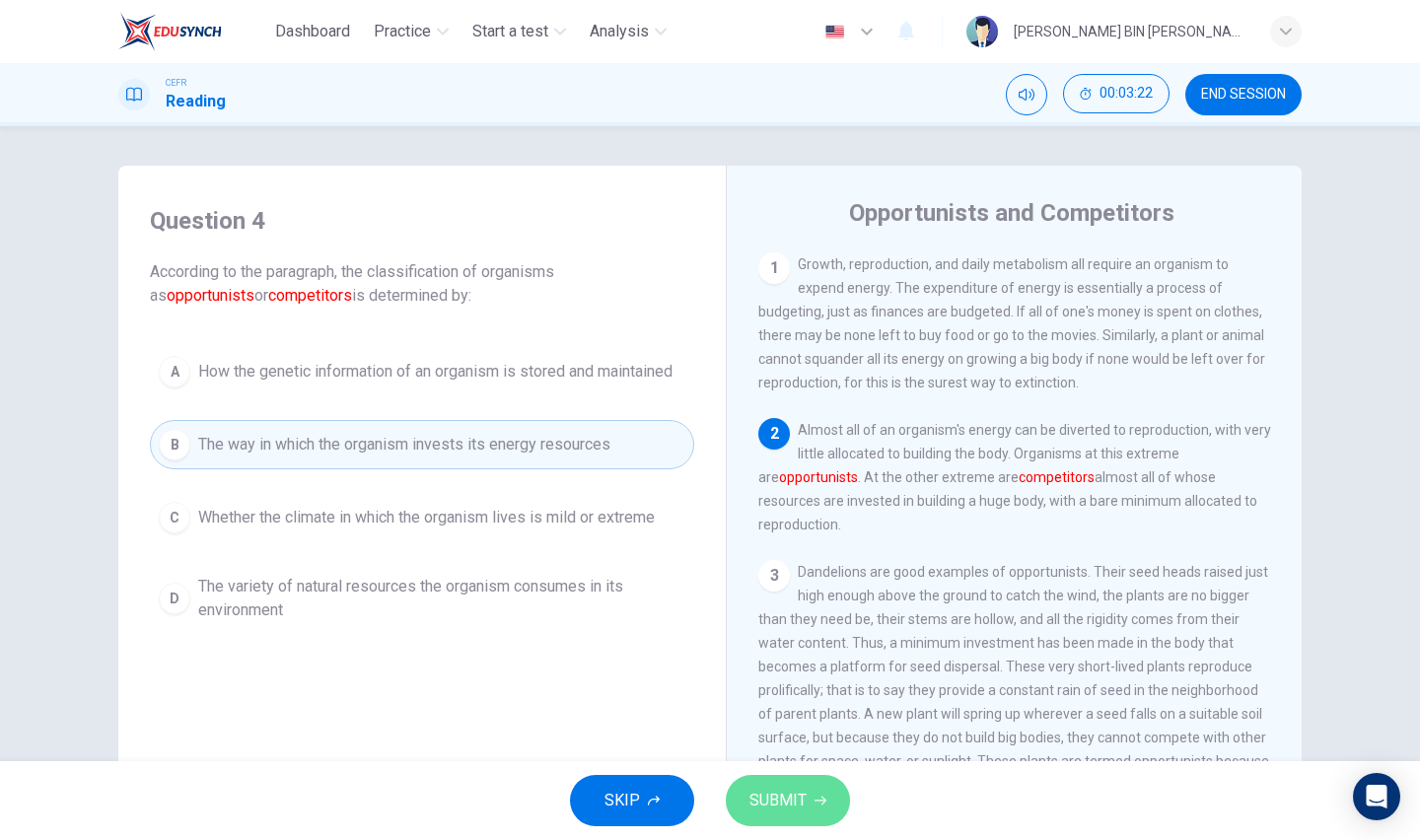 click on "SUBMIT" at bounding box center [778, 801] 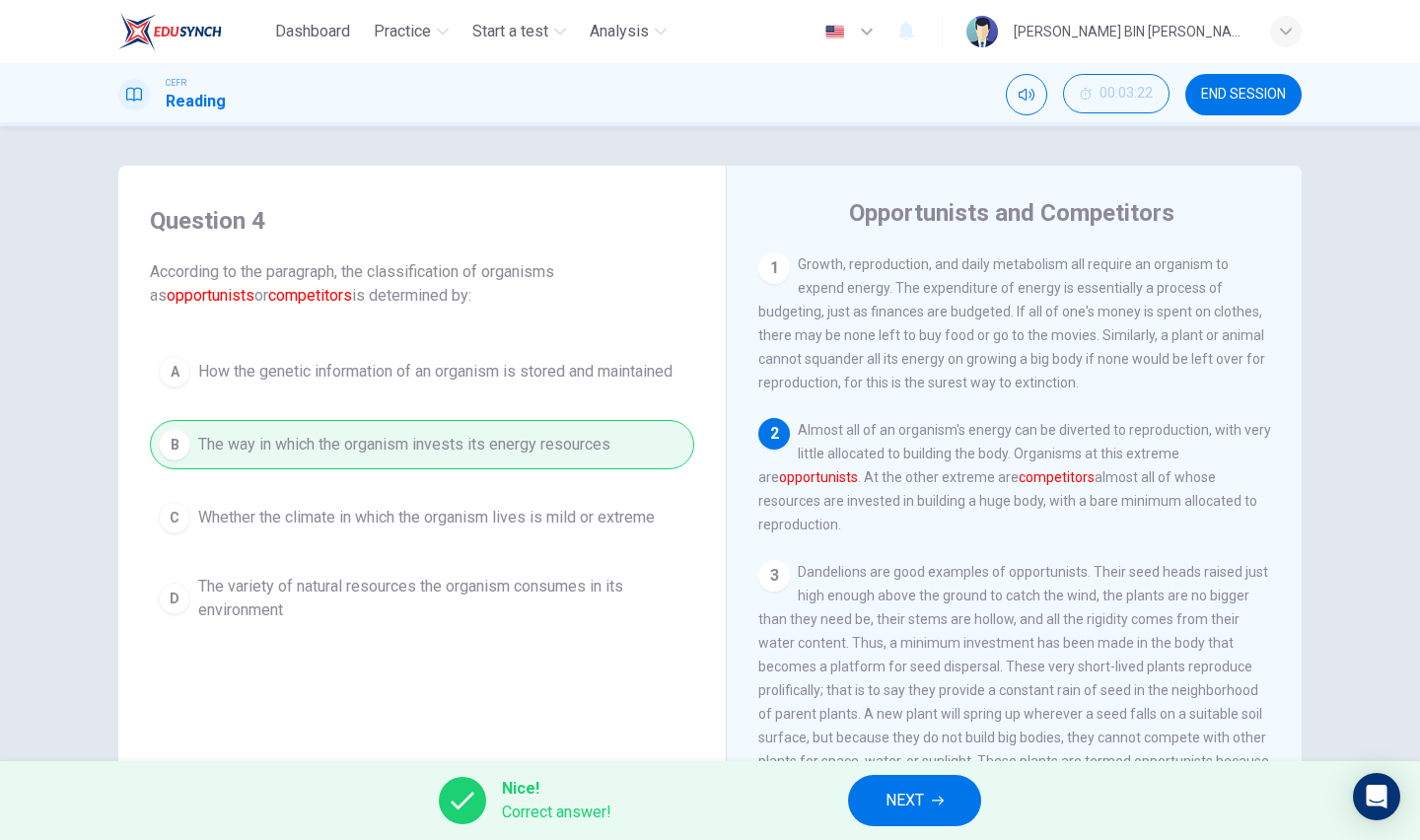 click on "NEXT" at bounding box center (914, 801) 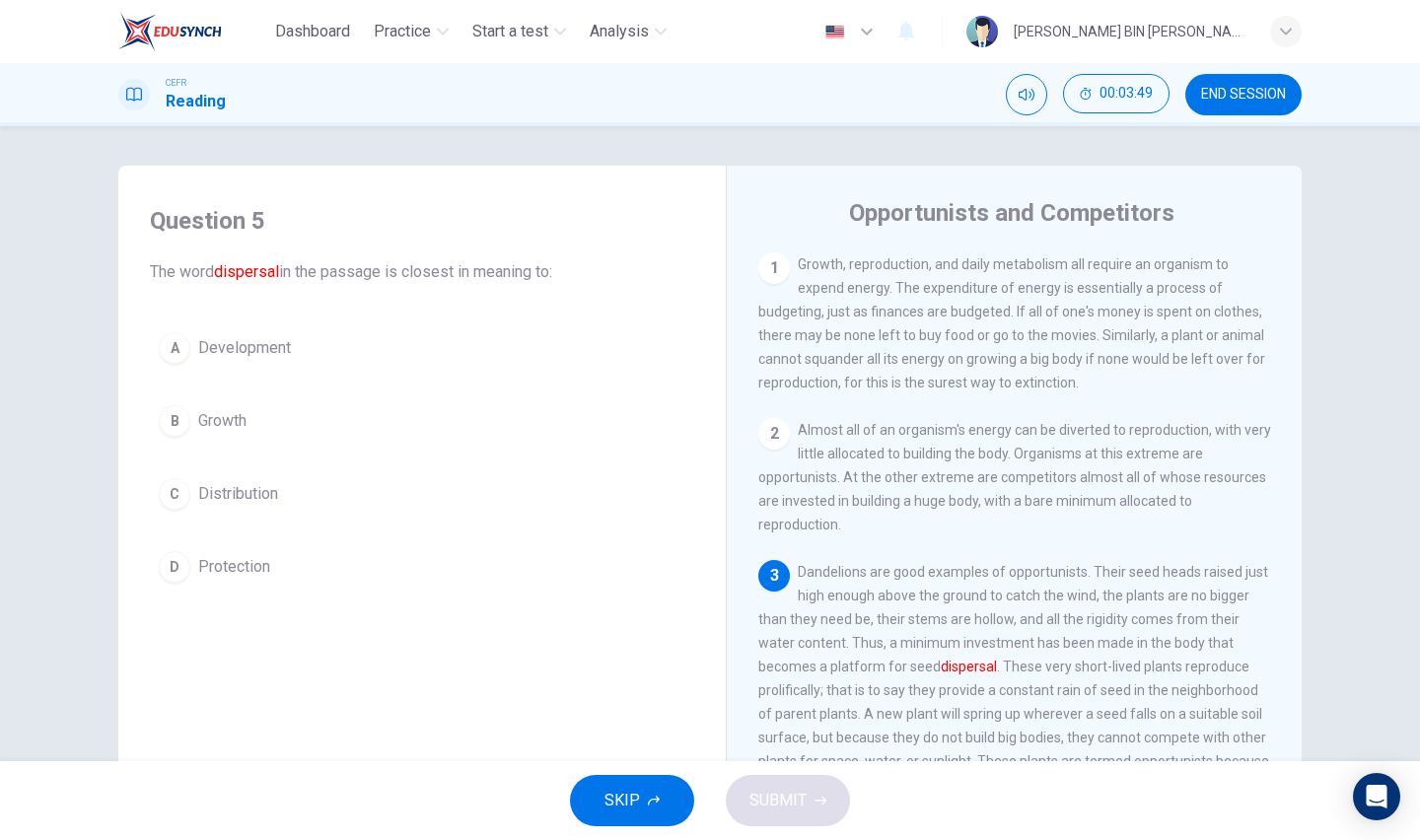 click on "C Distribution" at bounding box center (422, 494) 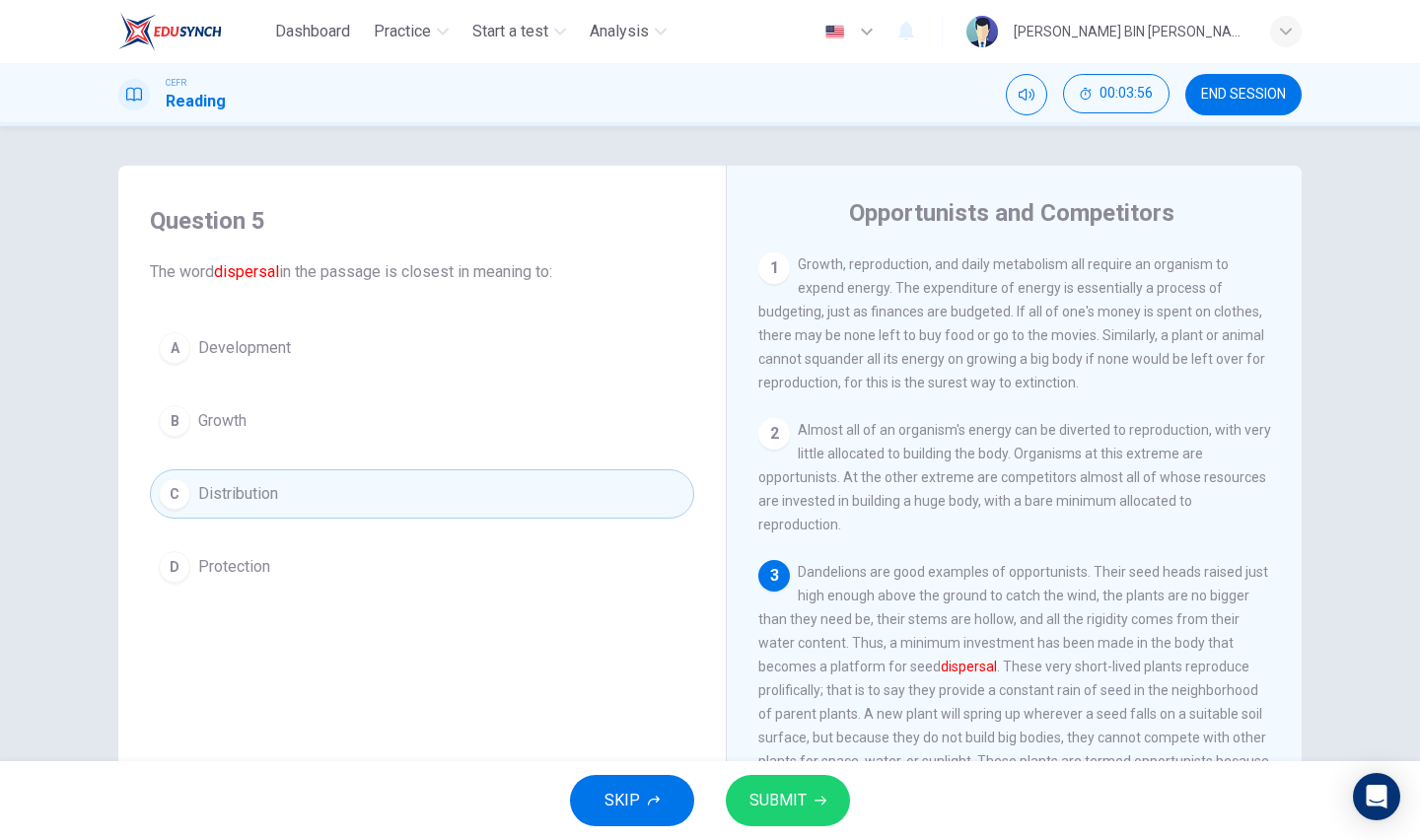 click on "SUBMIT" at bounding box center (778, 801) 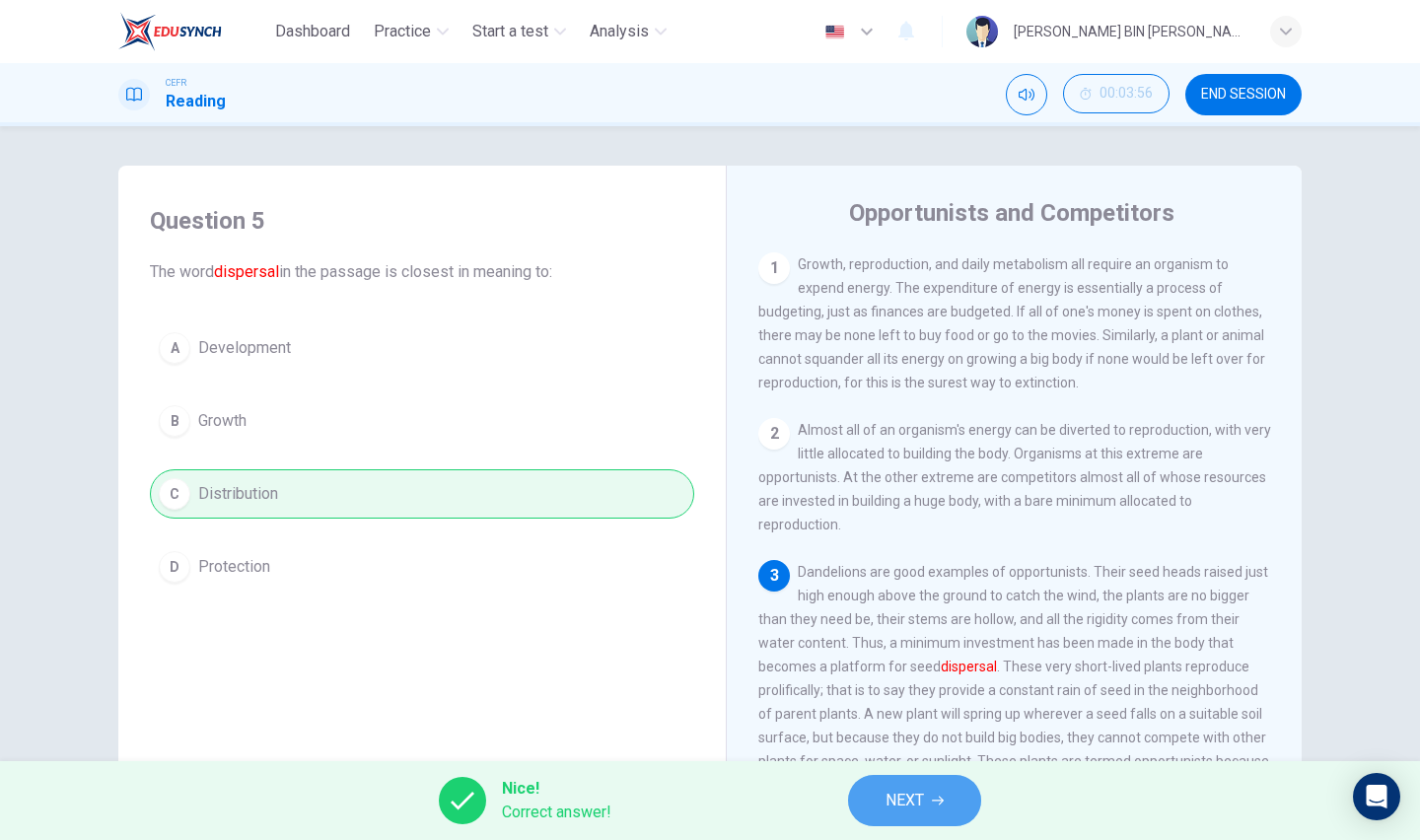 click on "NEXT" at bounding box center [904, 801] 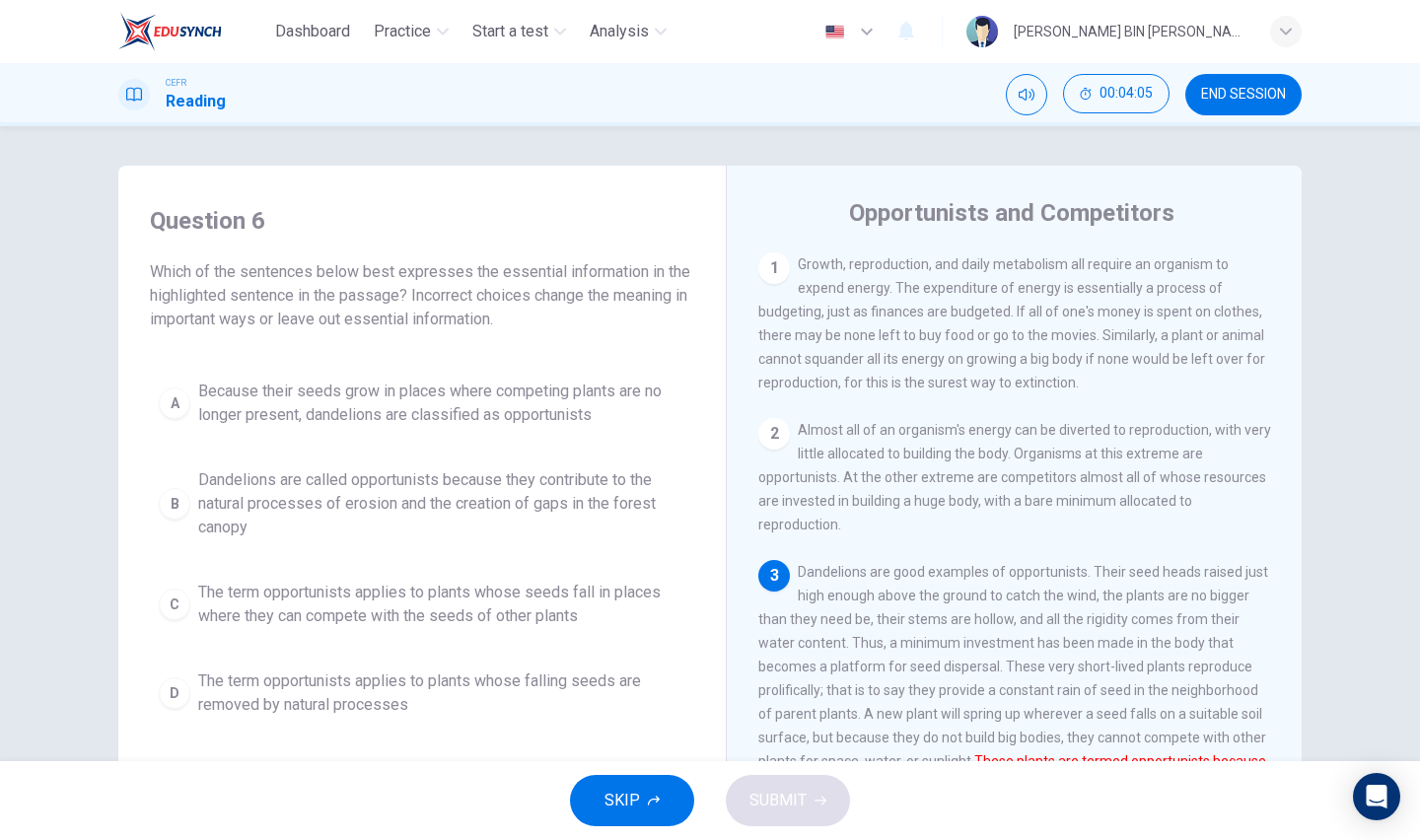 scroll, scrollTop: 4, scrollLeft: 0, axis: vertical 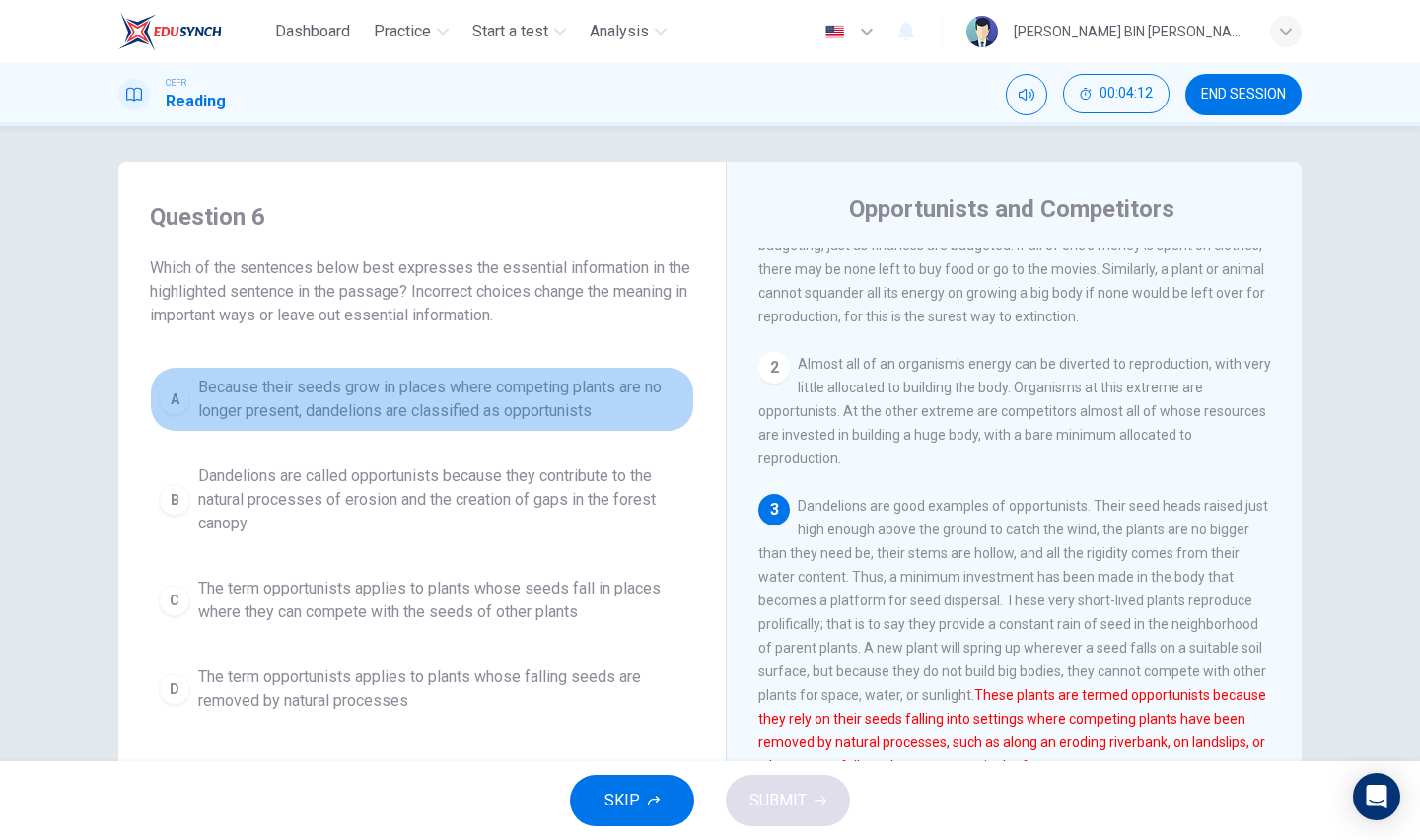 drag, startPoint x: 350, startPoint y: 410, endPoint x: 349, endPoint y: 391, distance: 19.026298 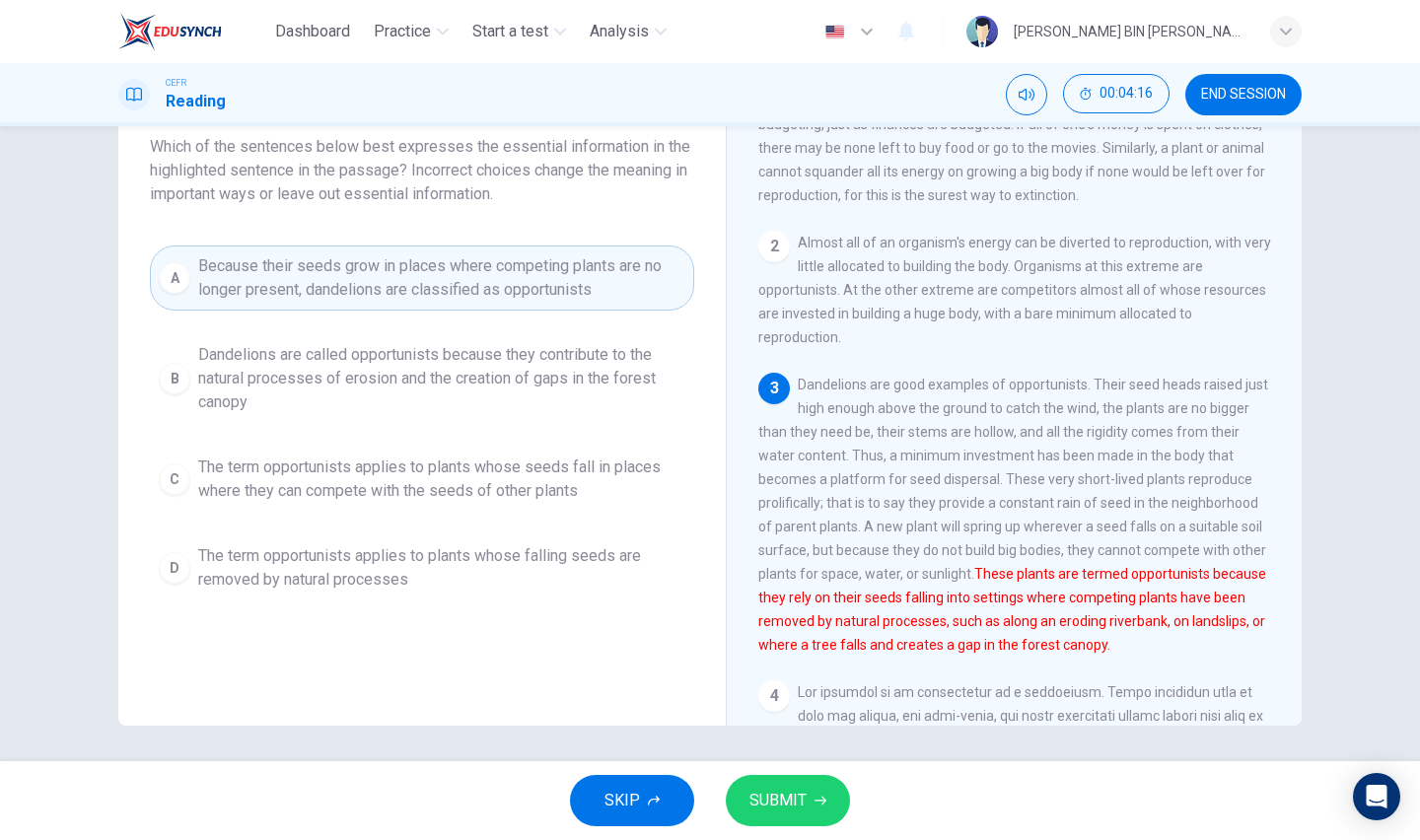 scroll, scrollTop: 0, scrollLeft: 0, axis: both 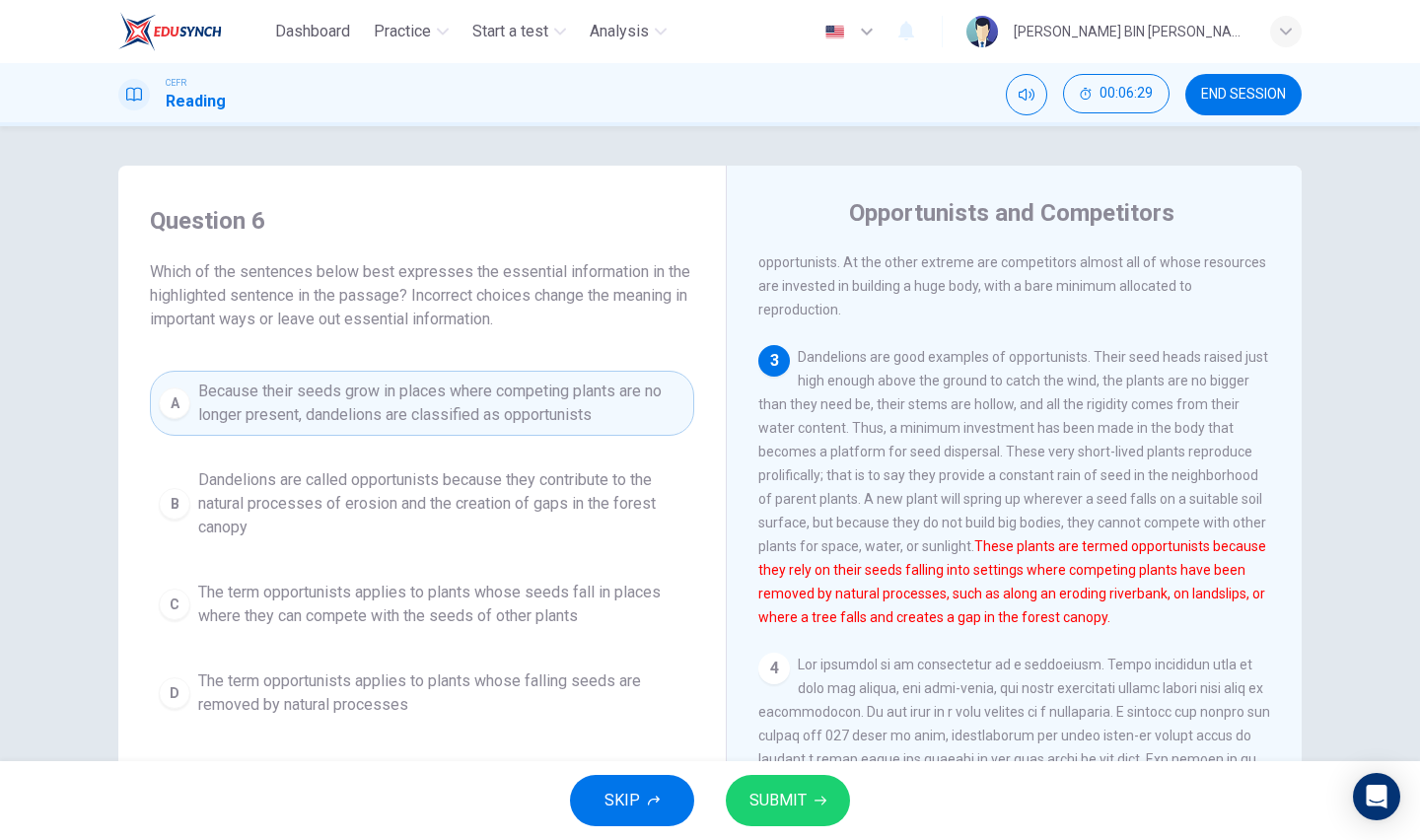 click on "SUBMIT" at bounding box center [778, 801] 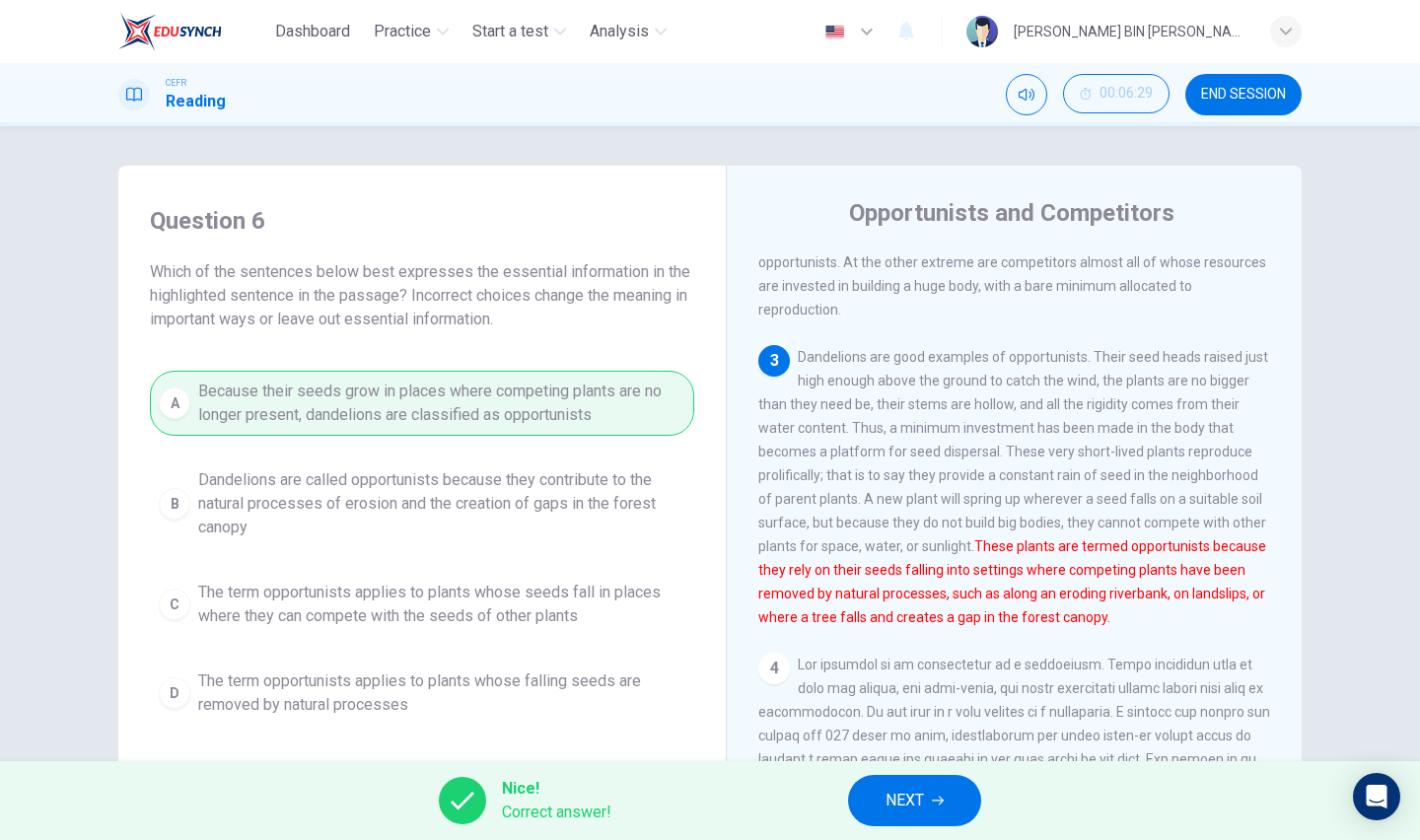 click on "NEXT" at bounding box center (904, 801) 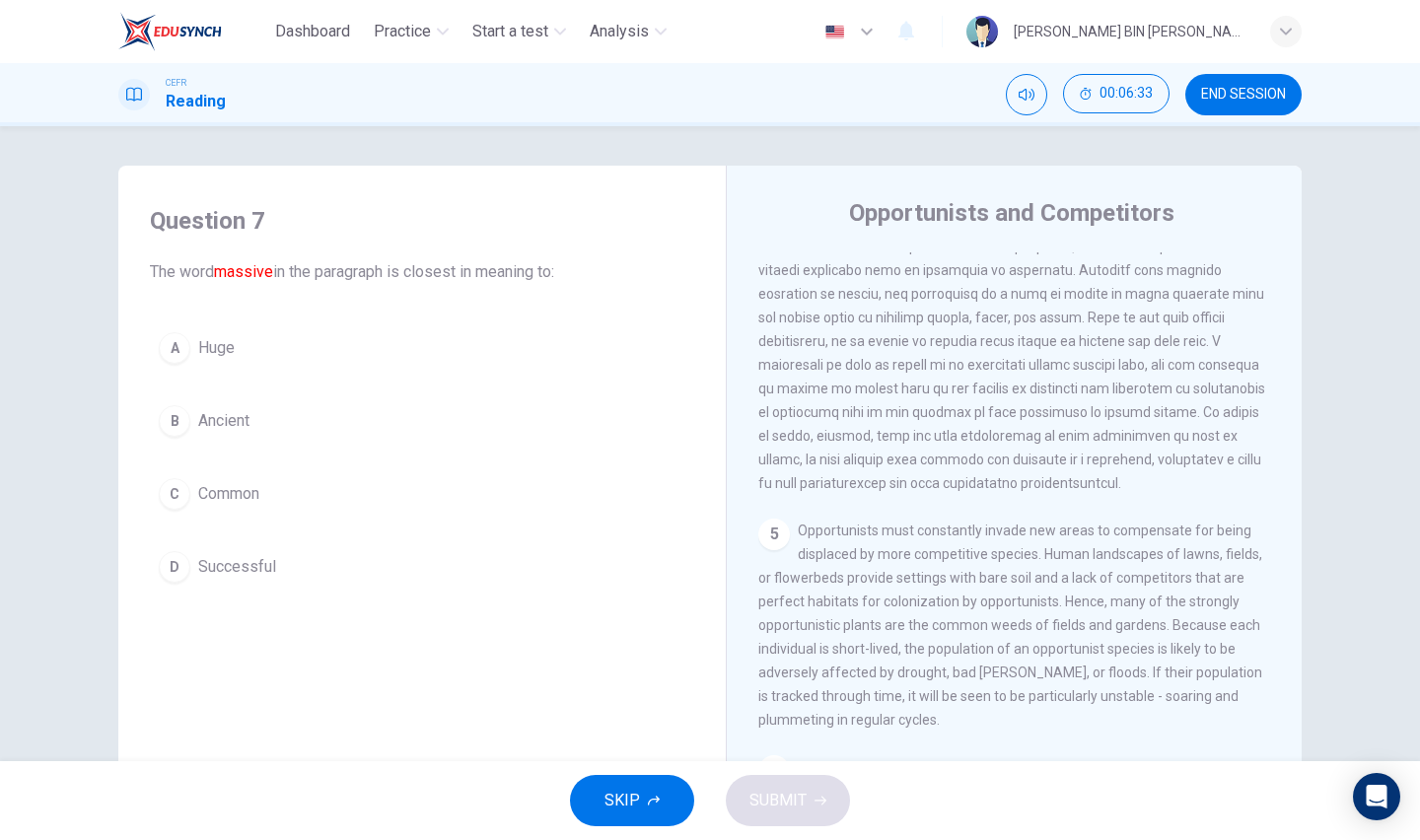 scroll, scrollTop: 869, scrollLeft: 0, axis: vertical 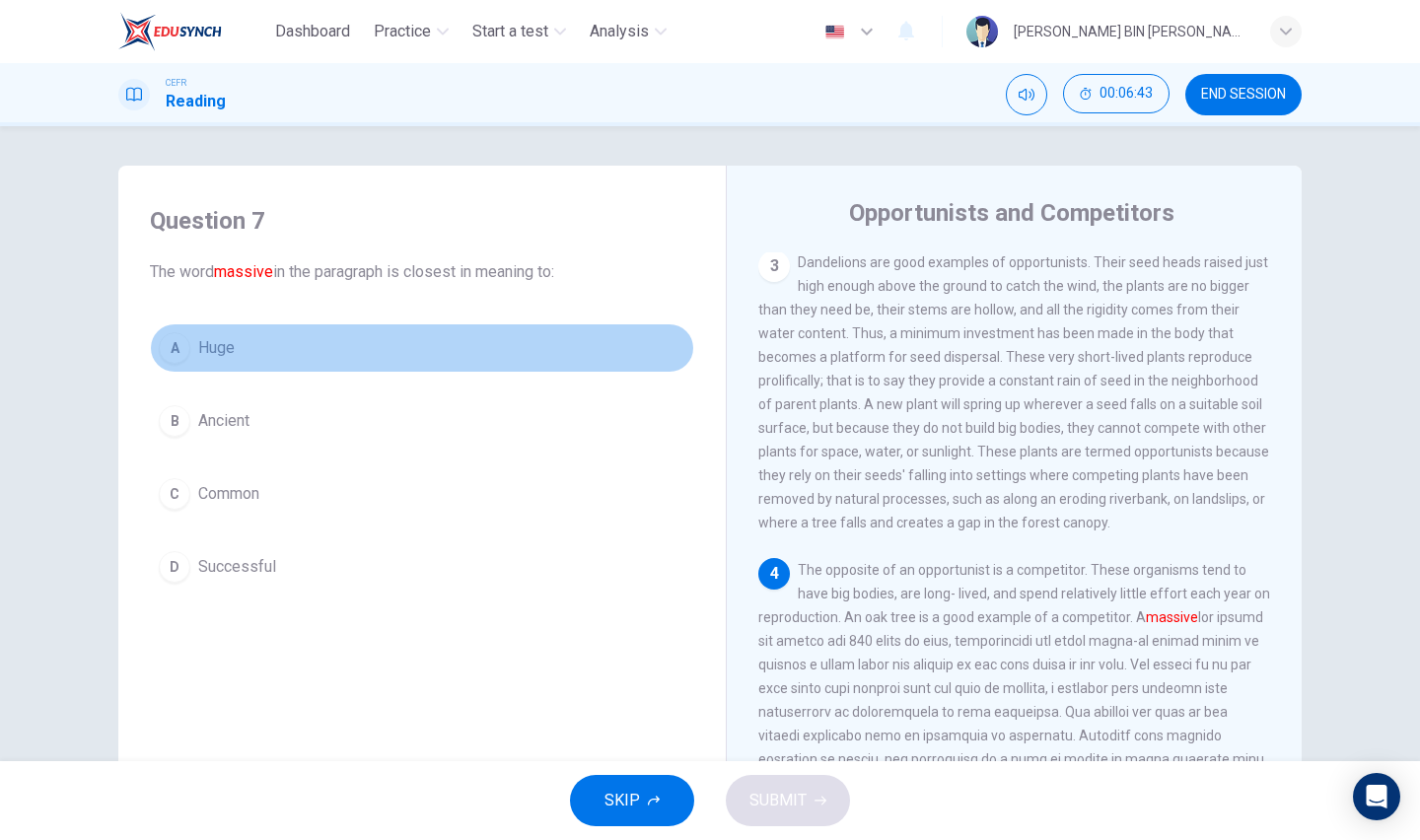 click on "Huge" at bounding box center (216, 348) 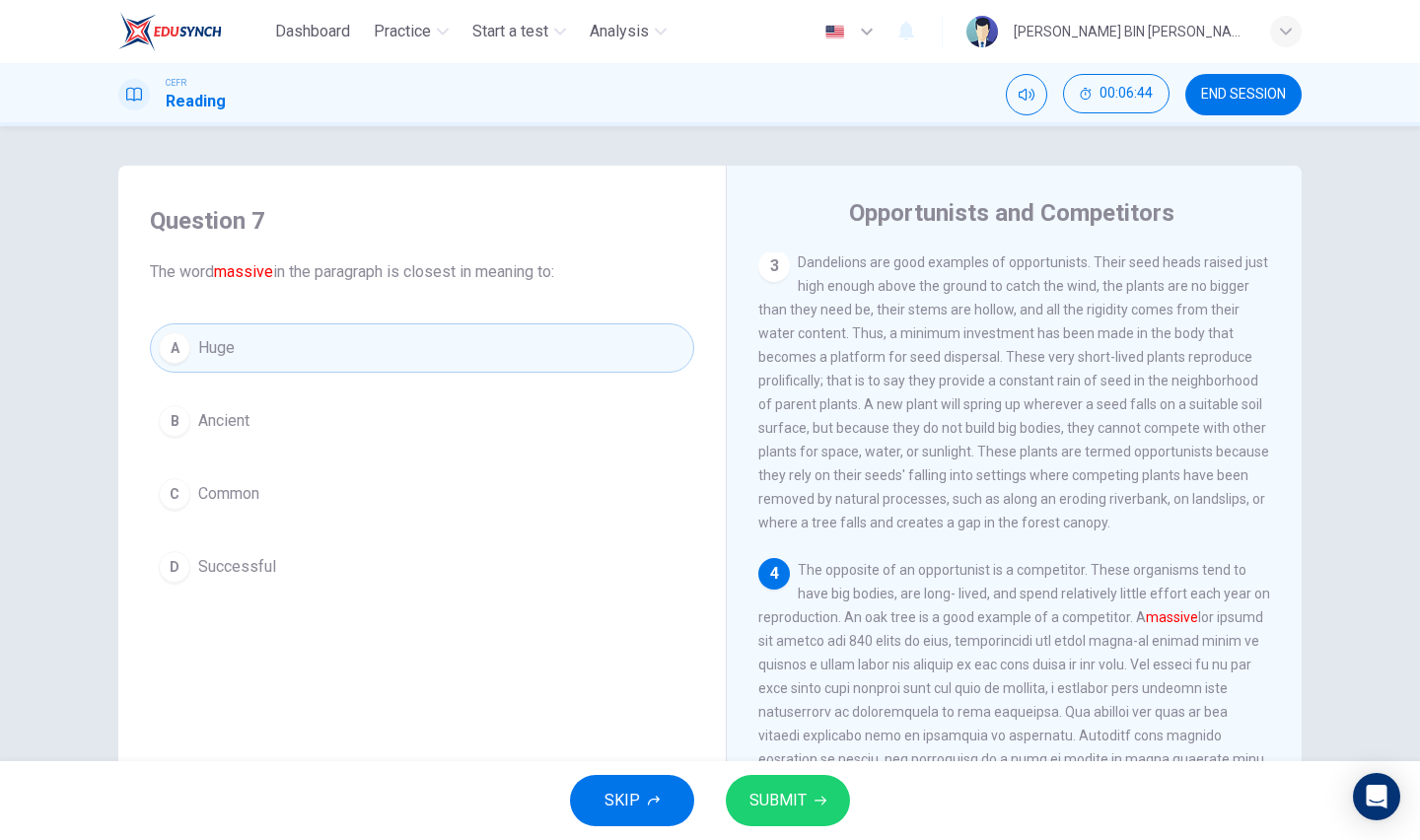 click on "SUBMIT" at bounding box center (778, 801) 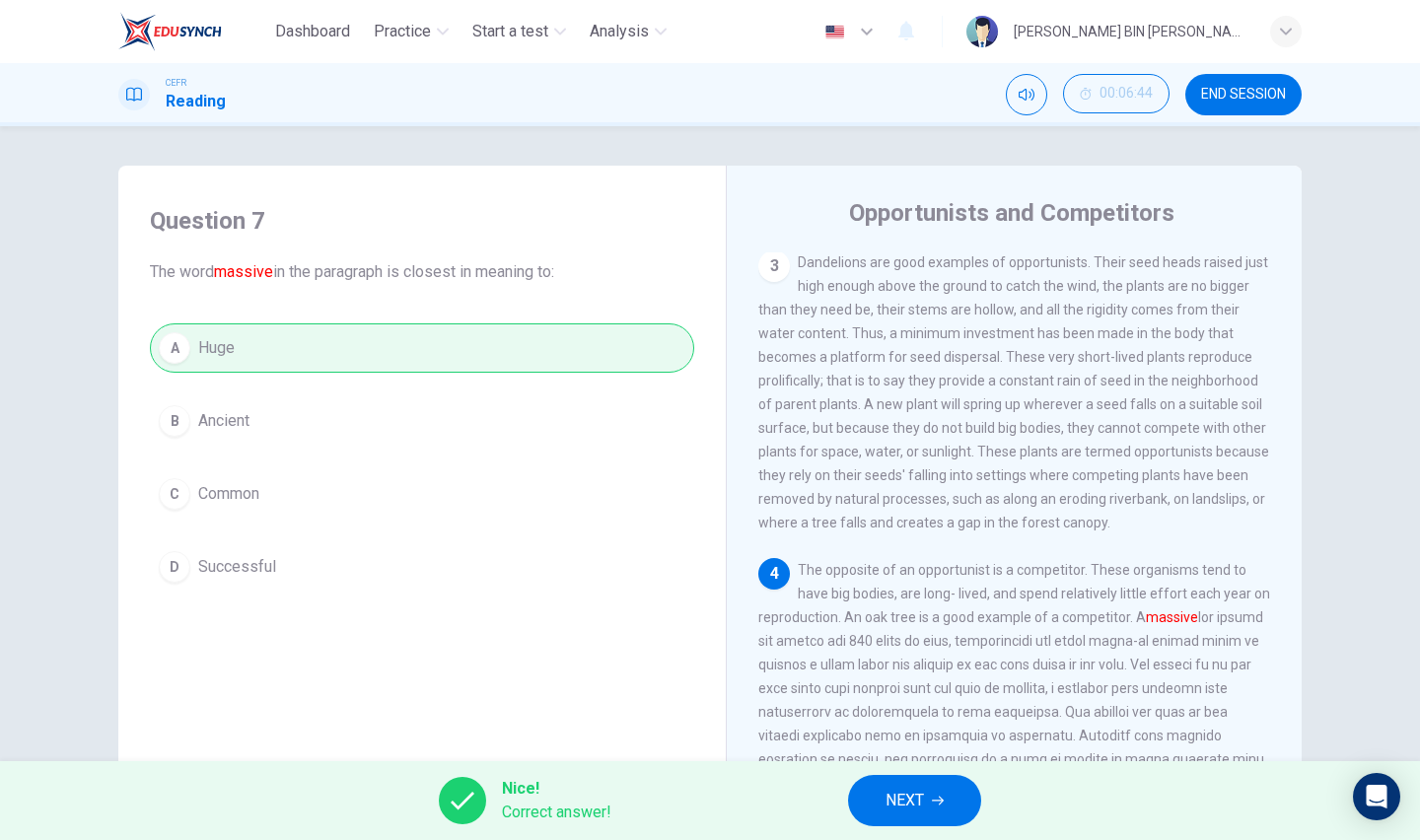 click on "NEXT" at bounding box center [904, 801] 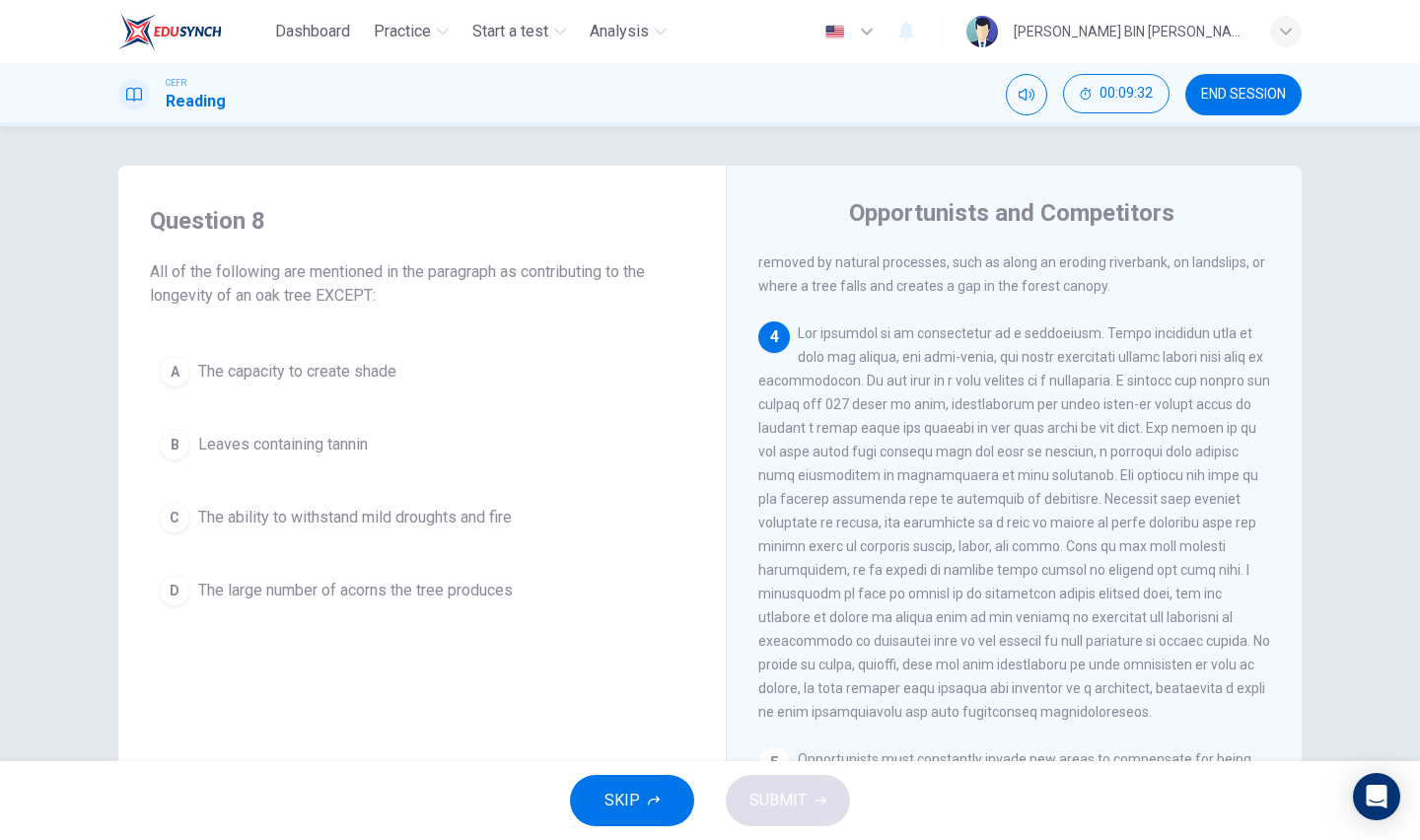 scroll, scrollTop: 550, scrollLeft: 0, axis: vertical 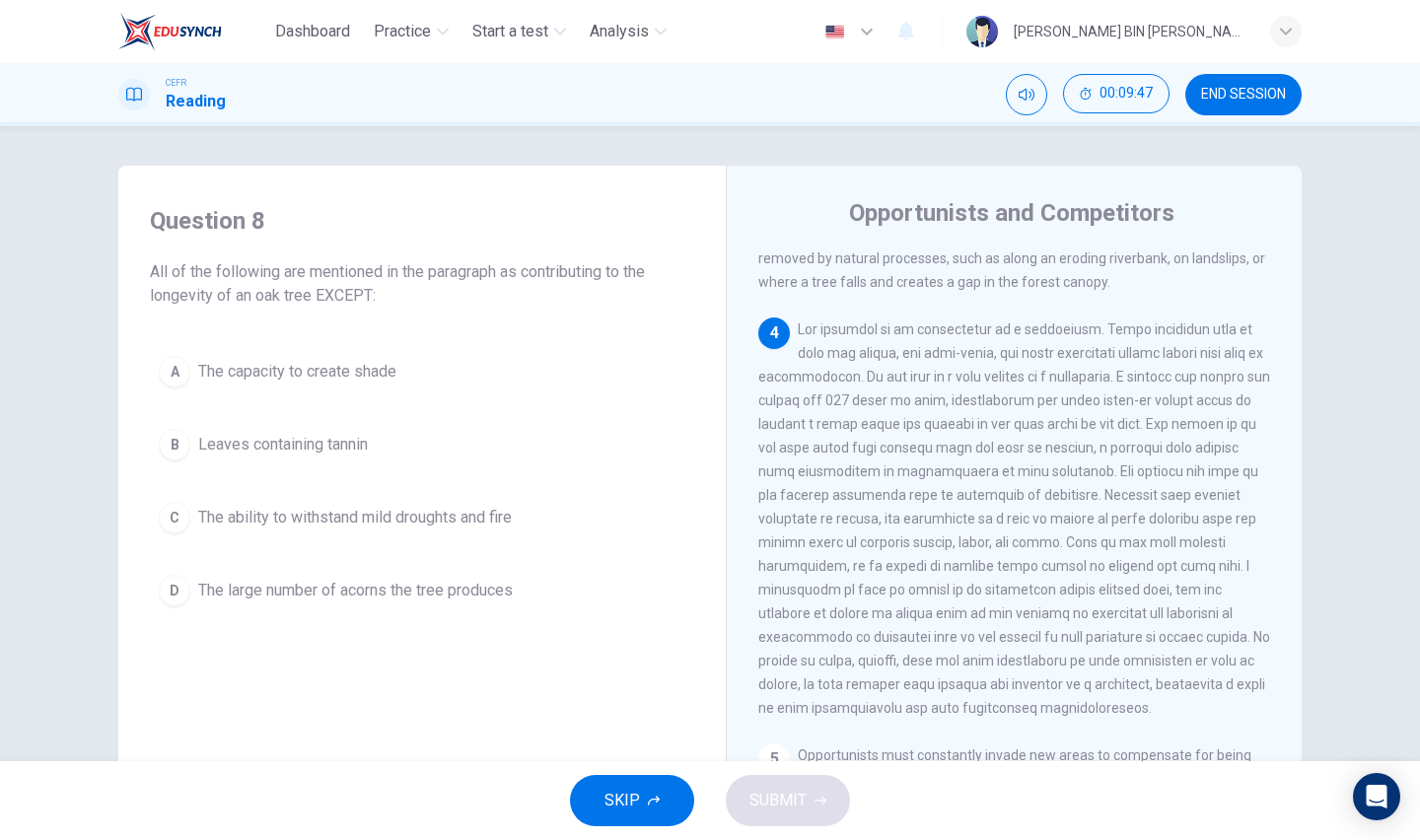 click on "The large number of acorns the tree produces" at bounding box center [355, 591] 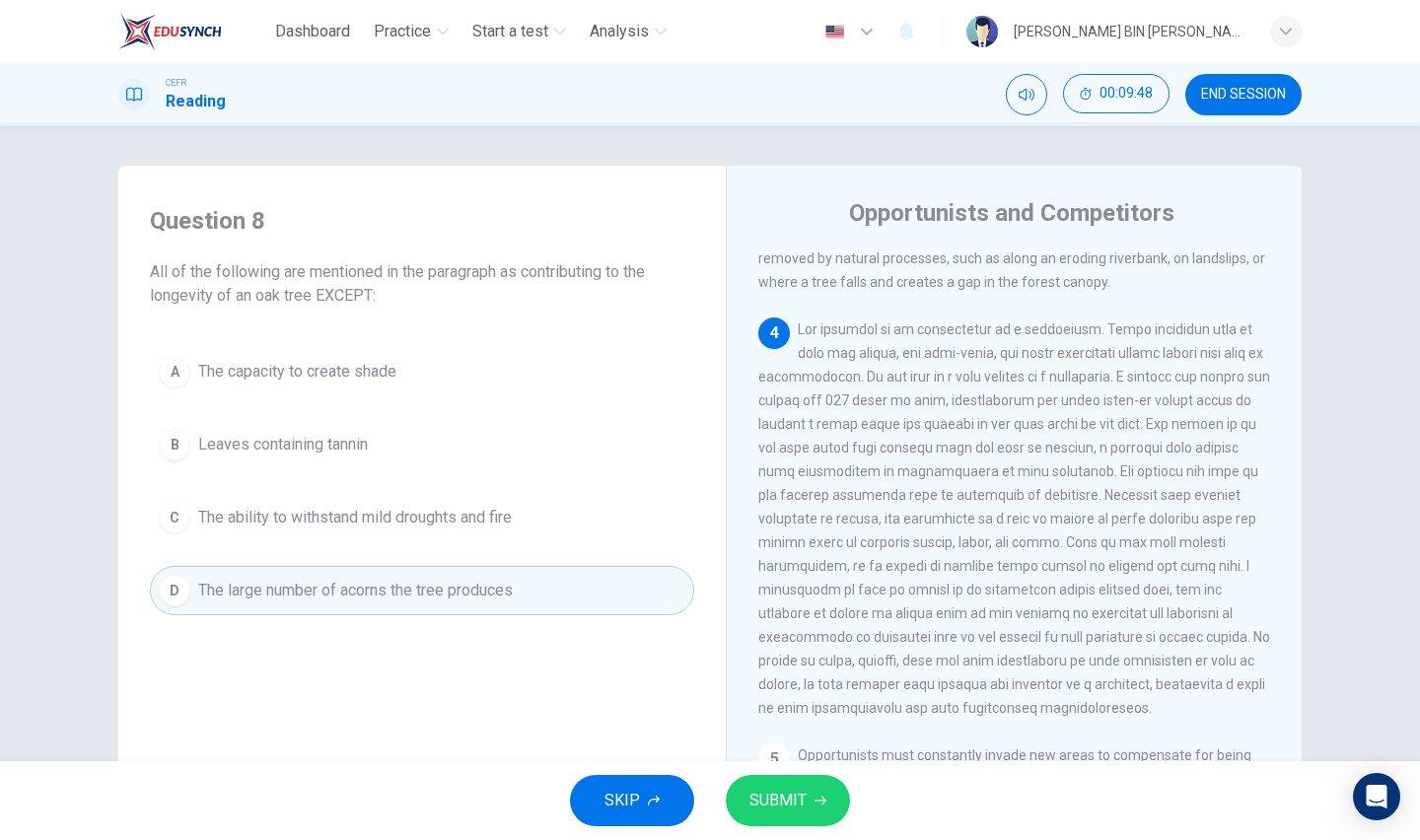 click on "SUBMIT" at bounding box center [788, 801] 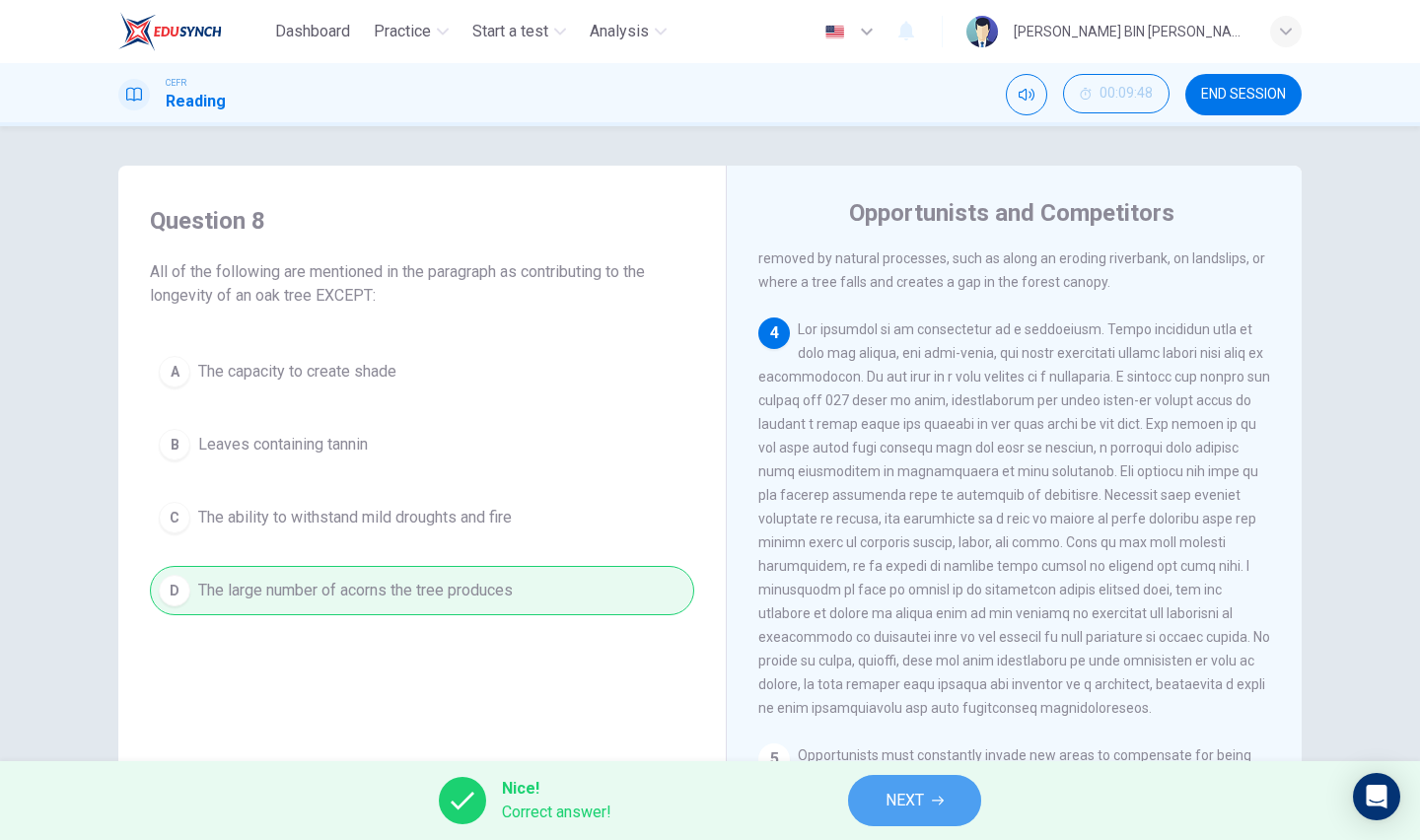 click on "NEXT" at bounding box center (914, 801) 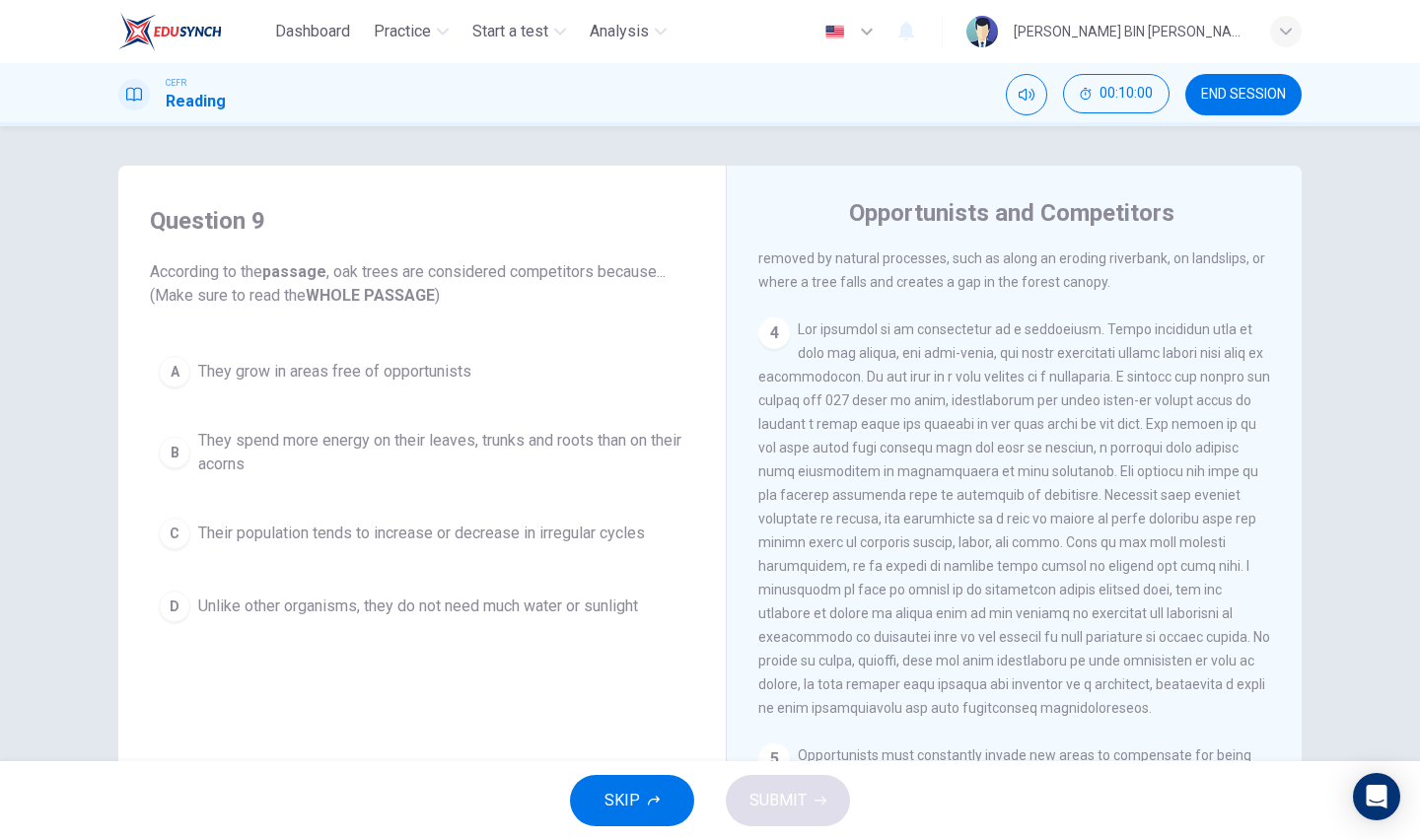 click on "They spend more energy on their leaves, trunks and roots than on their acorns" at bounding box center [442, 453] 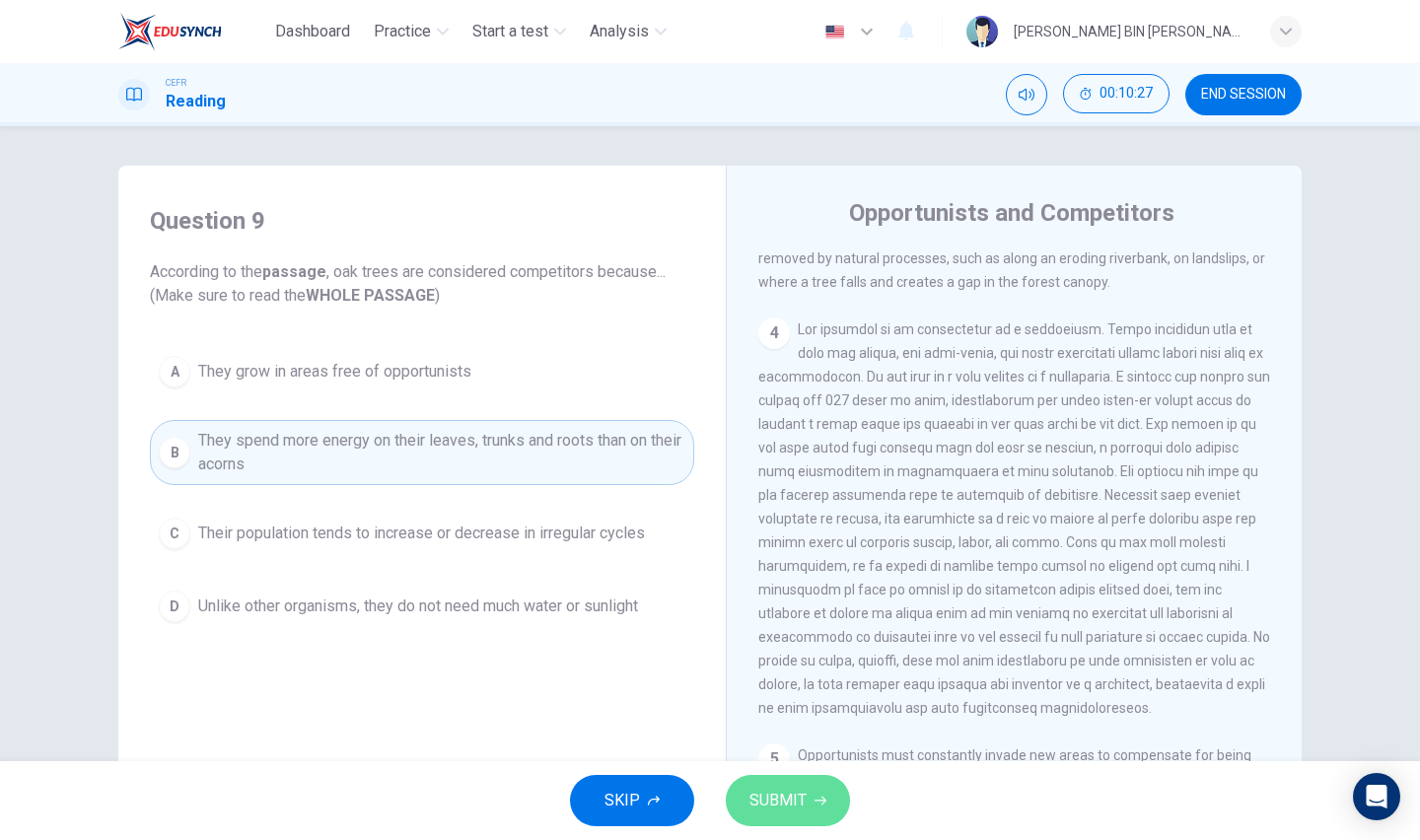 click on "SUBMIT" at bounding box center [778, 801] 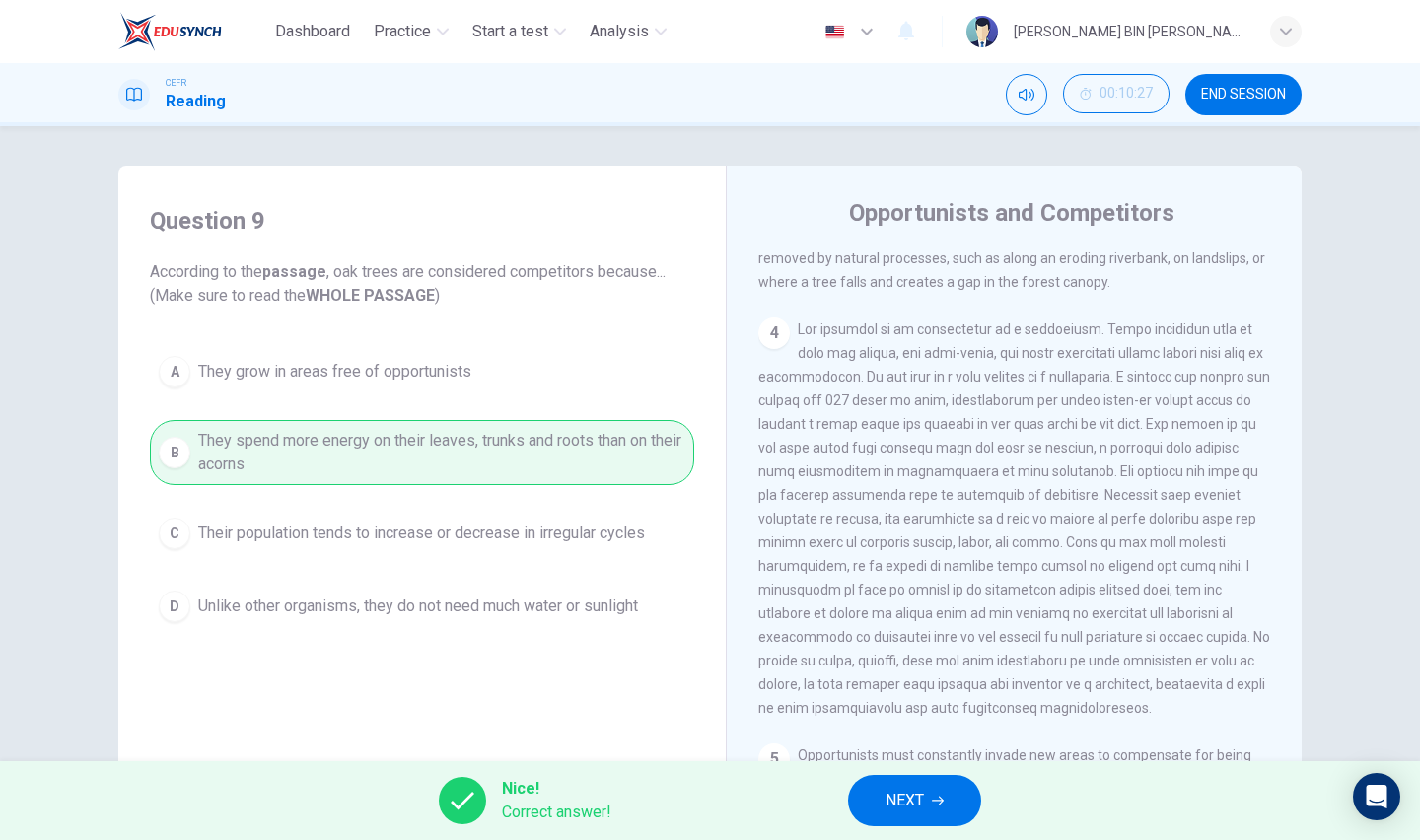 click on "NEXT" at bounding box center (904, 801) 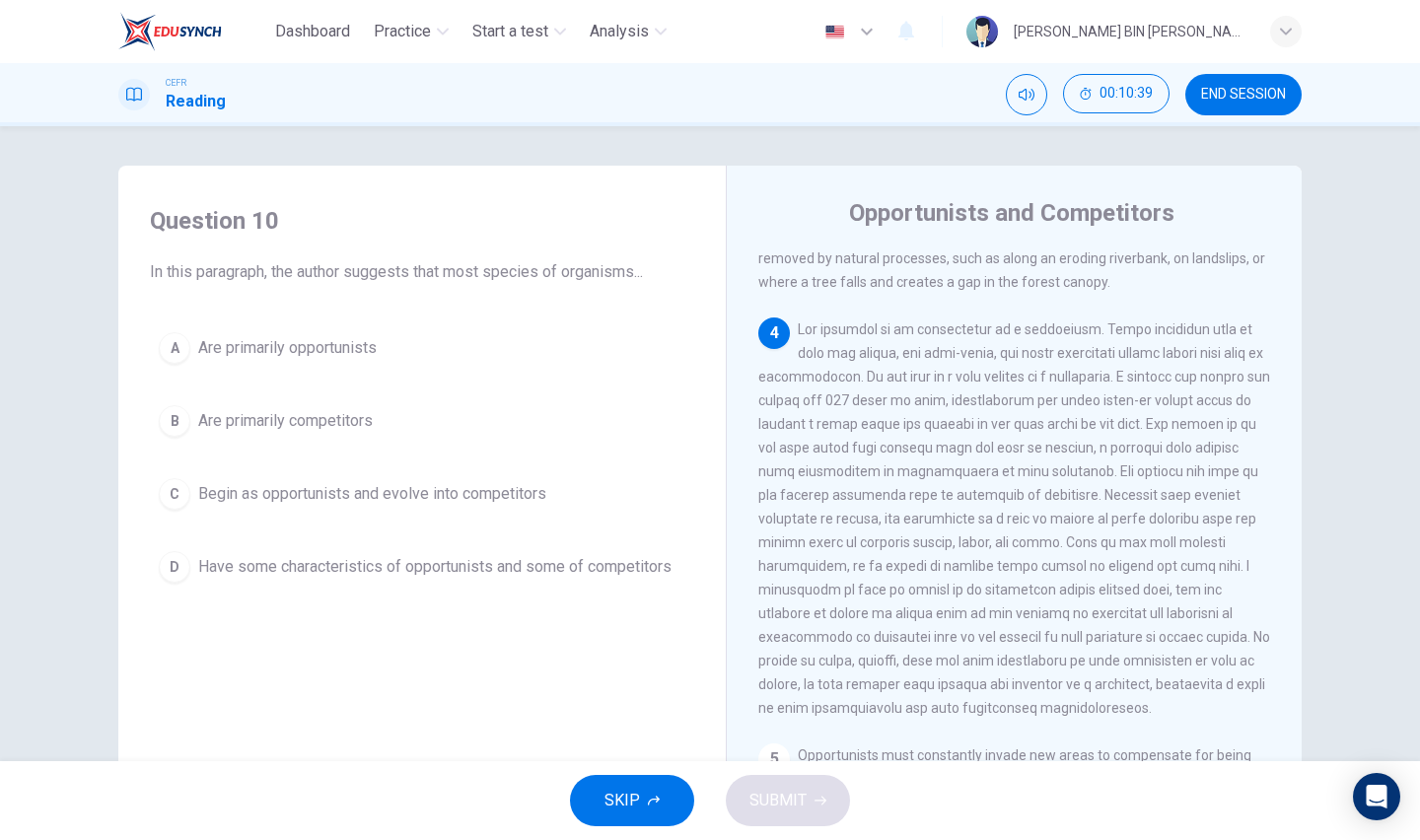 scroll, scrollTop: 869, scrollLeft: 0, axis: vertical 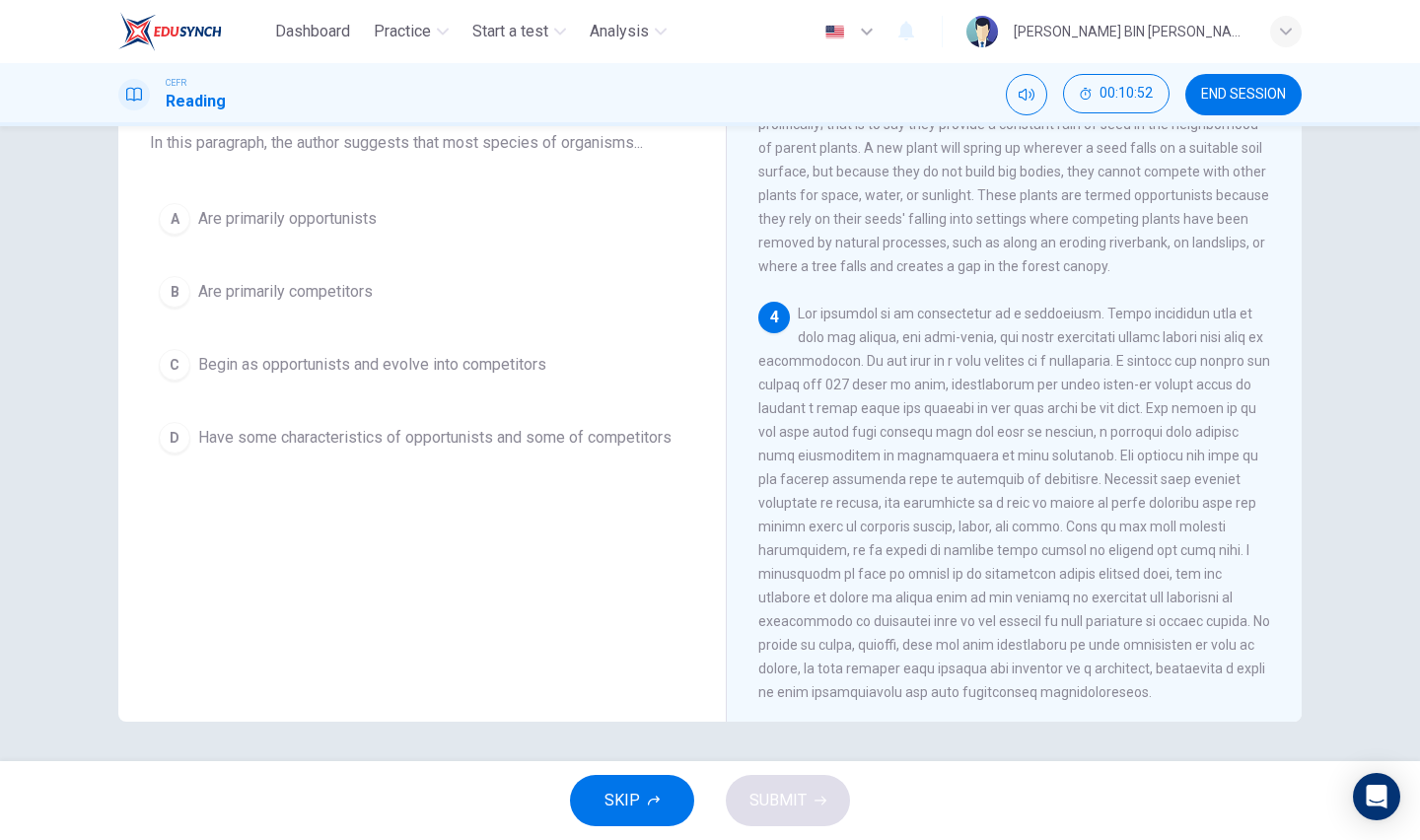 click on "D" at bounding box center [175, 438] 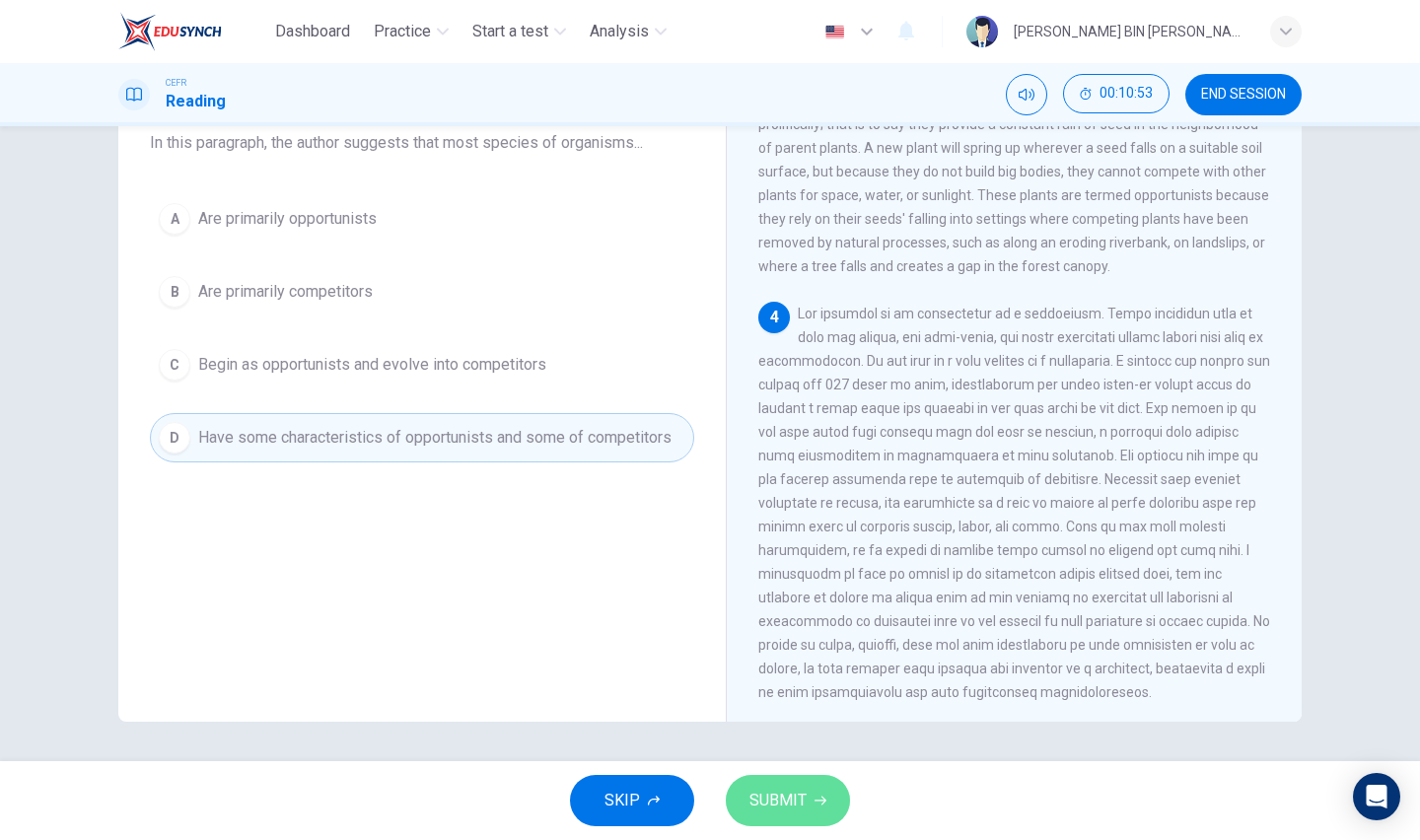 click on "SUBMIT" at bounding box center [788, 801] 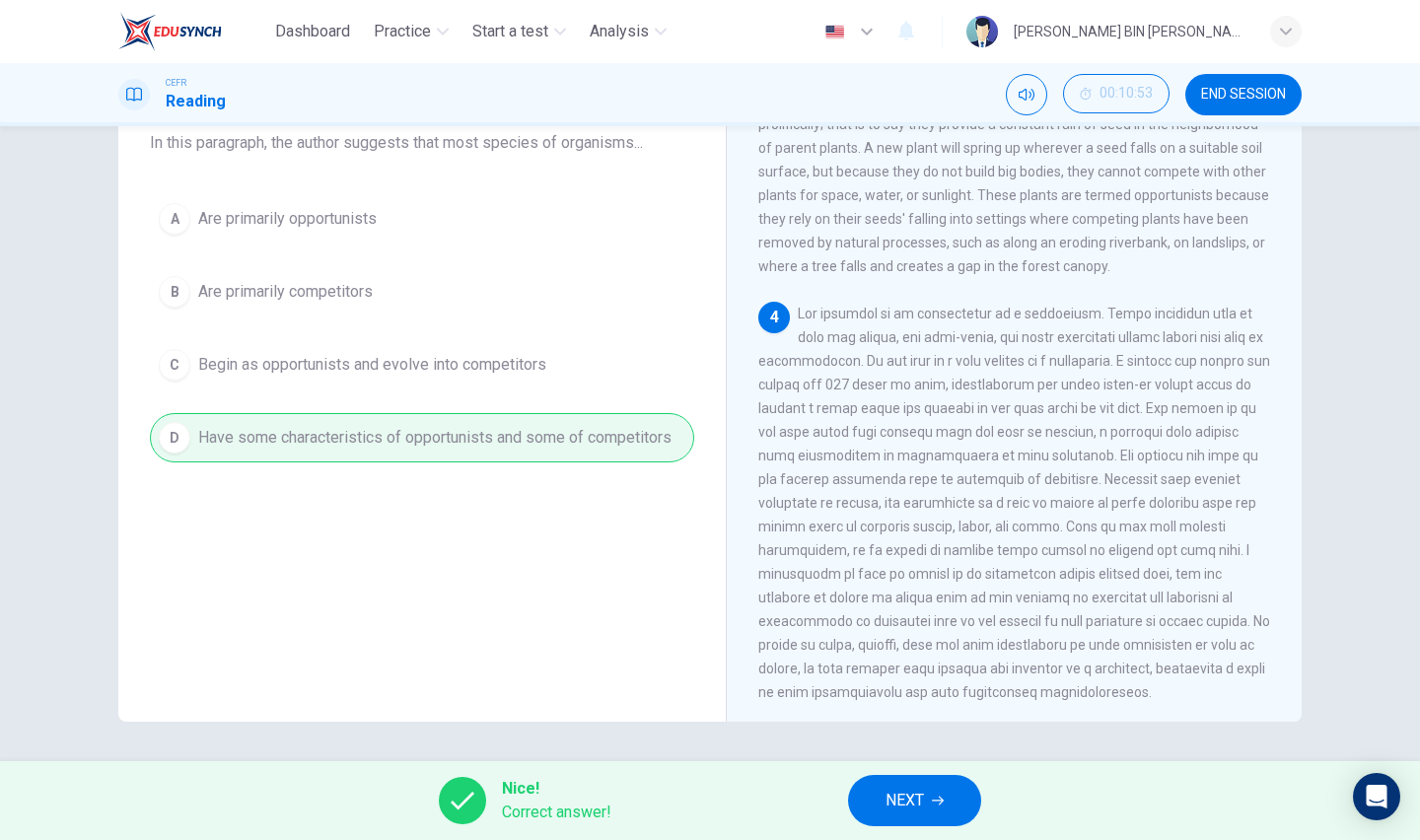 click on "NEXT" at bounding box center [914, 801] 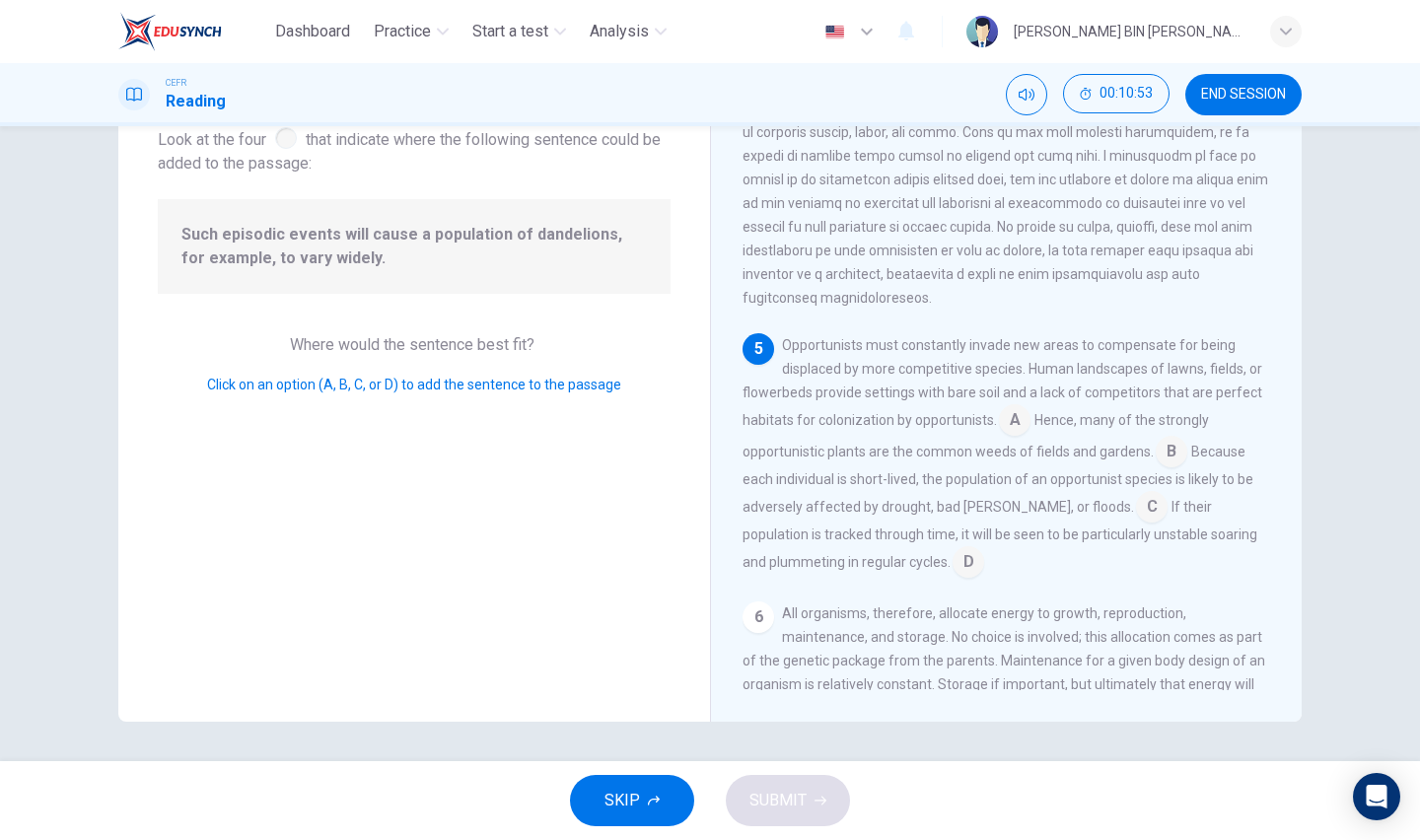 scroll, scrollTop: 884, scrollLeft: 0, axis: vertical 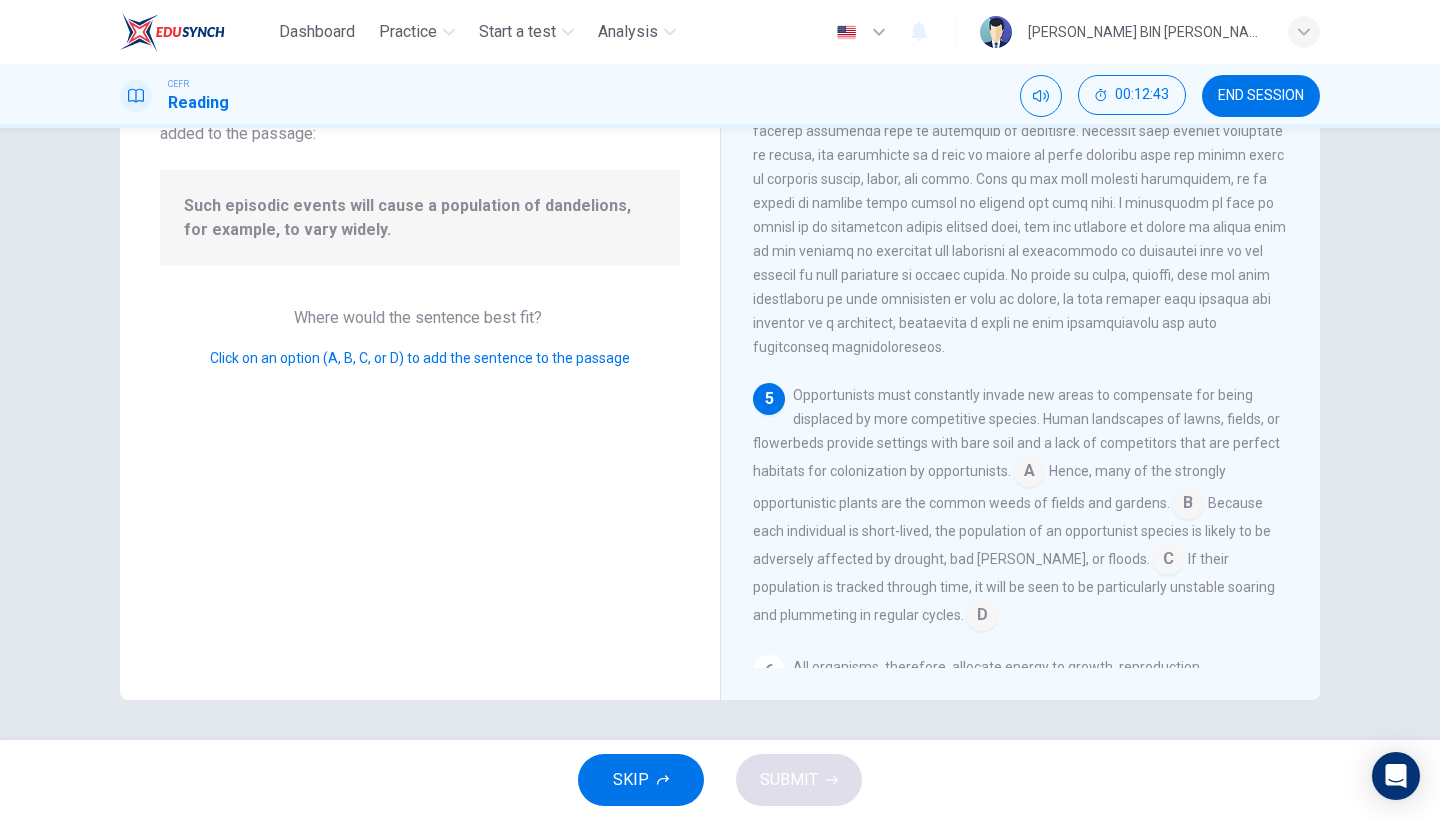 click at bounding box center (1168, 561) 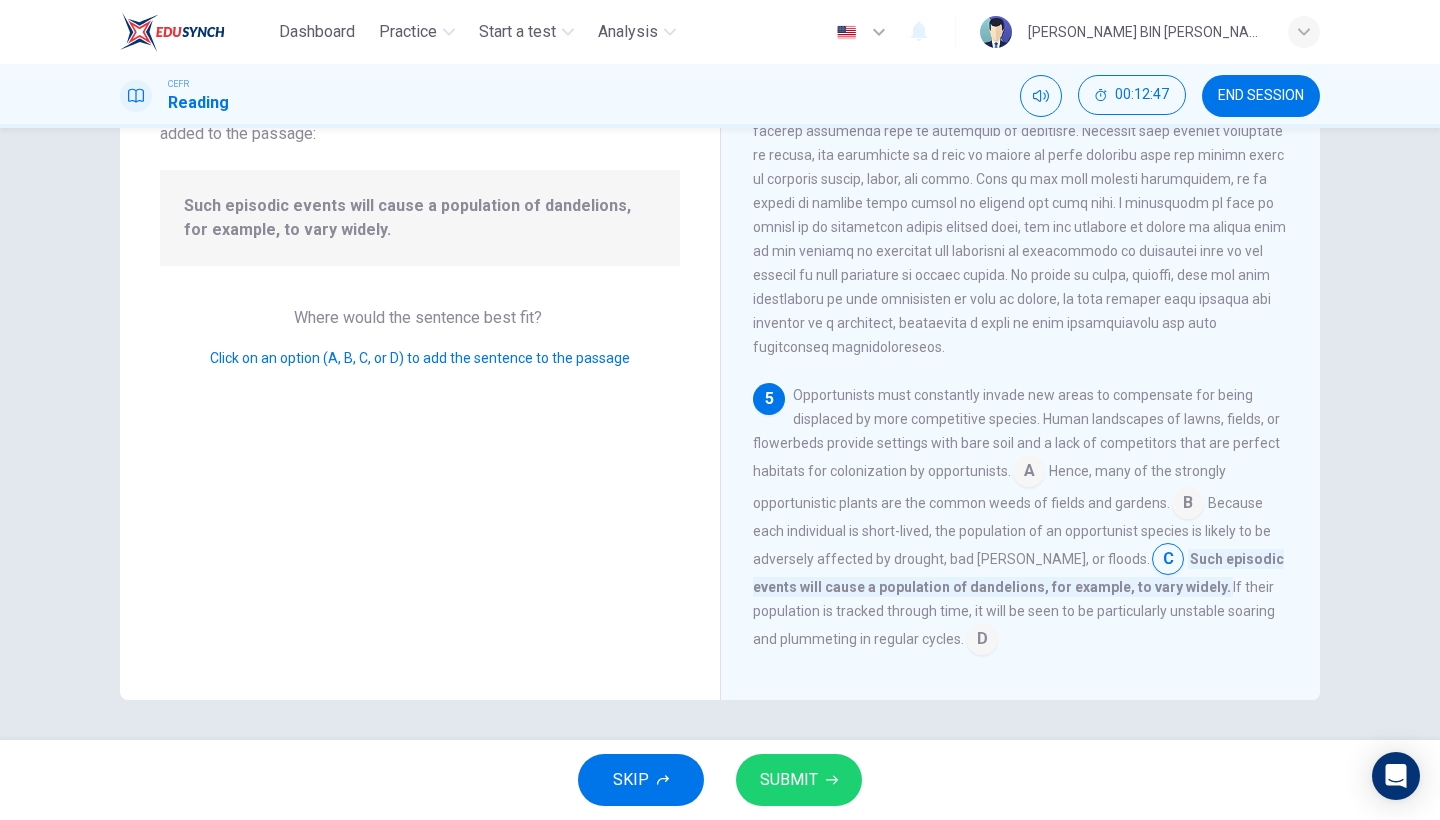 click at bounding box center (1168, 561) 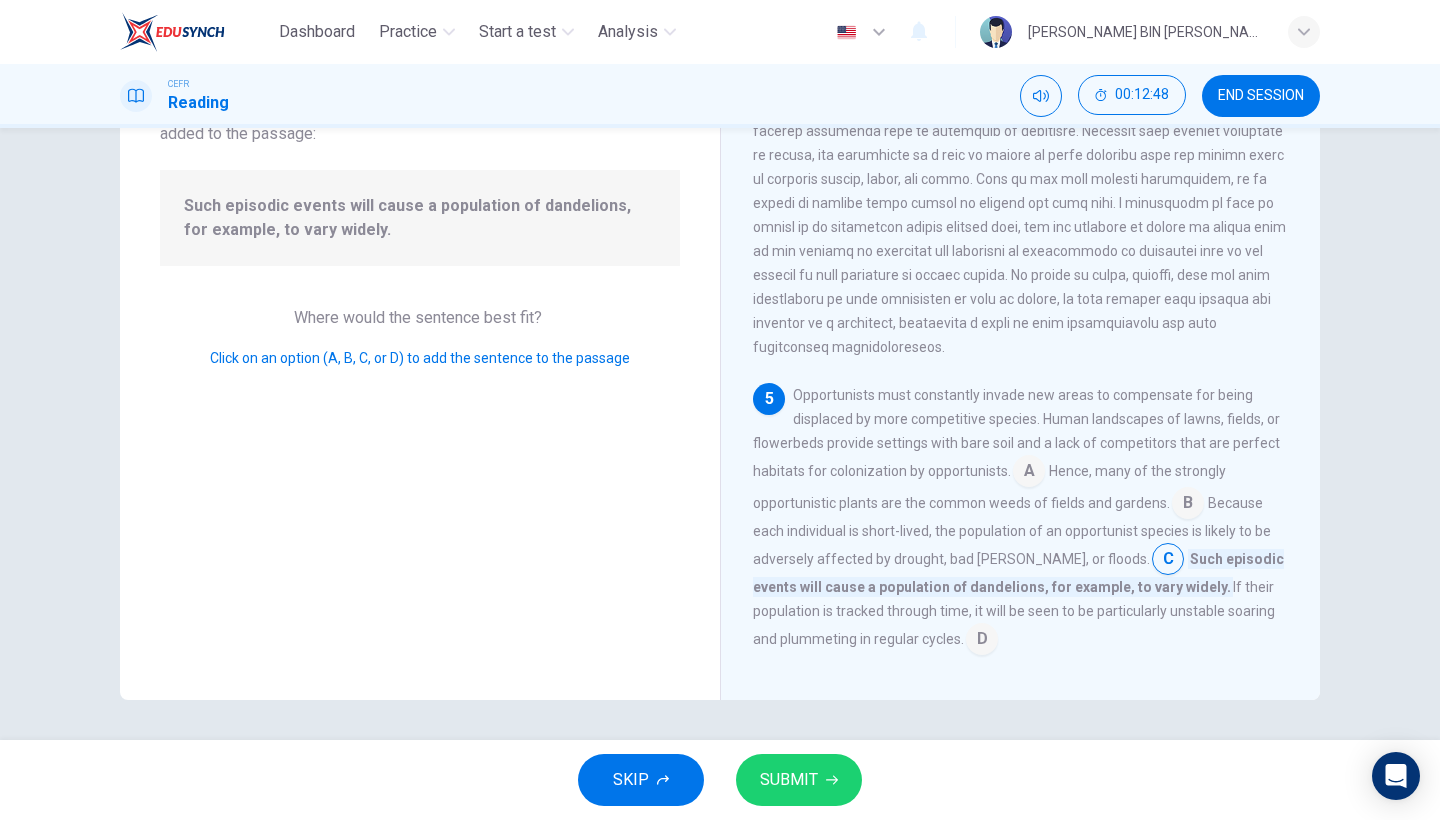 click at bounding box center (1188, 505) 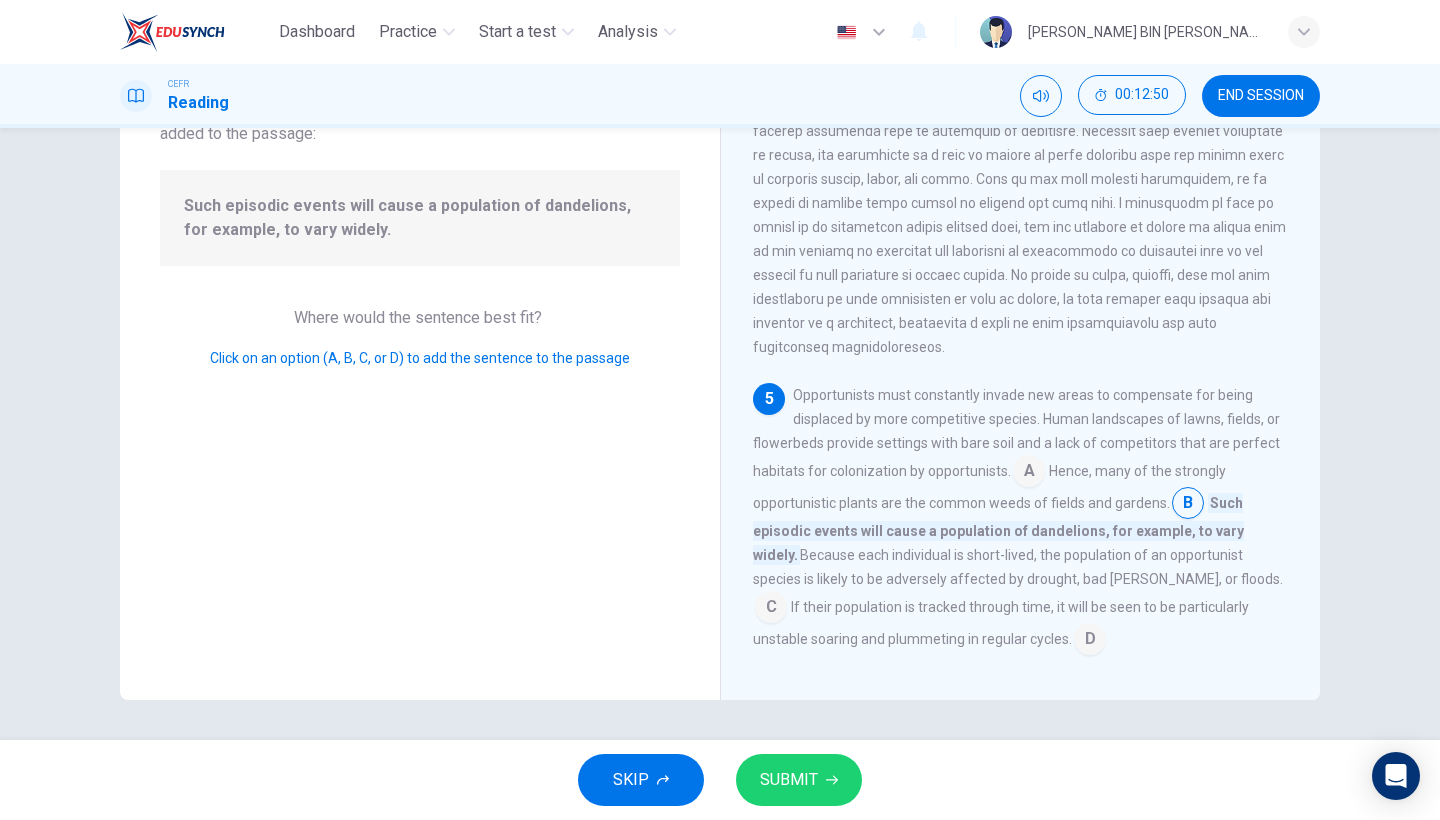 click at bounding box center (771, 609) 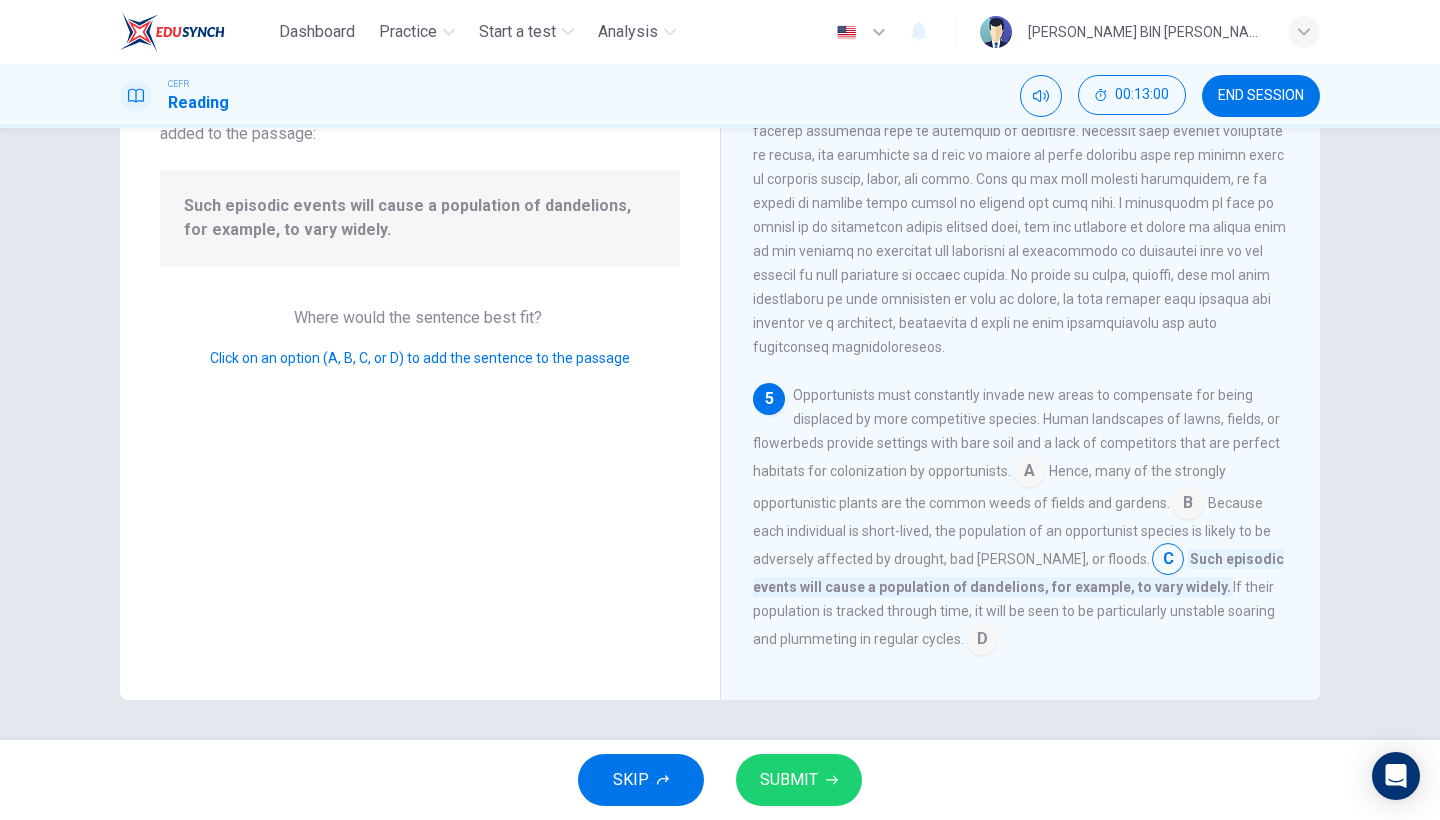 click on "SUBMIT" at bounding box center (799, 780) 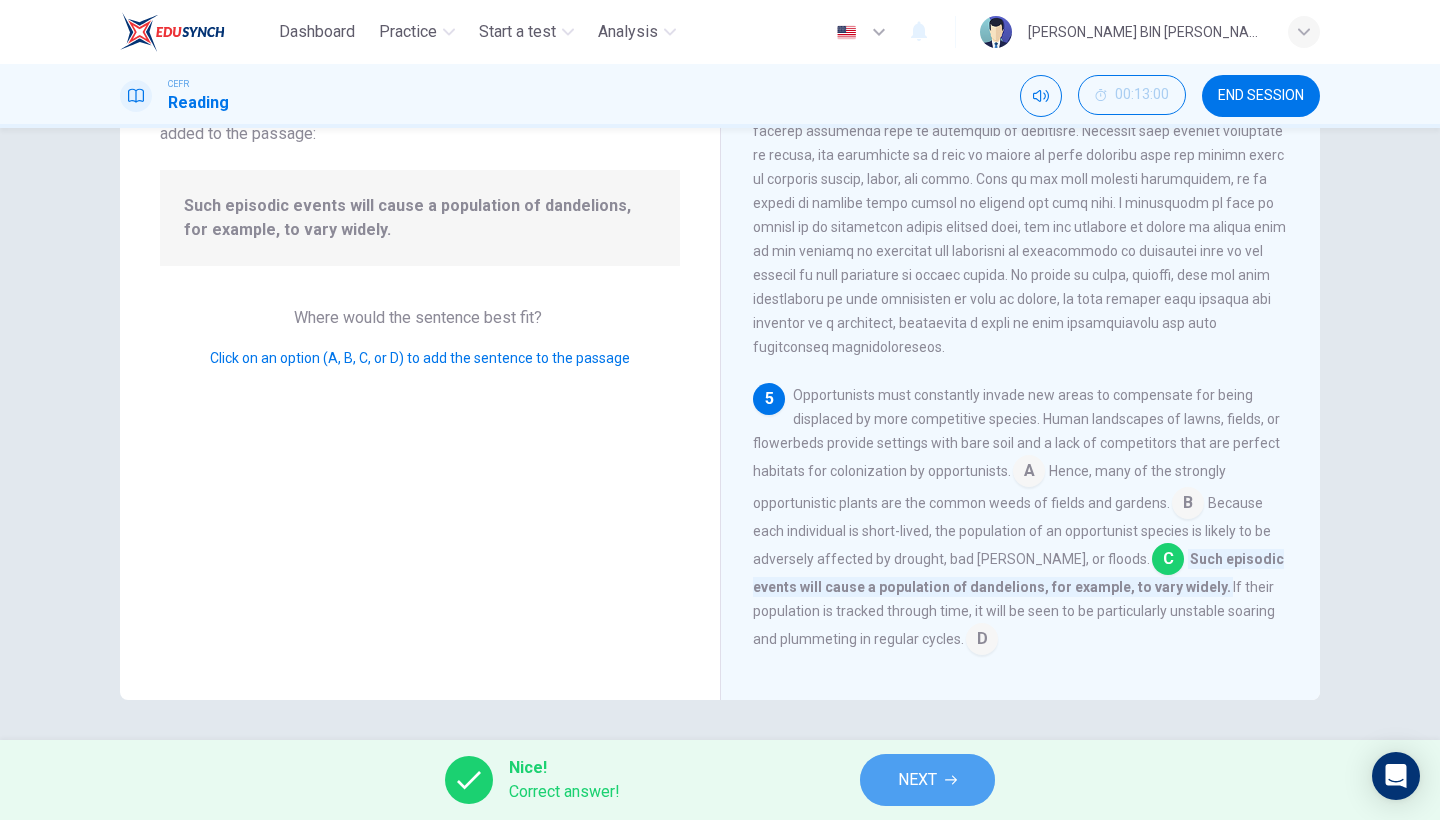 click on "NEXT" at bounding box center [927, 780] 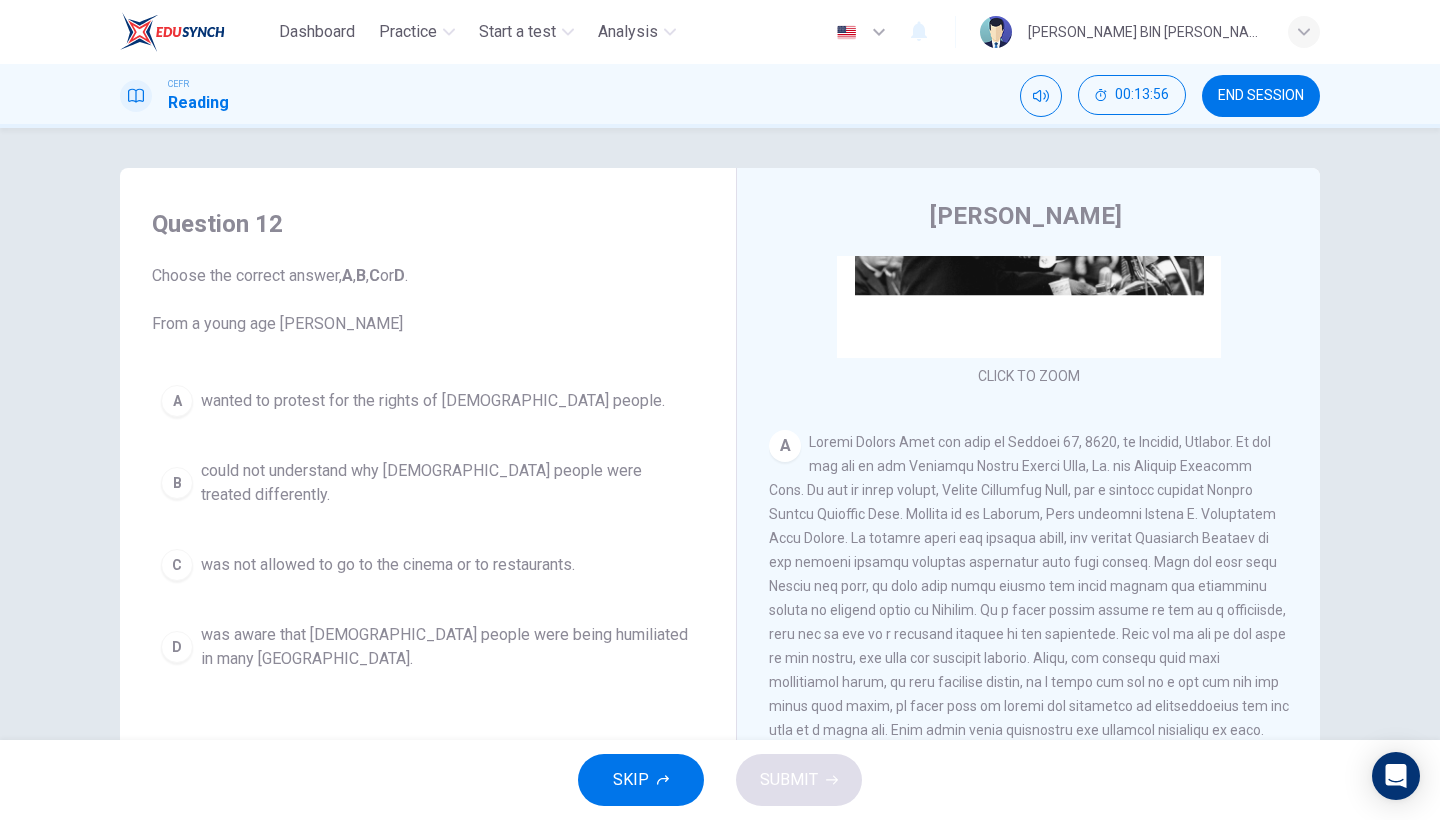 scroll, scrollTop: 383, scrollLeft: 0, axis: vertical 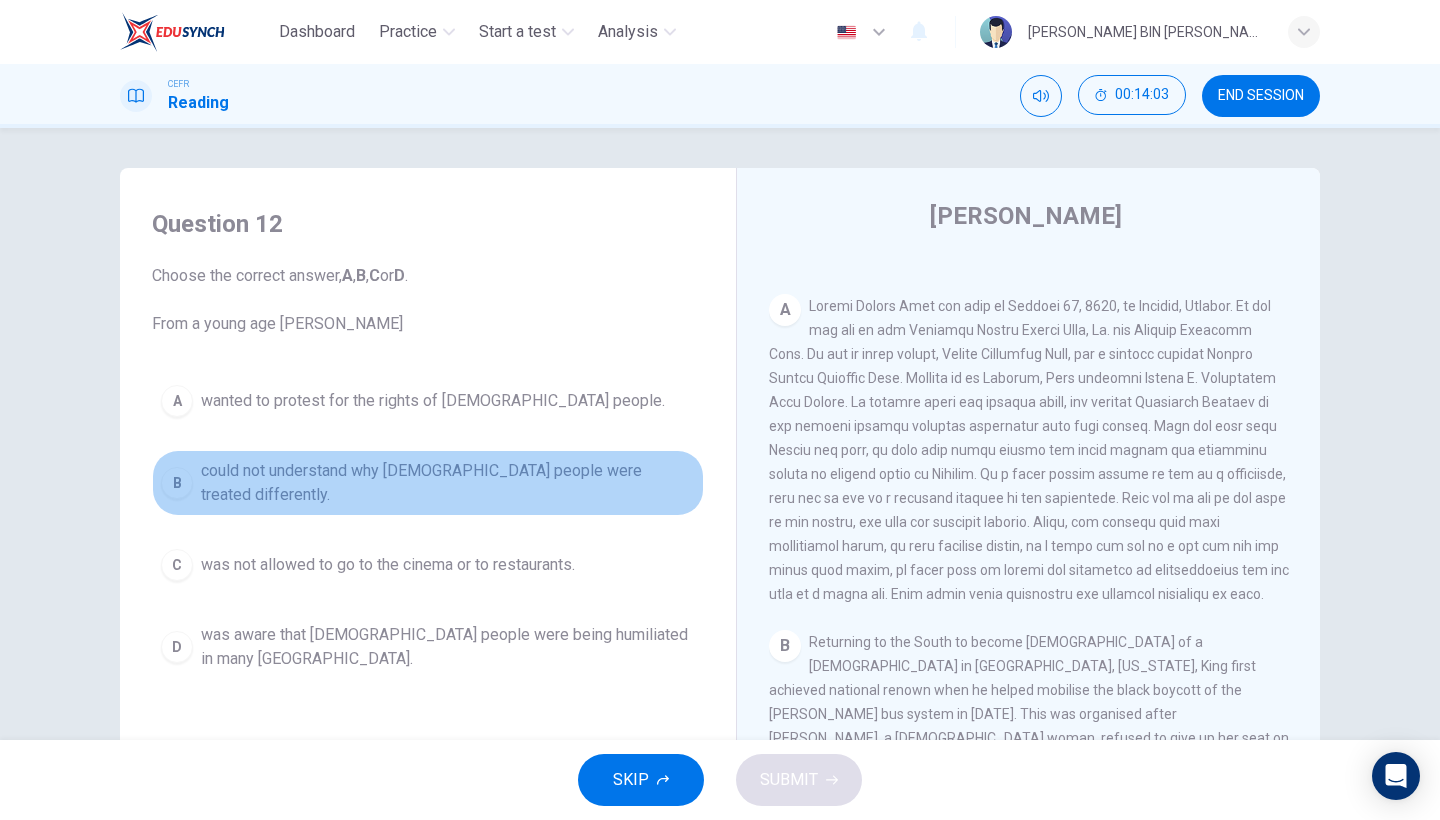 click on "could not understand why black people were treated differently." at bounding box center (448, 483) 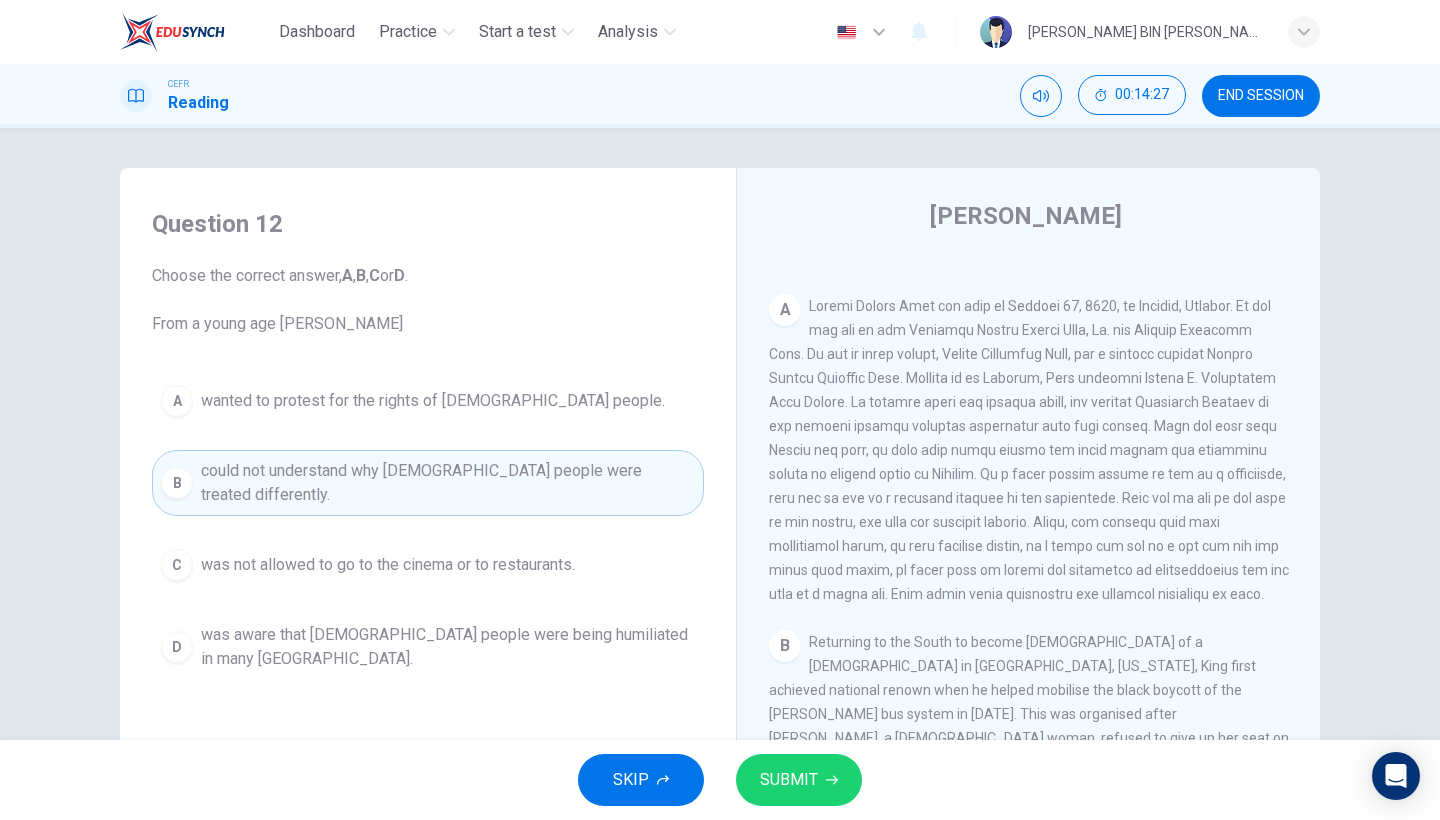 click on "SUBMIT" at bounding box center [799, 780] 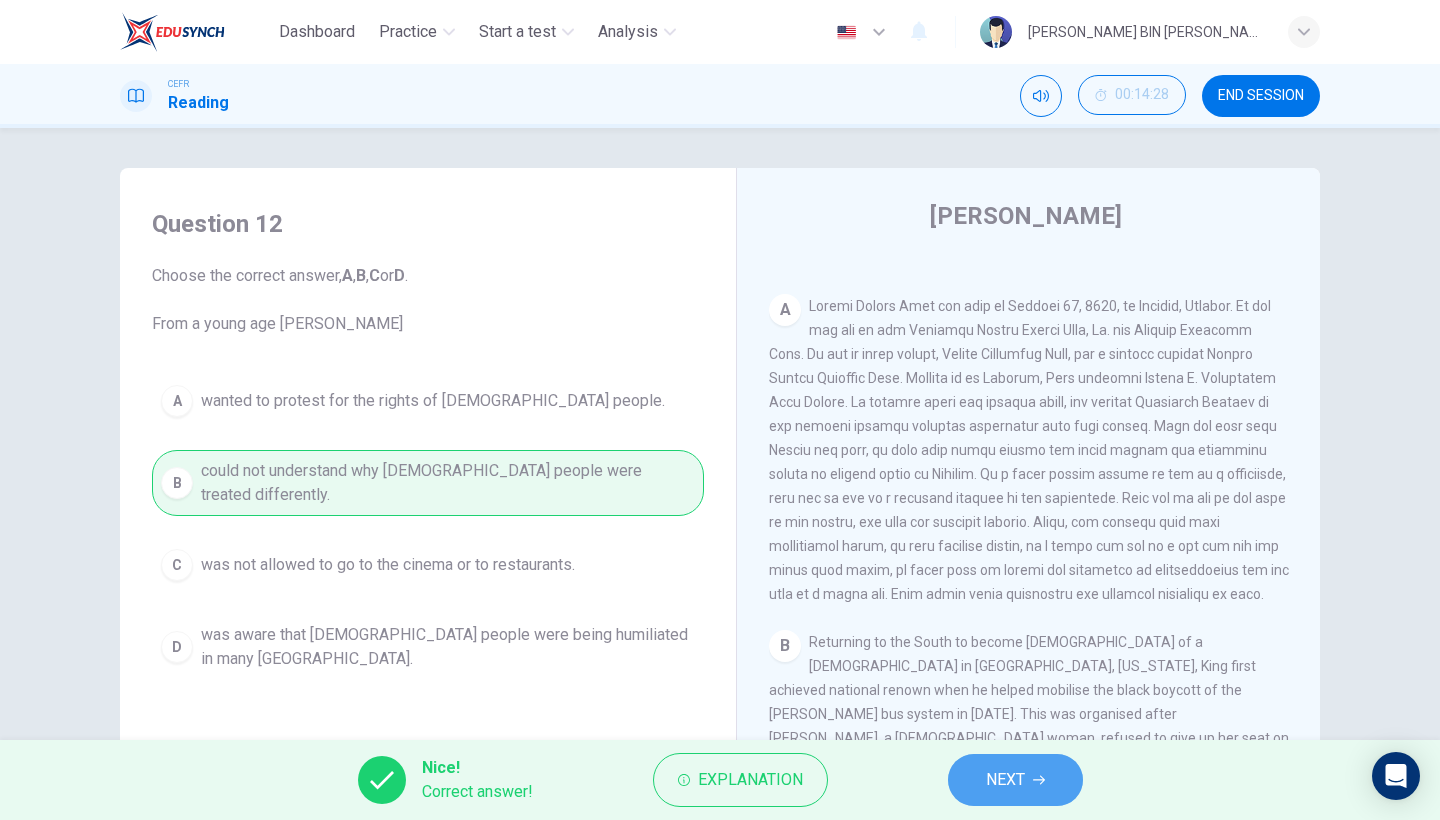 click on "NEXT" at bounding box center [1005, 780] 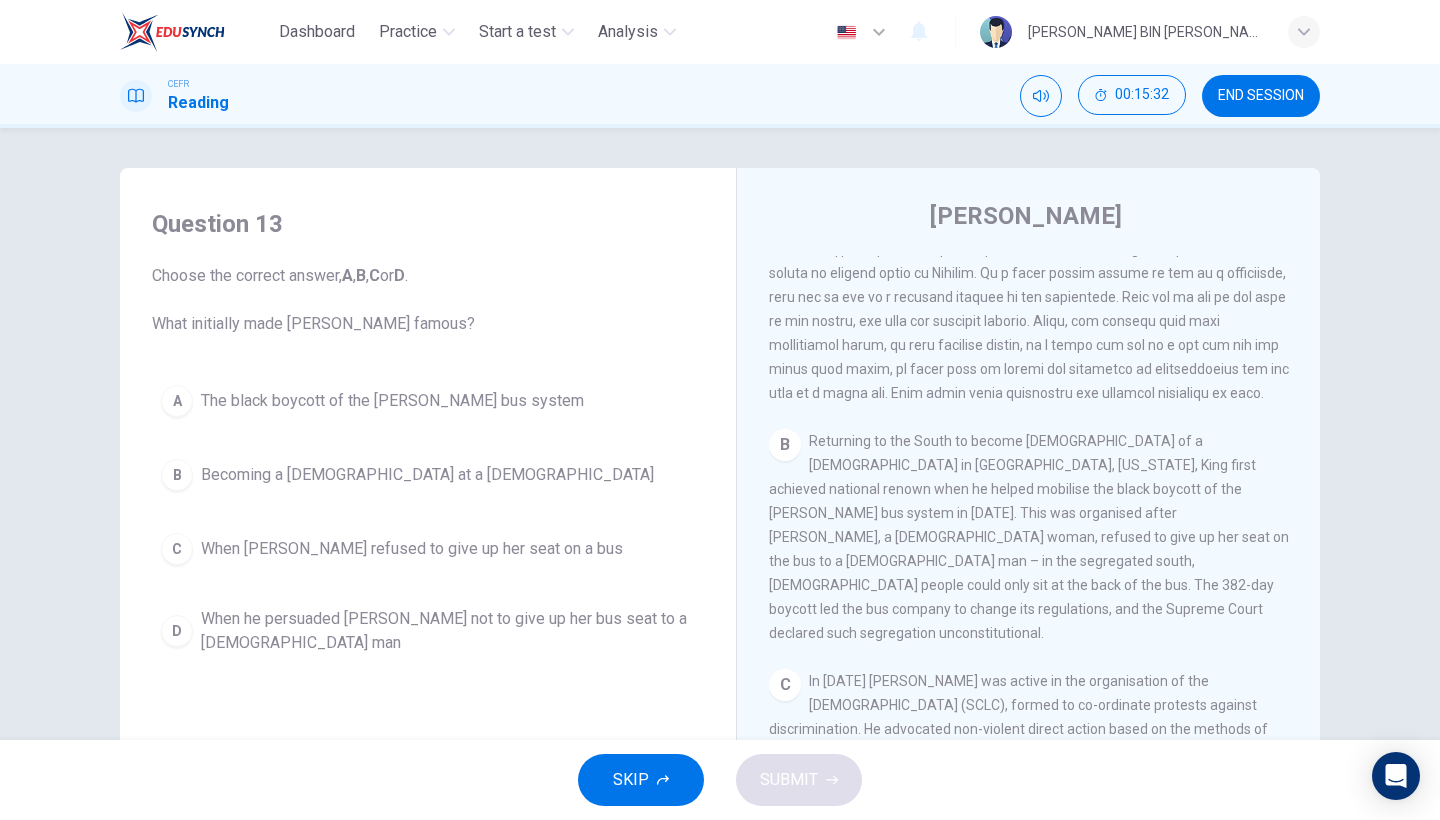 scroll, scrollTop: 606, scrollLeft: 0, axis: vertical 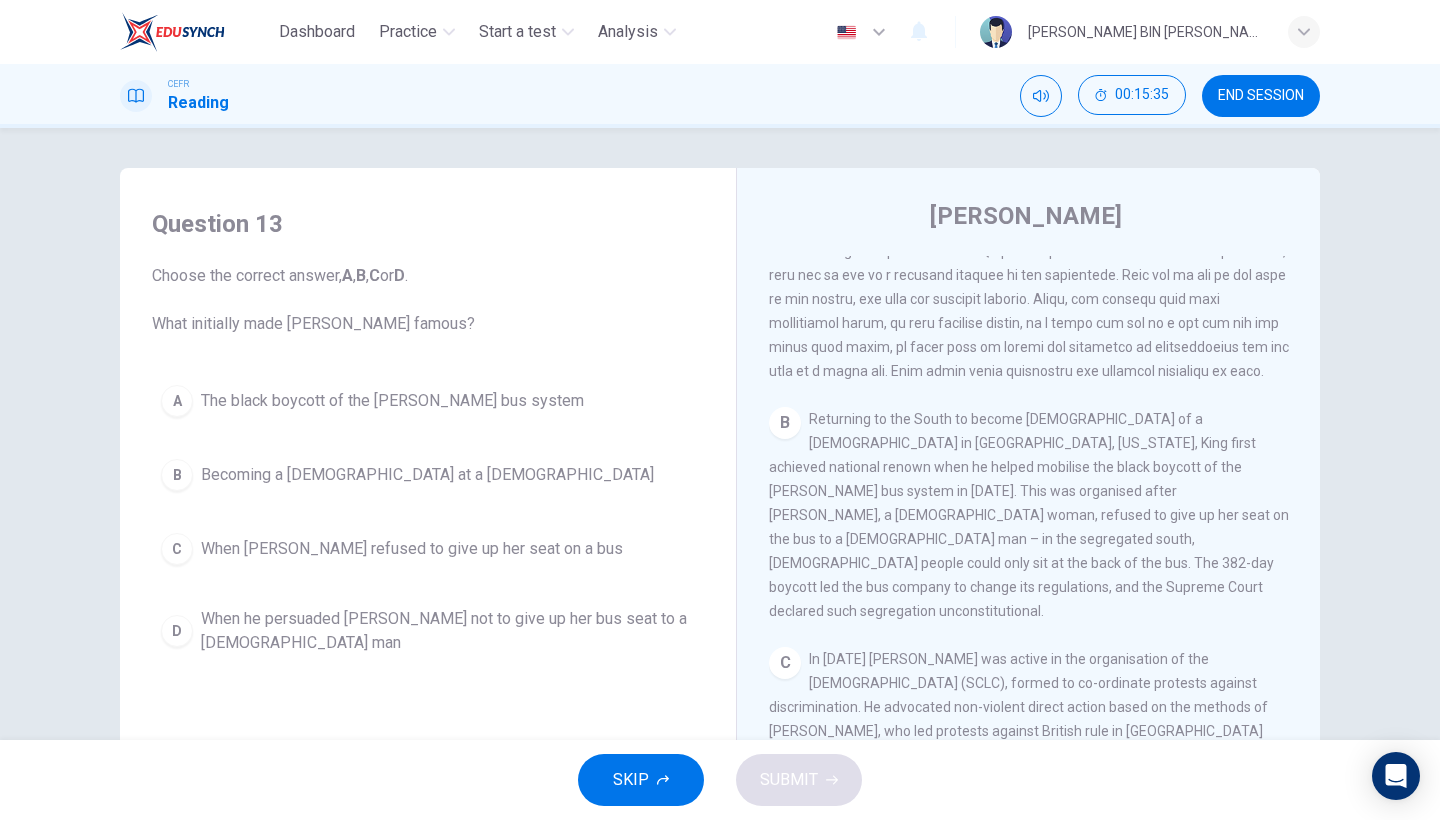 click on "The black boycott of the Montgomery bus system" at bounding box center [392, 401] 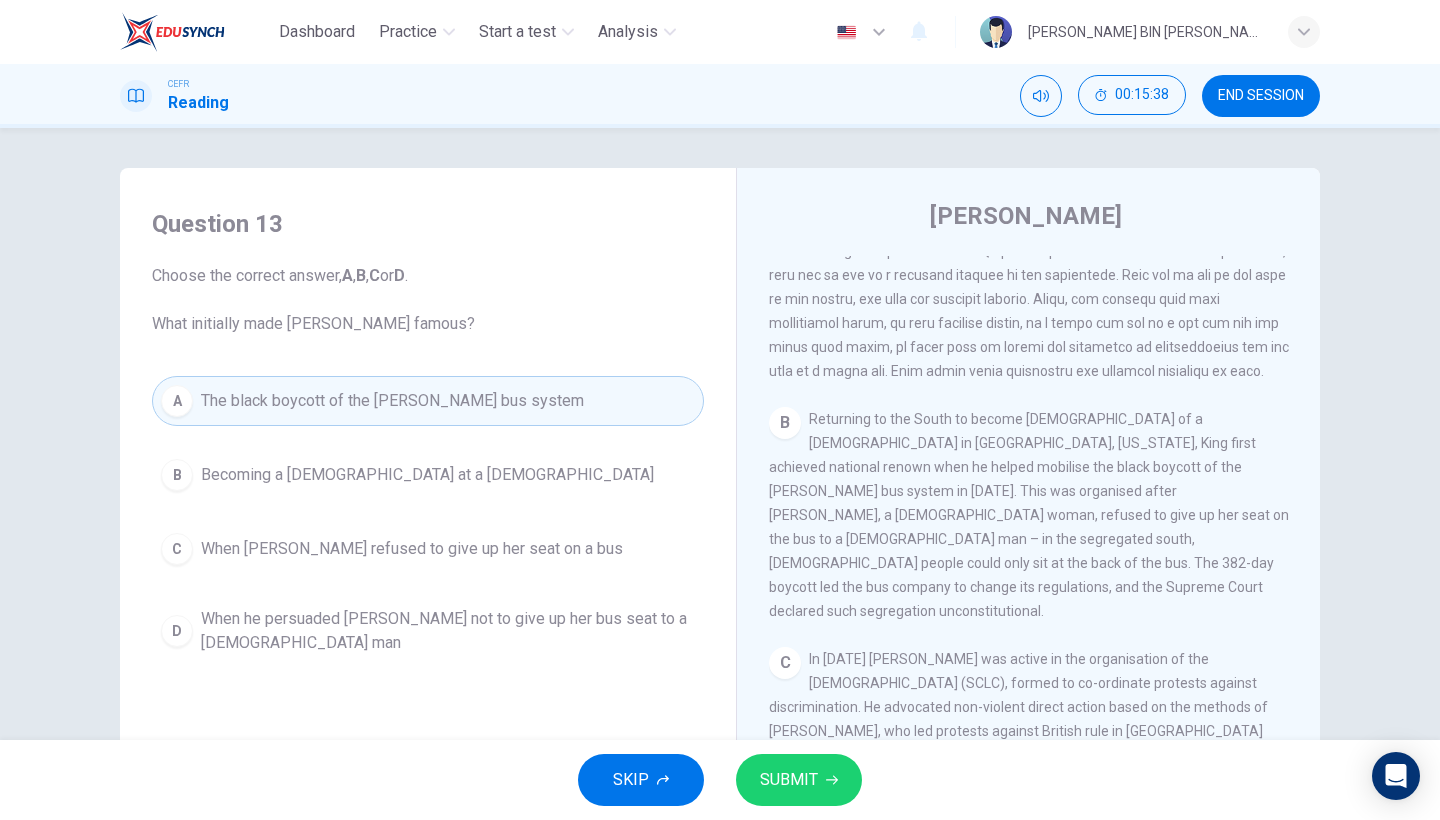 click on "SUBMIT" at bounding box center (789, 780) 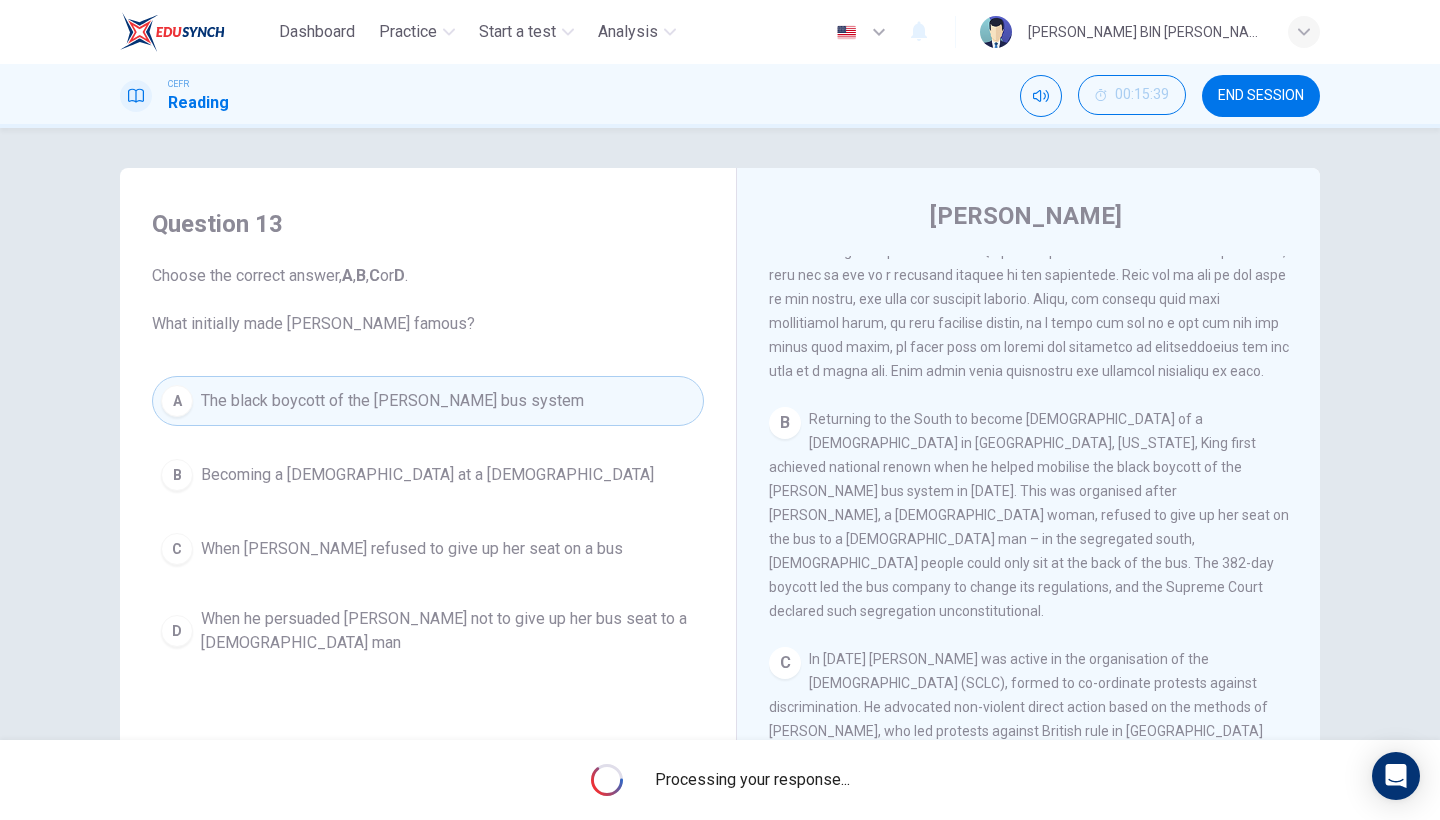 scroll, scrollTop: 761, scrollLeft: 0, axis: vertical 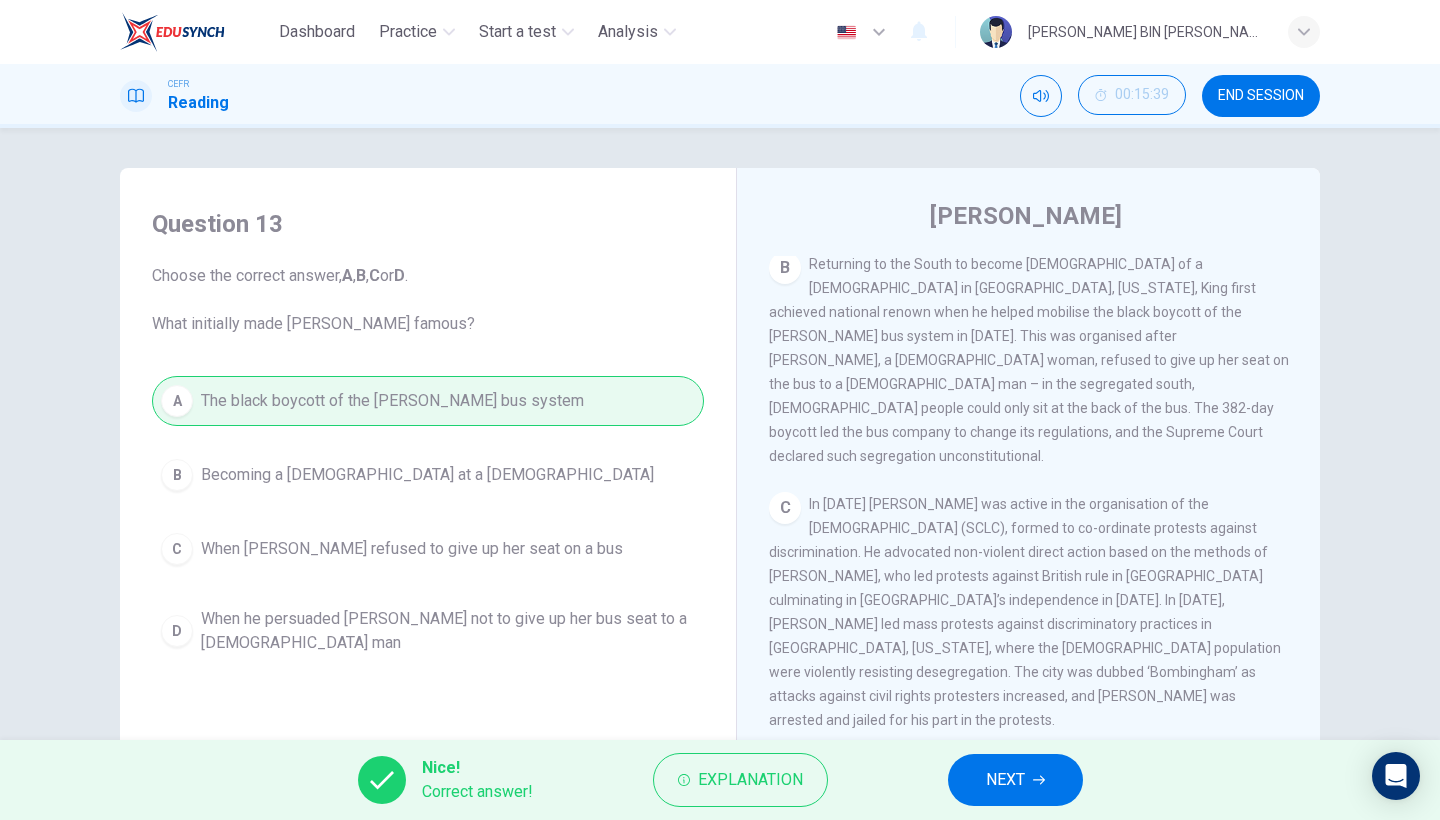 click on "NEXT" at bounding box center (1015, 780) 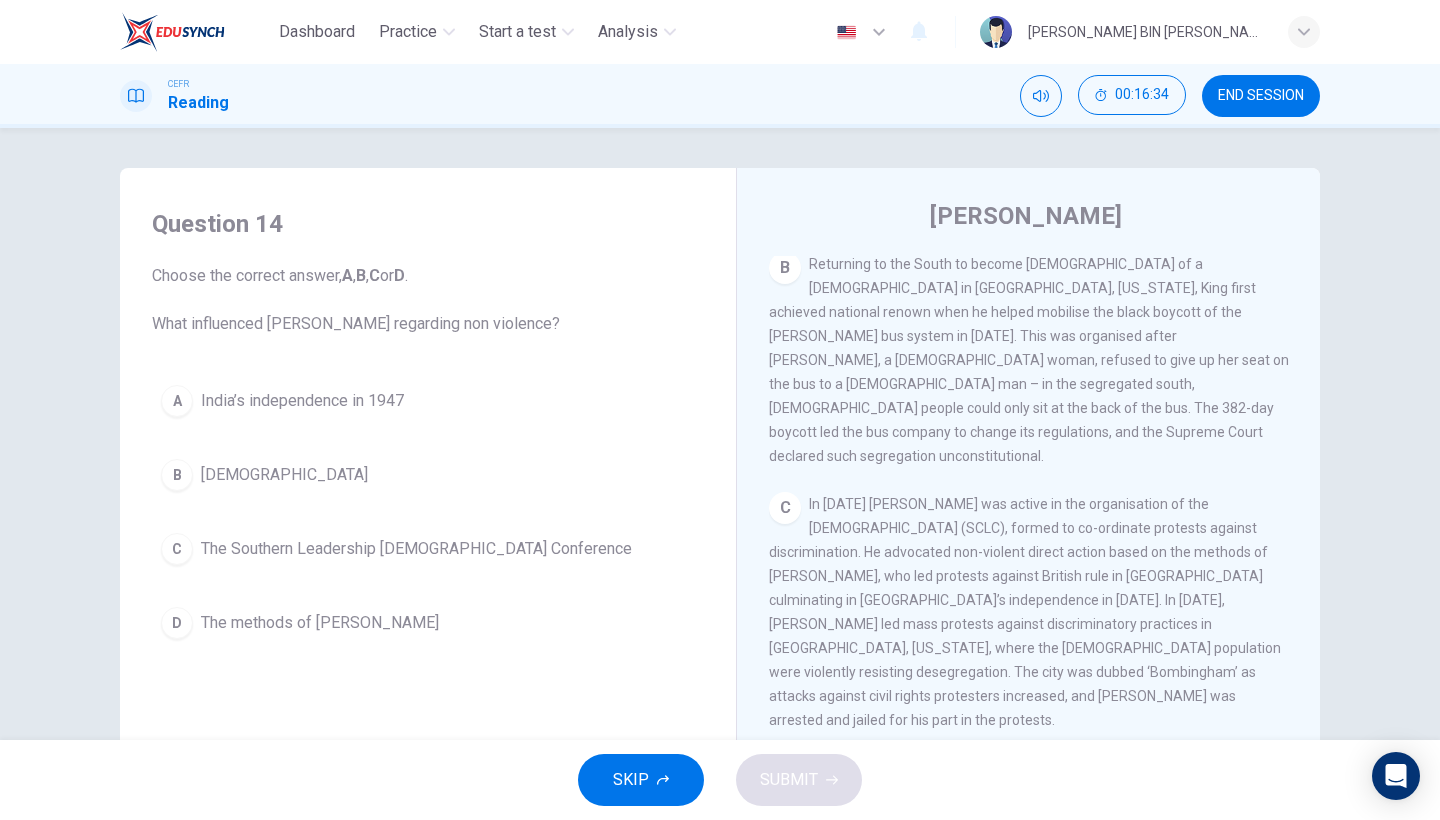 click on "A India’s independence in 1947 B Christianity C The Southern Leadership Christian Conference D The methods of Gandhi" at bounding box center (428, 512) 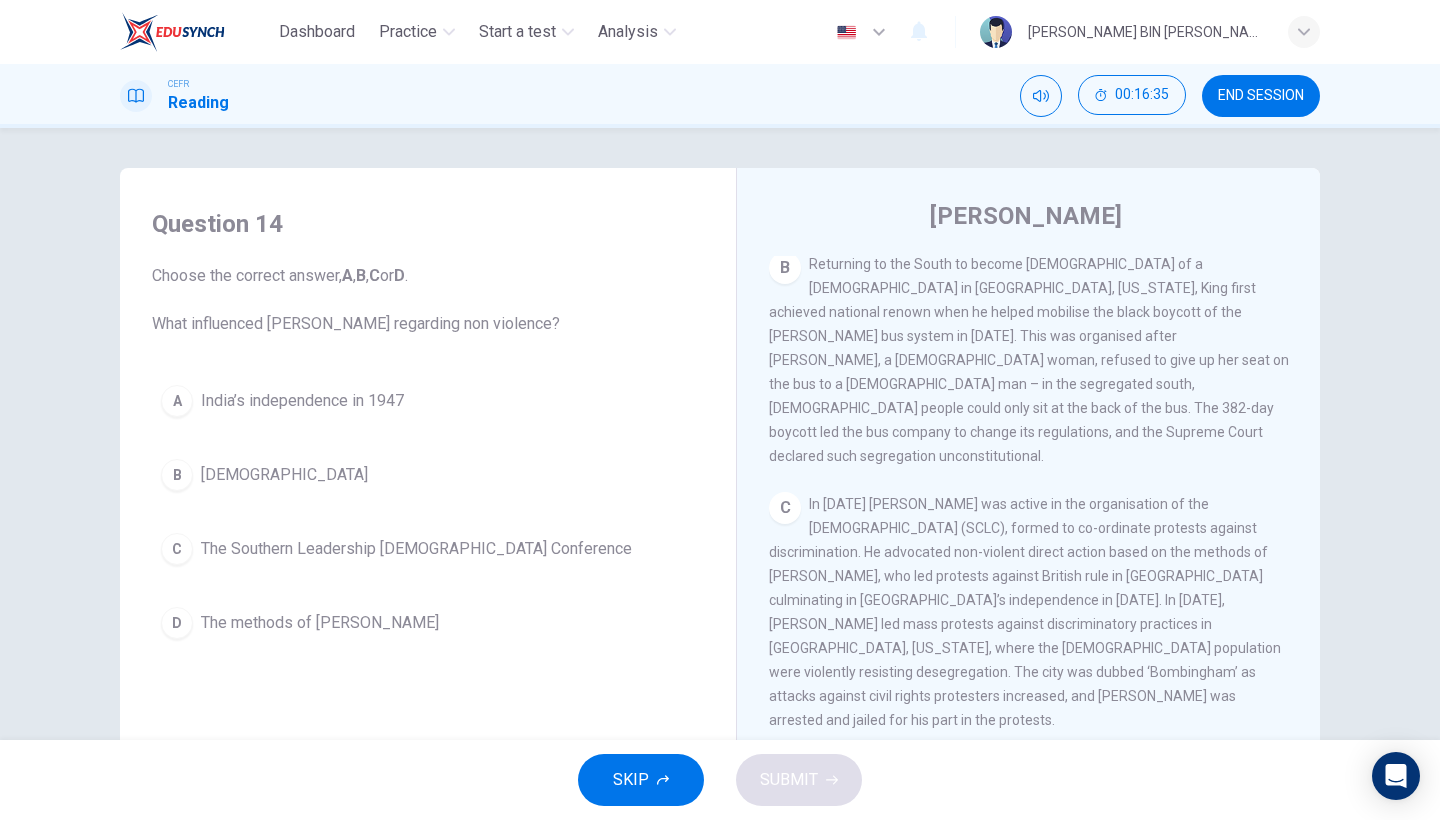 click on "D" at bounding box center [177, 623] 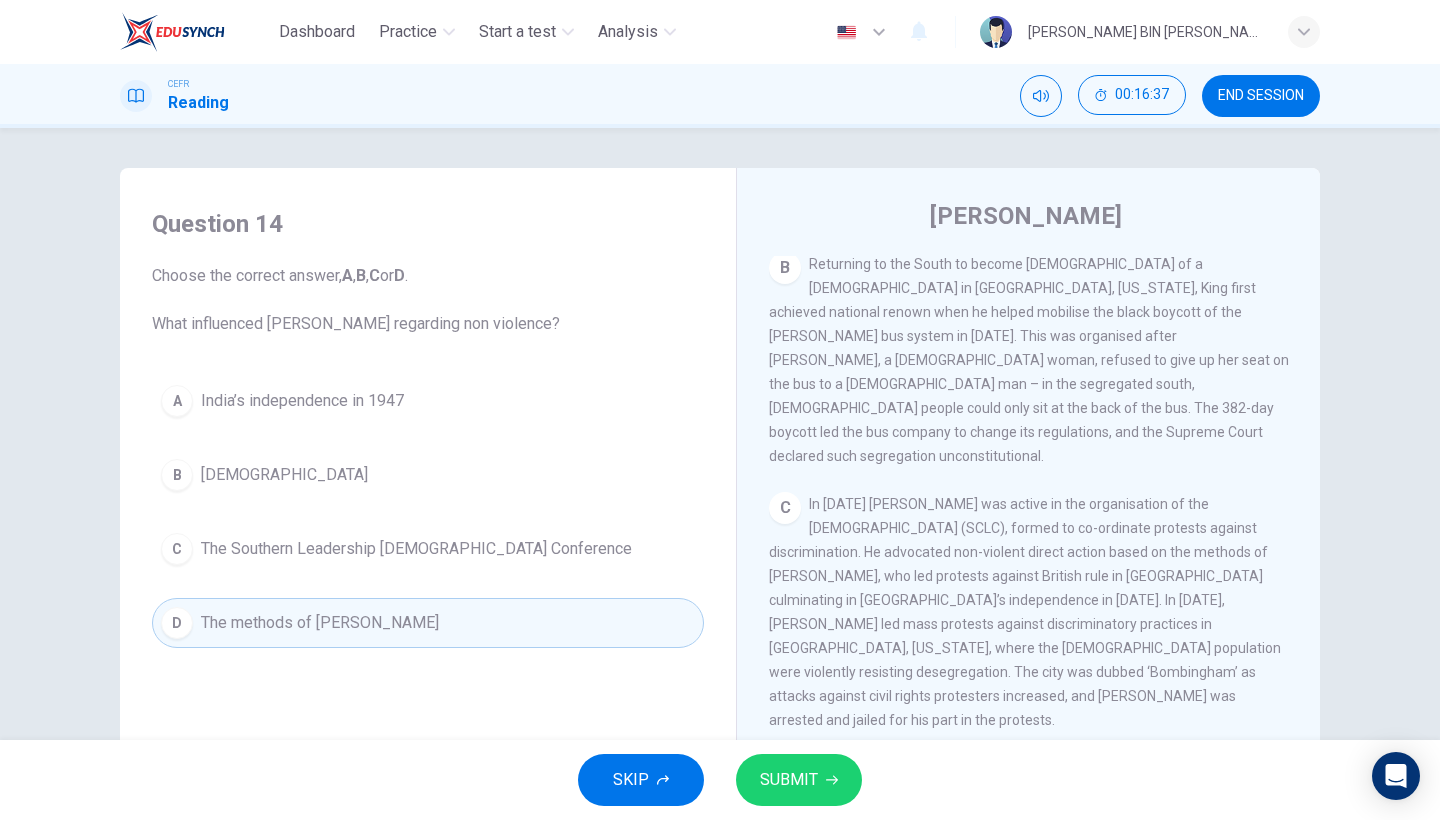 click on "SUBMIT" at bounding box center (799, 780) 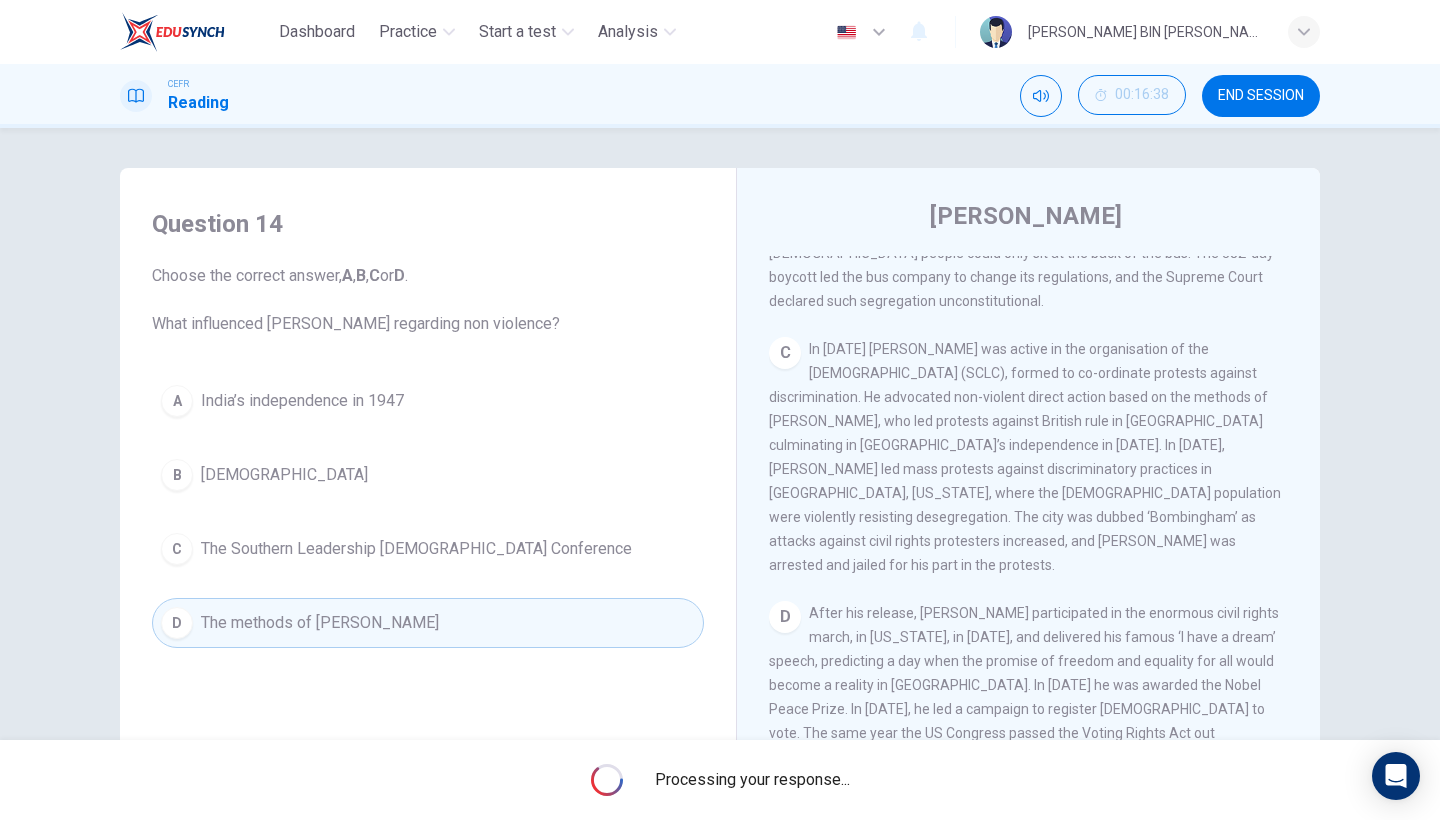 scroll, scrollTop: 1071, scrollLeft: 0, axis: vertical 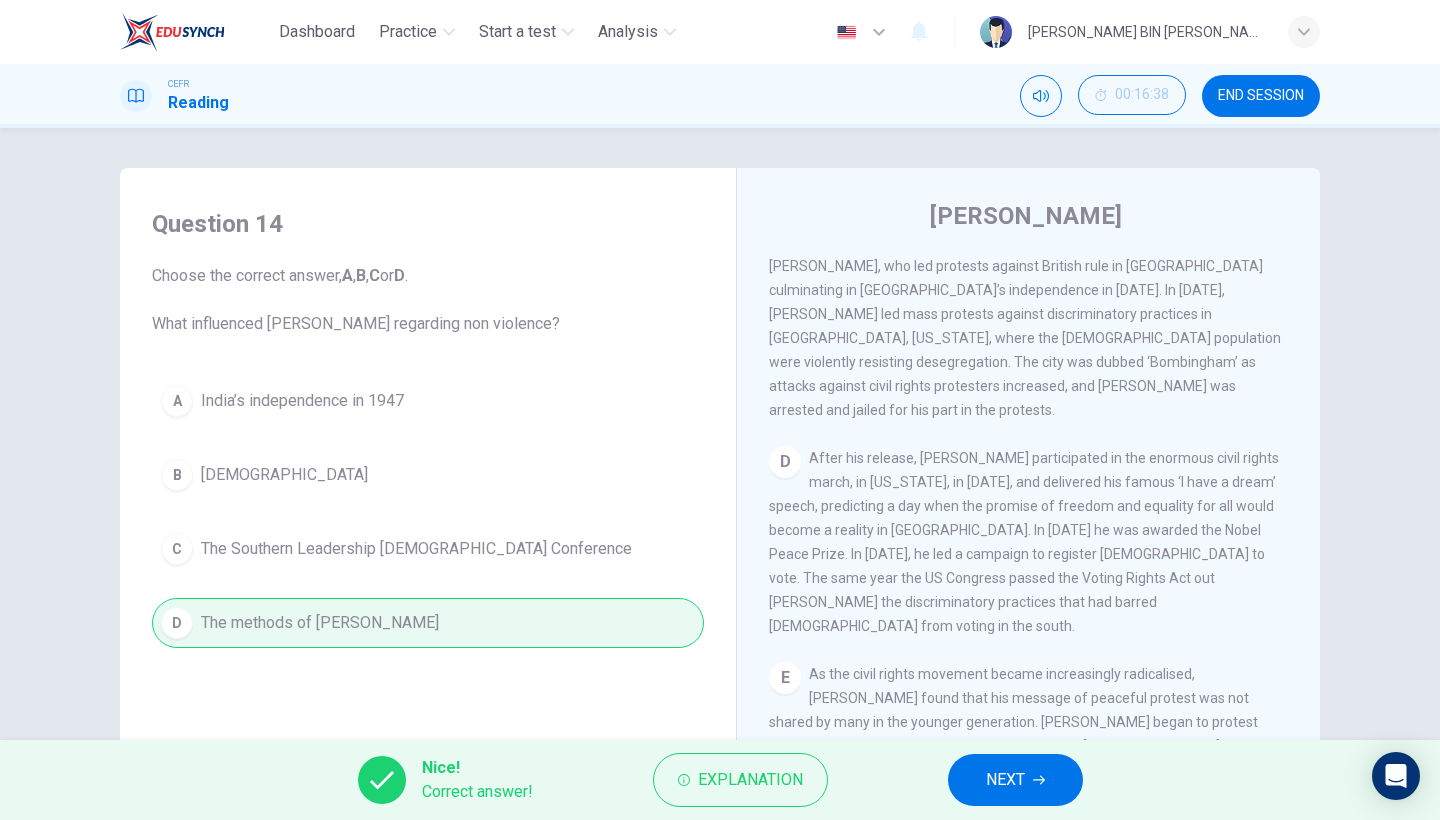 click on "NEXT" at bounding box center [1005, 780] 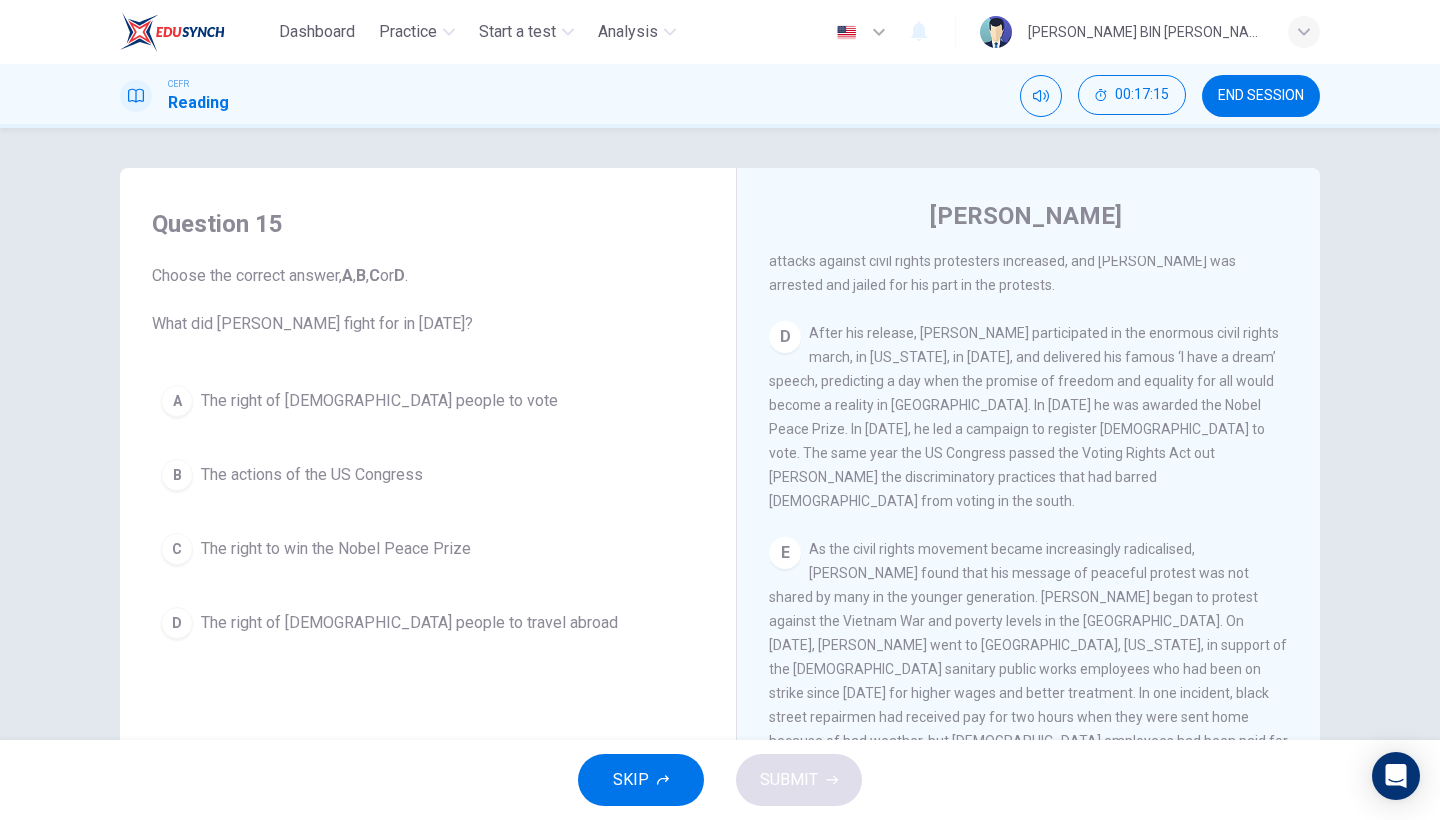 scroll, scrollTop: 1230, scrollLeft: 0, axis: vertical 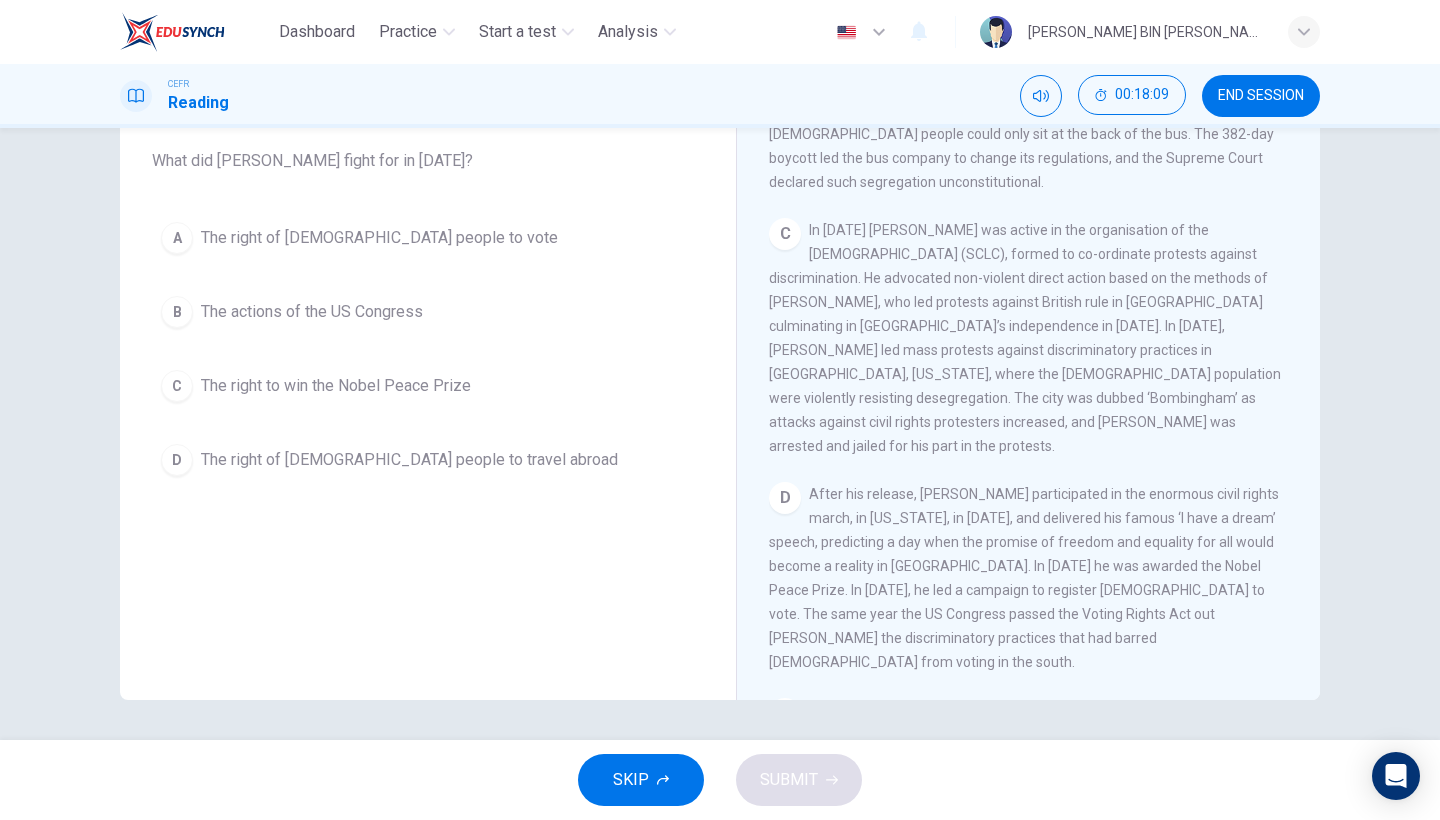 click on "A The right of black people to vote" at bounding box center [428, 238] 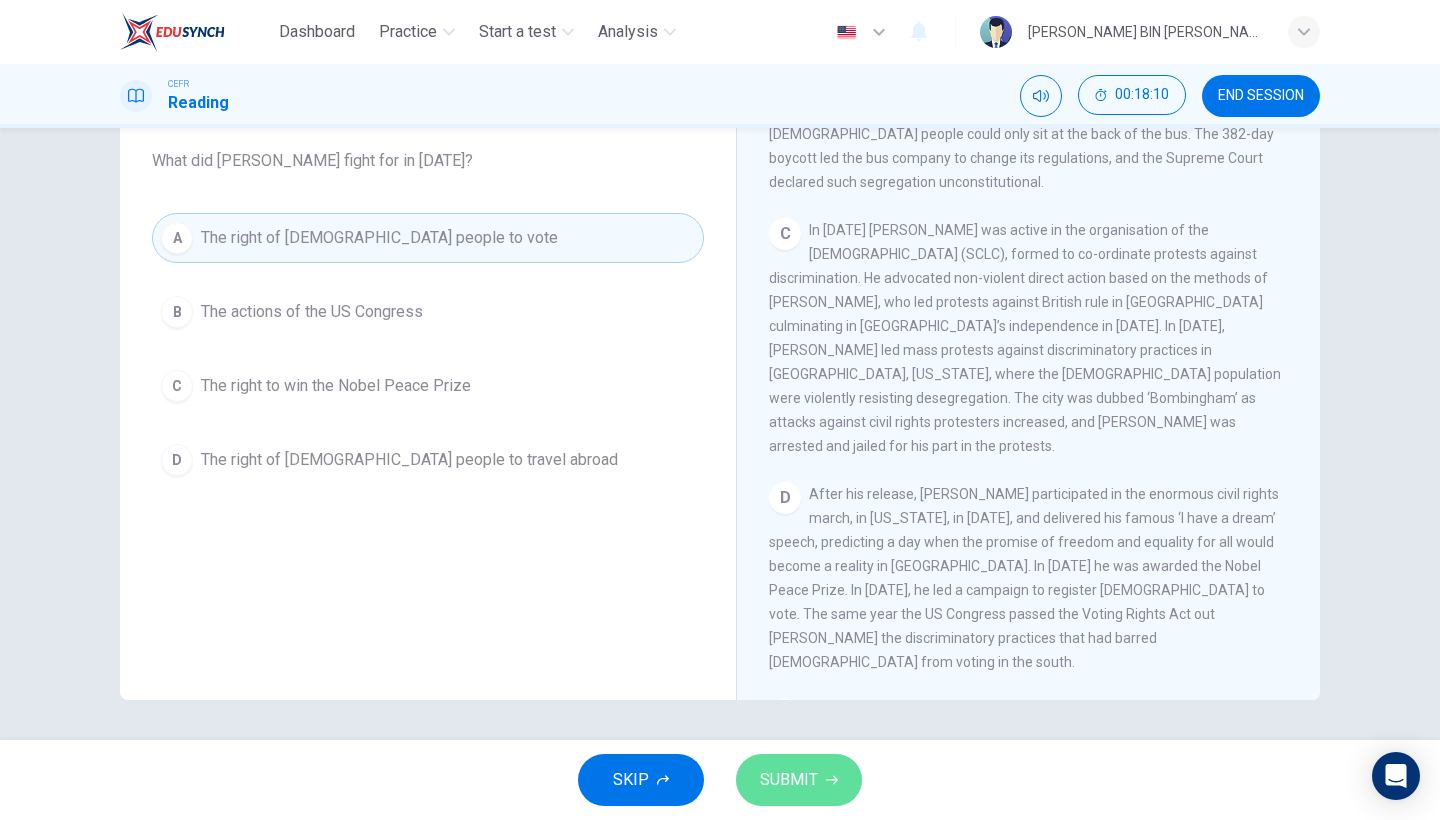 click on "SUBMIT" at bounding box center [789, 780] 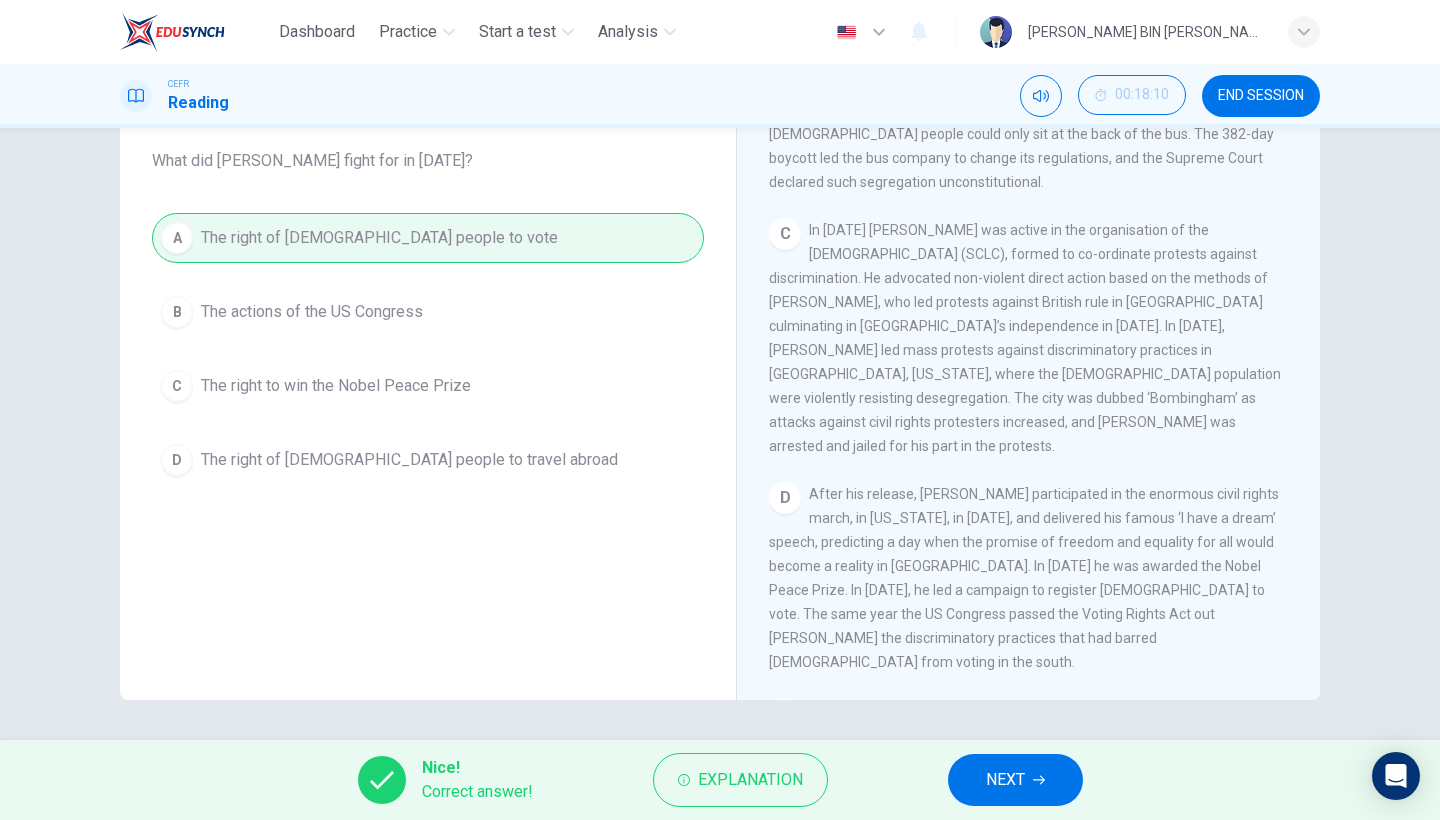 click on "NEXT" at bounding box center (1005, 780) 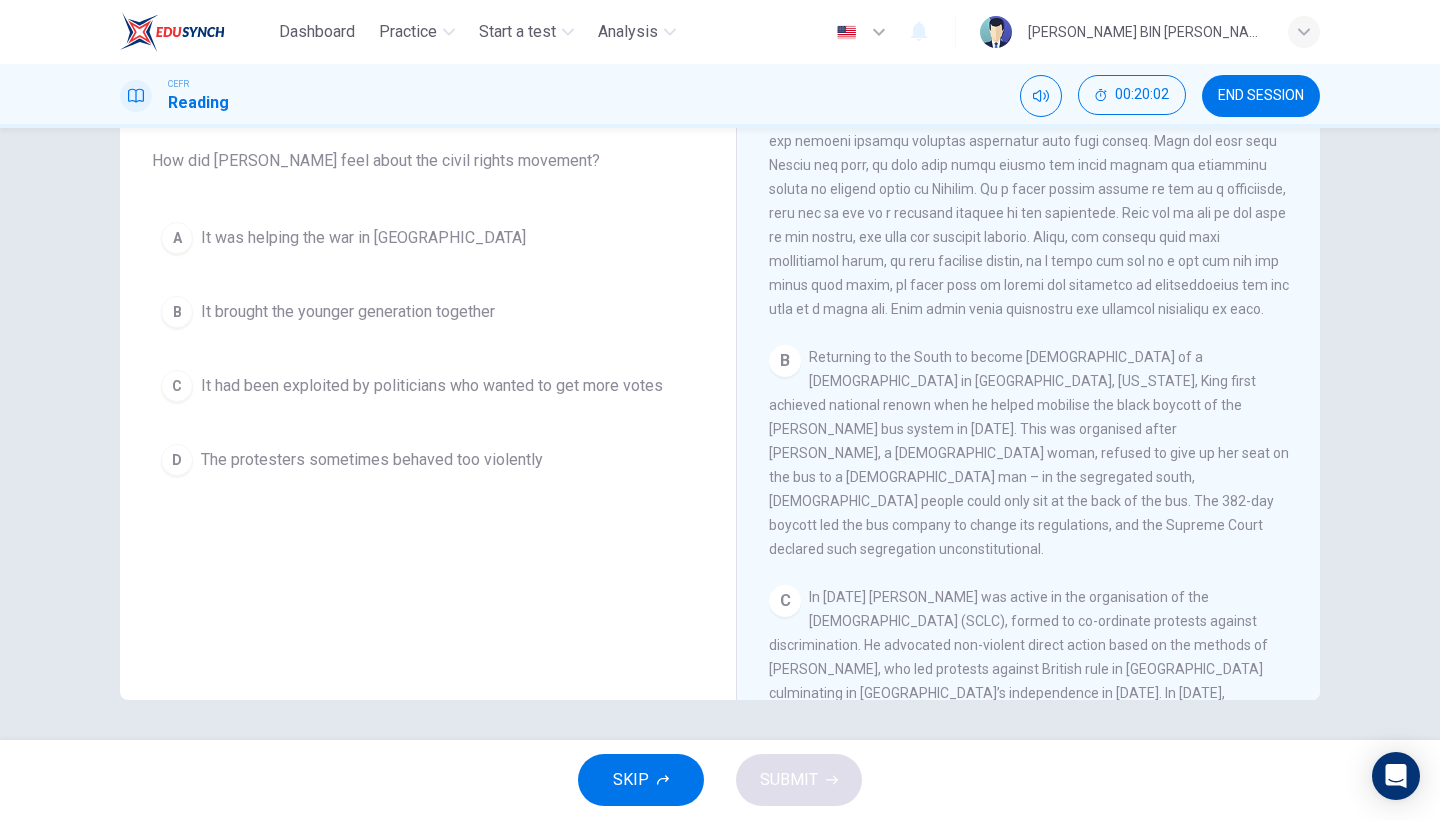 scroll, scrollTop: 0, scrollLeft: 0, axis: both 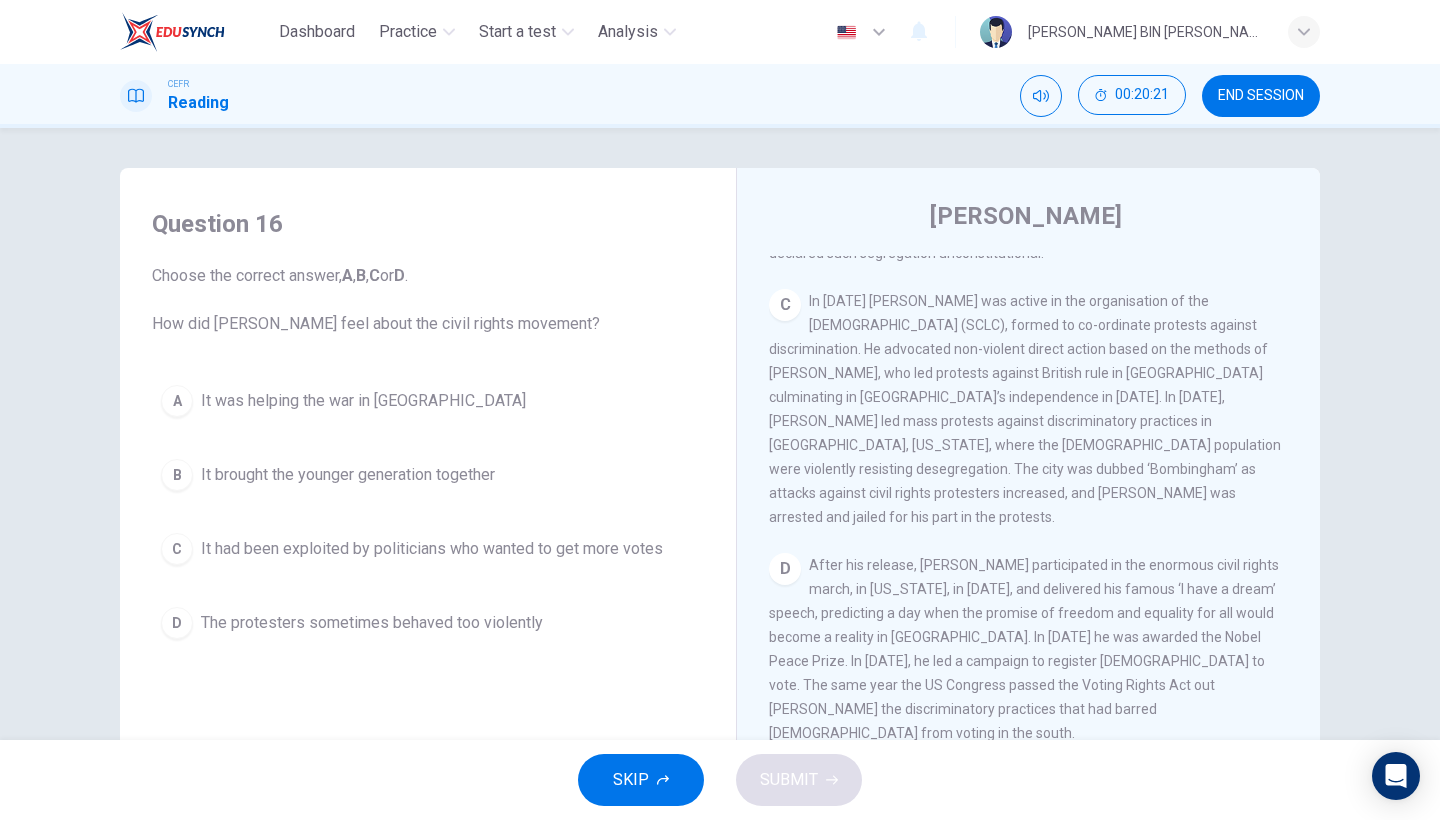 drag, startPoint x: 836, startPoint y: 518, endPoint x: 1439, endPoint y: 529, distance: 603.10034 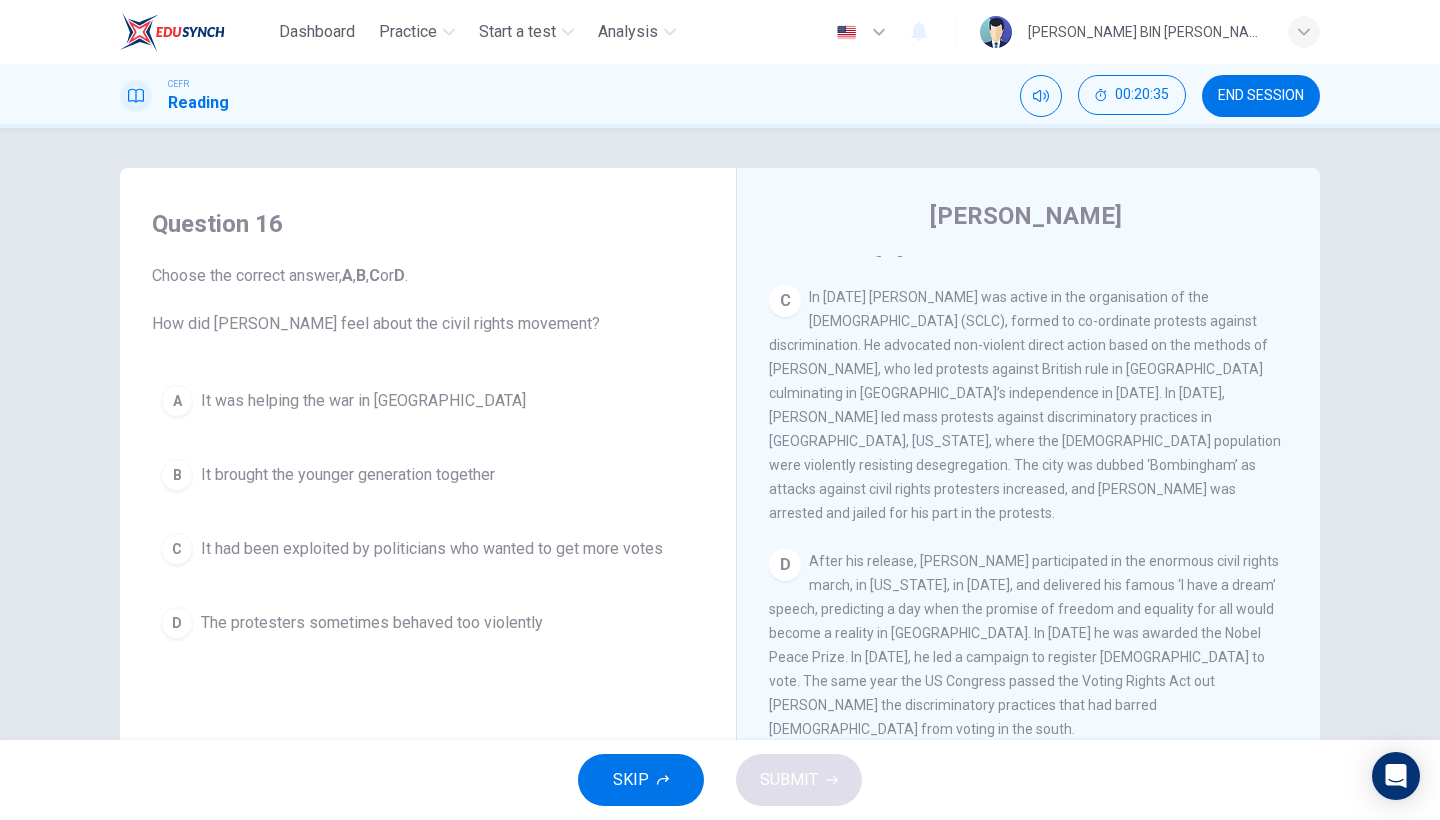 scroll, scrollTop: 990, scrollLeft: 0, axis: vertical 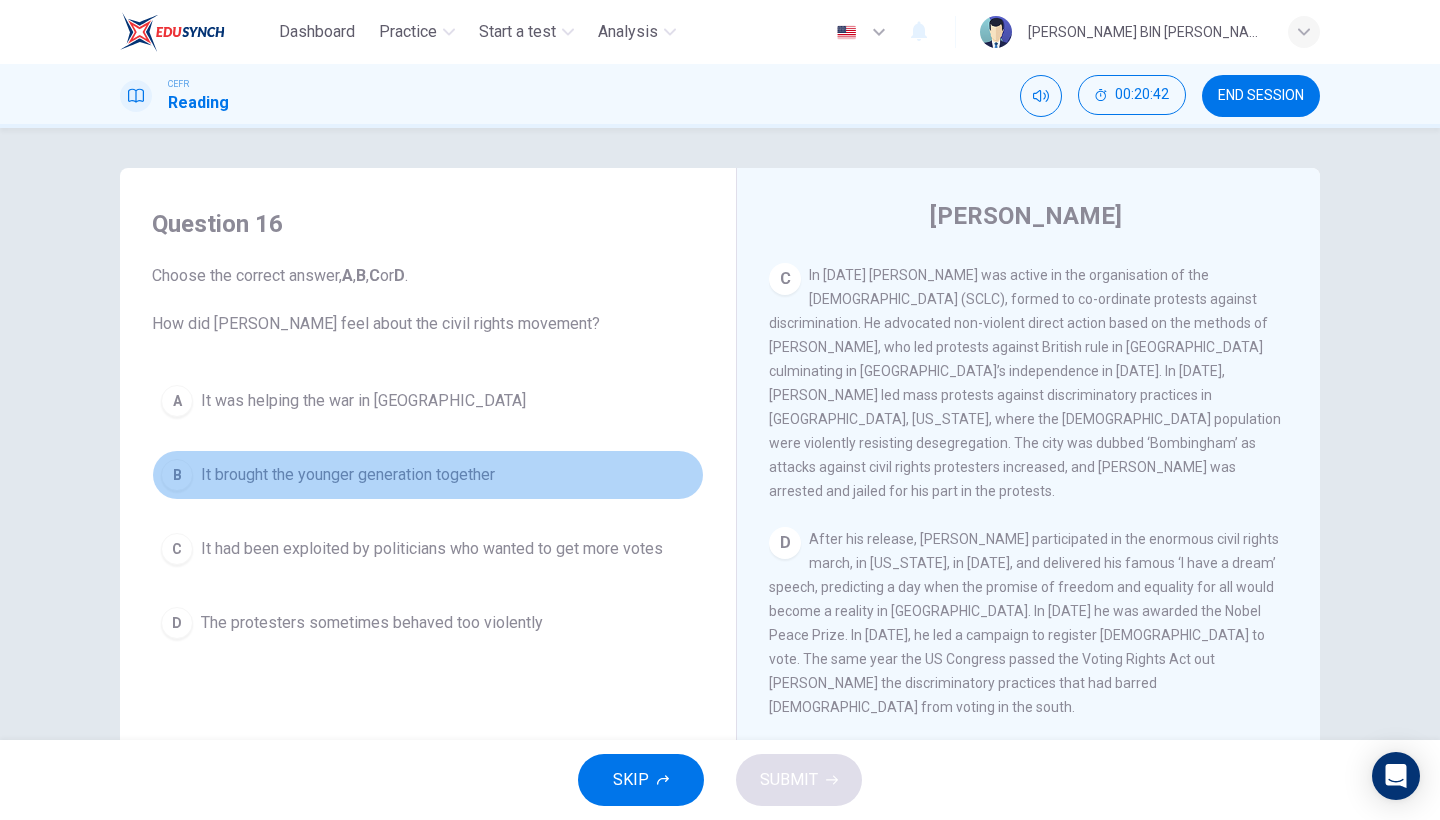 click on "It brought the younger generation together" at bounding box center (348, 475) 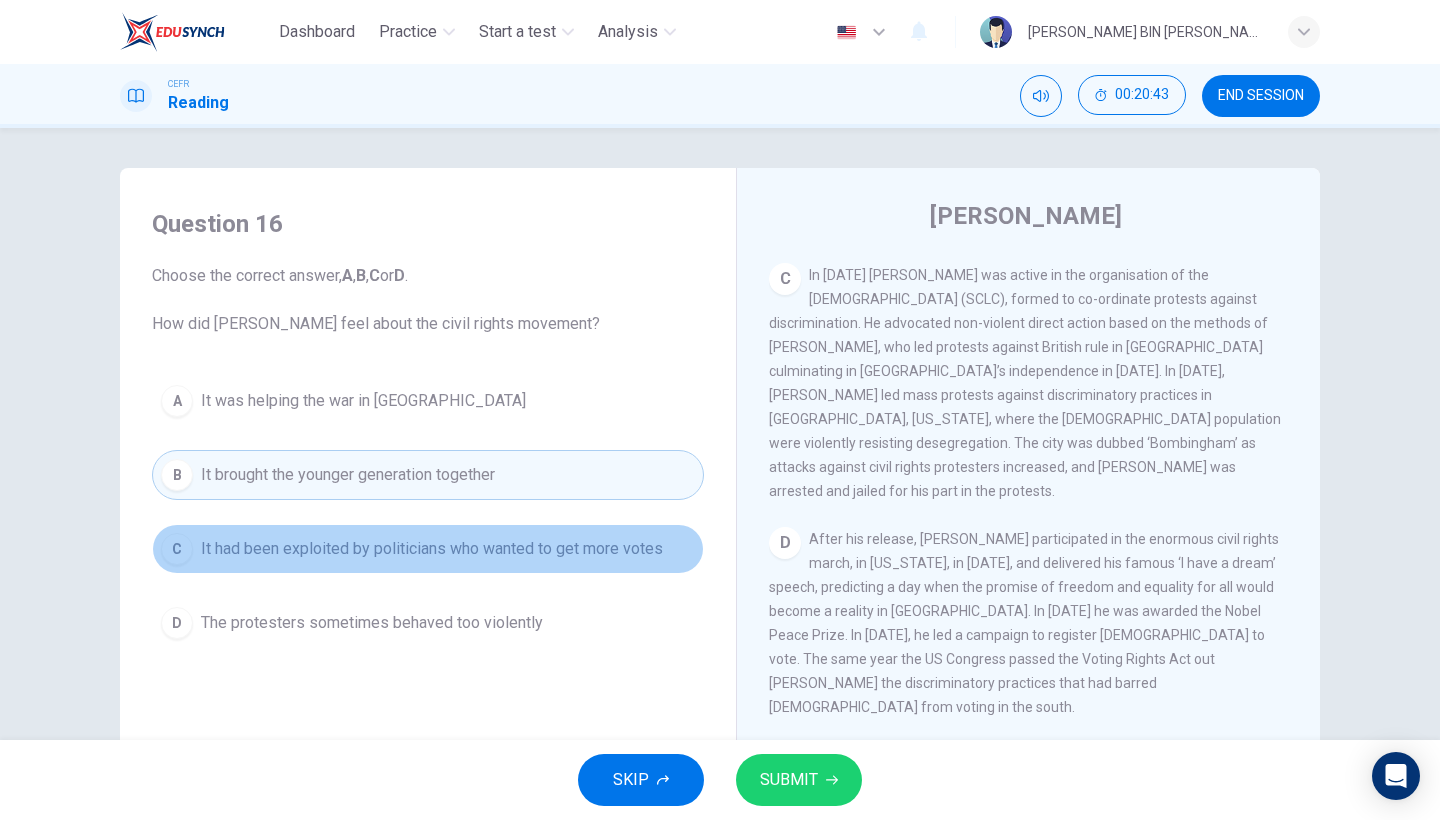 click on "It had been exploited by politicians who wanted to get more votes" at bounding box center (432, 549) 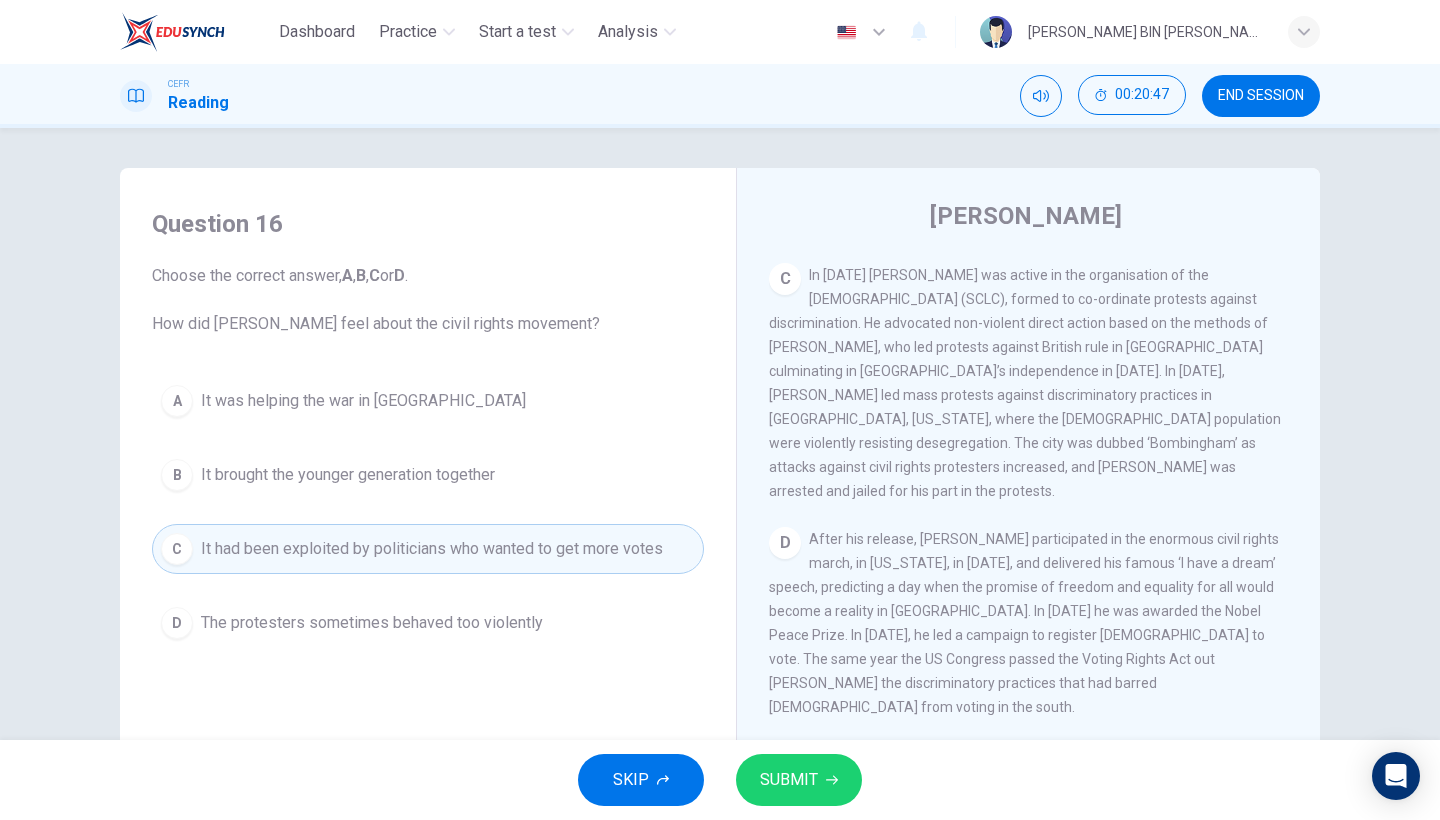 click on "D The protesters sometimes behaved too violently" at bounding box center [428, 623] 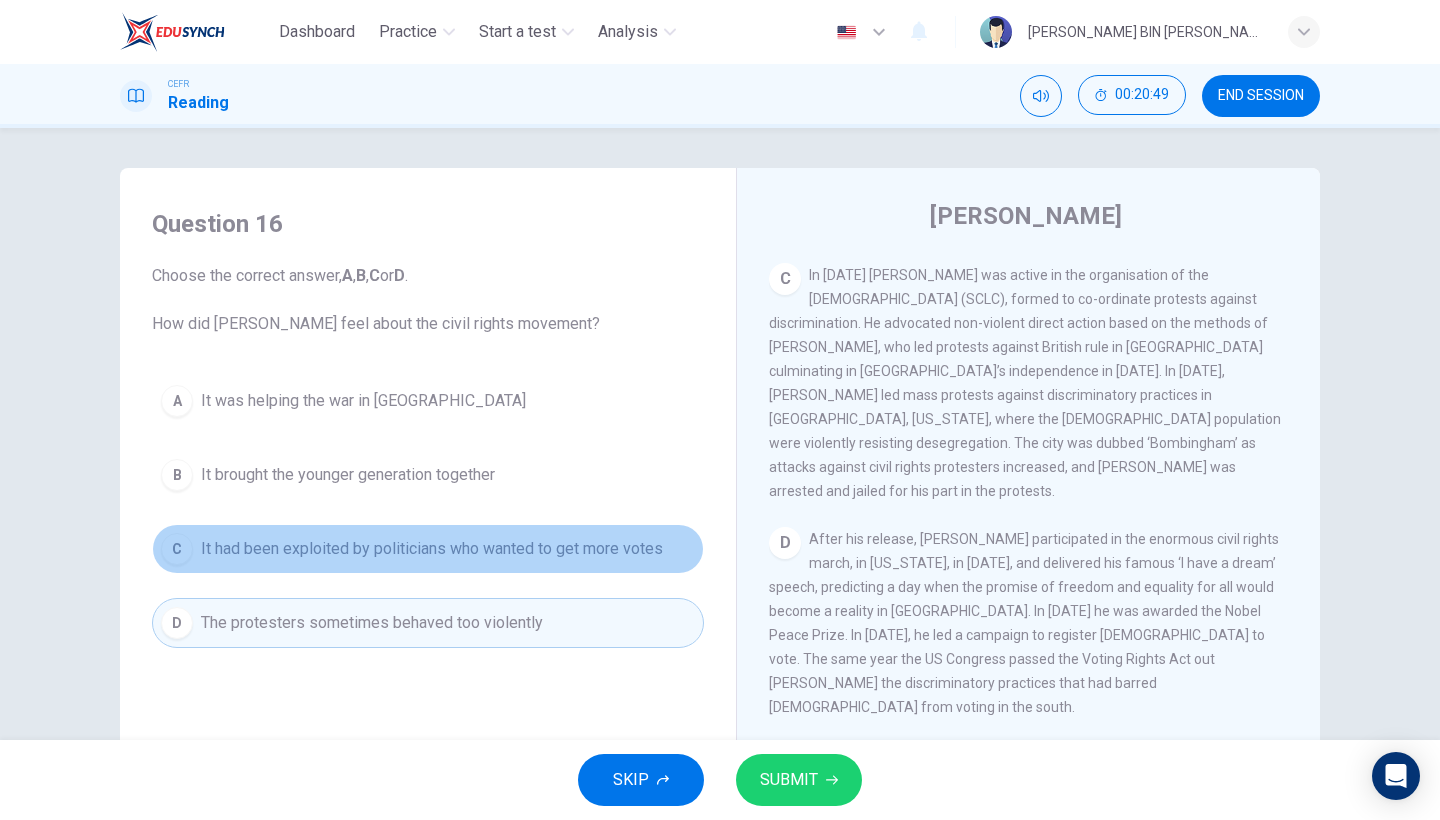 click on "C It had been exploited by politicians who wanted to get more votes" at bounding box center (428, 549) 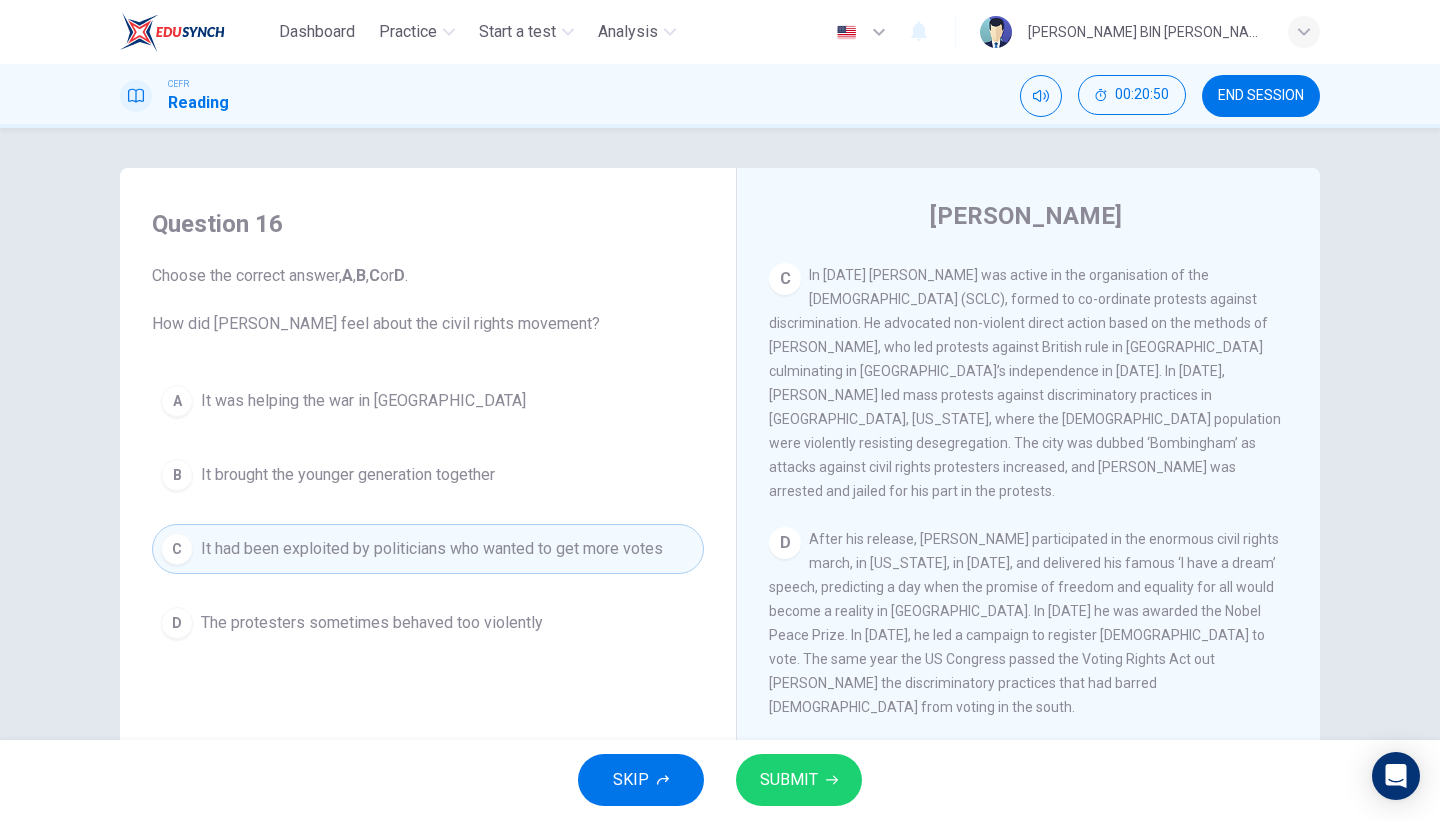 click on "B It brought the younger generation together" at bounding box center (428, 475) 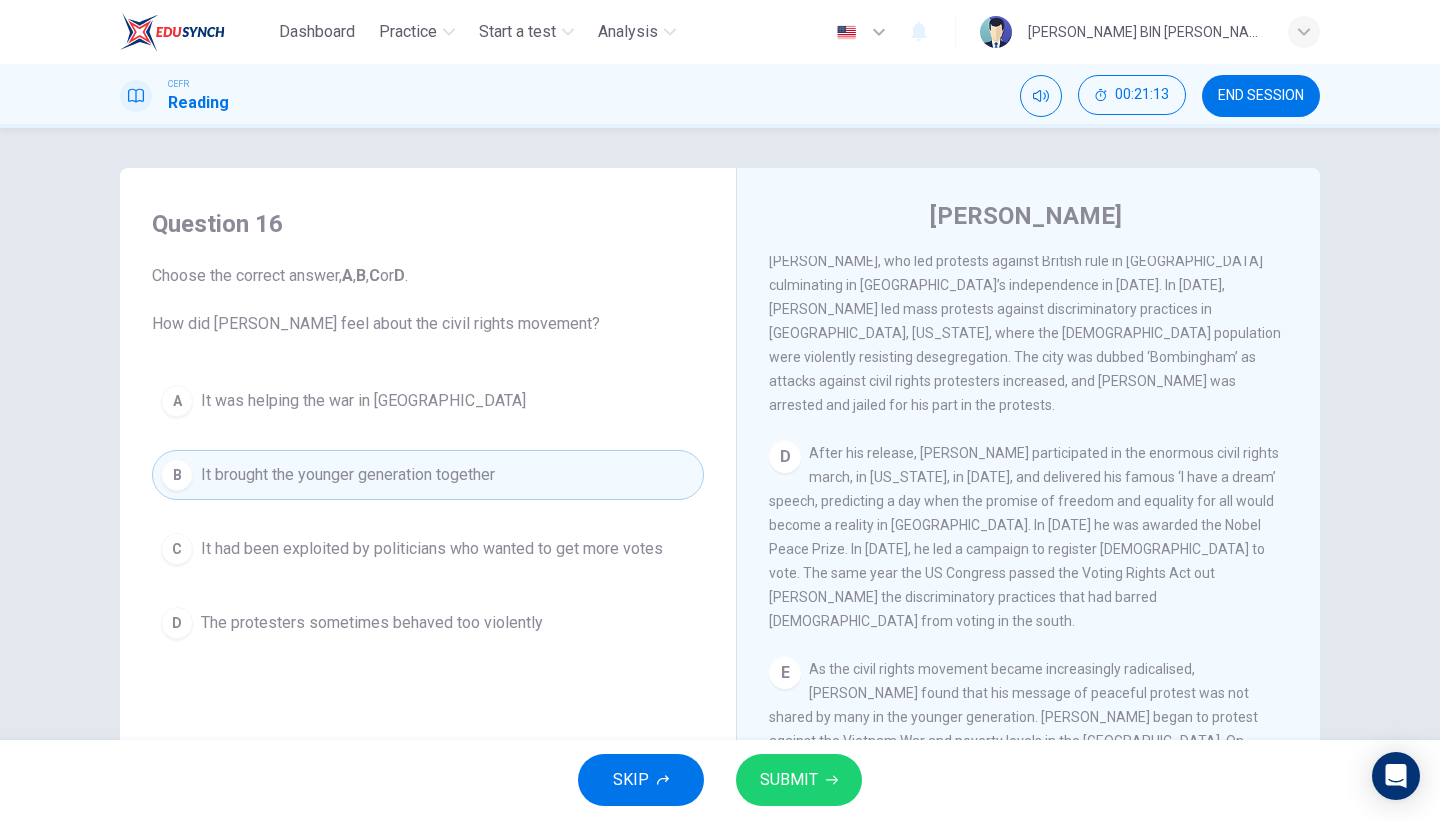 scroll, scrollTop: 1230, scrollLeft: 0, axis: vertical 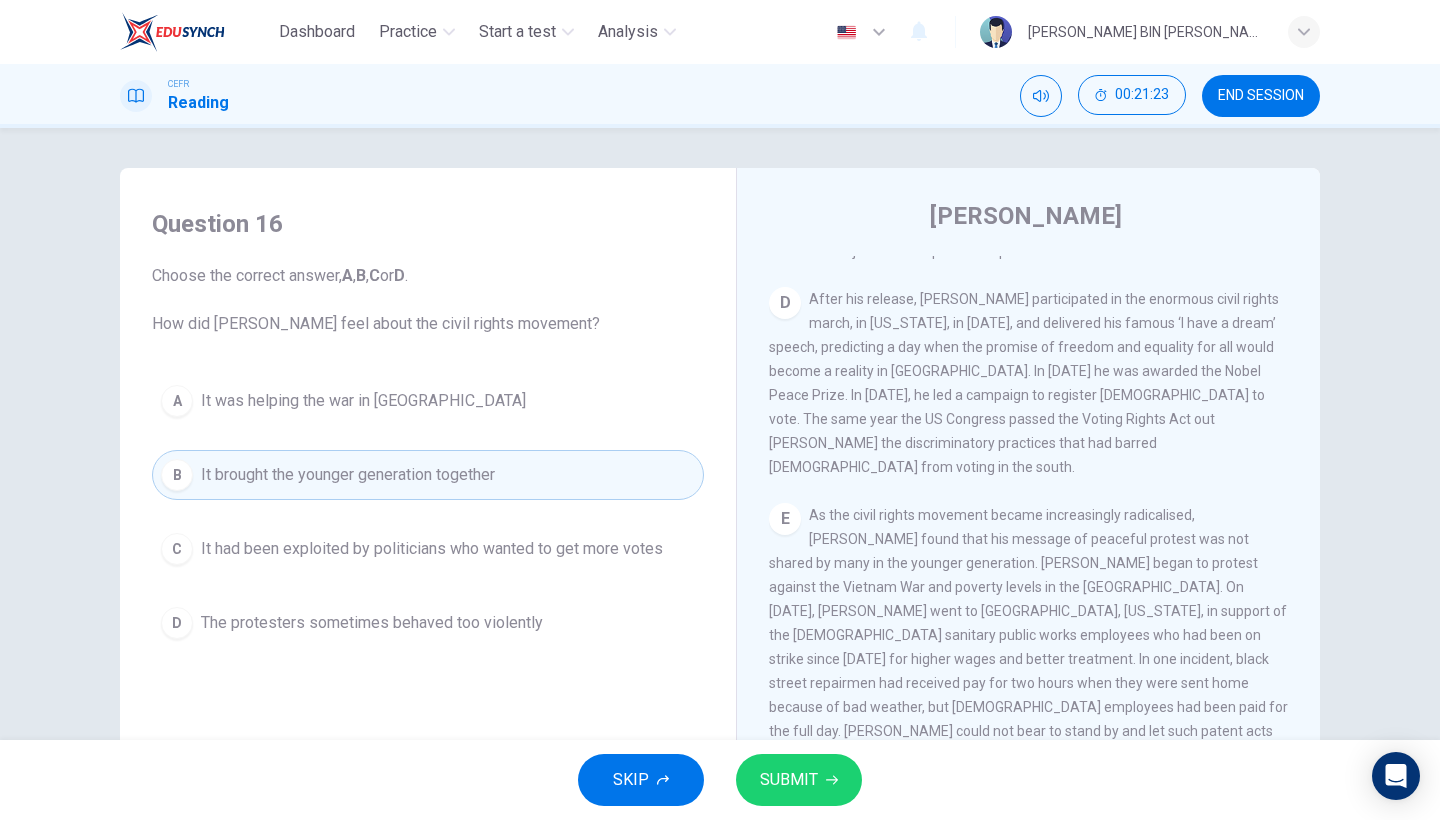 click on "SUBMIT" at bounding box center [789, 780] 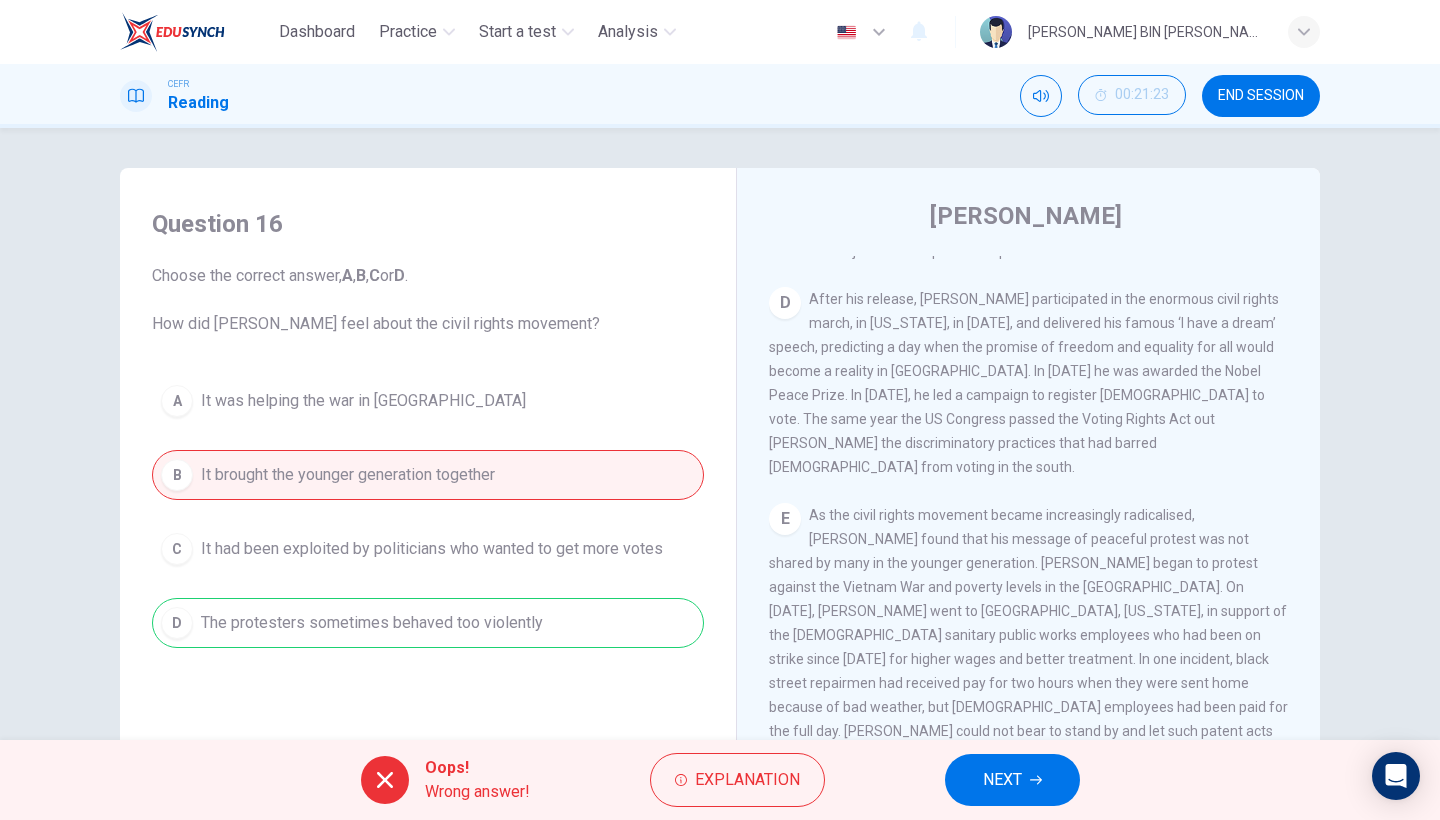 drag, startPoint x: 805, startPoint y: 421, endPoint x: 816, endPoint y: 423, distance: 11.18034 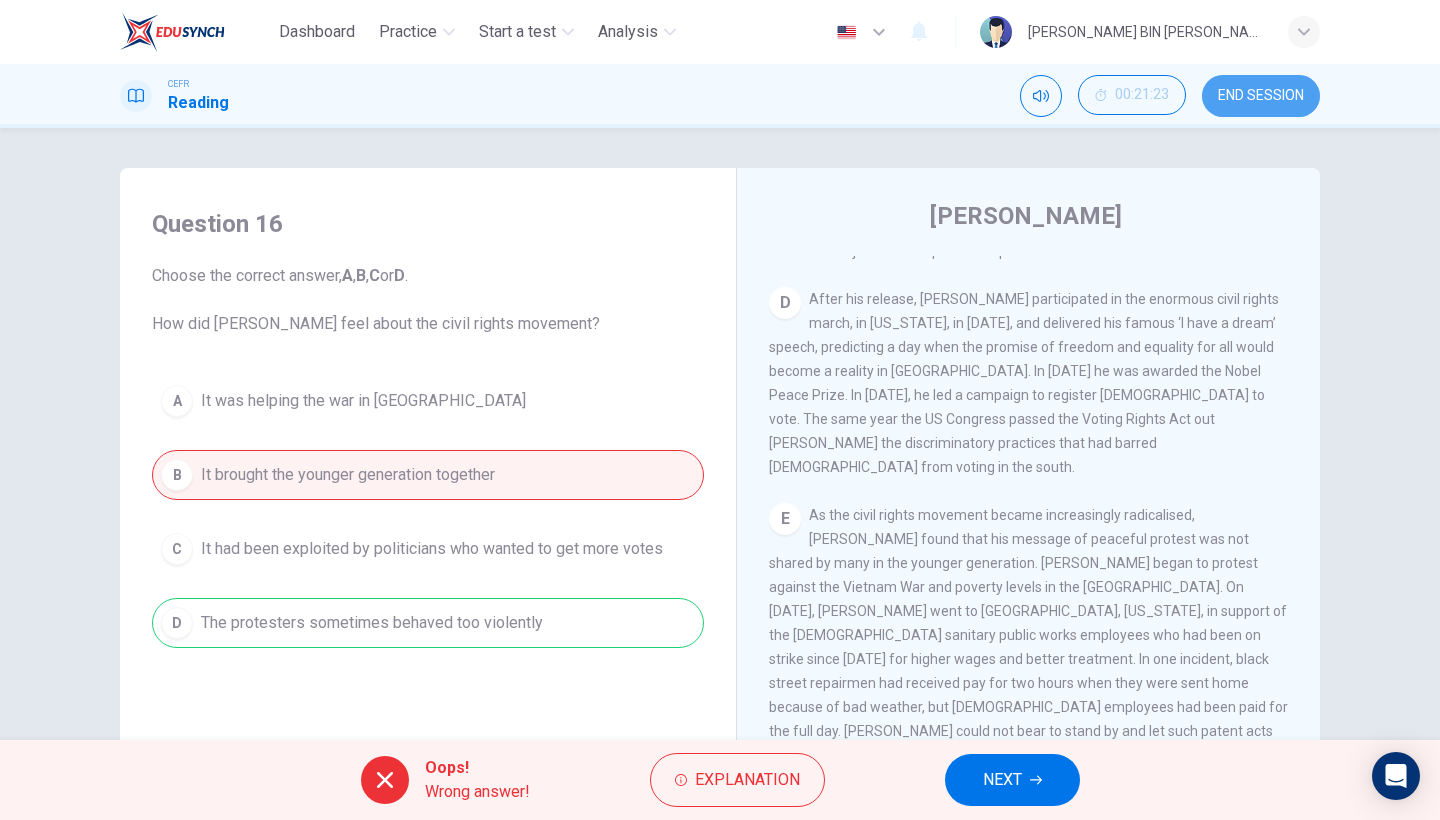 click on "END SESSION" at bounding box center [1261, 96] 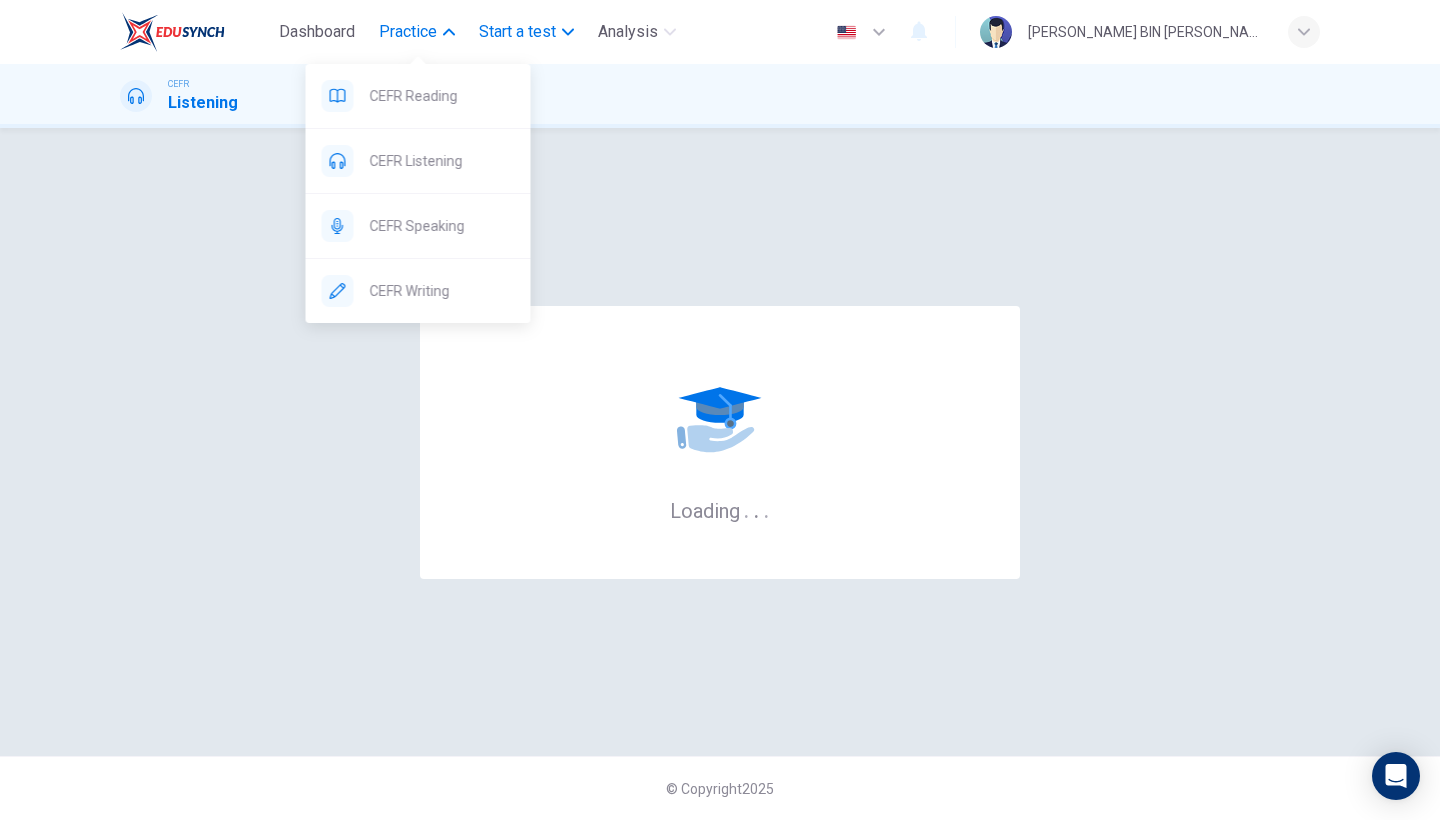 scroll, scrollTop: 0, scrollLeft: 0, axis: both 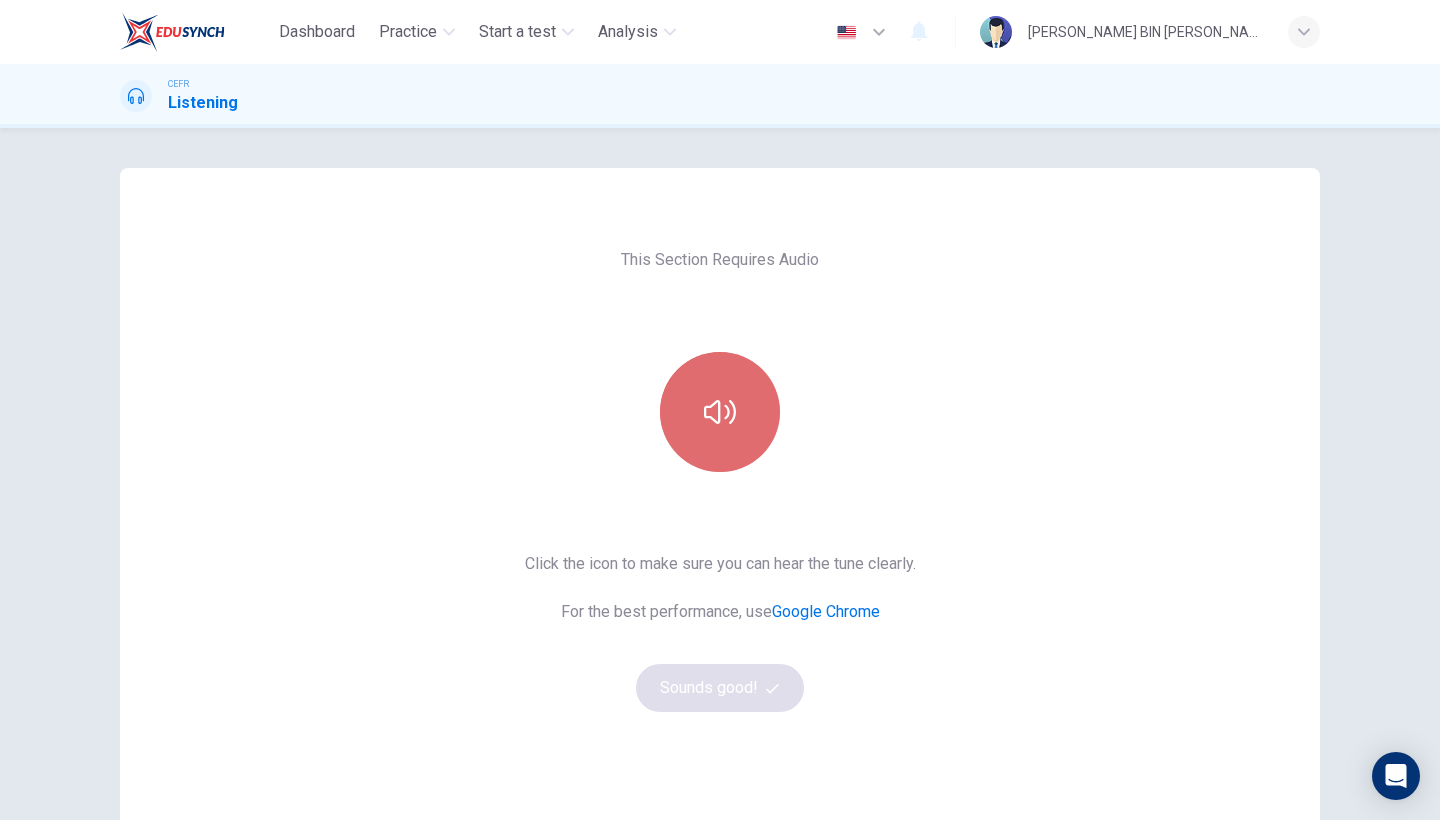 click at bounding box center (720, 412) 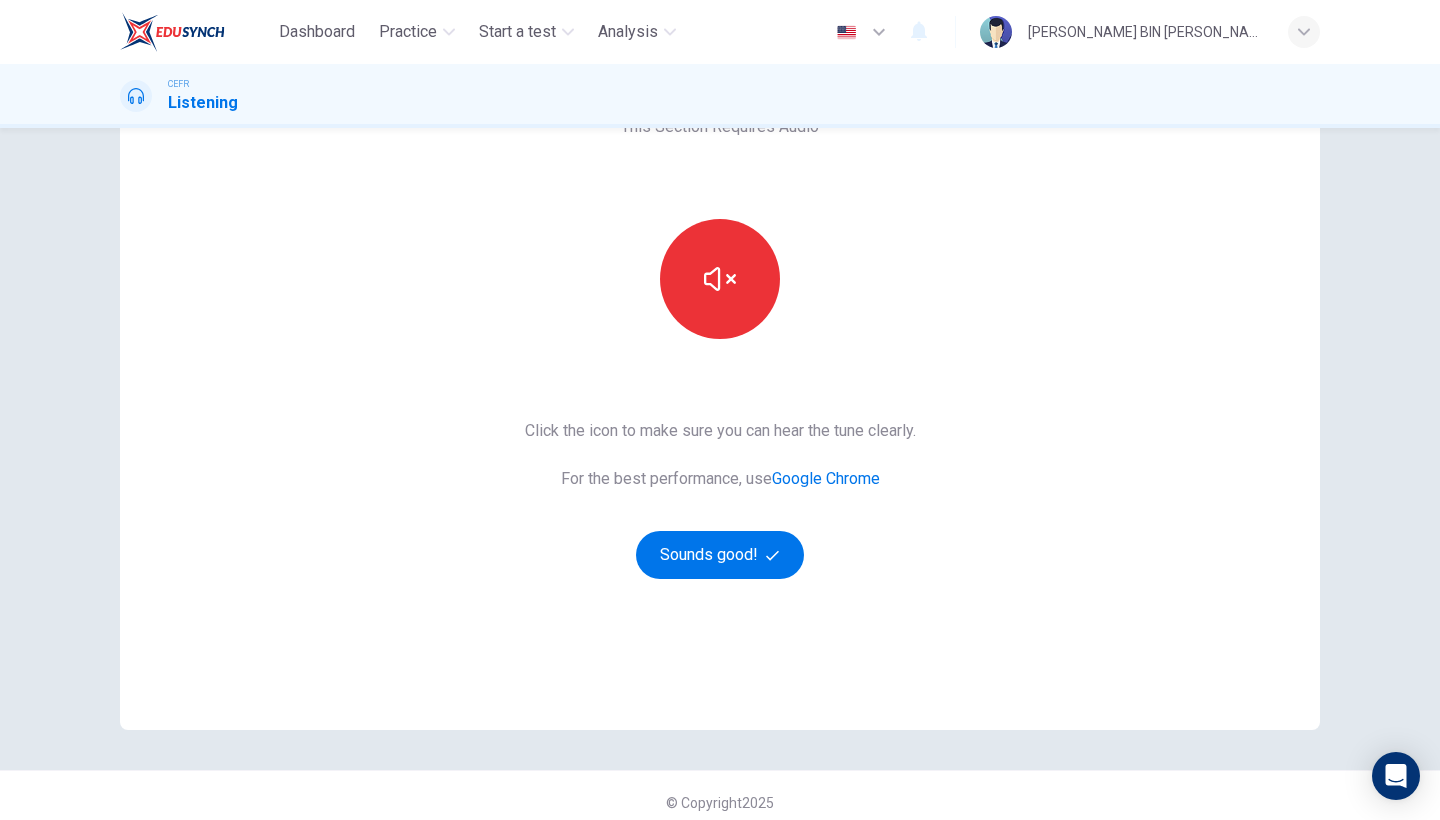 scroll, scrollTop: 137, scrollLeft: 0, axis: vertical 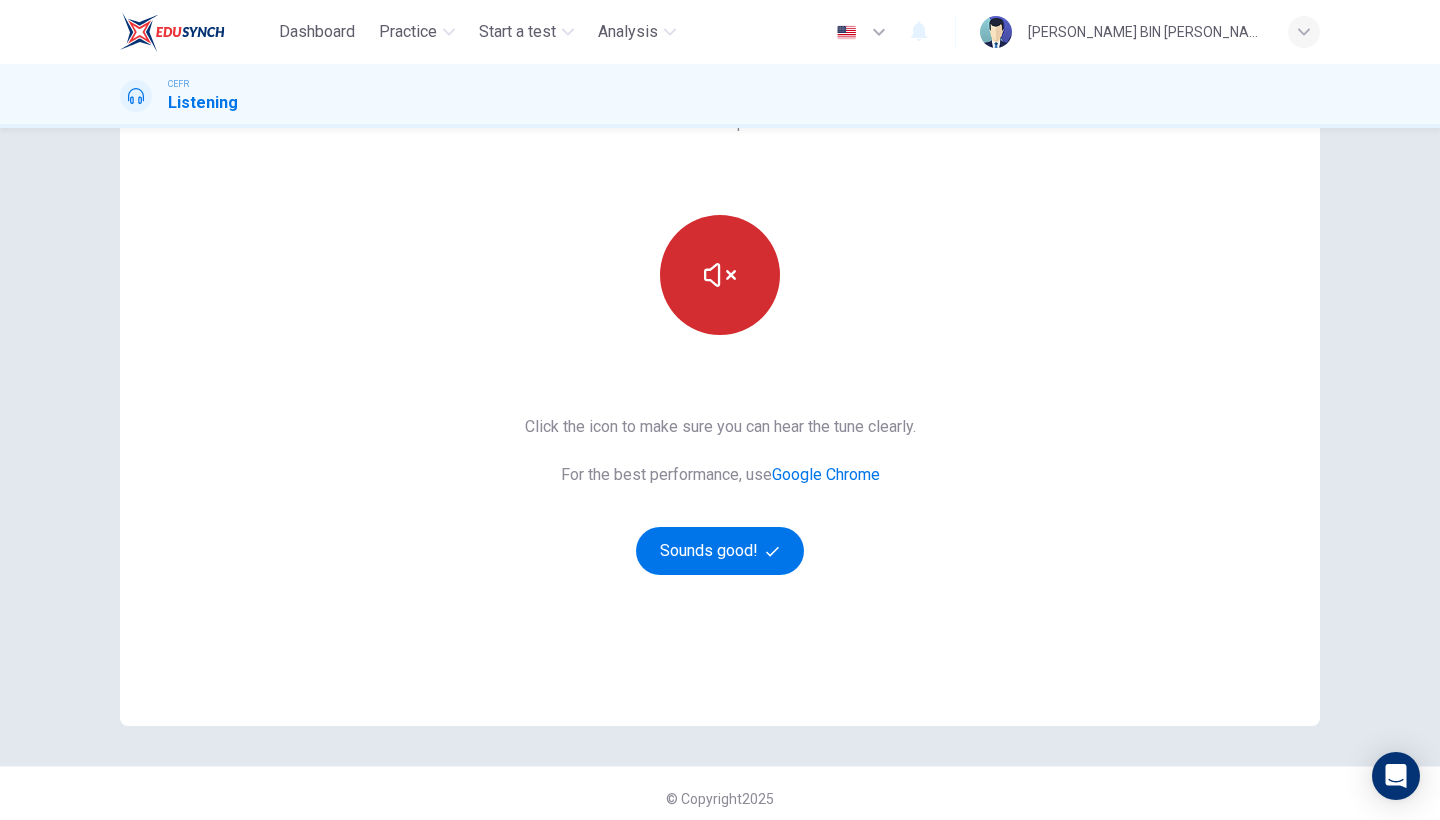 click at bounding box center [720, 275] 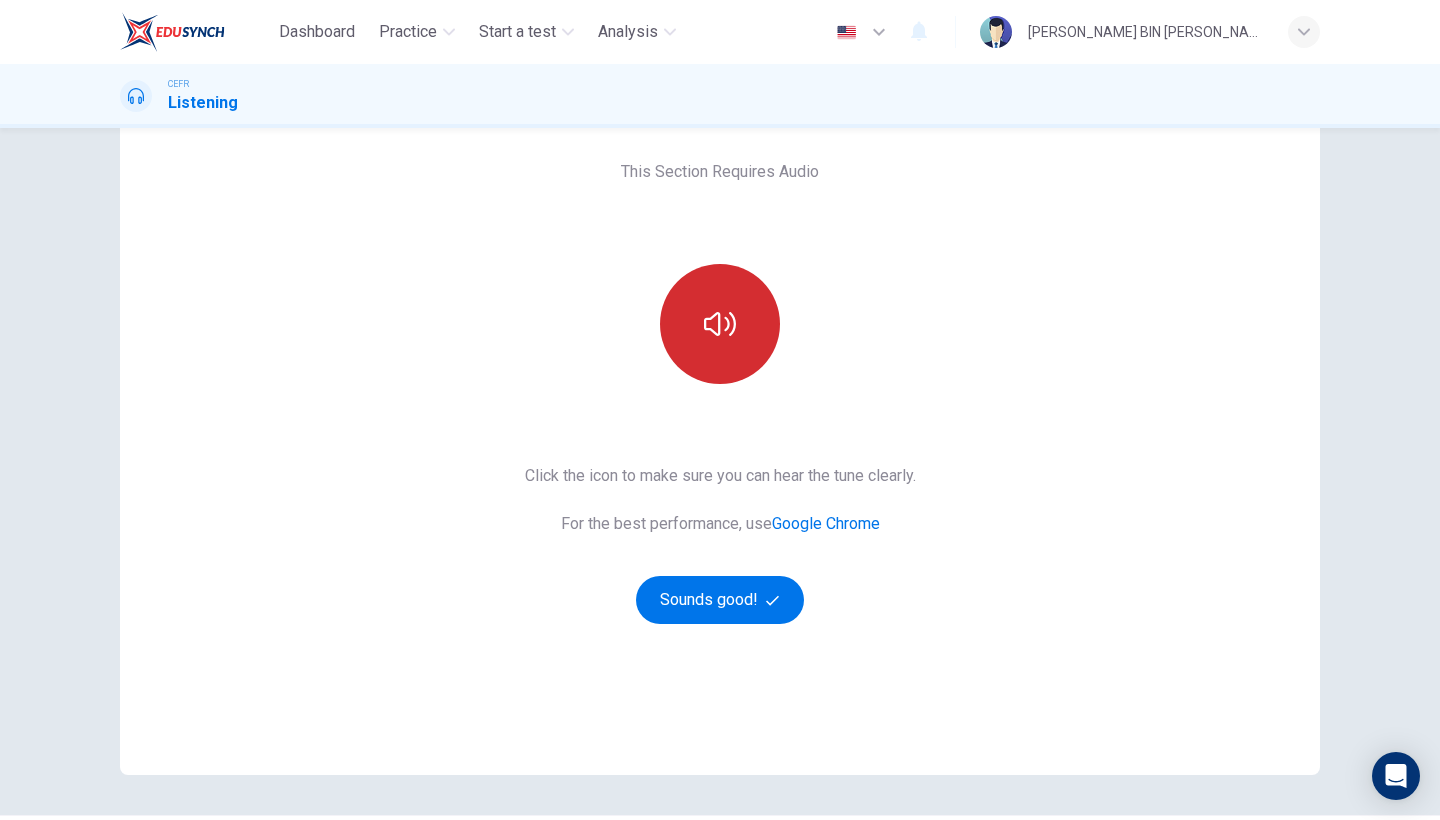 scroll, scrollTop: 0, scrollLeft: 0, axis: both 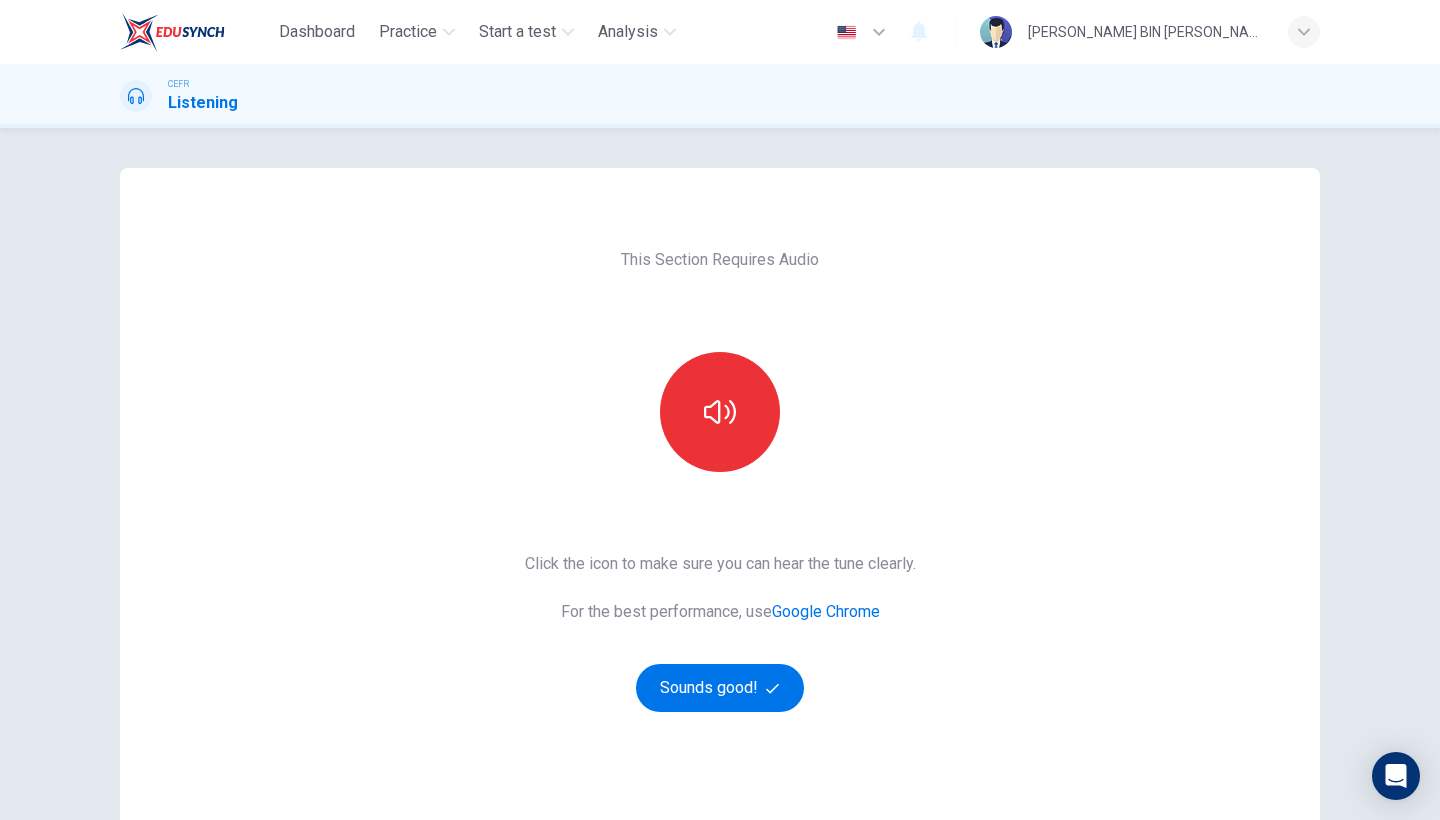 click on "This Section Requires Audio Click the icon to make sure you can hear the tune clearly. For the best performance, use  Google Chrome Sounds good!" at bounding box center [720, 515] 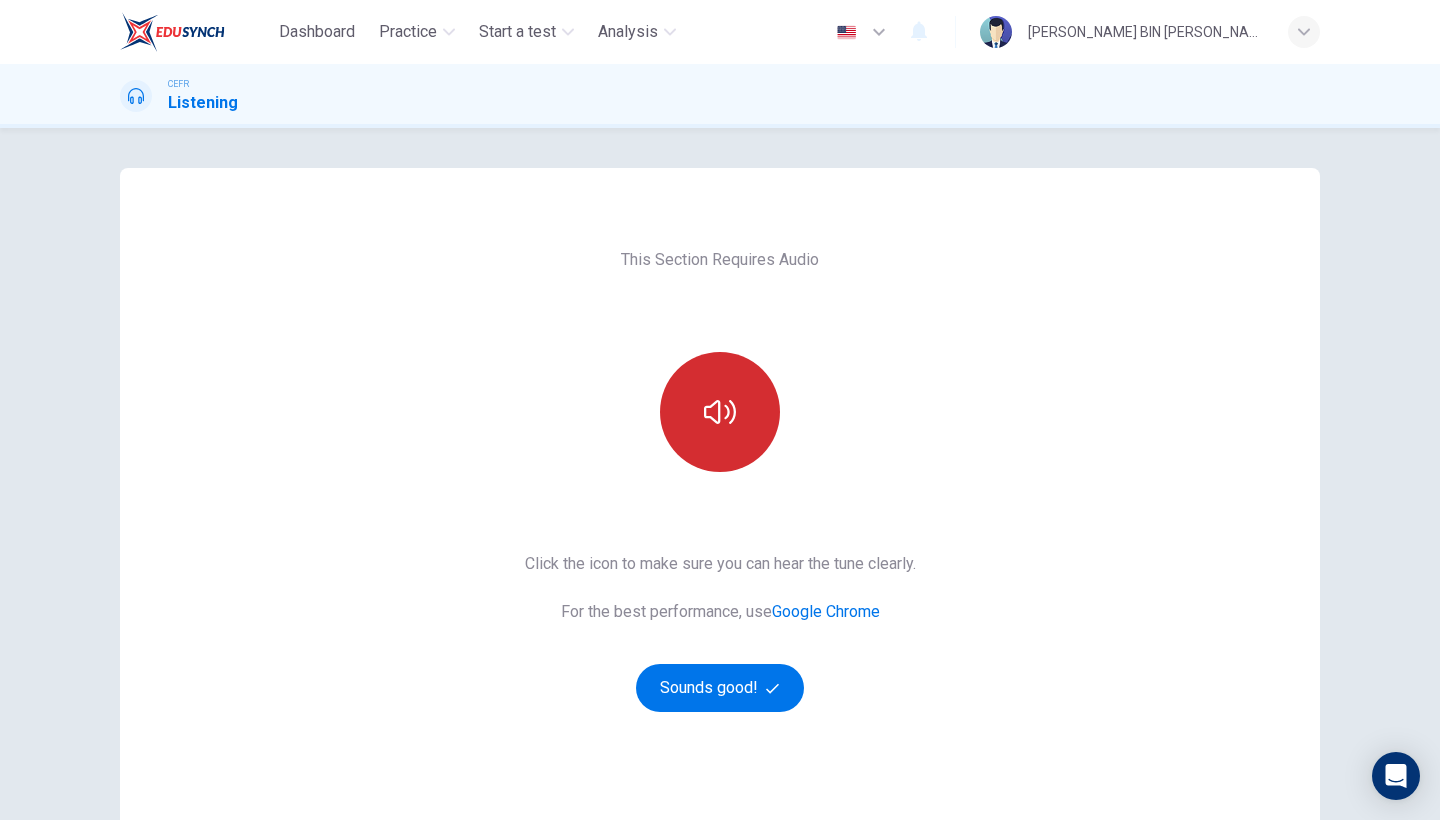 click at bounding box center [720, 412] 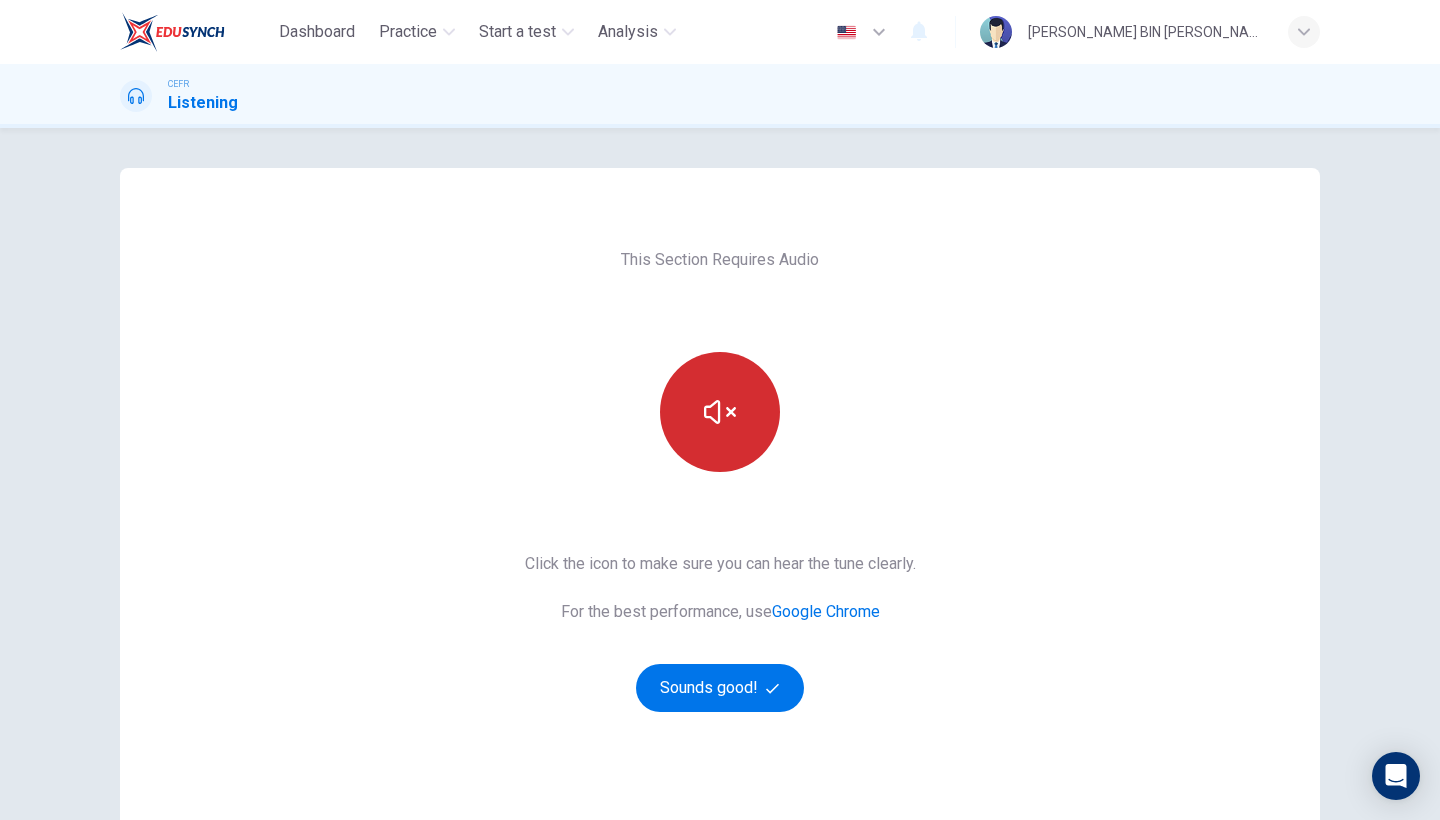 click at bounding box center [720, 412] 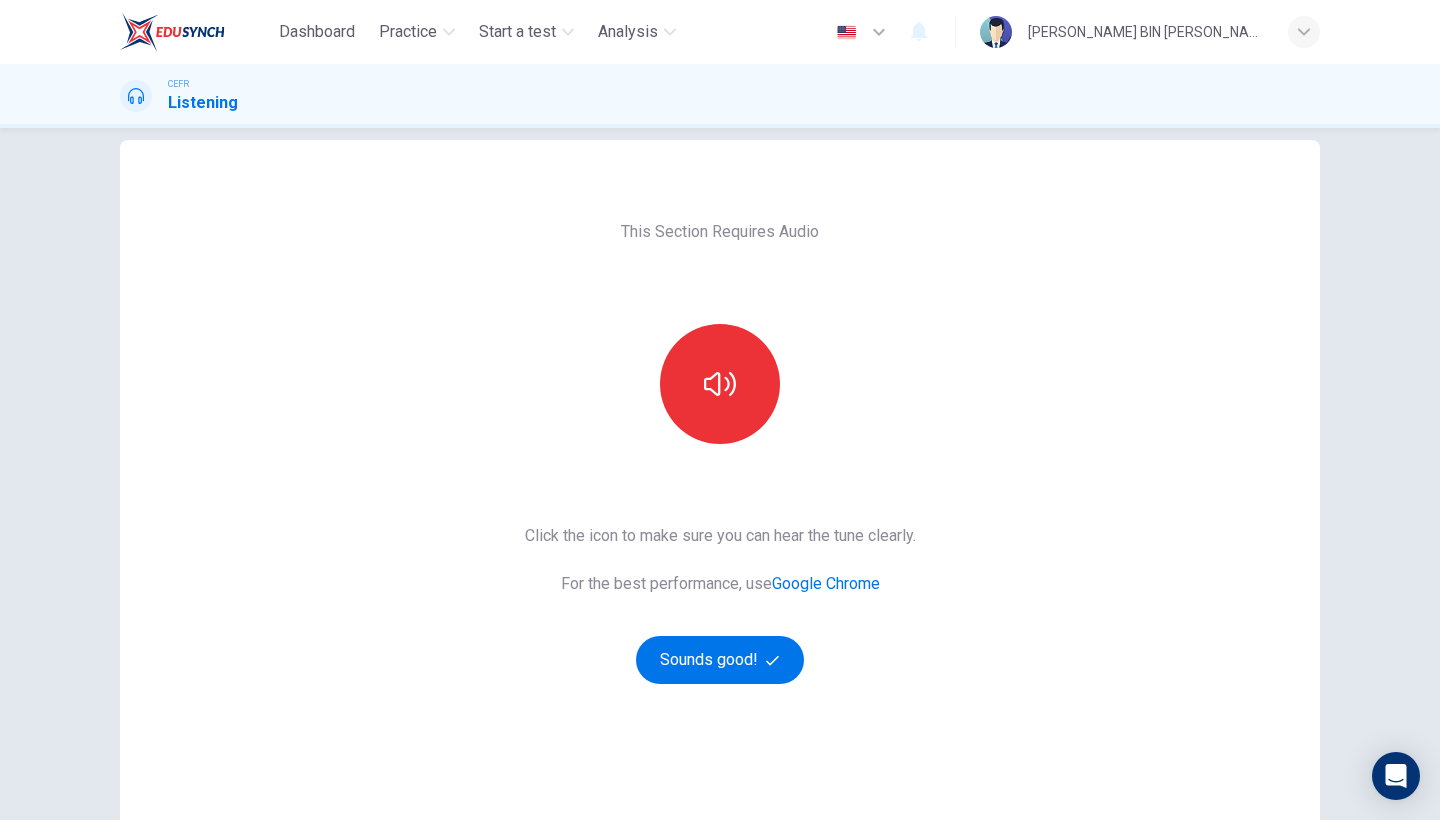 scroll, scrollTop: 32, scrollLeft: 0, axis: vertical 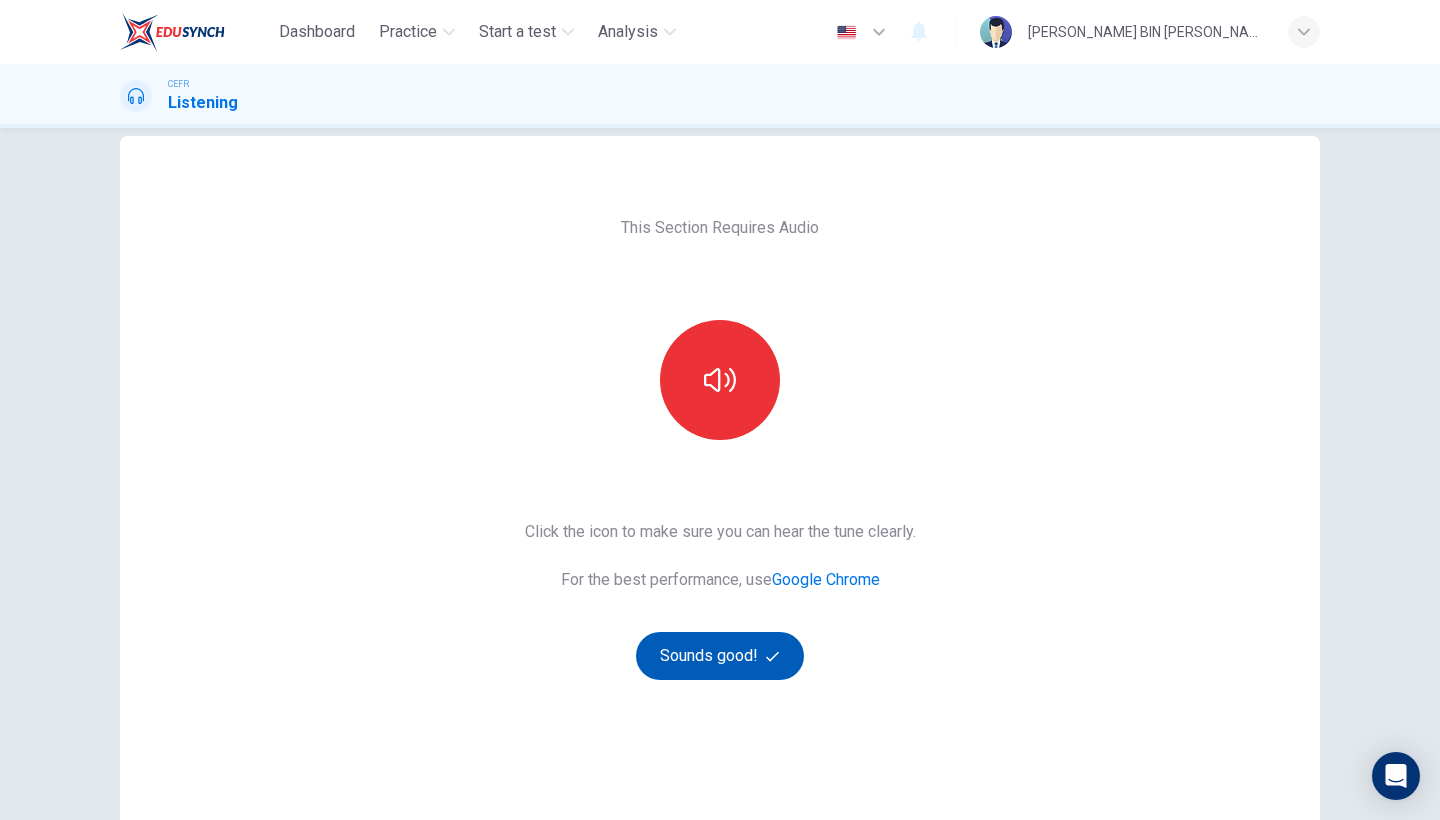 click on "Sounds good!" at bounding box center (720, 656) 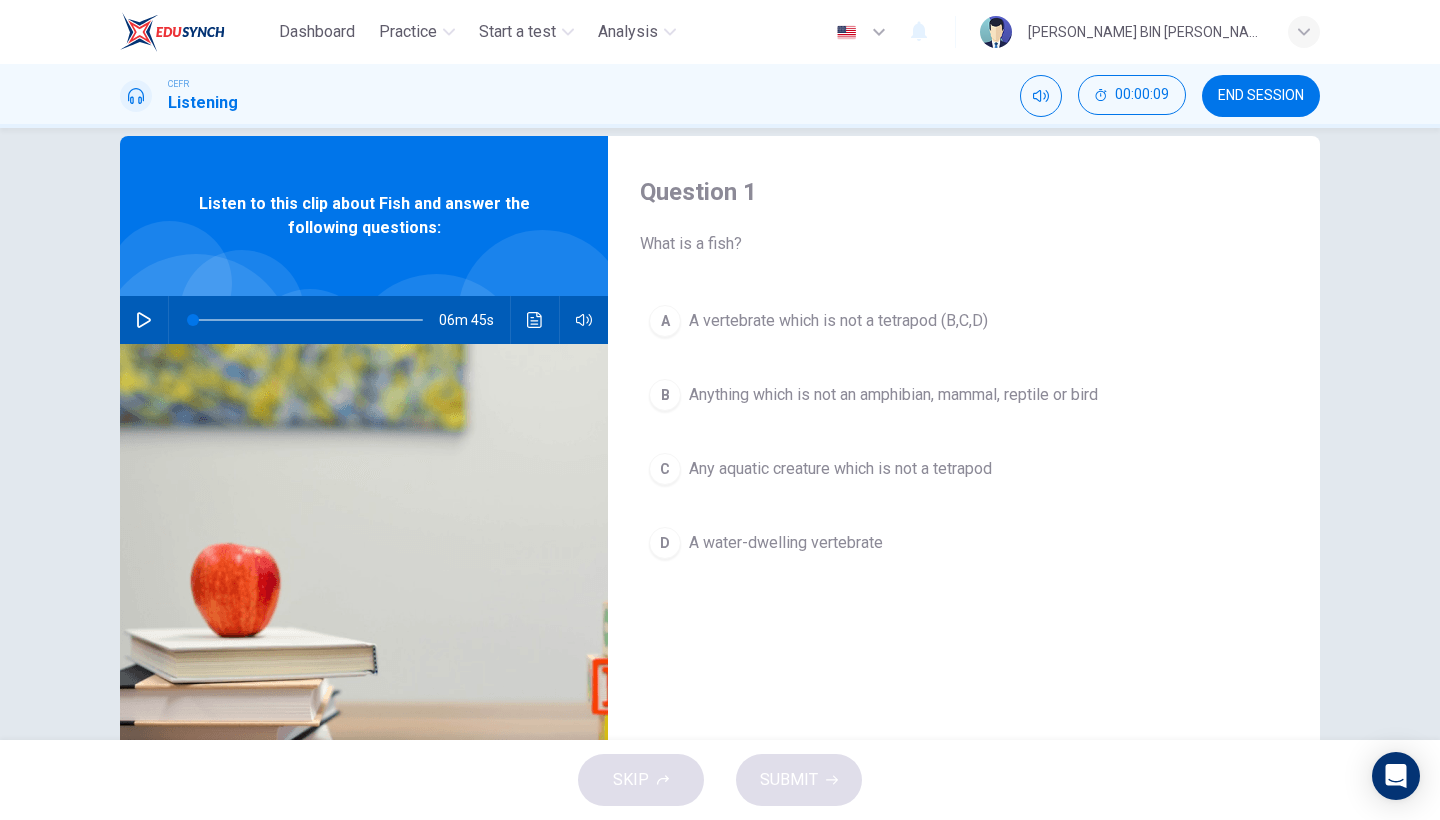 click at bounding box center [144, 320] 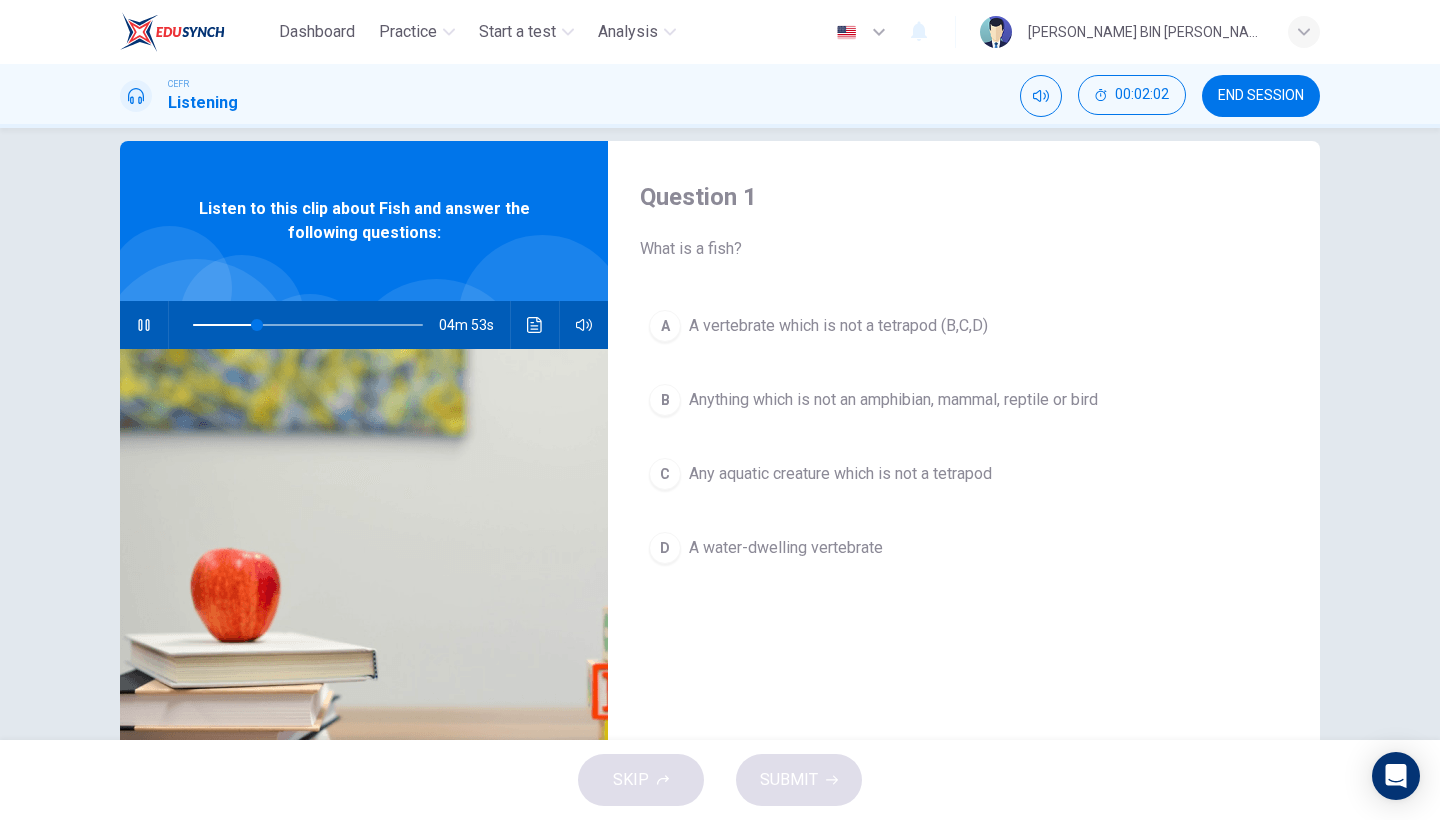 scroll, scrollTop: 23, scrollLeft: 0, axis: vertical 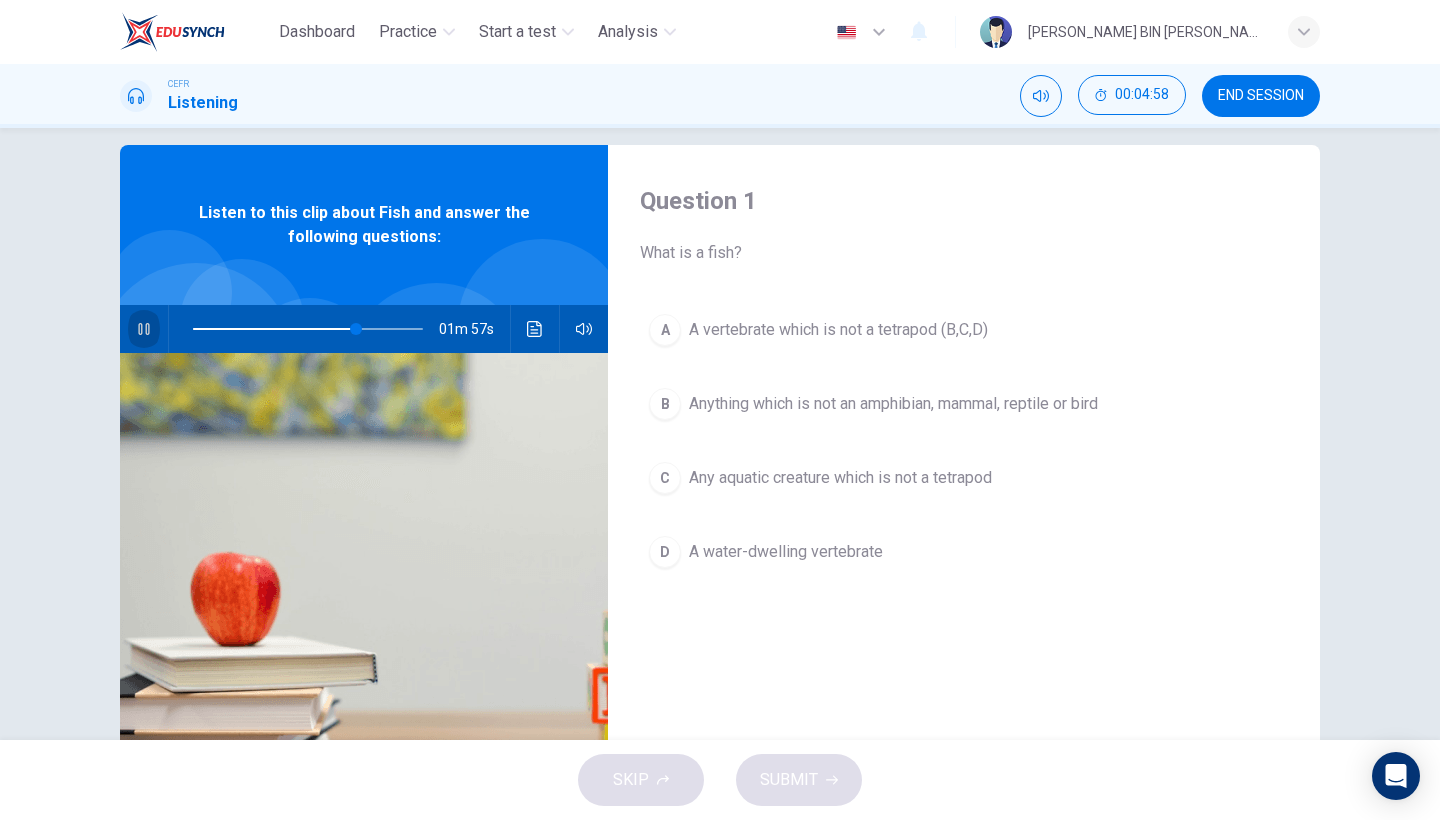 click 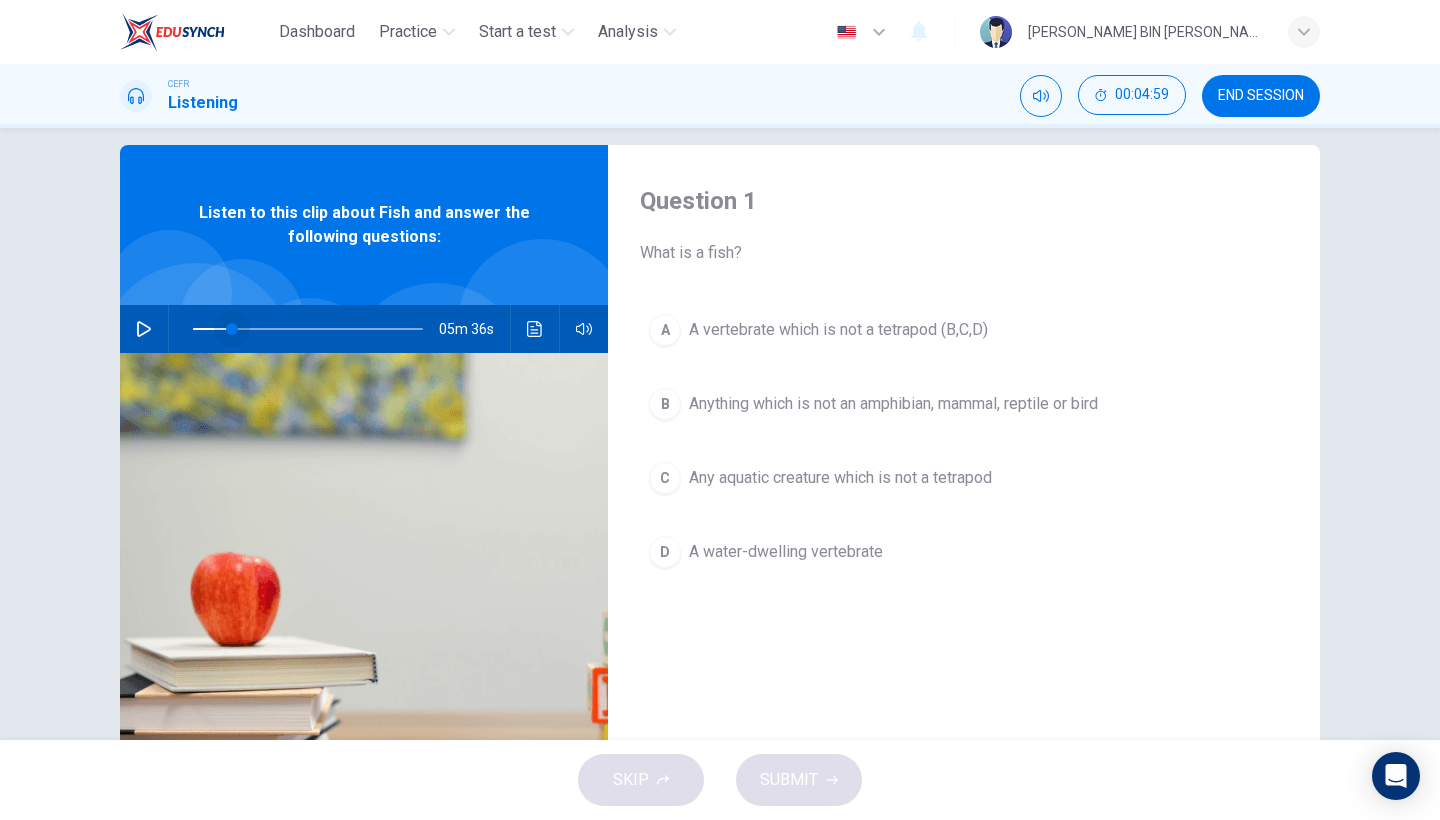 drag, startPoint x: 358, startPoint y: 329, endPoint x: 128, endPoint y: 359, distance: 231.94827 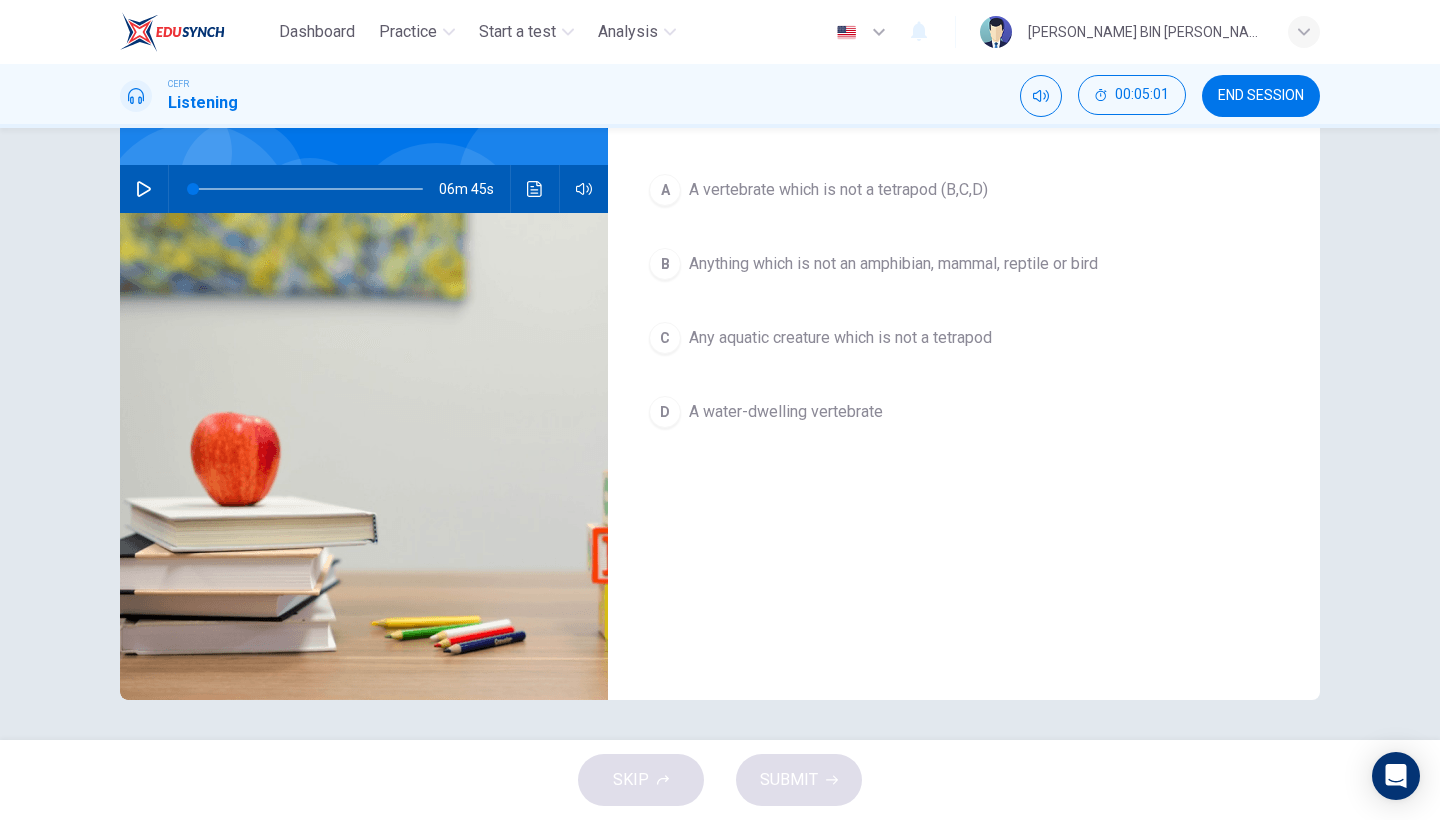 scroll, scrollTop: 159, scrollLeft: 0, axis: vertical 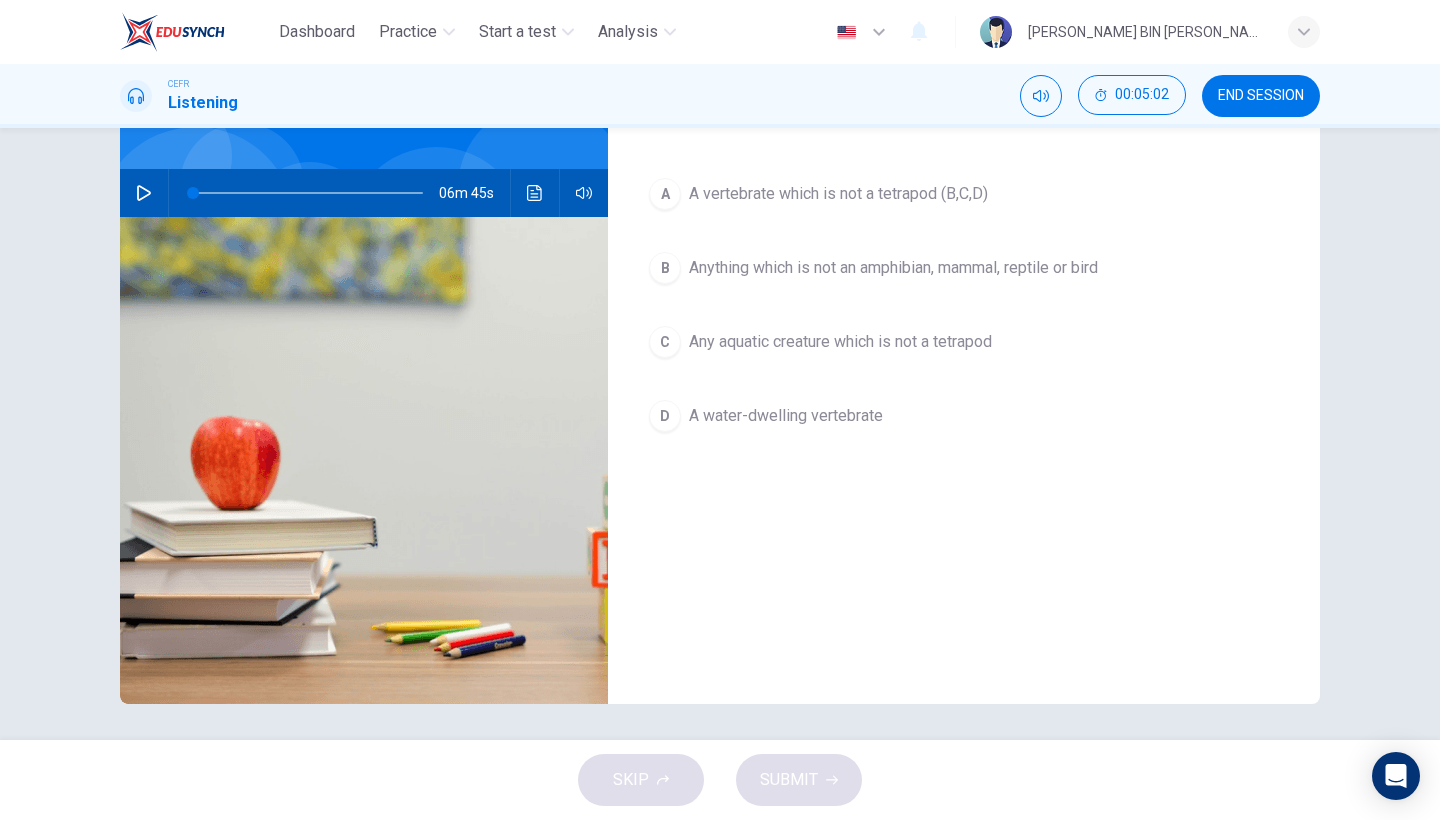 click at bounding box center (144, 193) 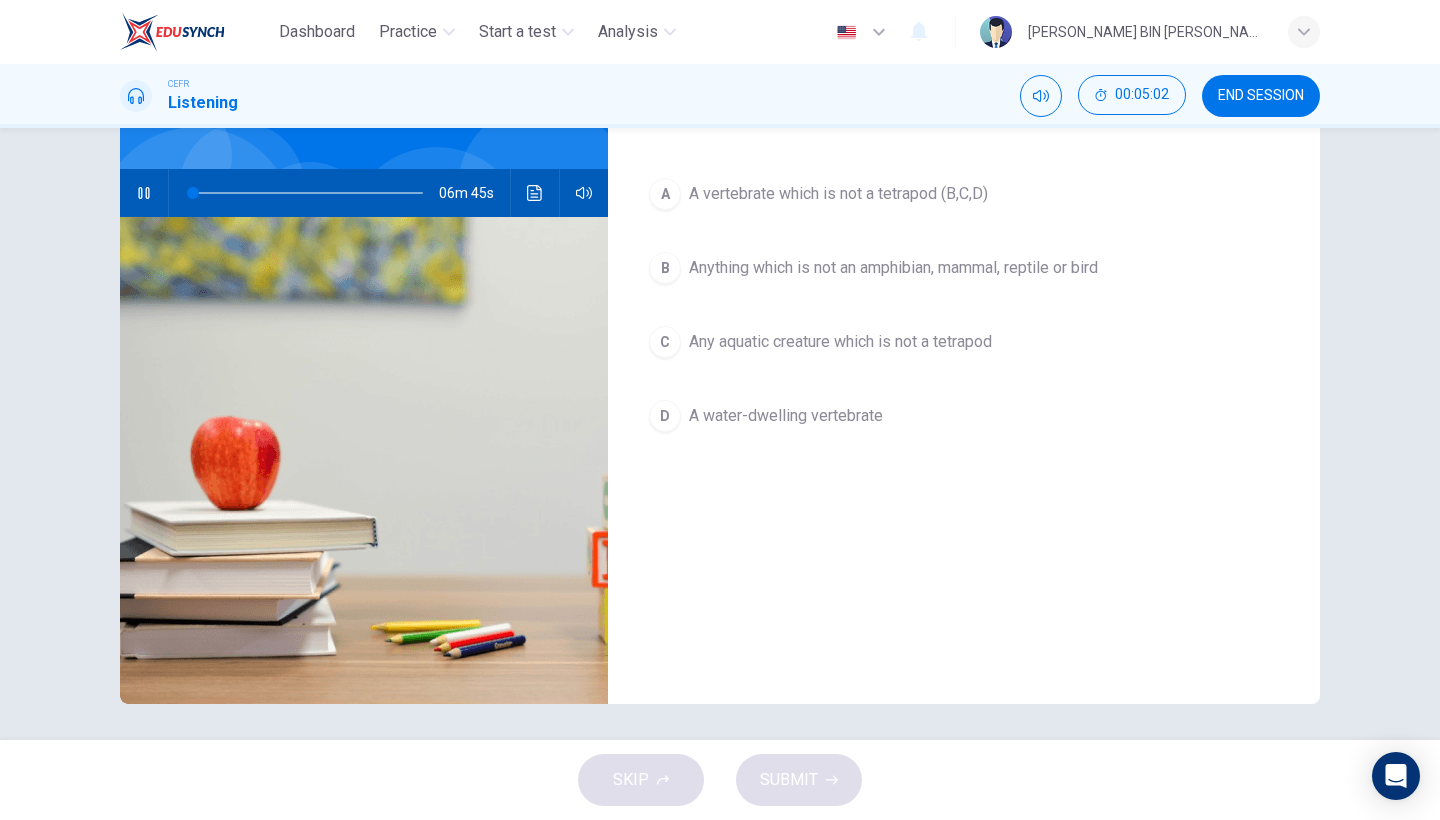 scroll, scrollTop: 3, scrollLeft: 0, axis: vertical 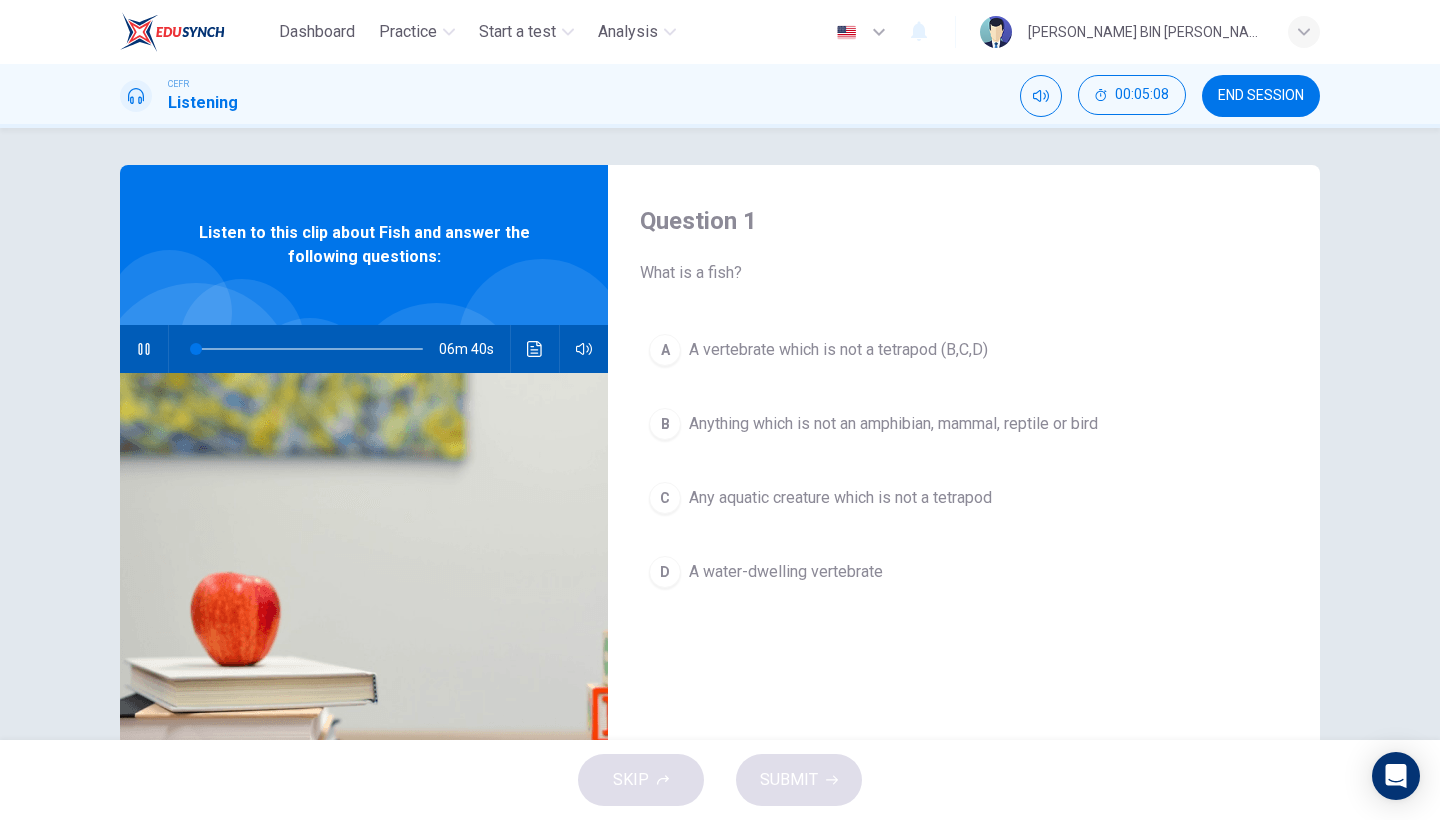 drag, startPoint x: 637, startPoint y: 270, endPoint x: 851, endPoint y: 369, distance: 235.79016 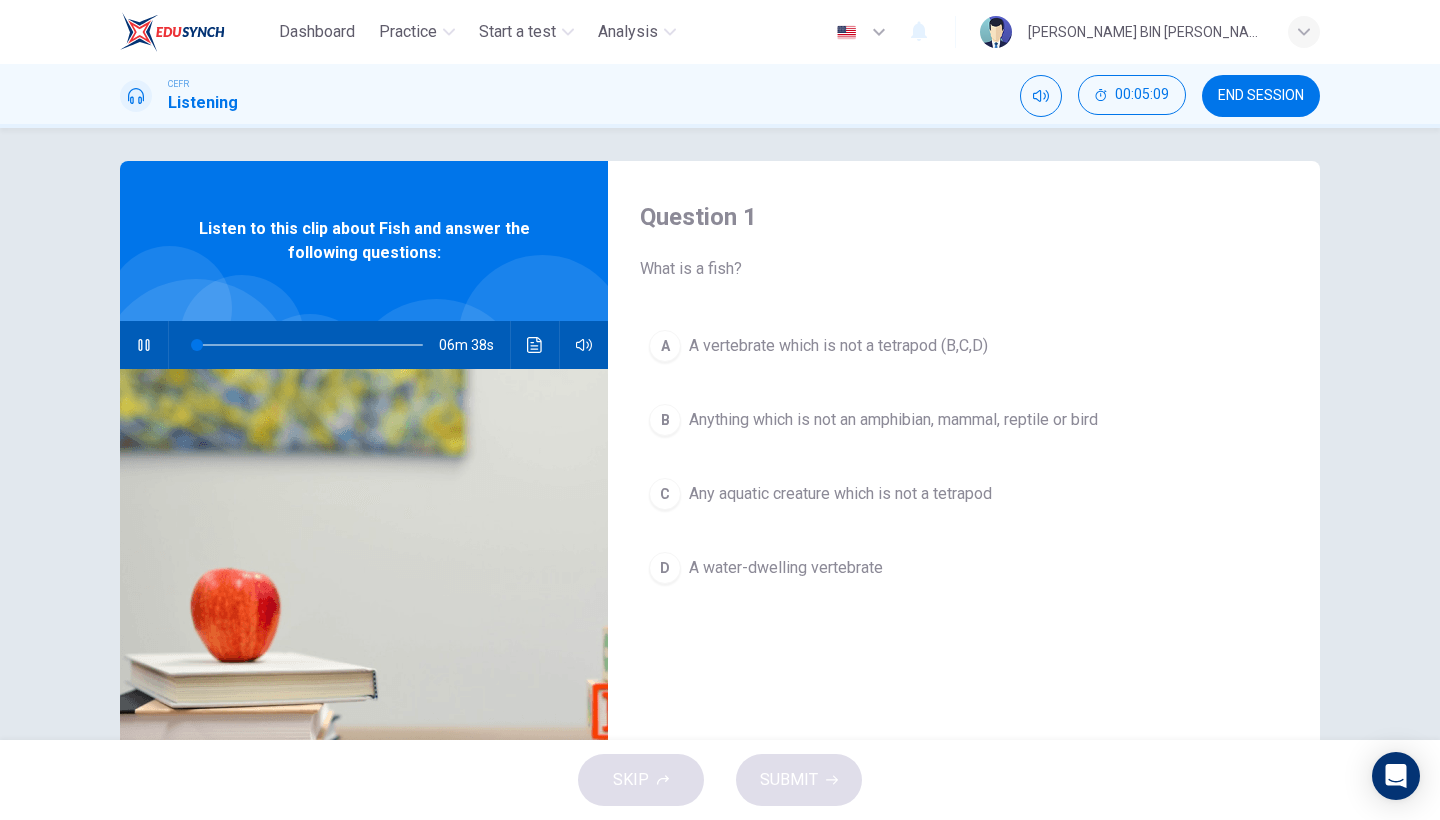 scroll, scrollTop: 11, scrollLeft: 0, axis: vertical 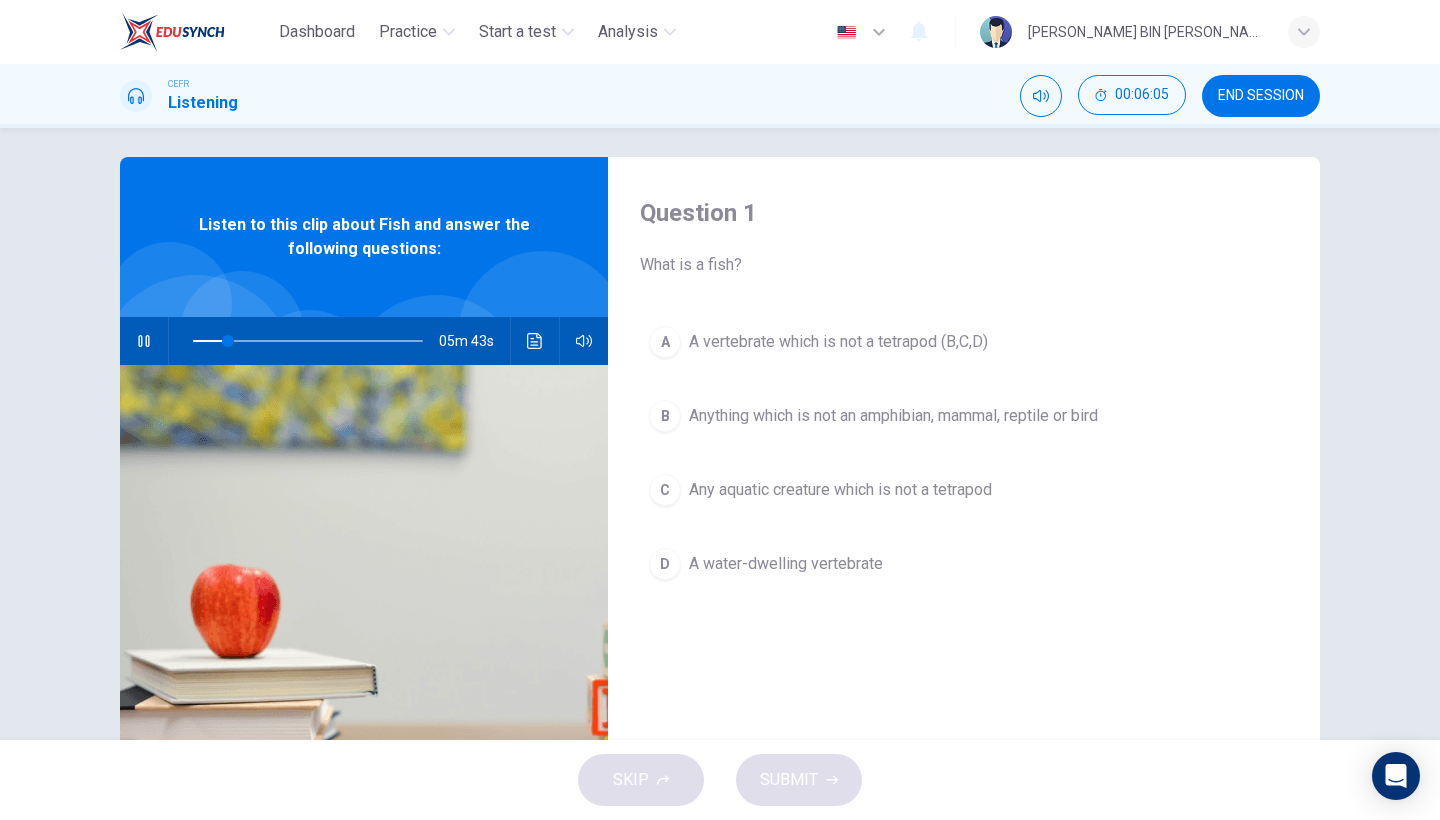 click at bounding box center (535, 341) 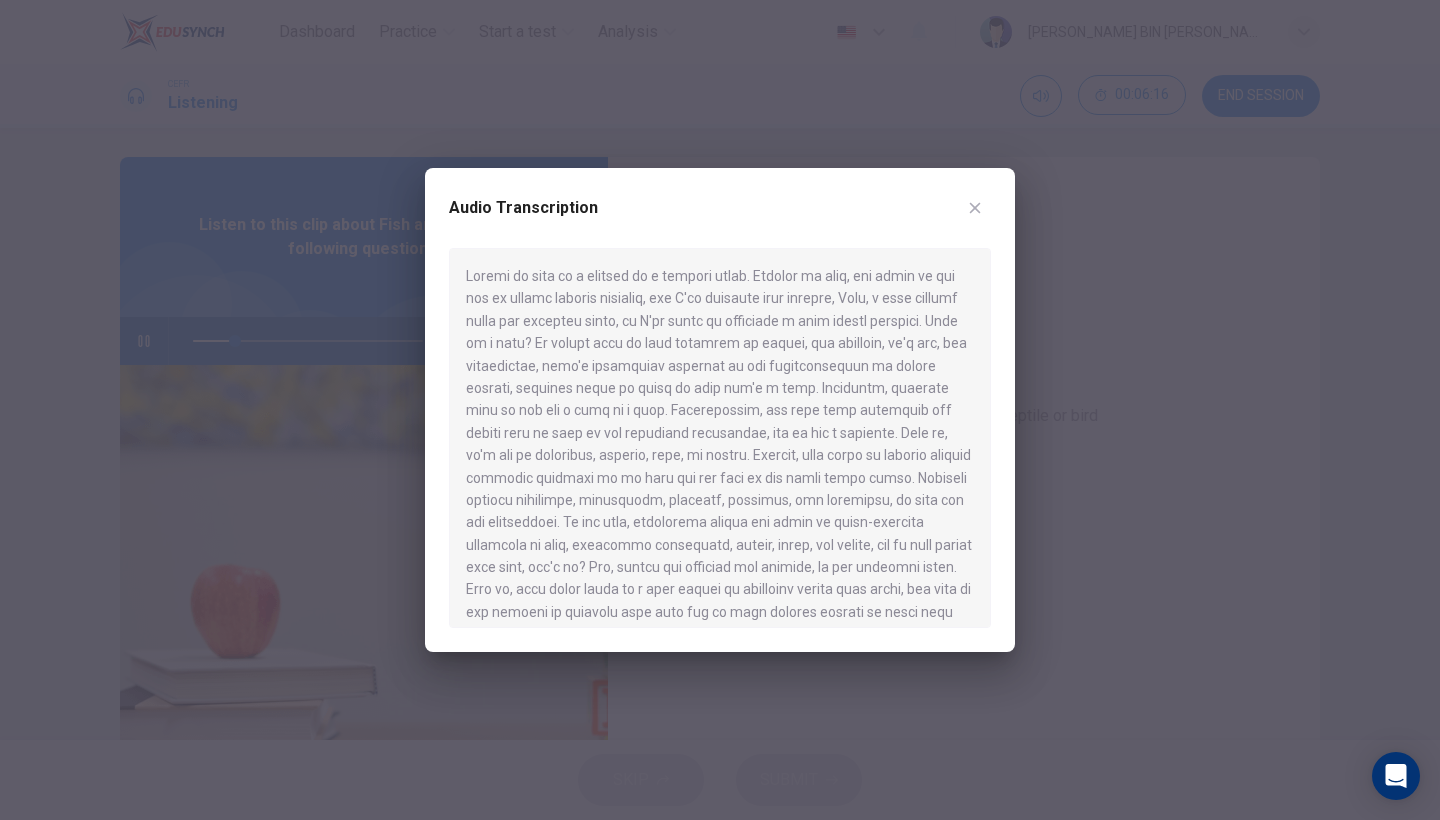 click 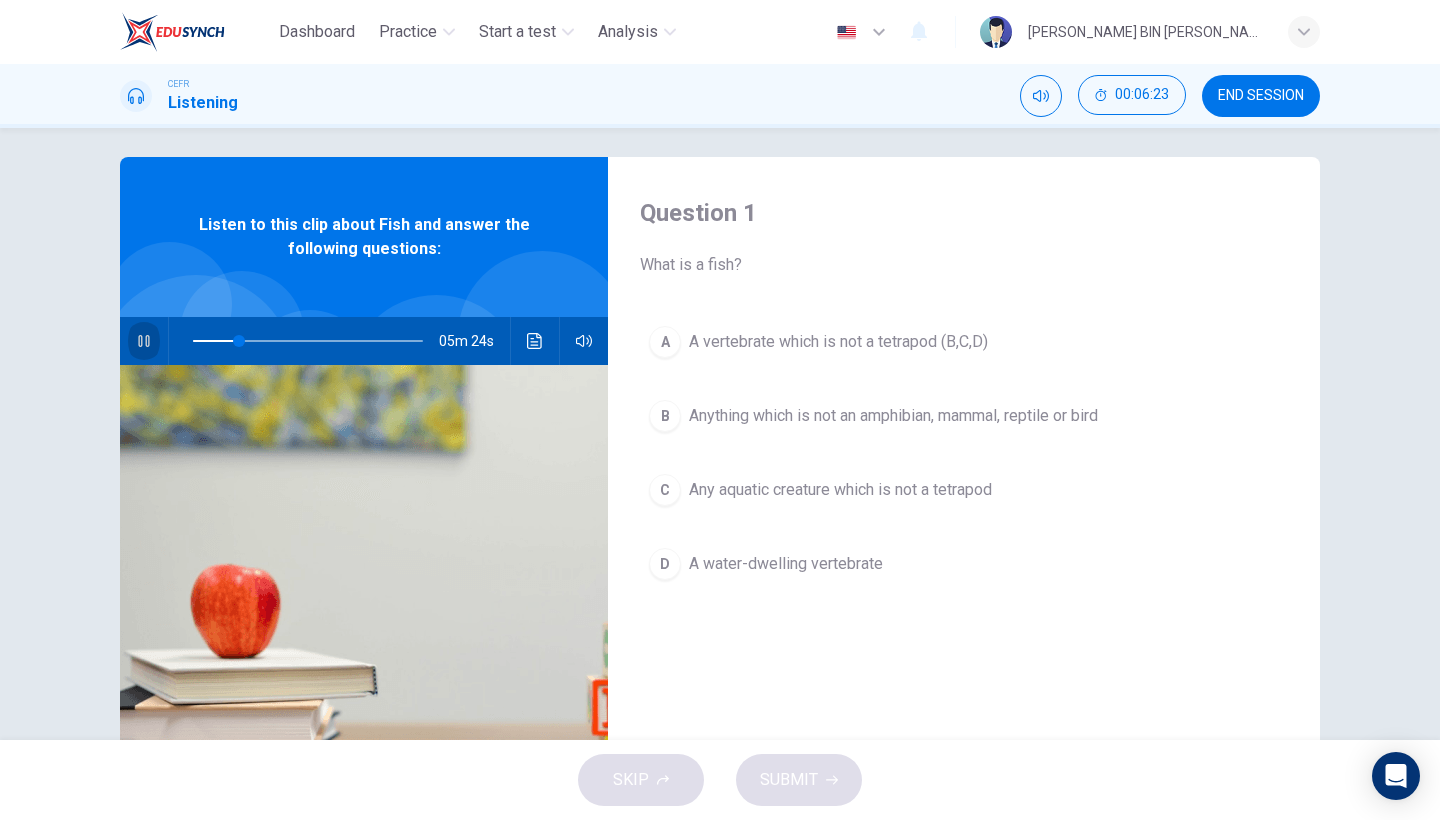 click at bounding box center [144, 341] 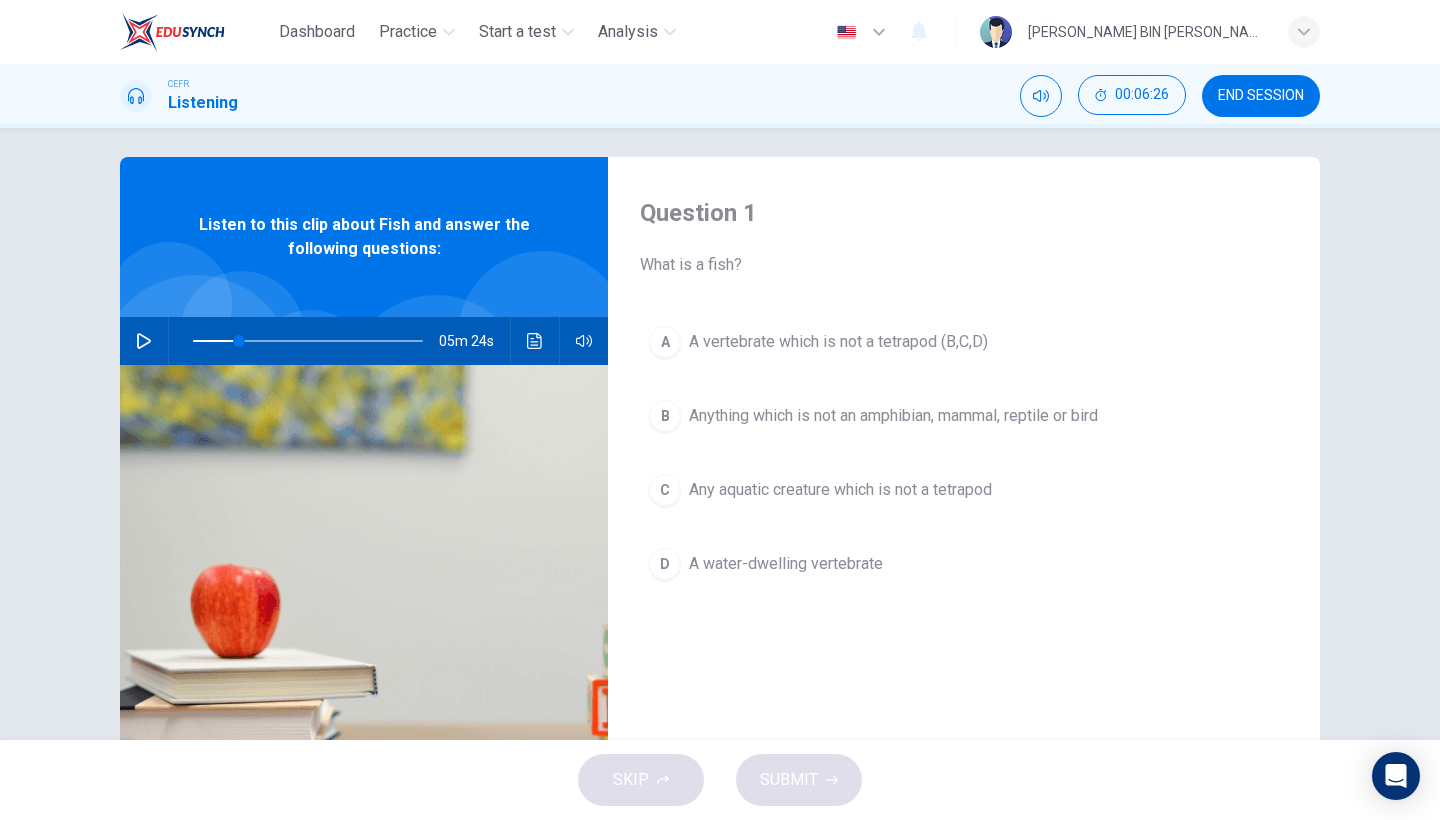 click on "C" at bounding box center (665, 490) 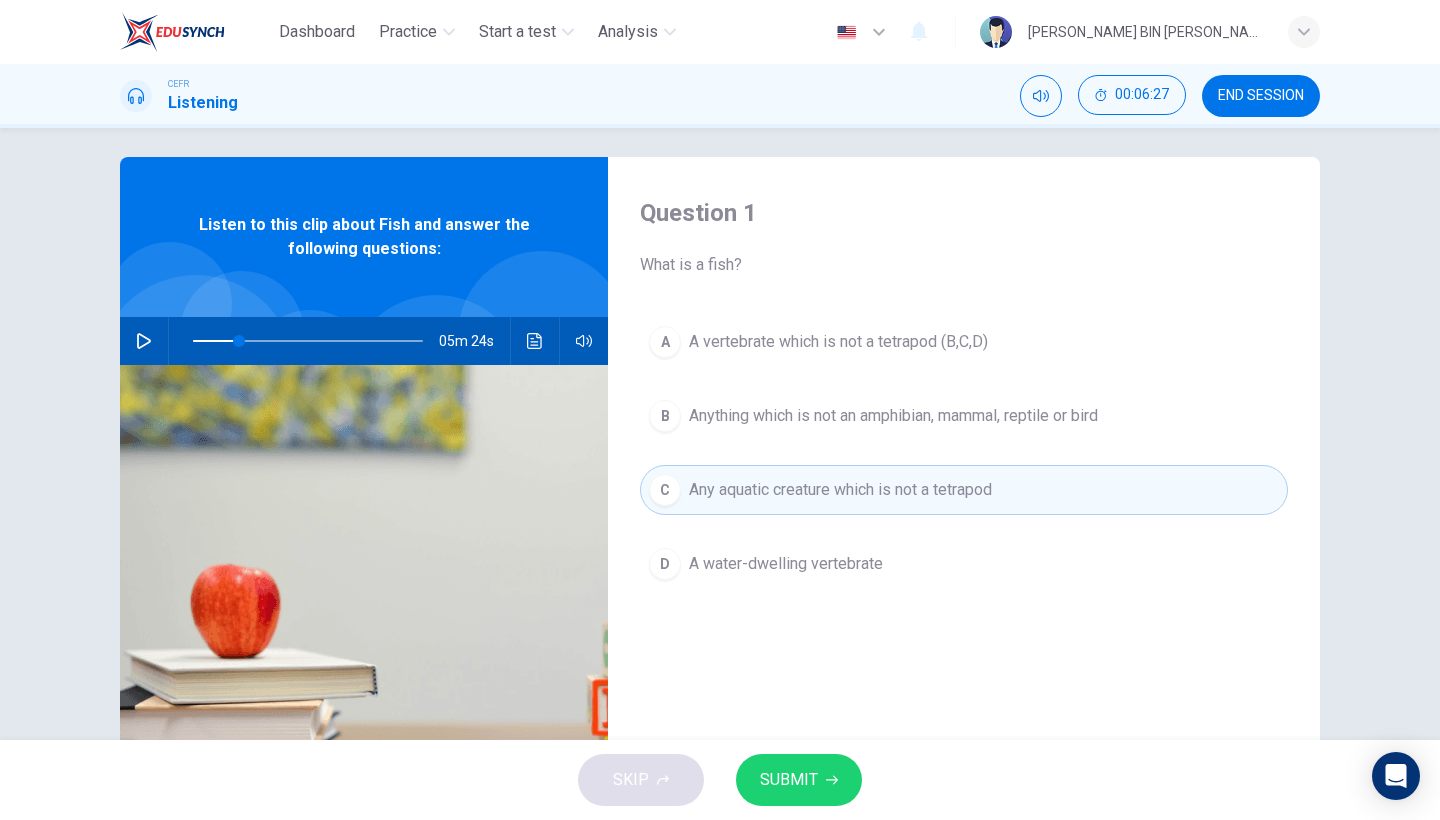 drag, startPoint x: 845, startPoint y: 777, endPoint x: 875, endPoint y: 716, distance: 67.977936 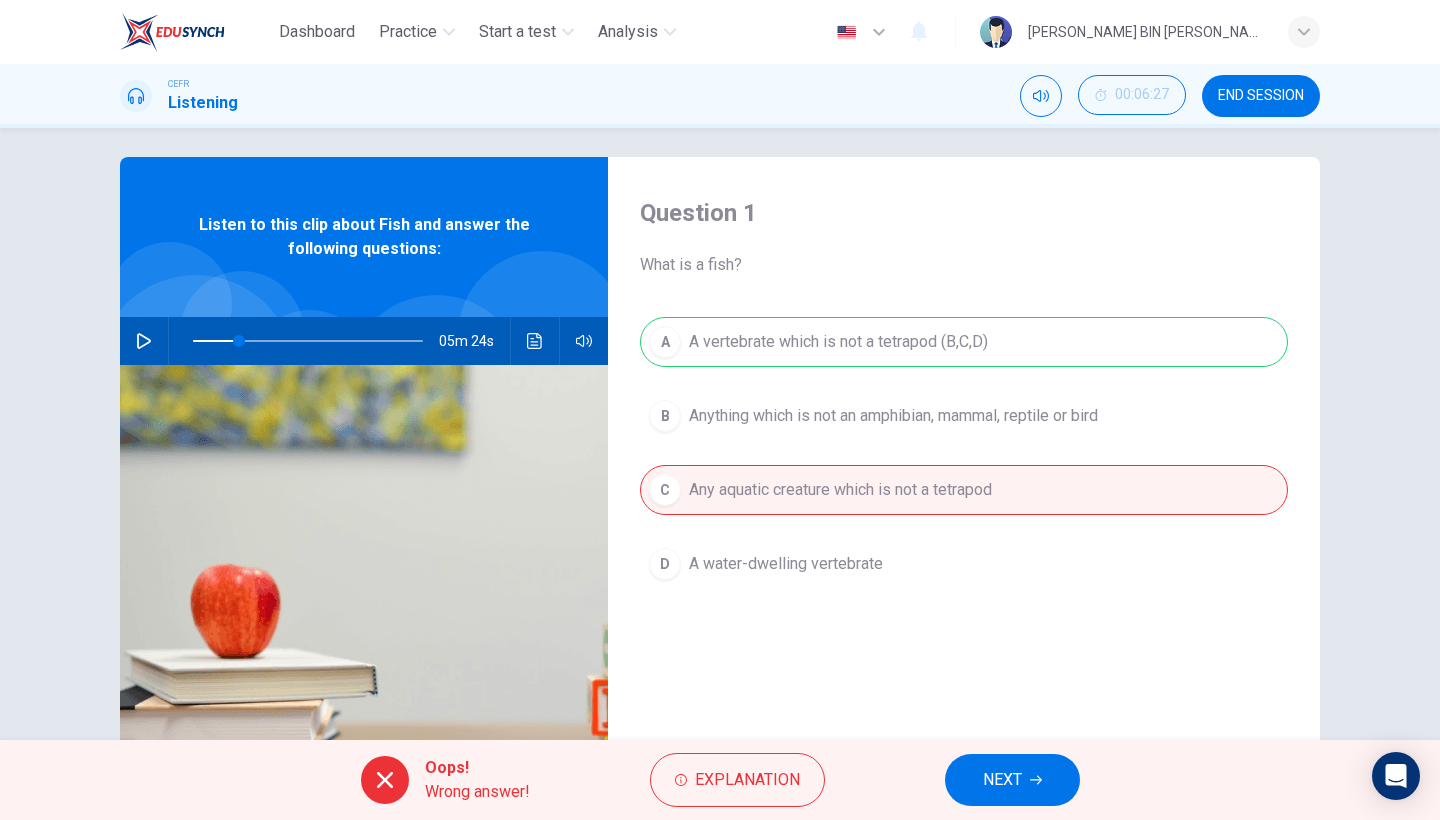 click on "NEXT" at bounding box center (1012, 780) 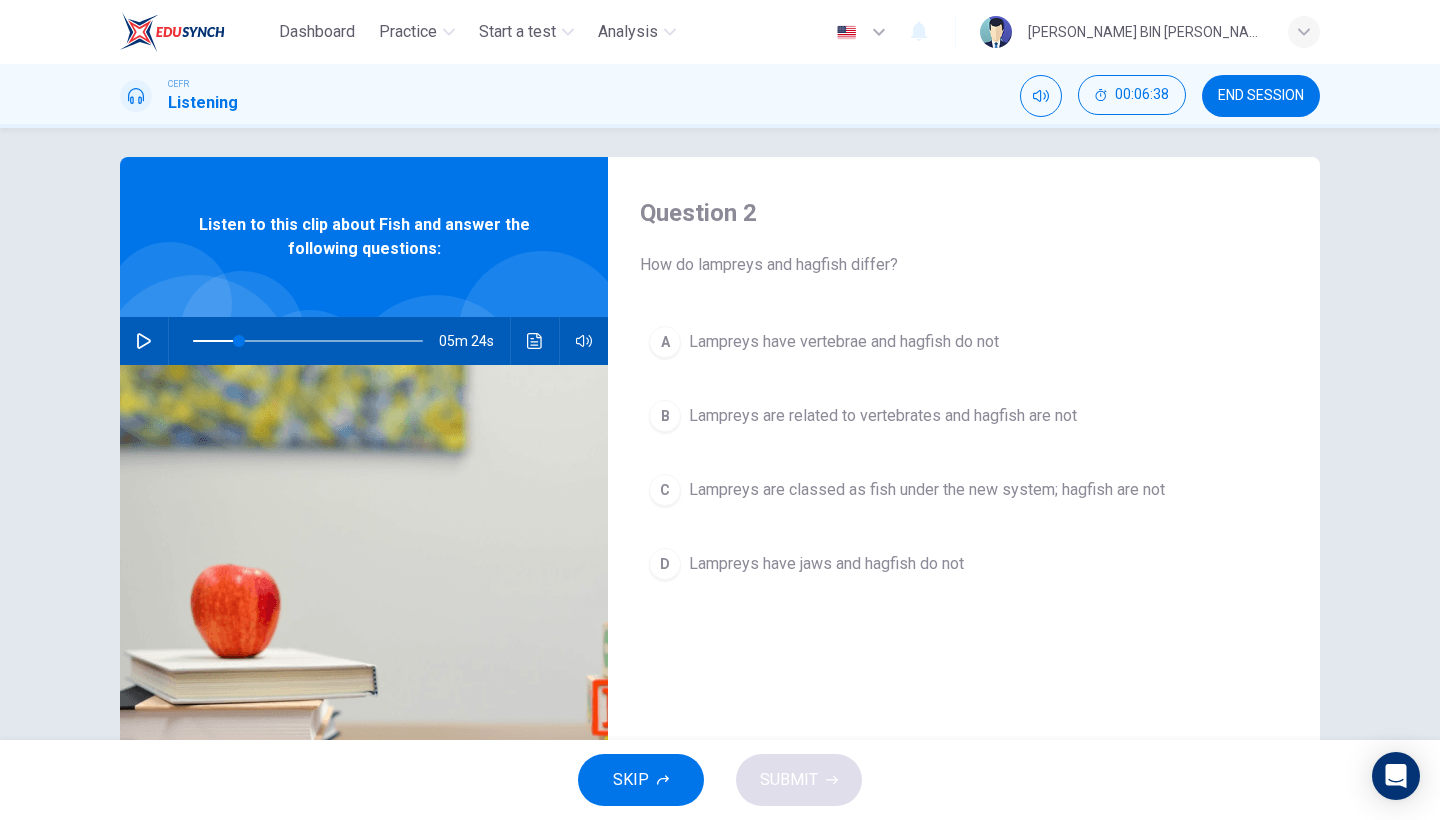 click on "05m 24s" at bounding box center [364, 341] 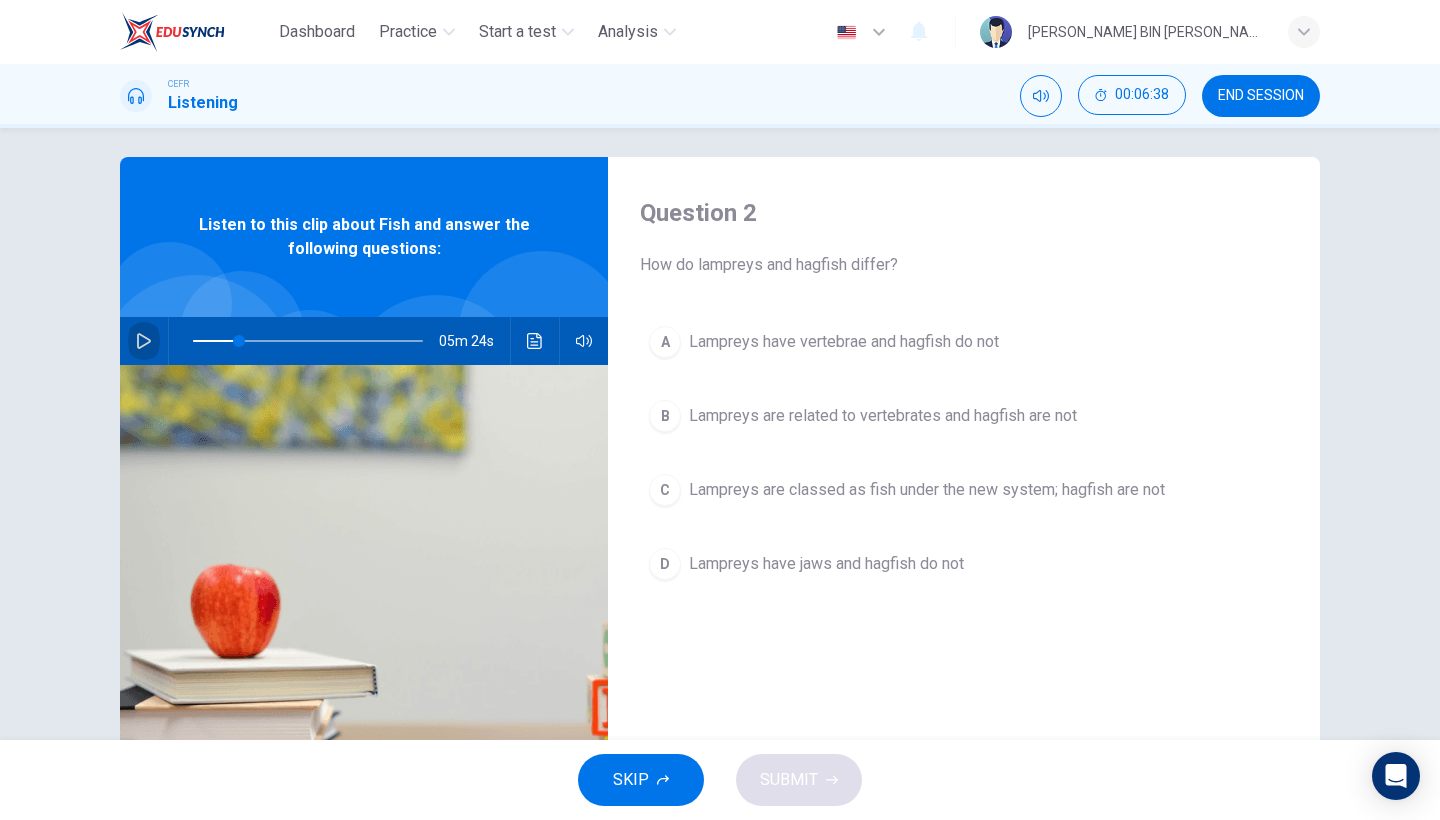 click 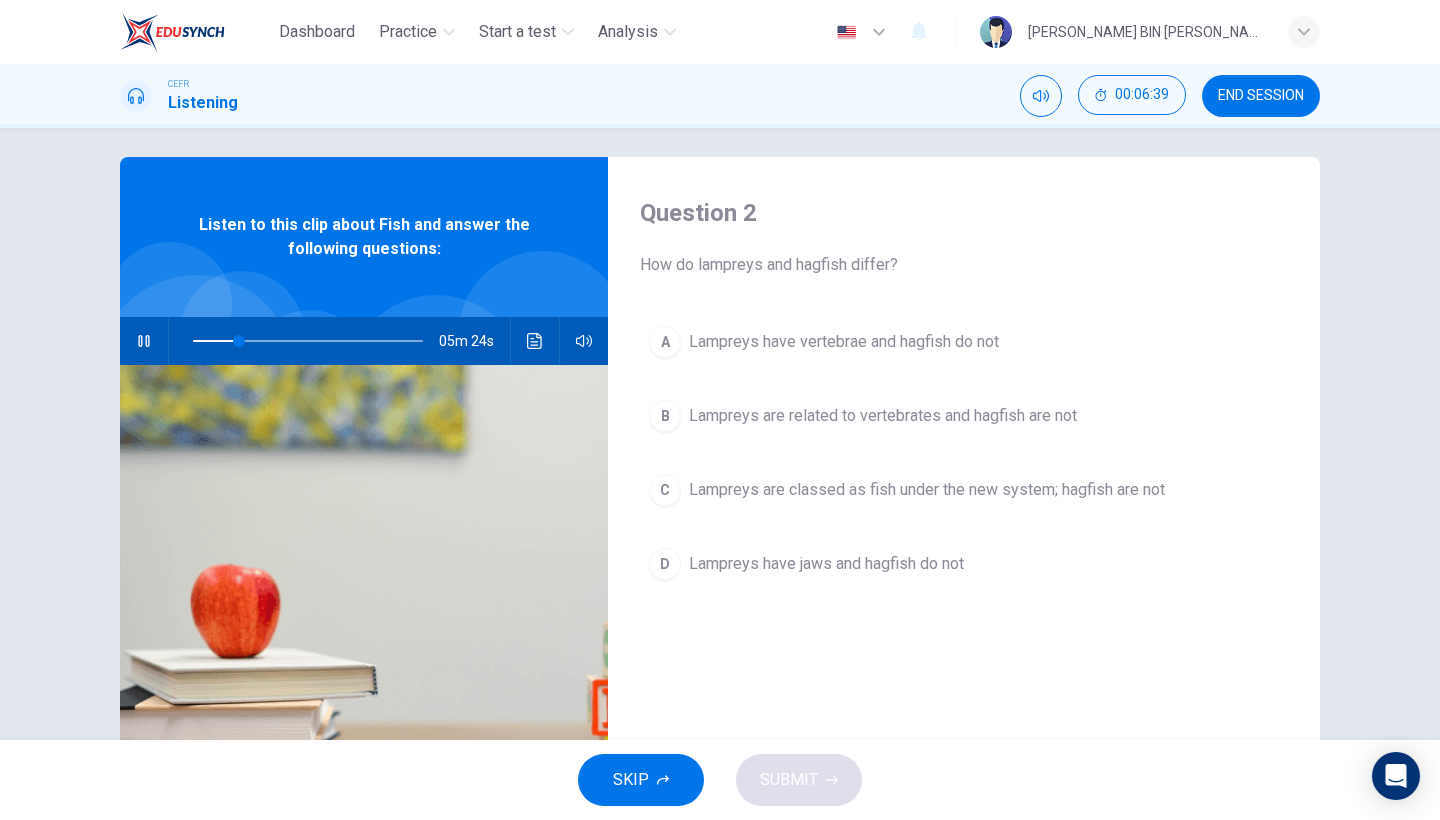 type on "20" 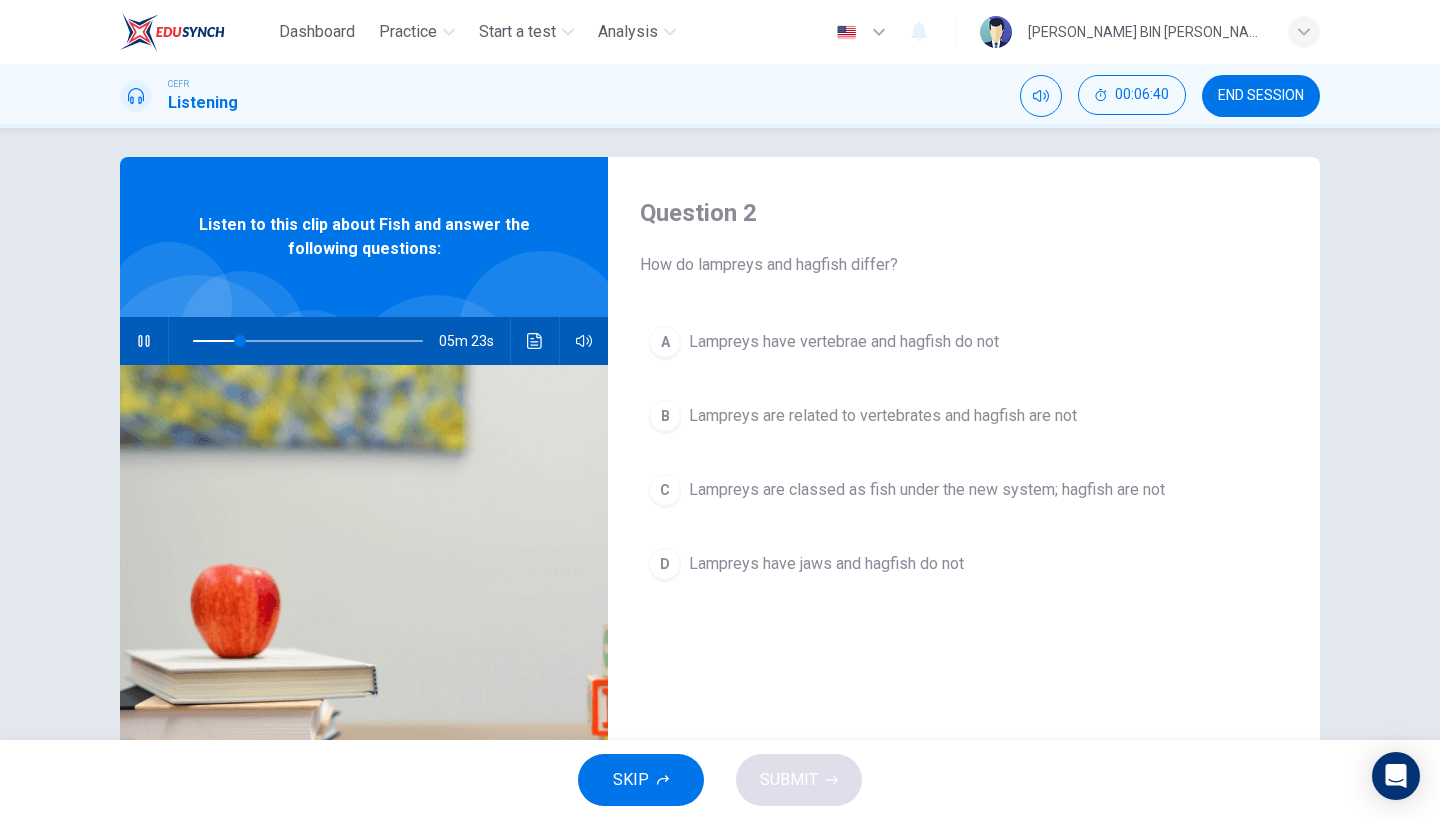 type 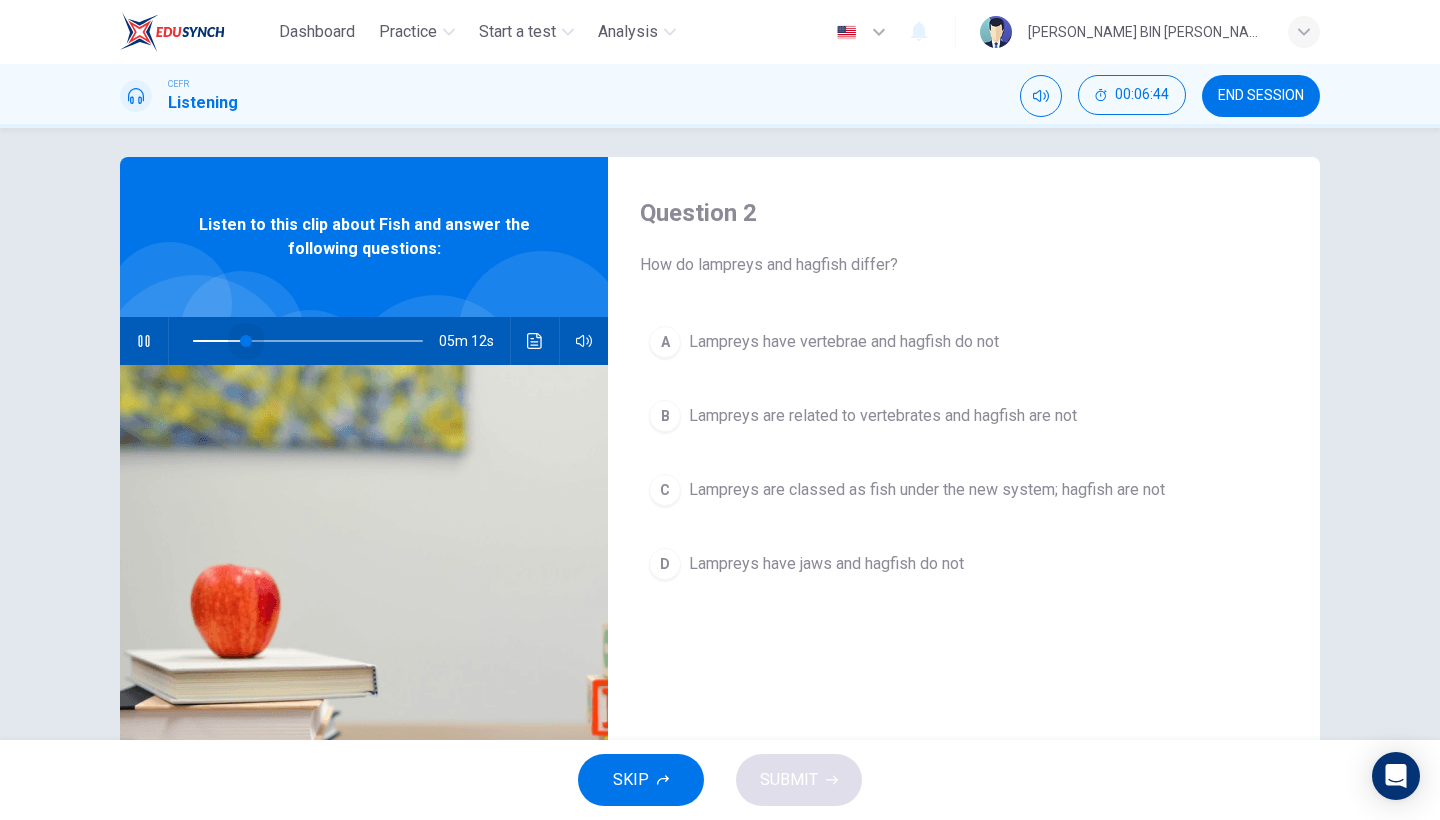 click at bounding box center [246, 341] 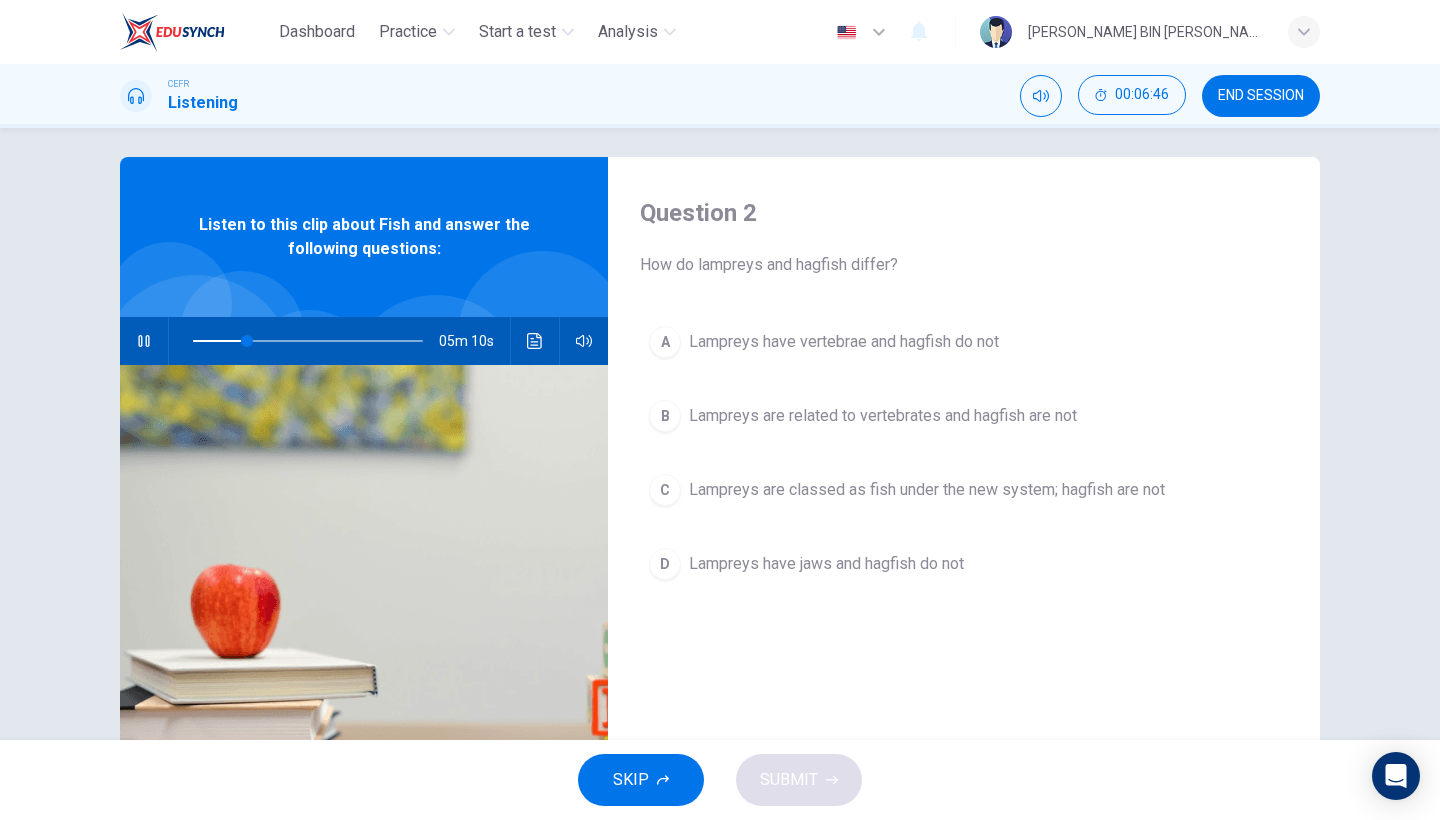 click at bounding box center [535, 341] 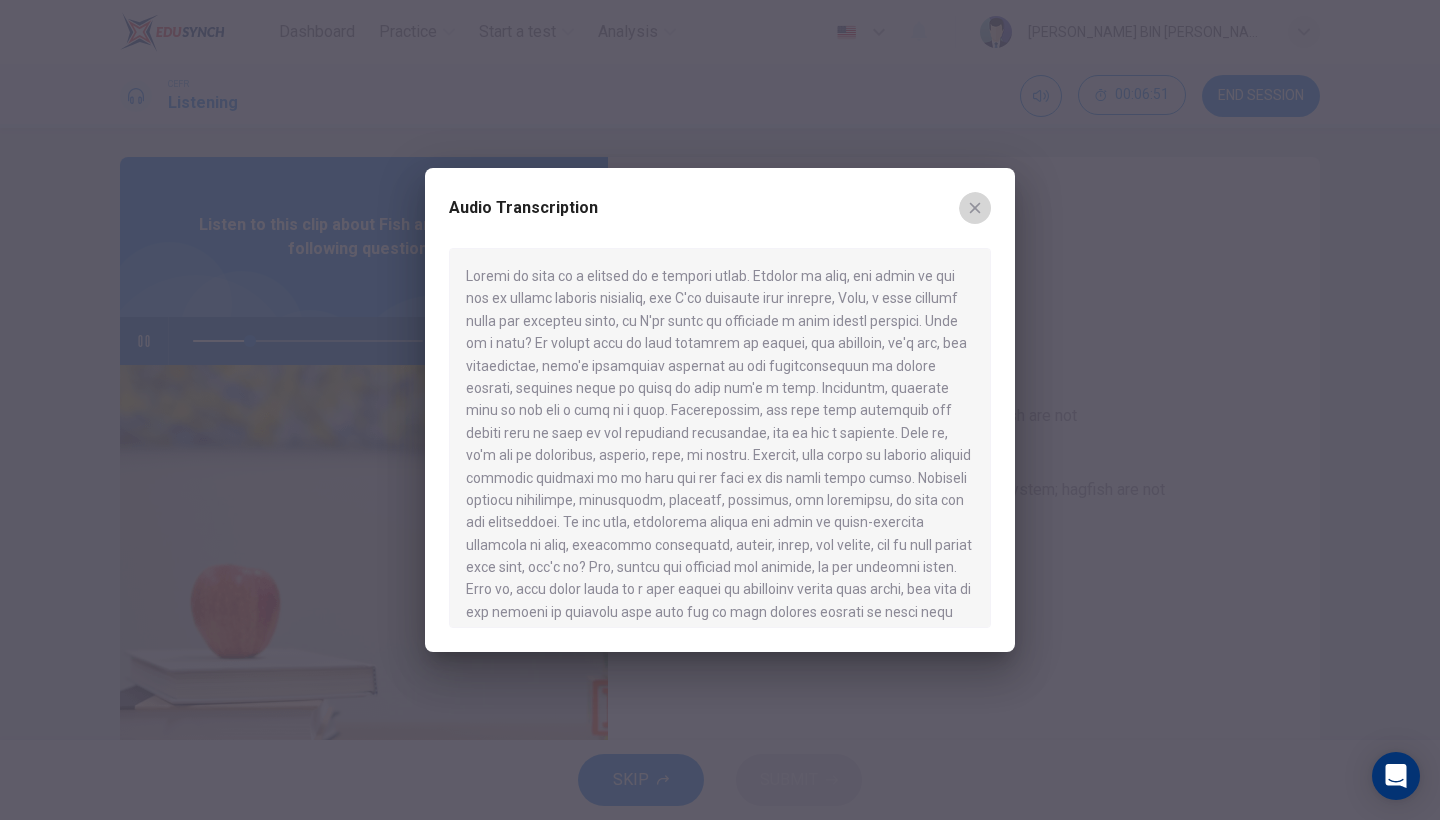 click 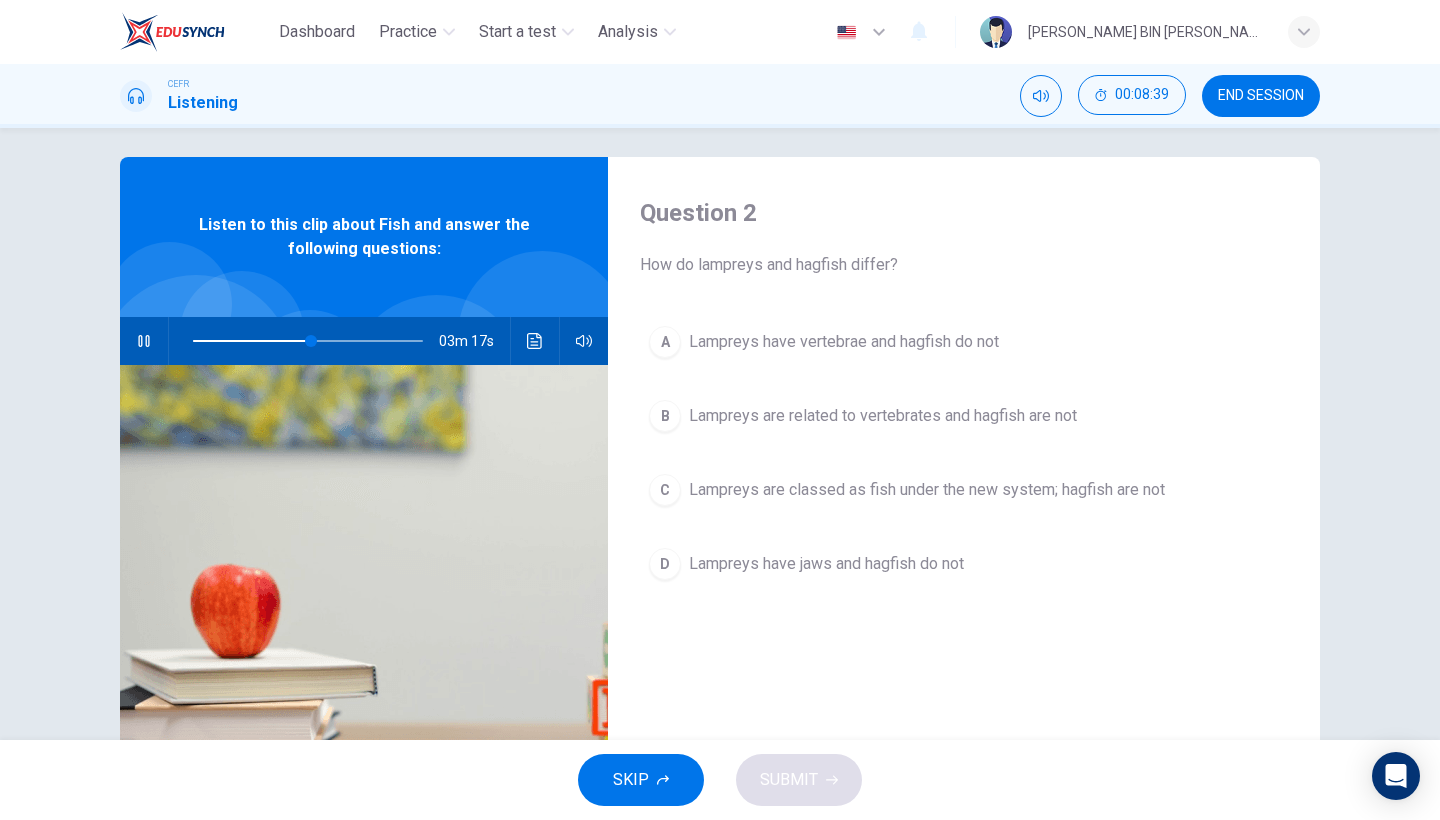 click 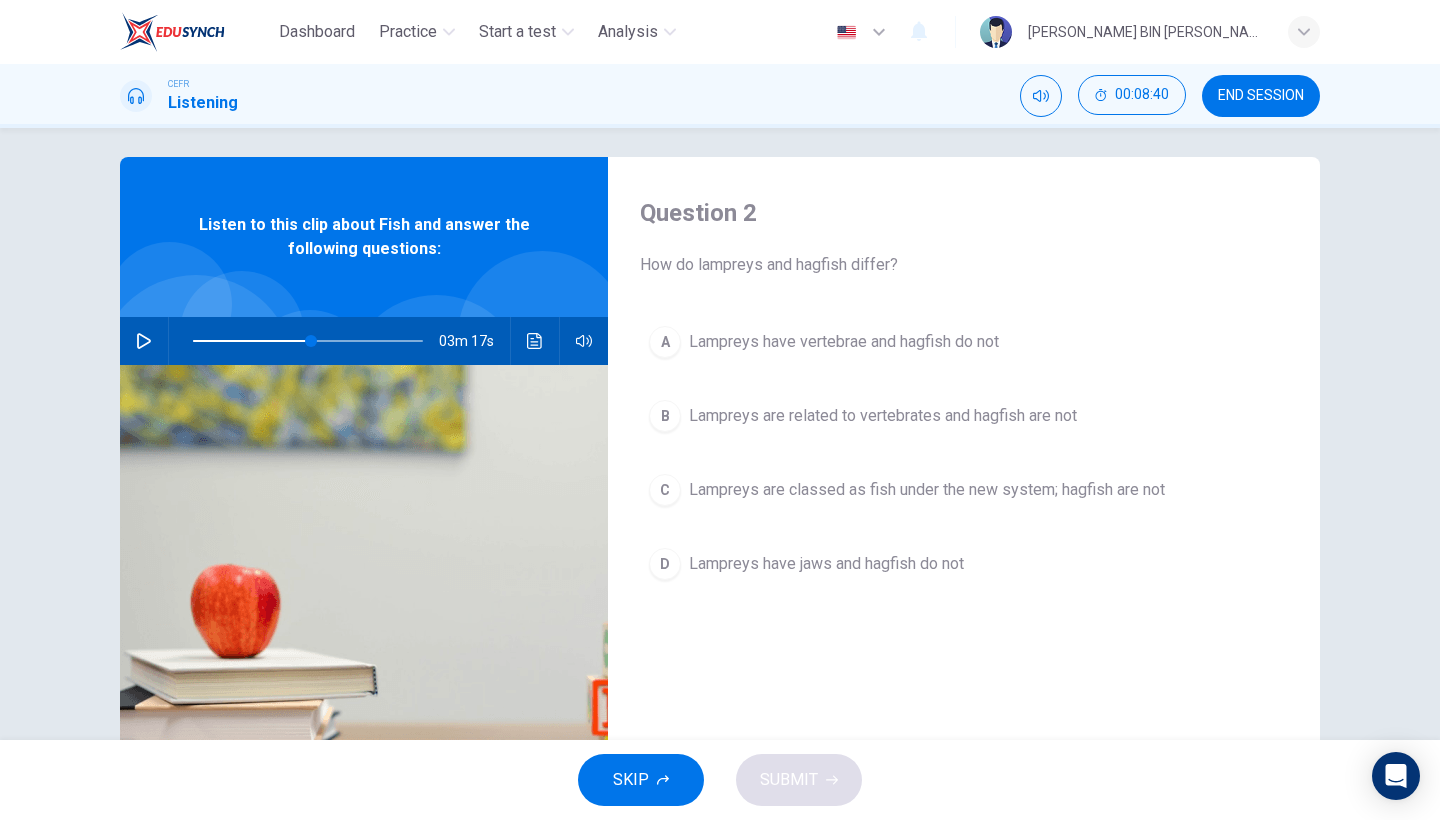 click on "D Lampreys have jaws and hagfish do not" at bounding box center [964, 564] 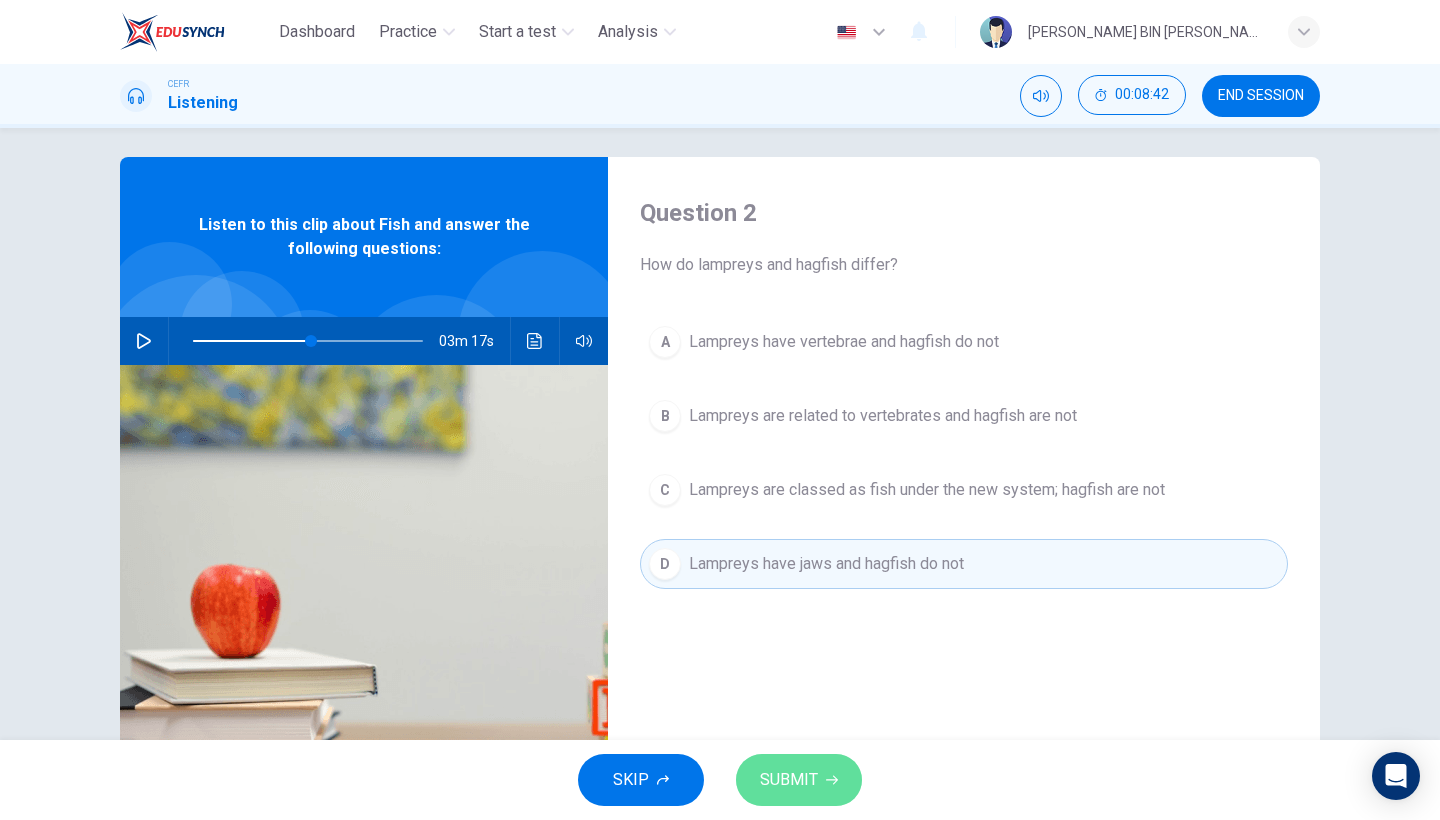click on "SUBMIT" at bounding box center [789, 780] 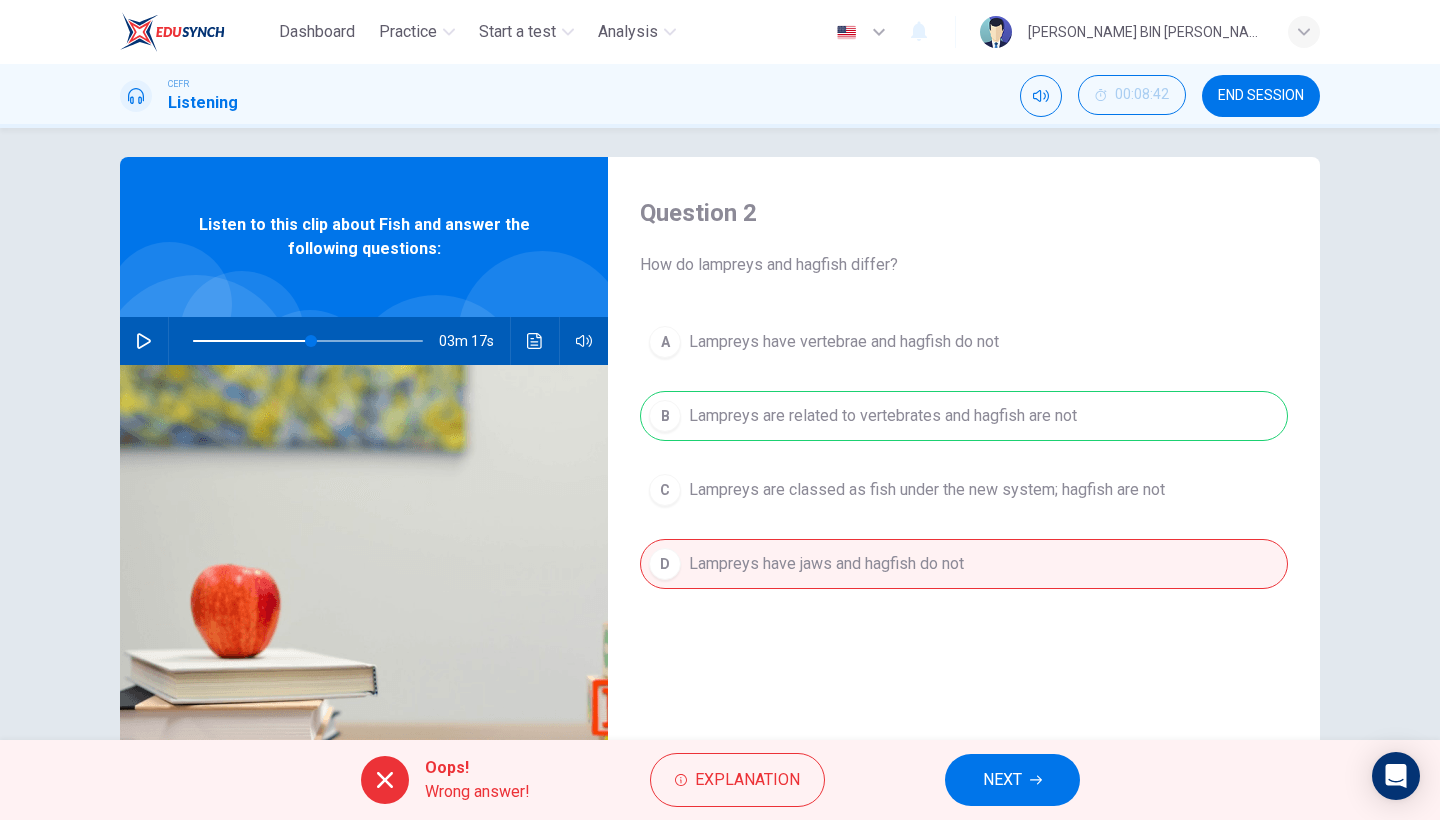 type on "51" 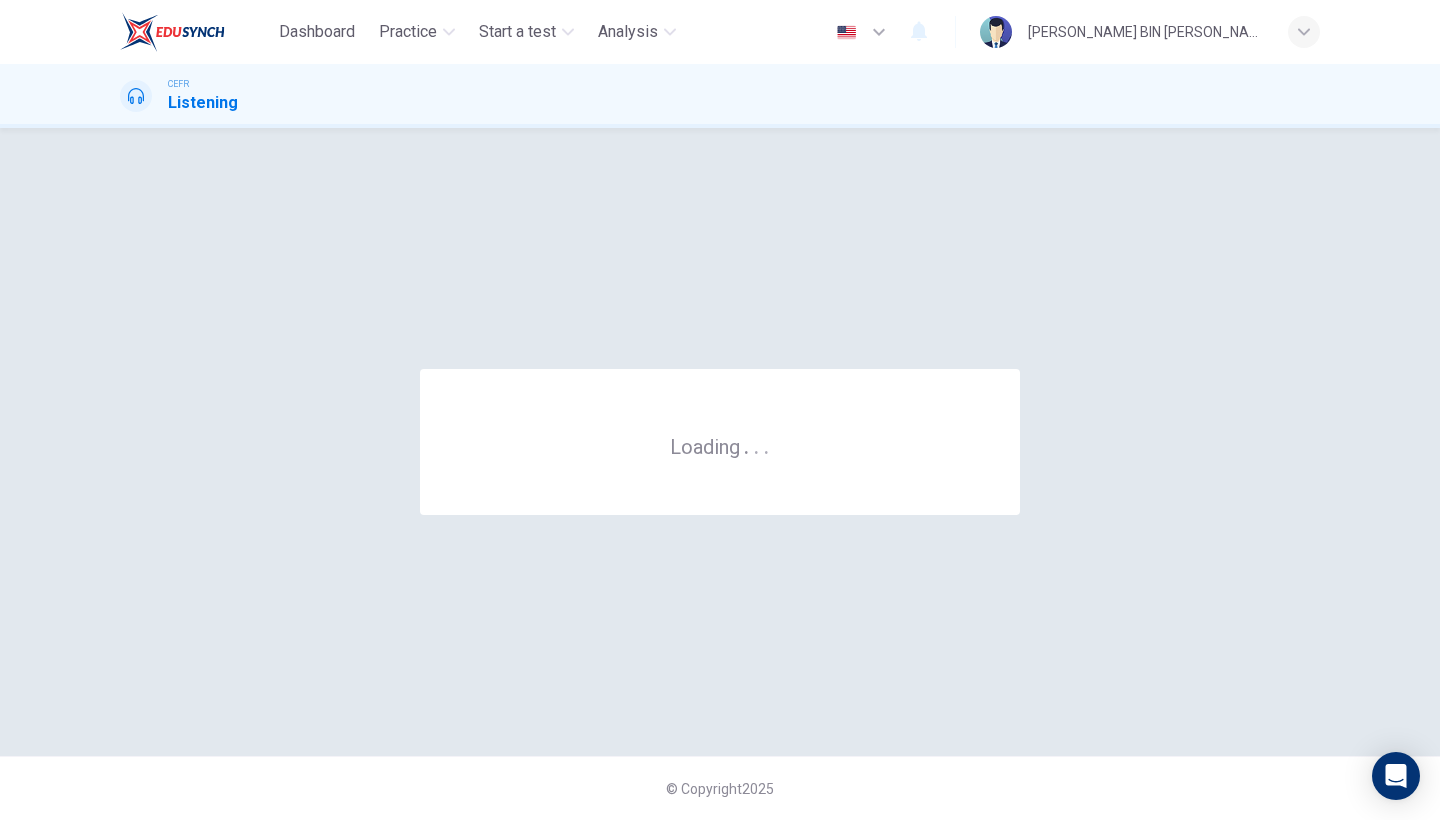 scroll, scrollTop: 0, scrollLeft: 0, axis: both 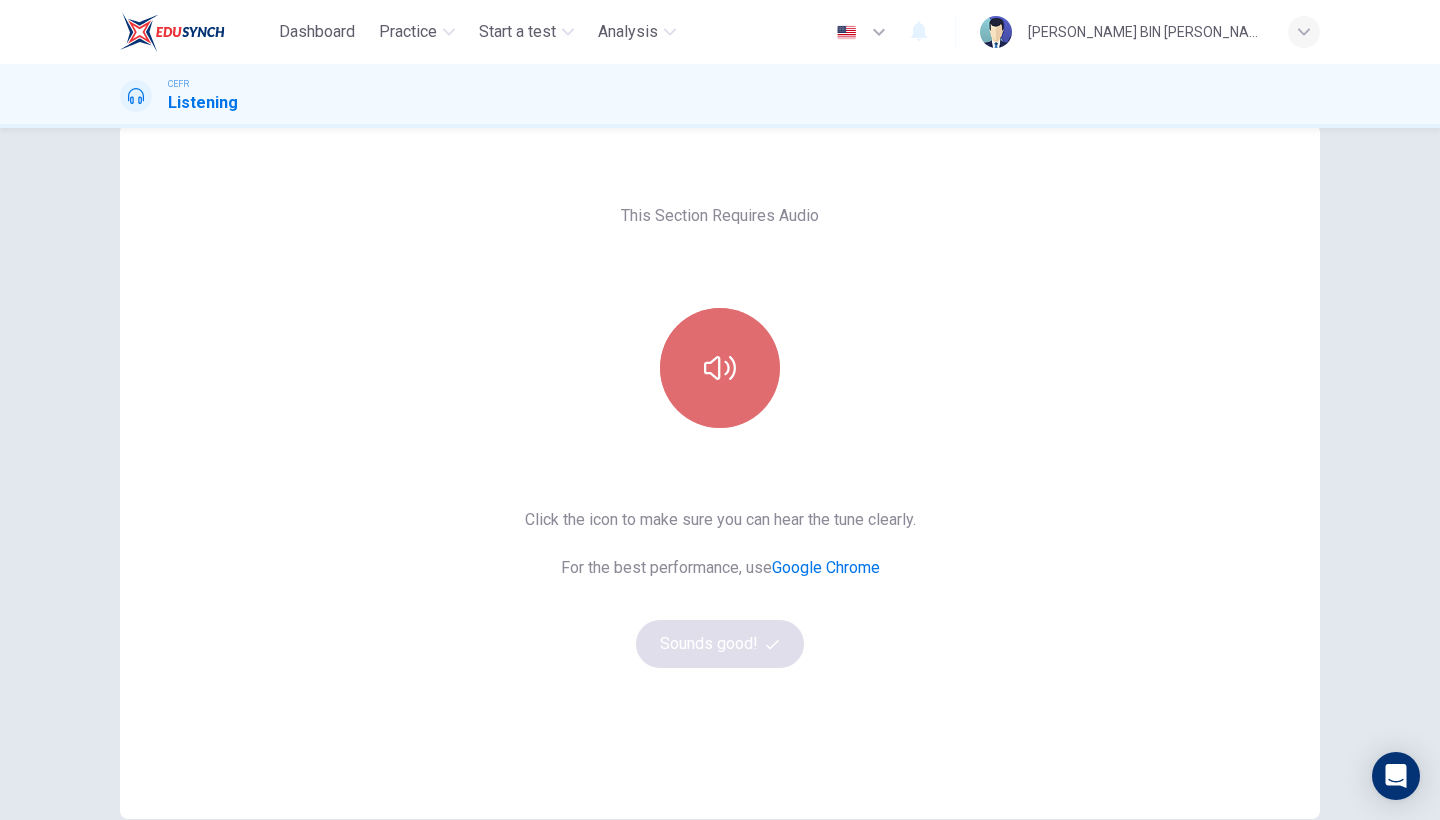 click at bounding box center (720, 368) 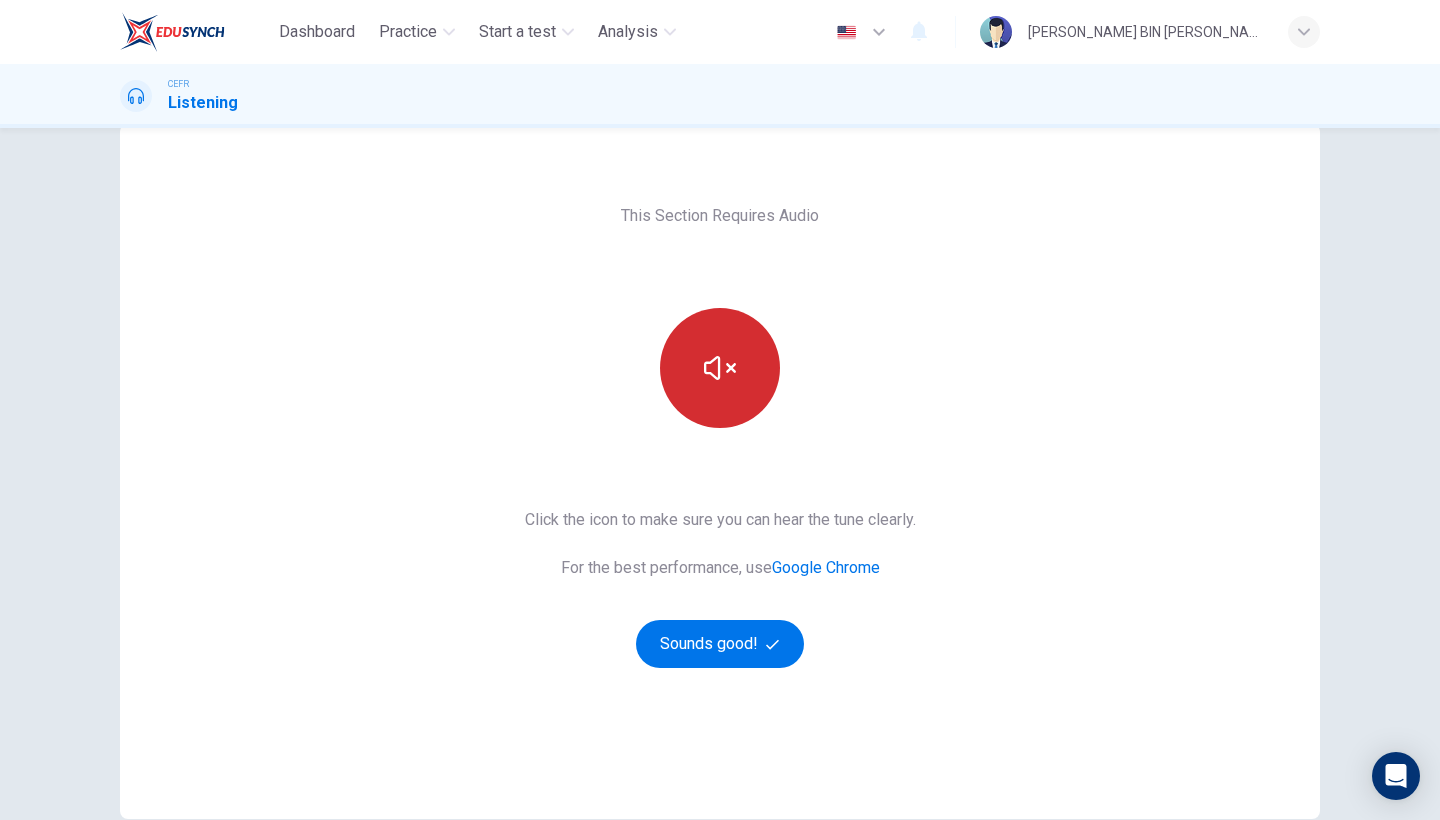 click at bounding box center (720, 368) 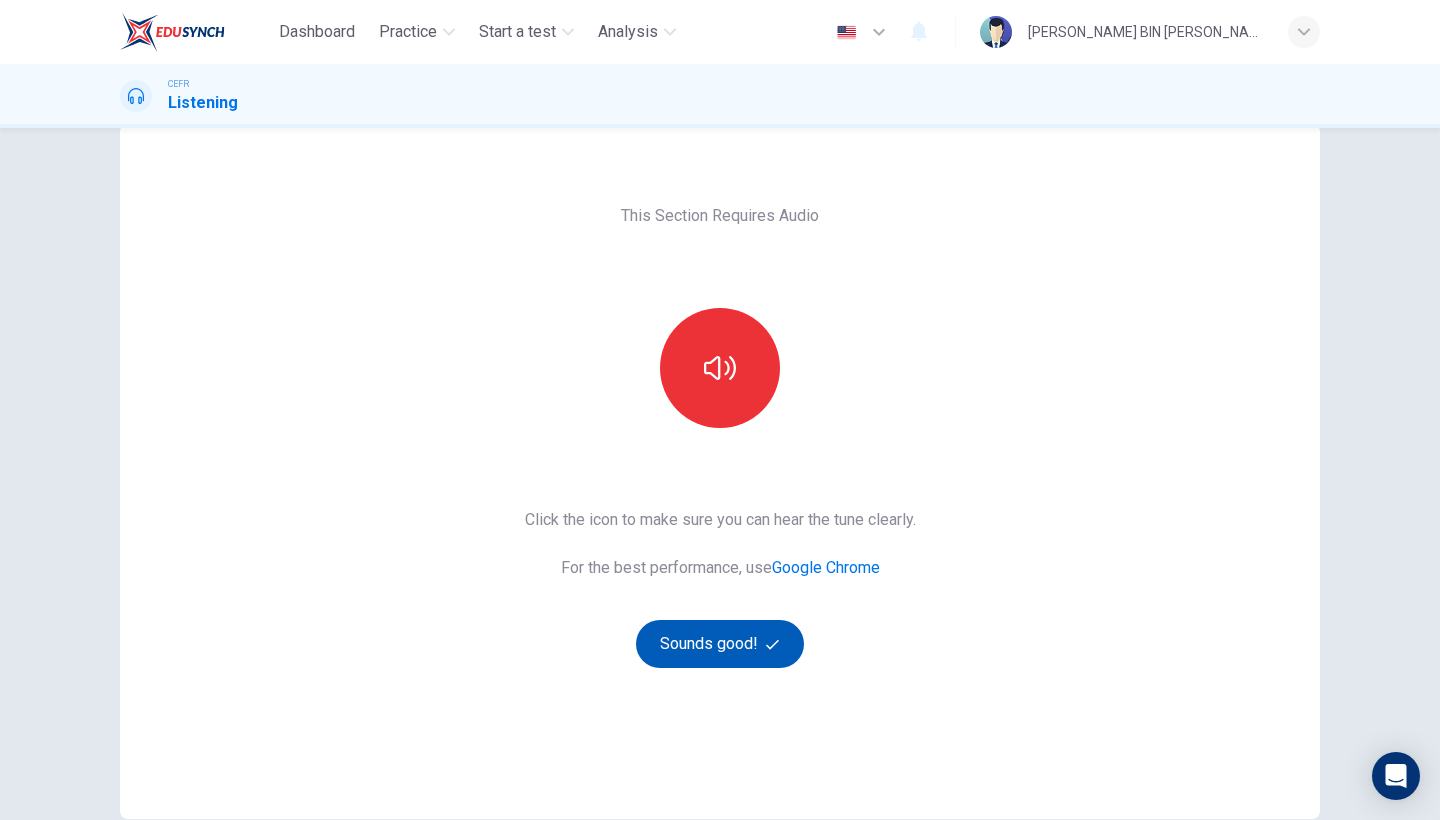 click on "Sounds good!" at bounding box center [720, 644] 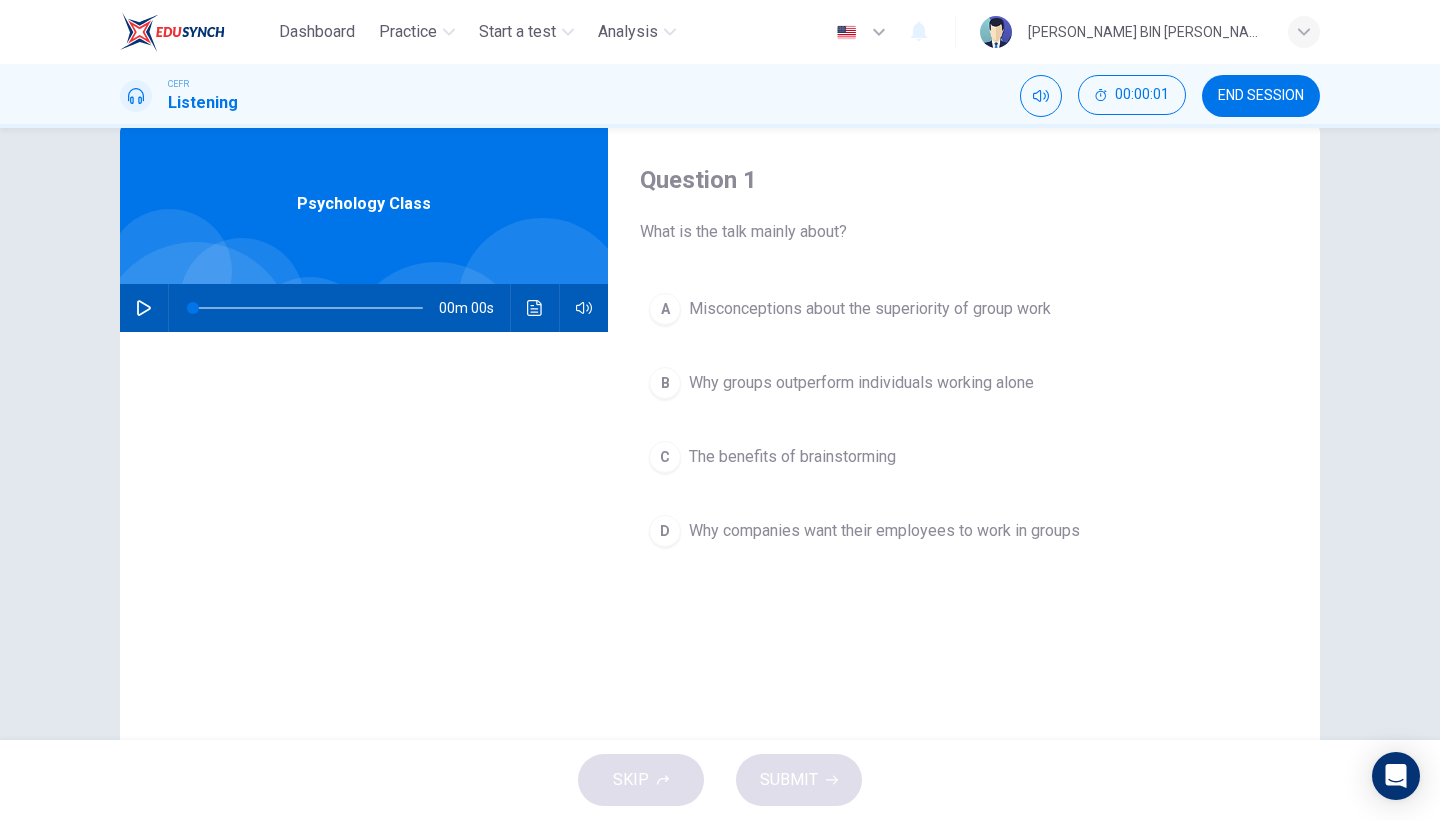 scroll, scrollTop: 0, scrollLeft: 0, axis: both 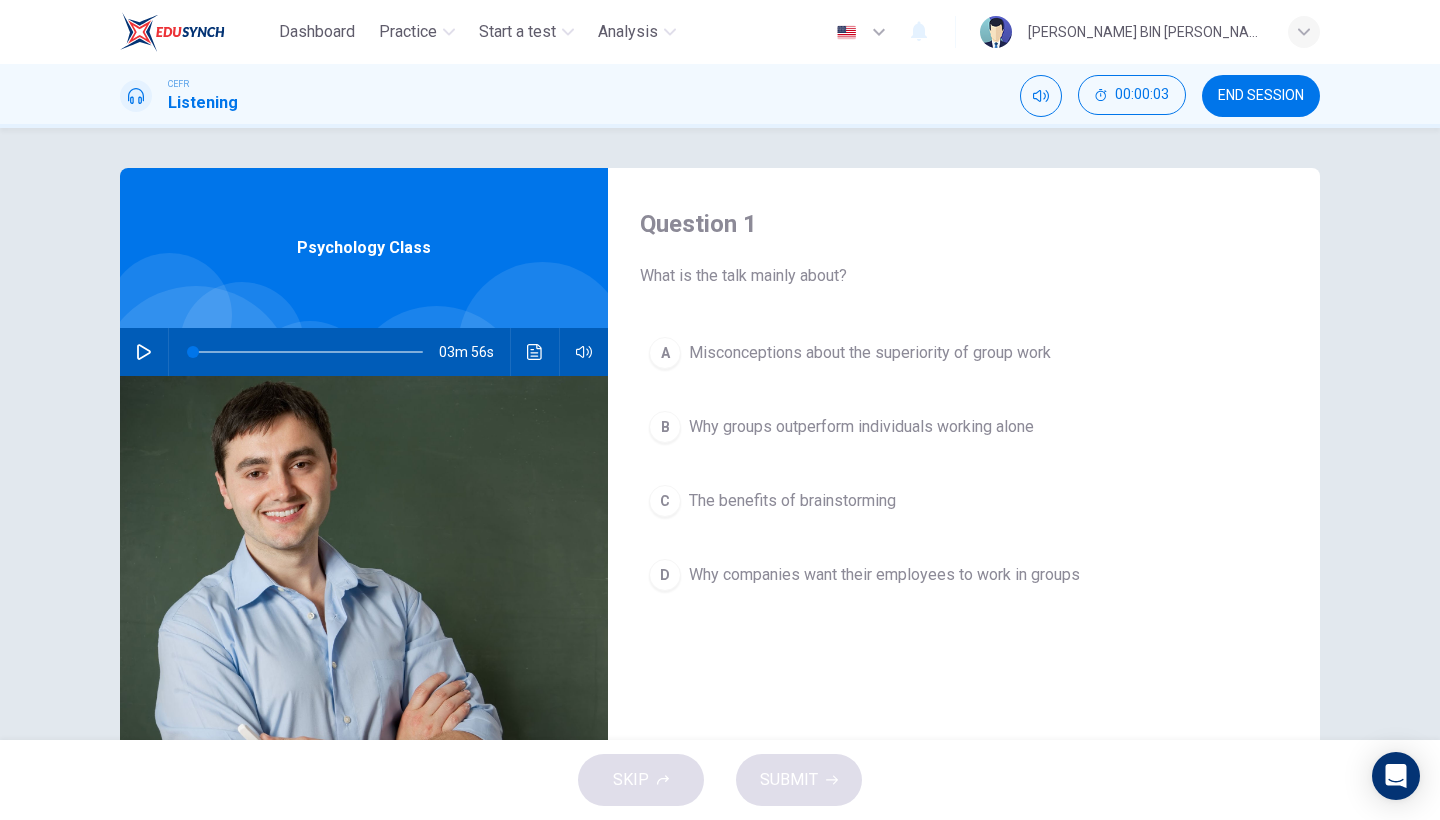 click at bounding box center (144, 352) 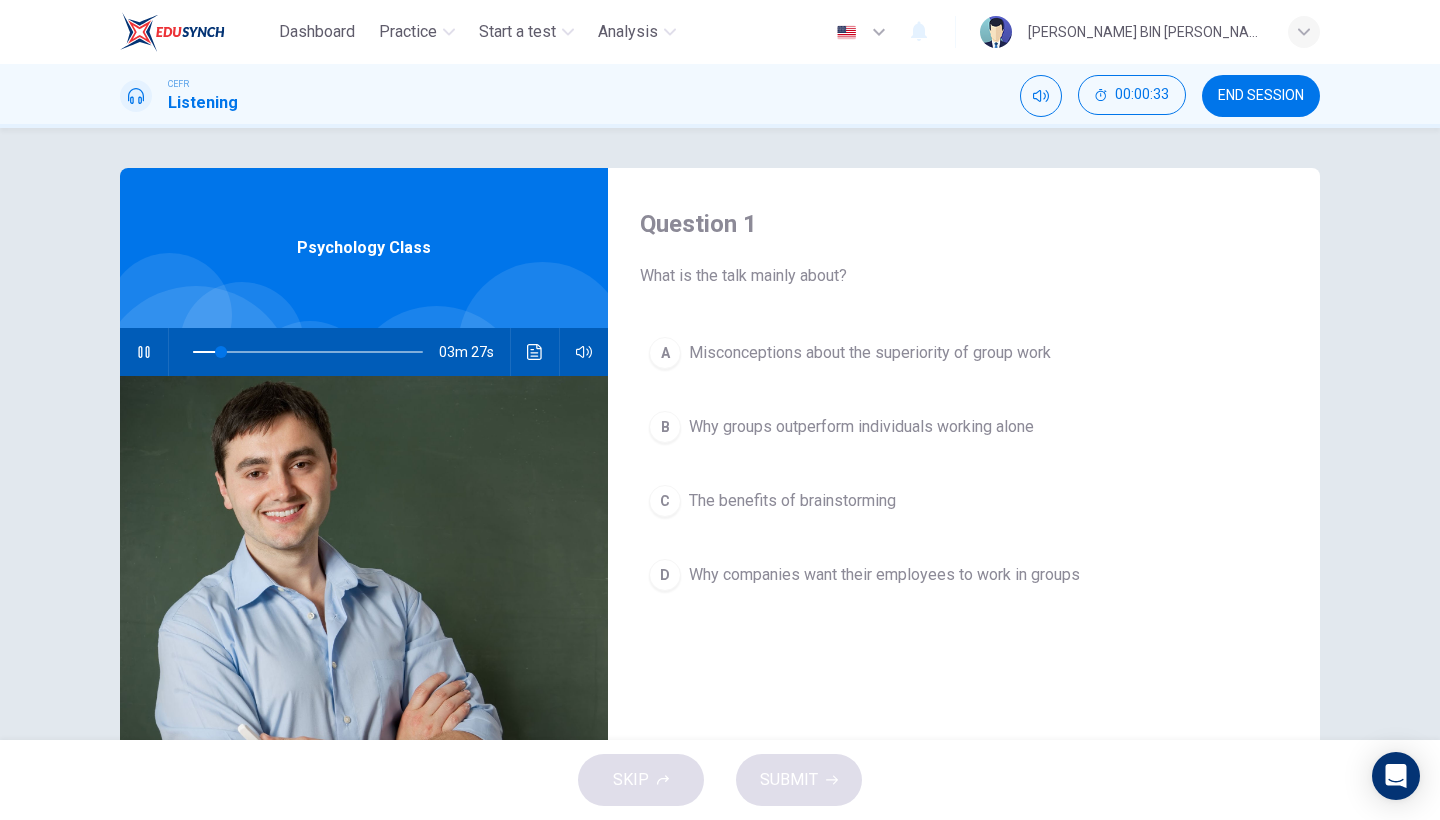 click on "Misconceptions about the superiority of group work" at bounding box center (870, 353) 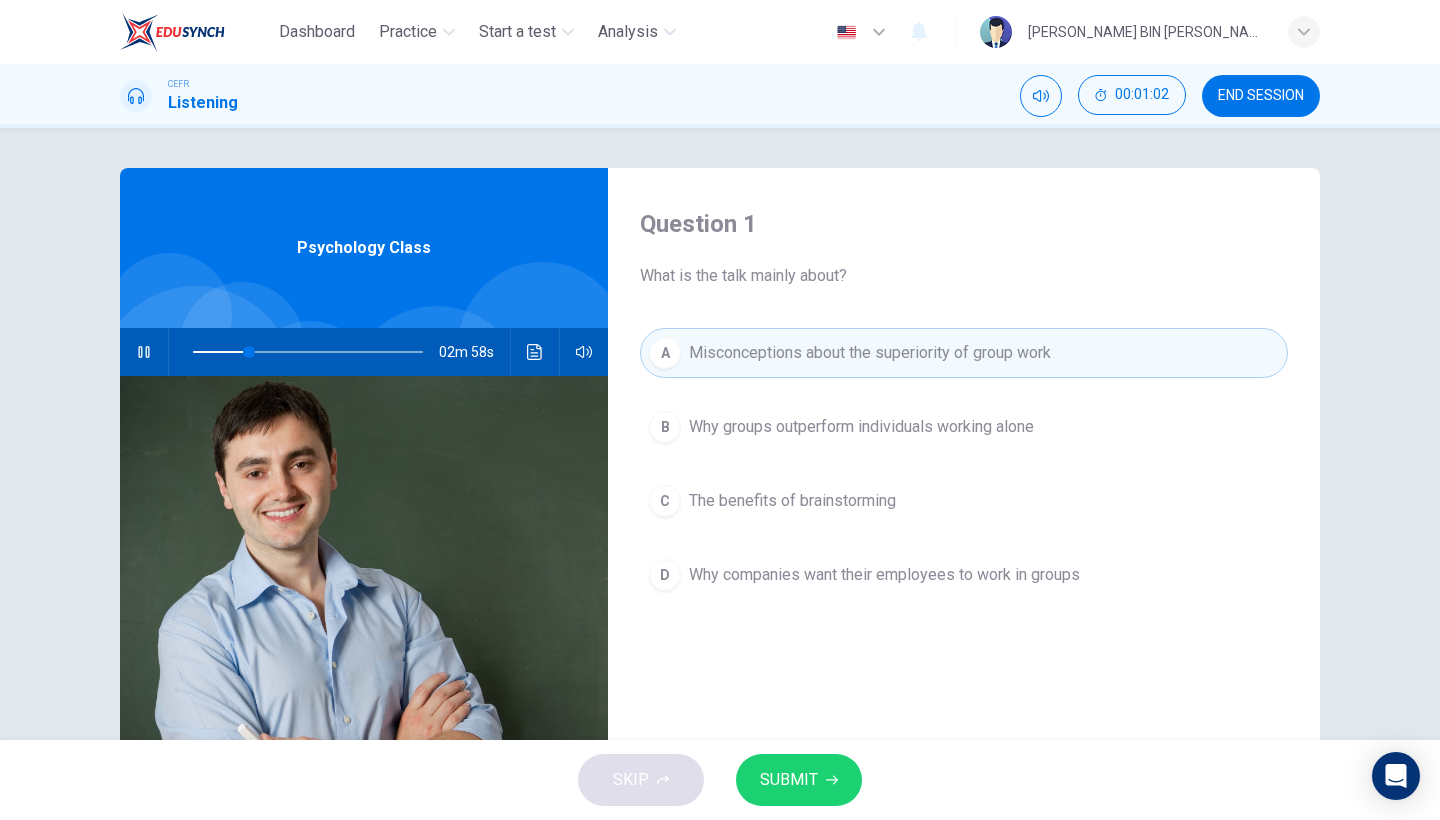 click on "C The benefits of brainstorming" at bounding box center [964, 501] 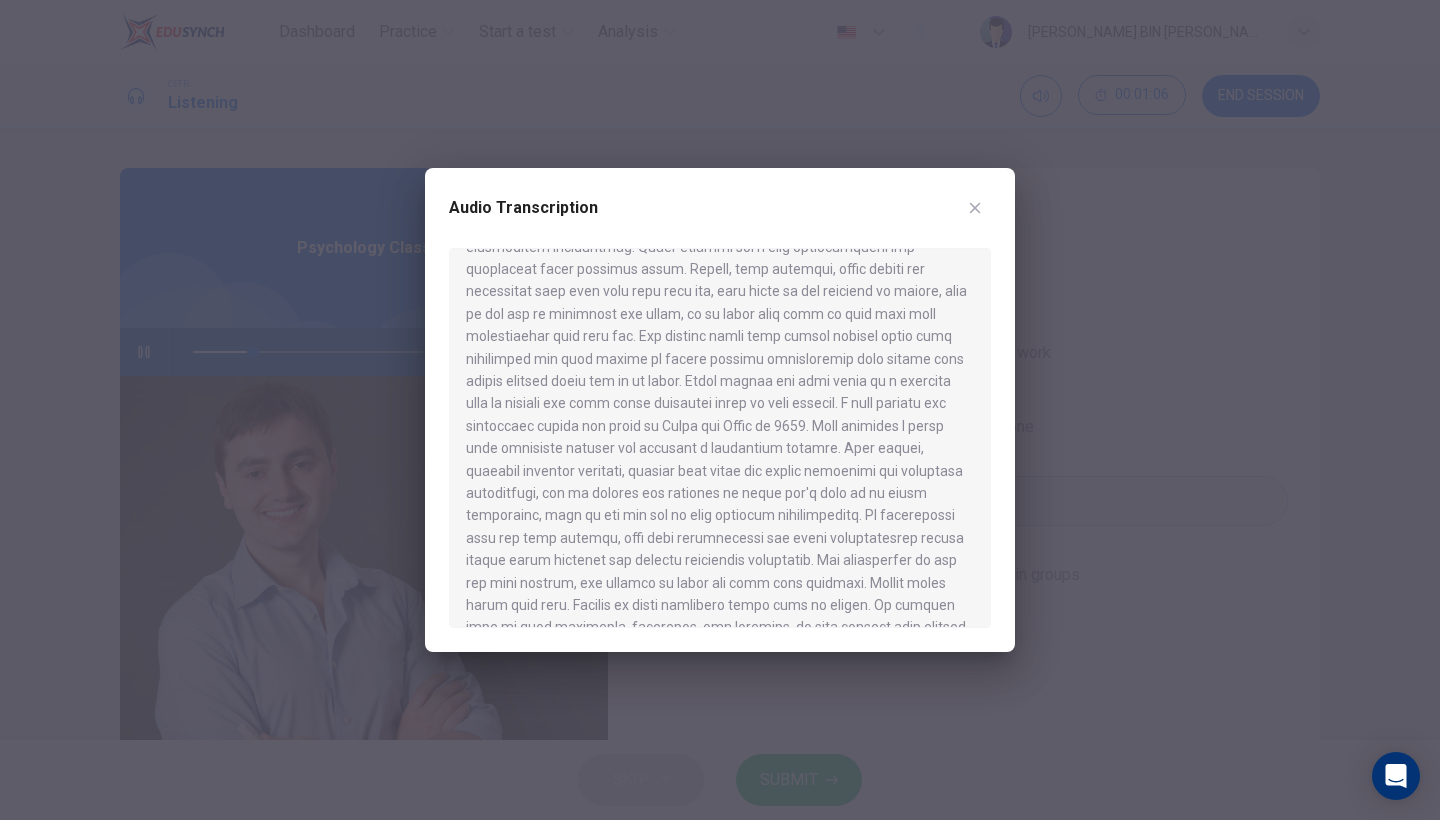 scroll, scrollTop: 534, scrollLeft: 0, axis: vertical 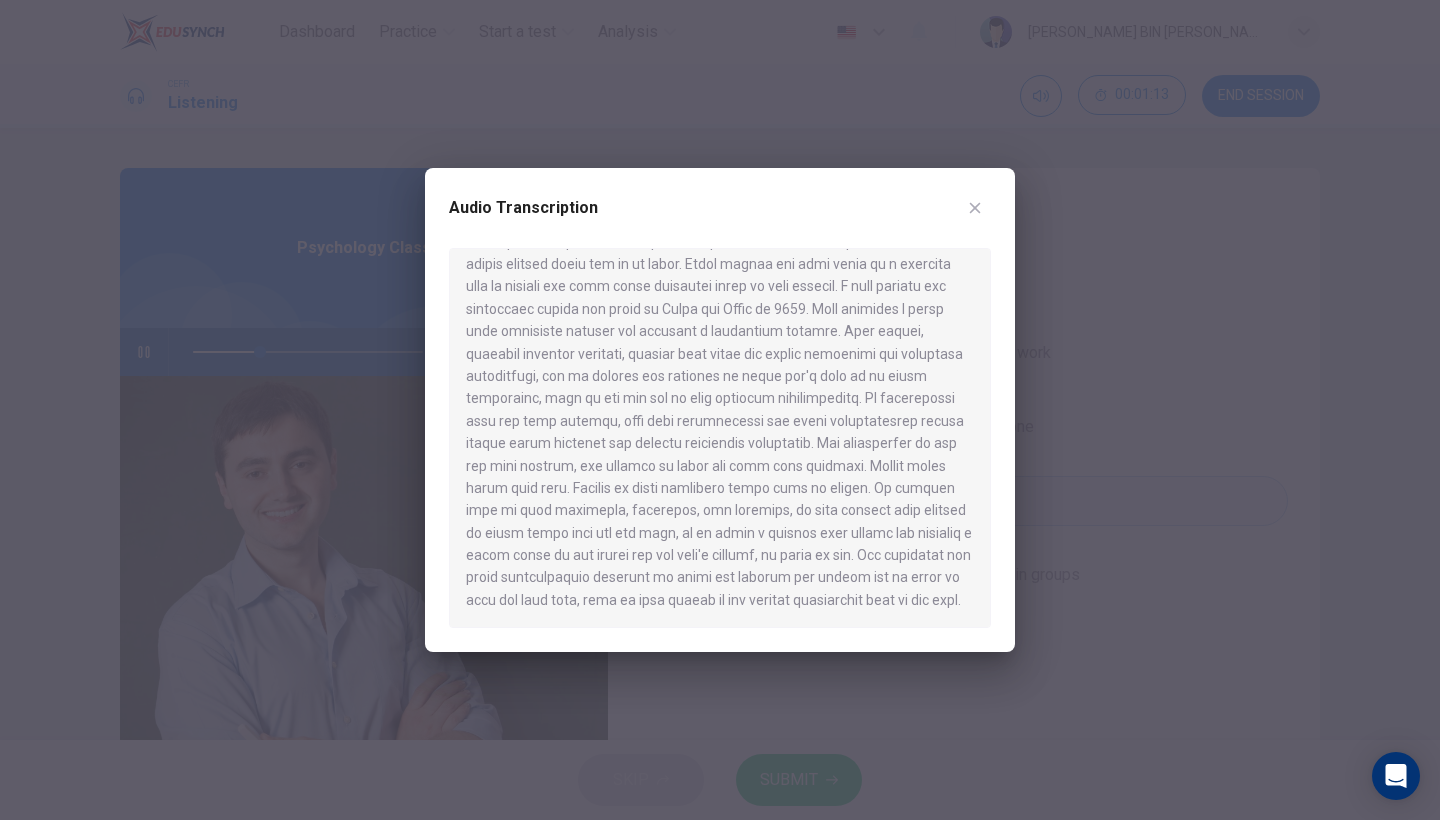 drag, startPoint x: 788, startPoint y: 602, endPoint x: 603, endPoint y: 489, distance: 216.78099 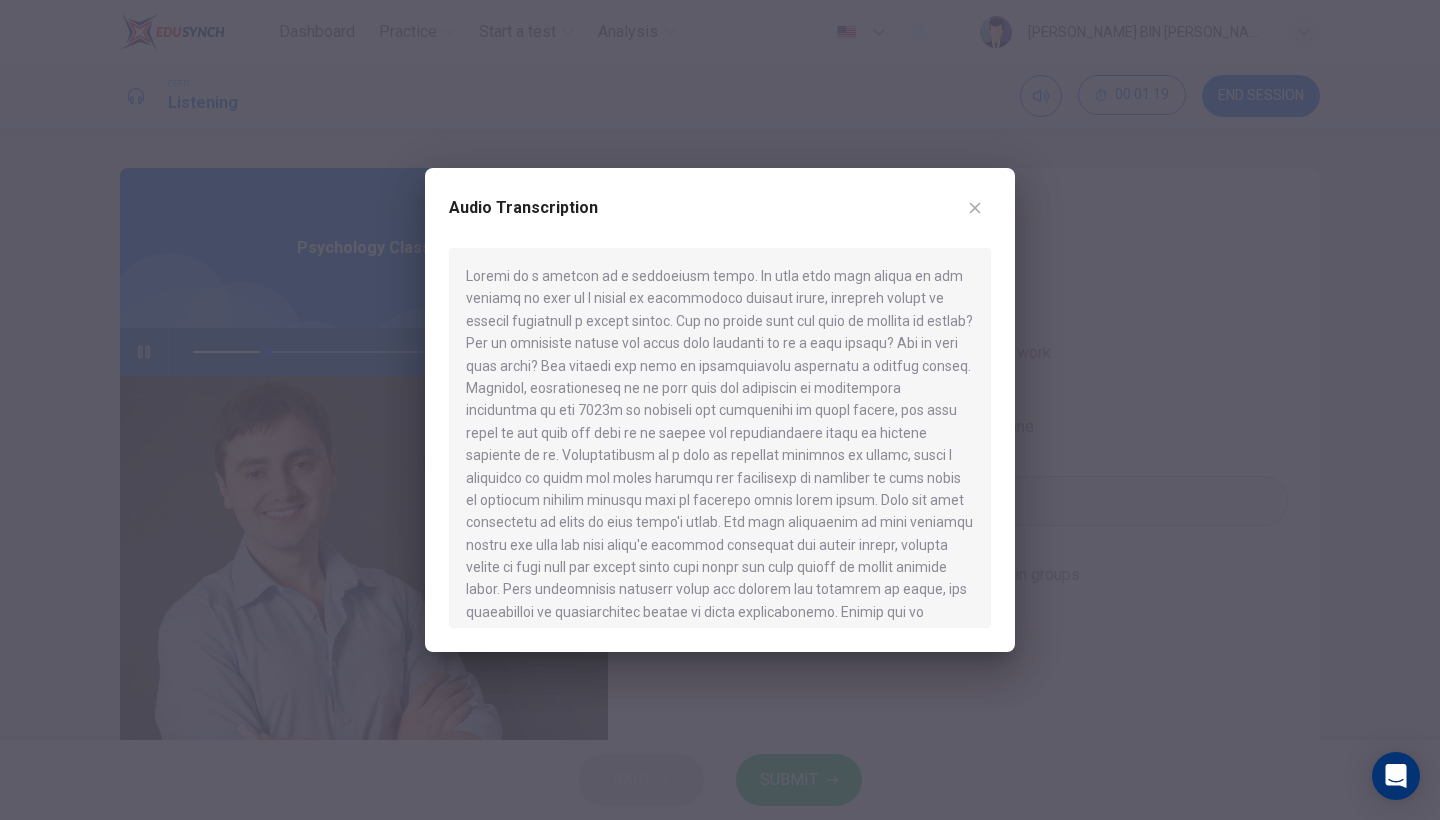 click 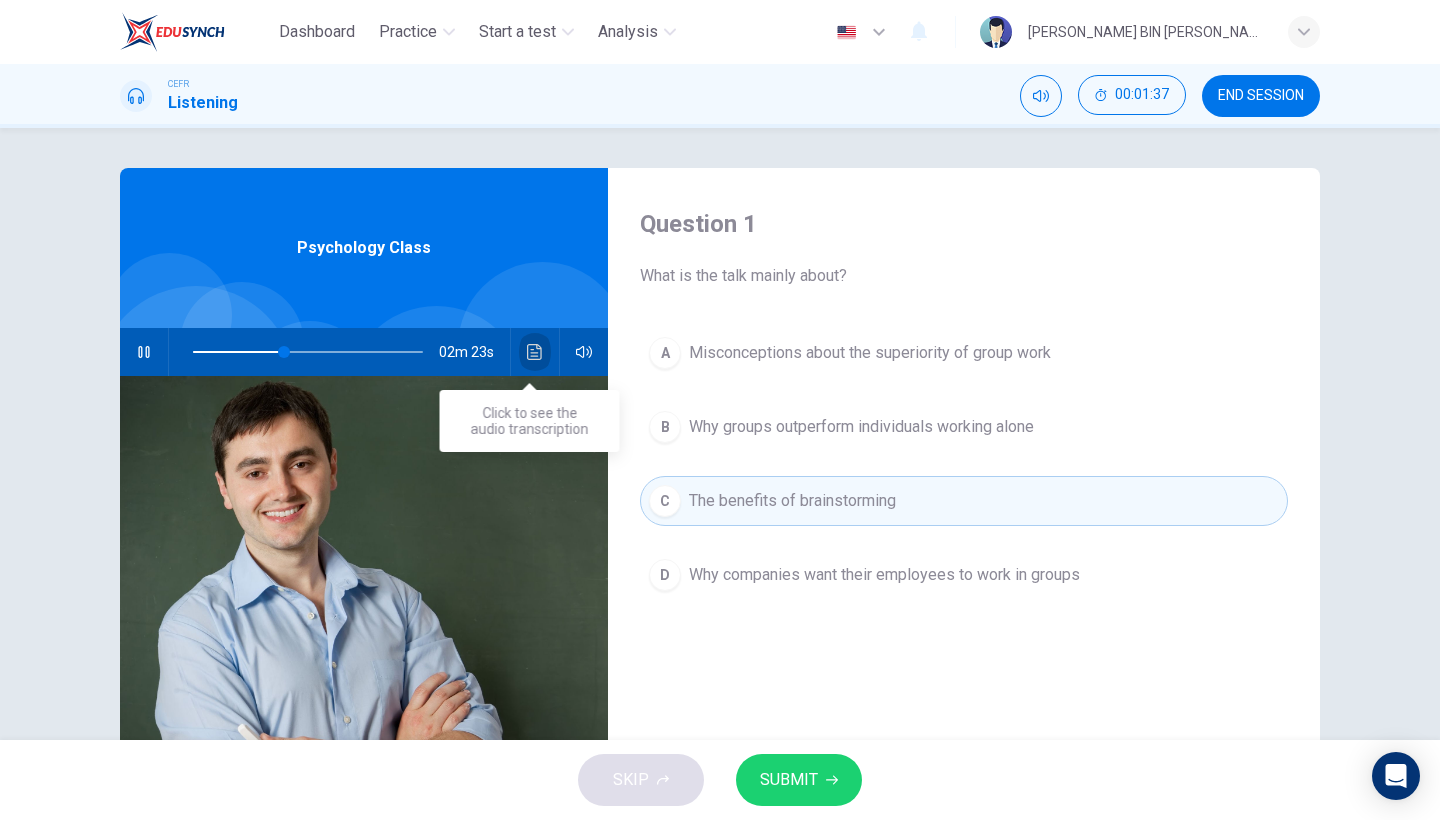 click 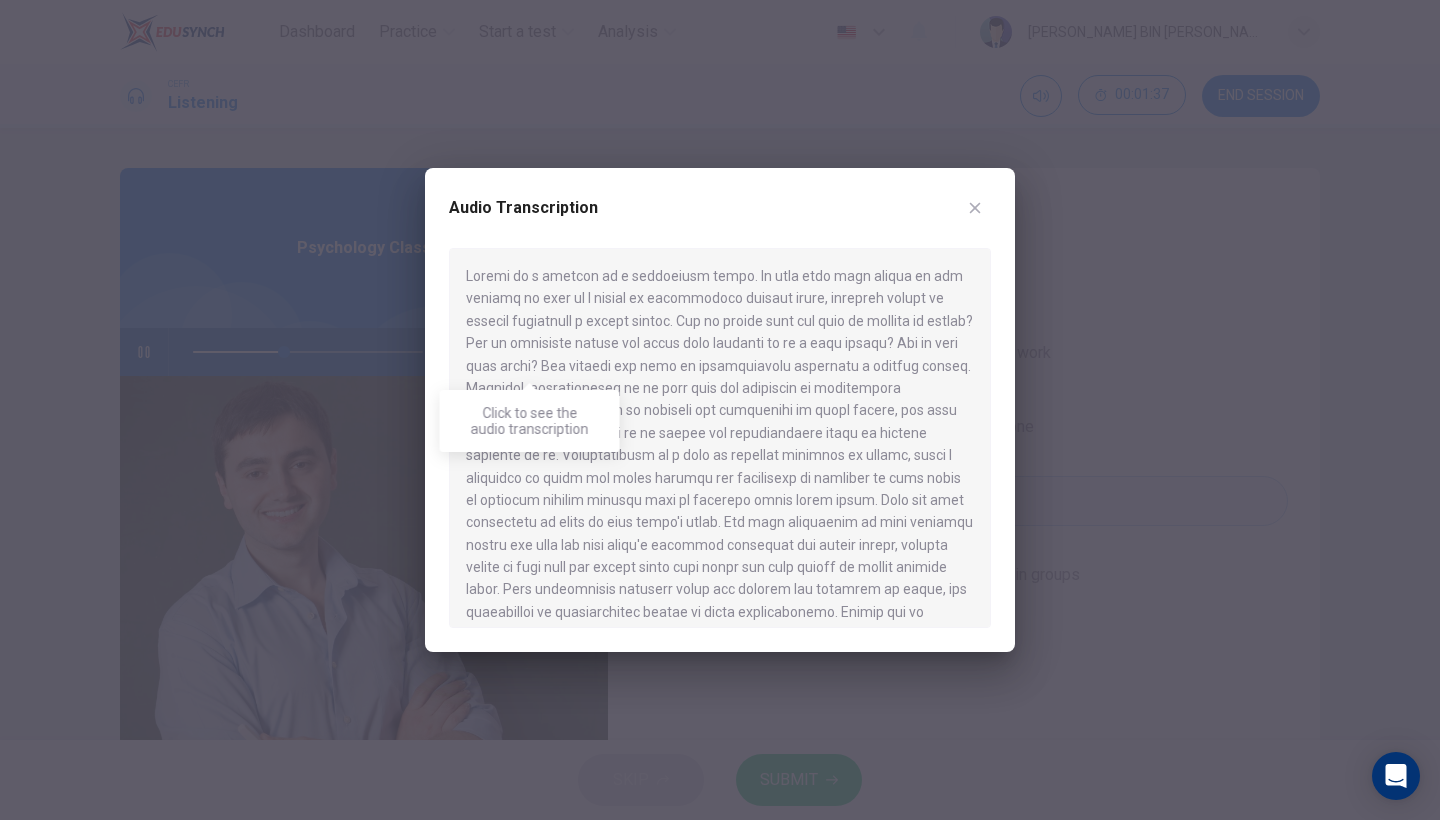scroll, scrollTop: 22, scrollLeft: 0, axis: vertical 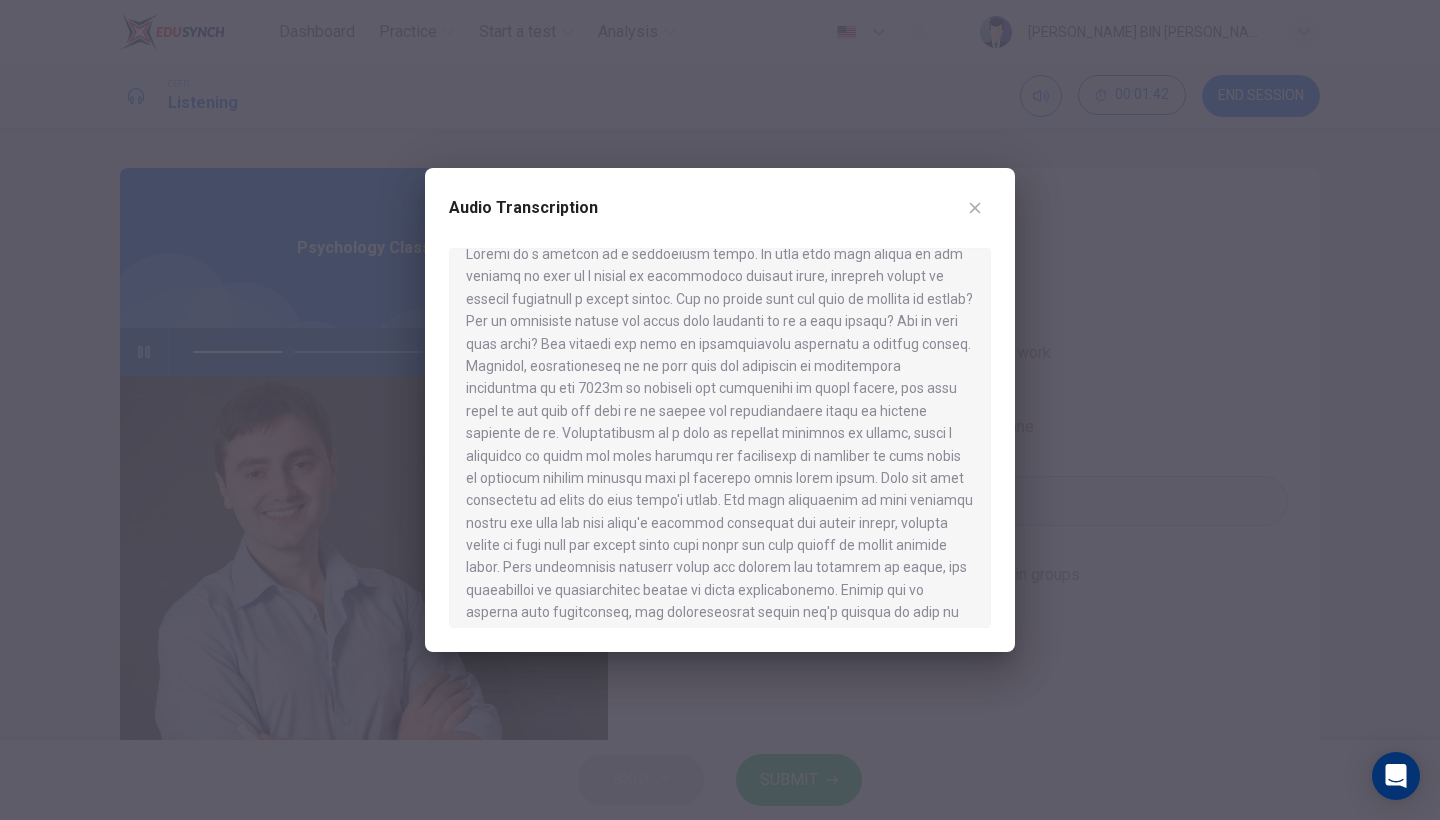 click 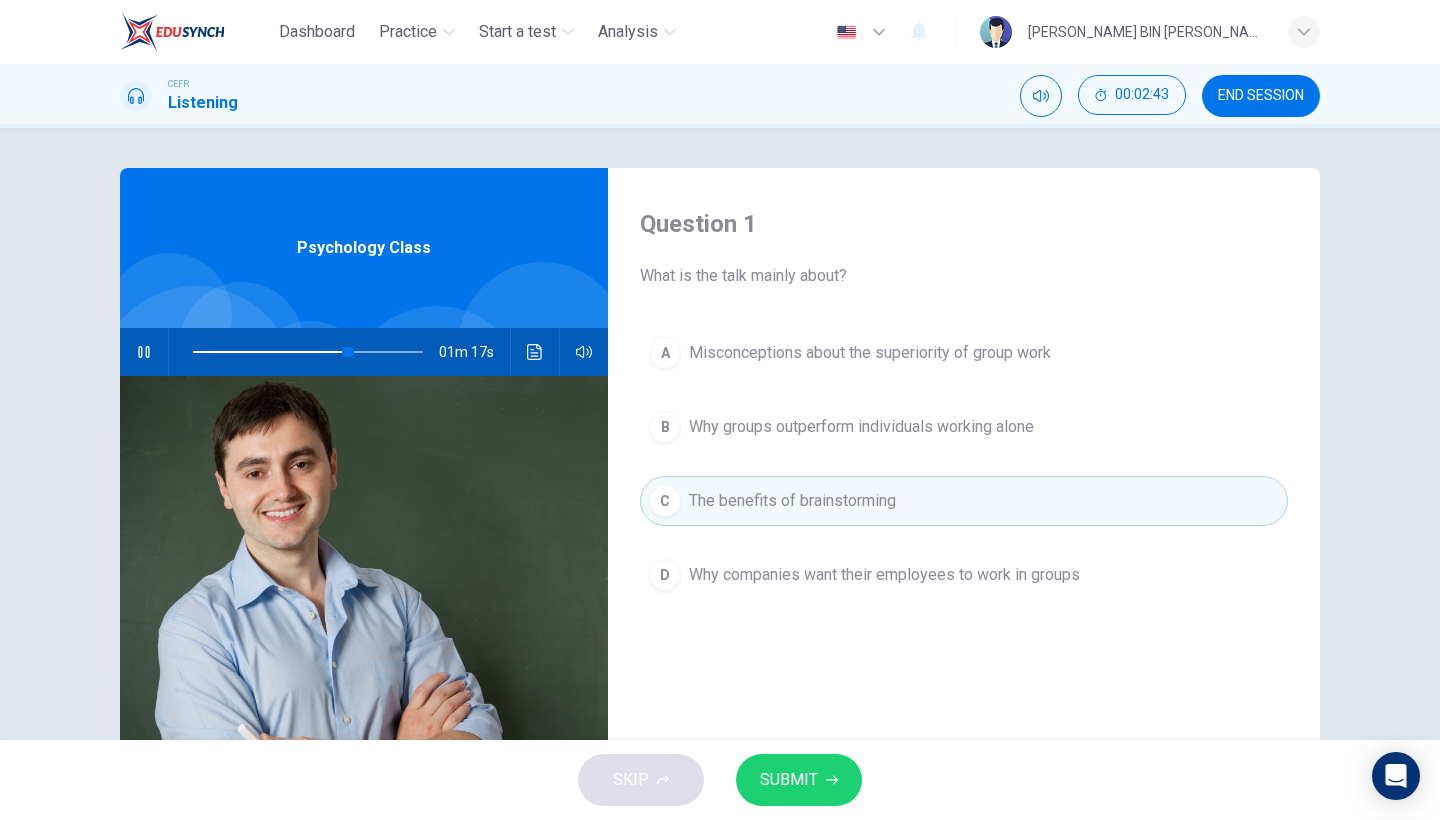 click at bounding box center [144, 352] 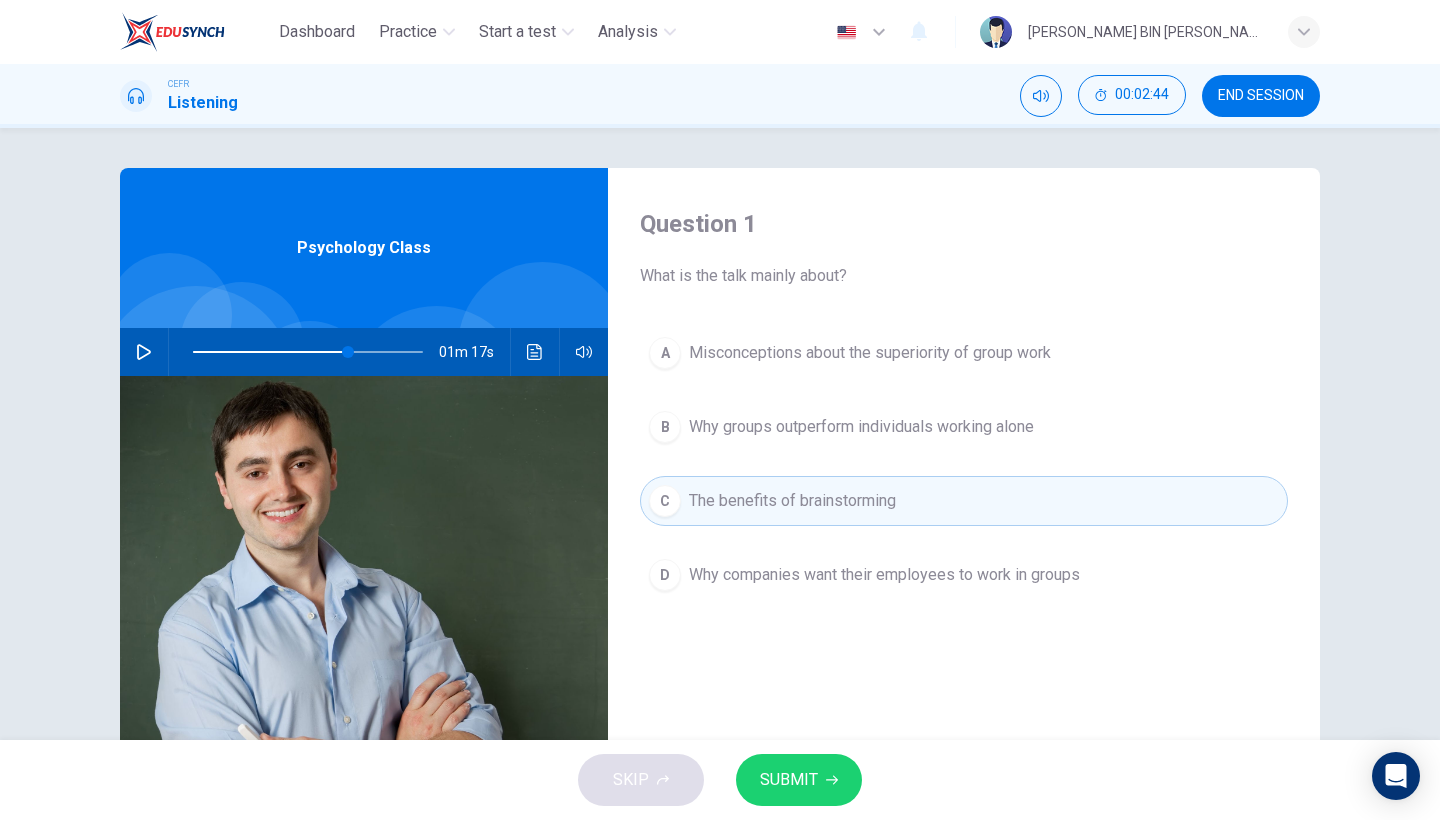 click on "A Misconceptions about the superiority of group work" at bounding box center [964, 353] 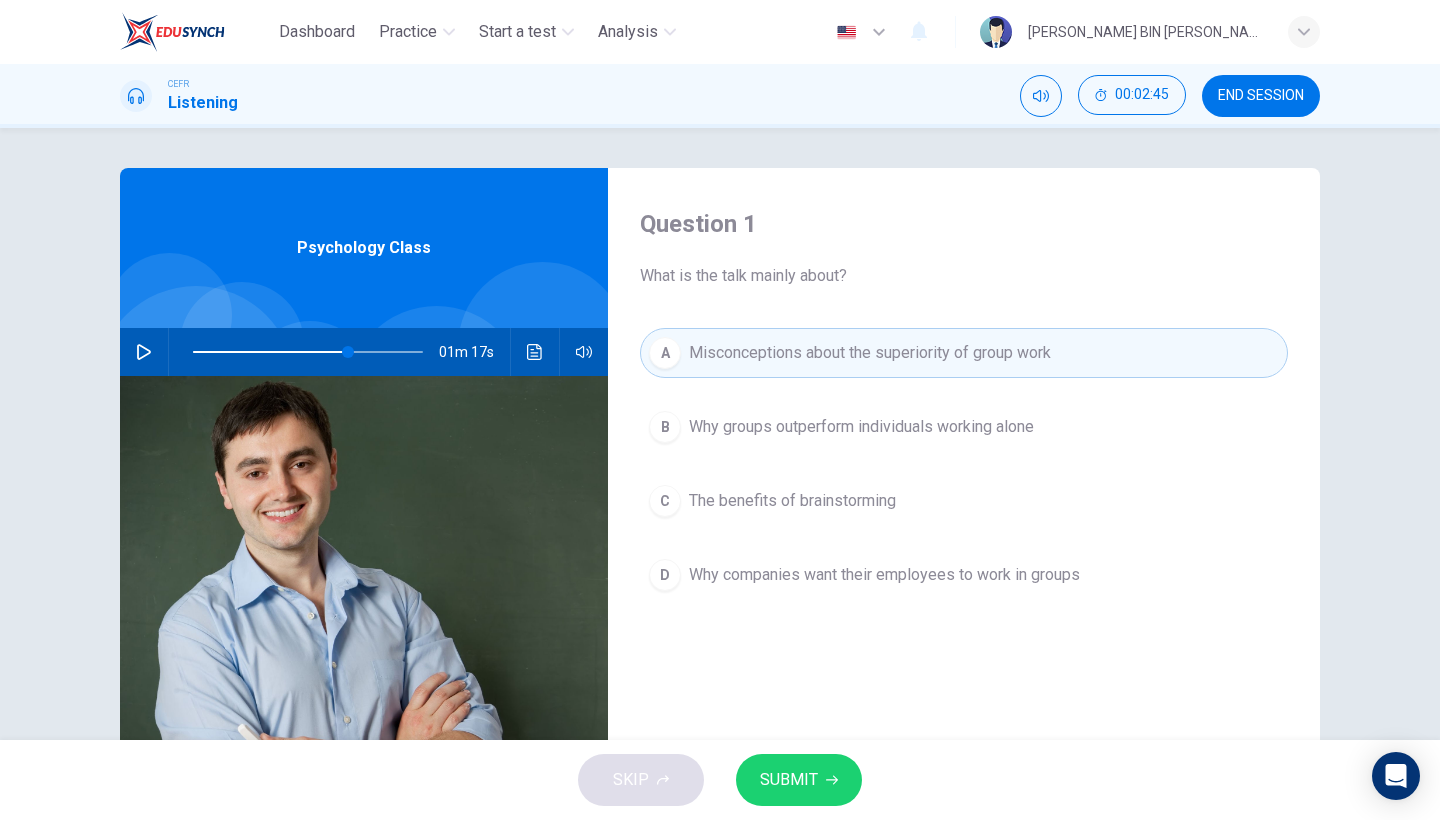 click on "SUBMIT" at bounding box center (789, 780) 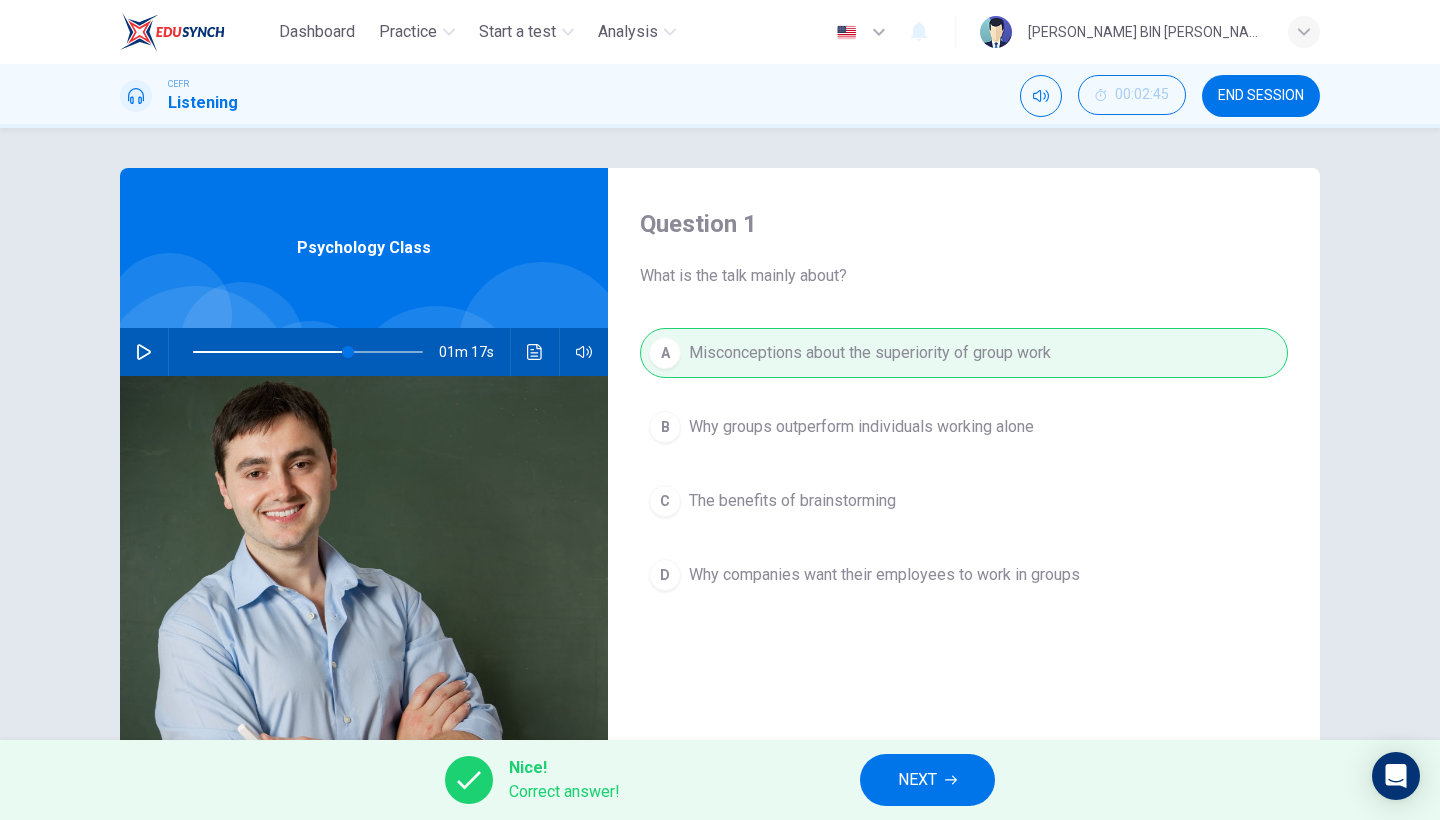 click on "NEXT" at bounding box center [917, 780] 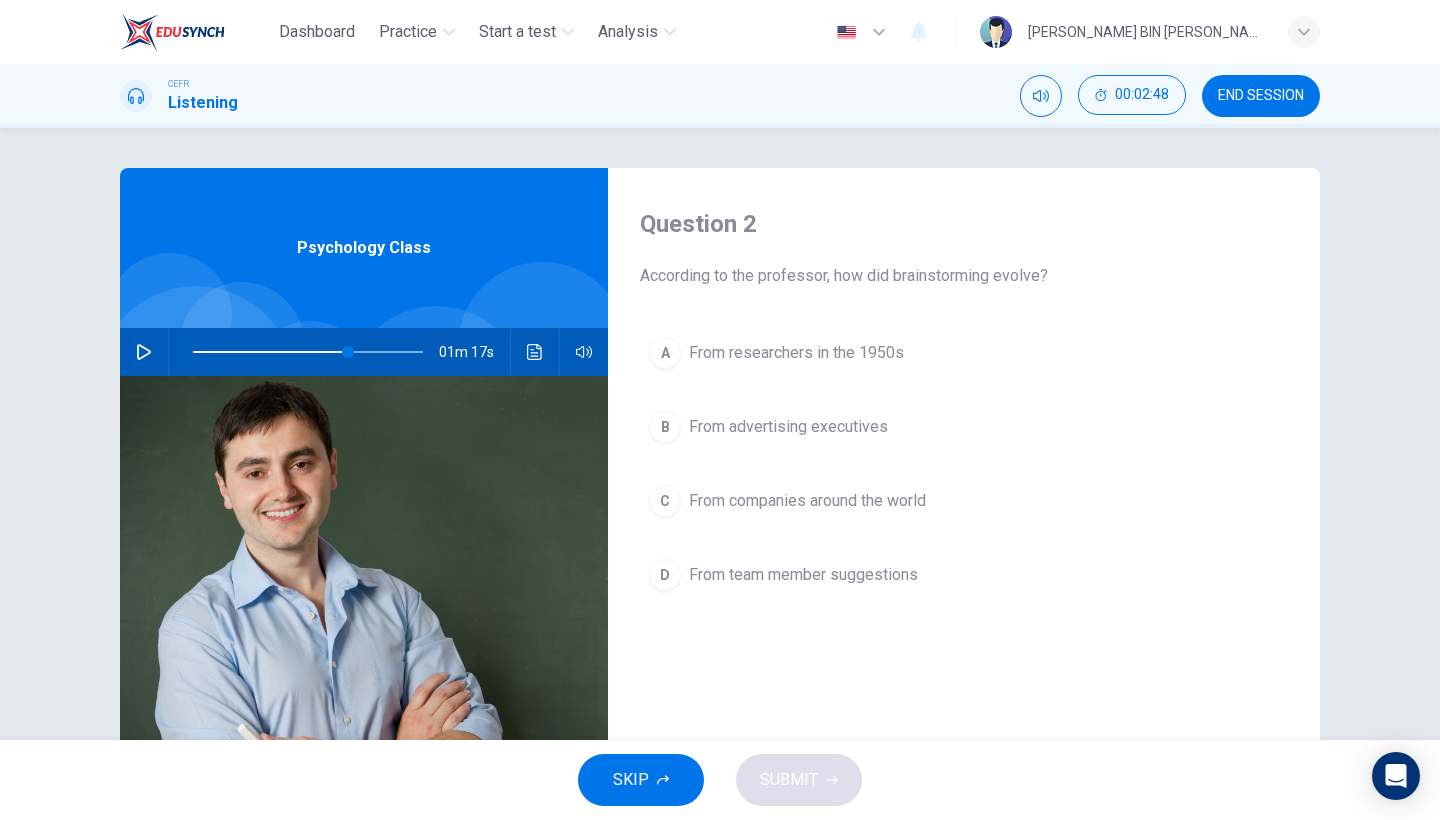 click 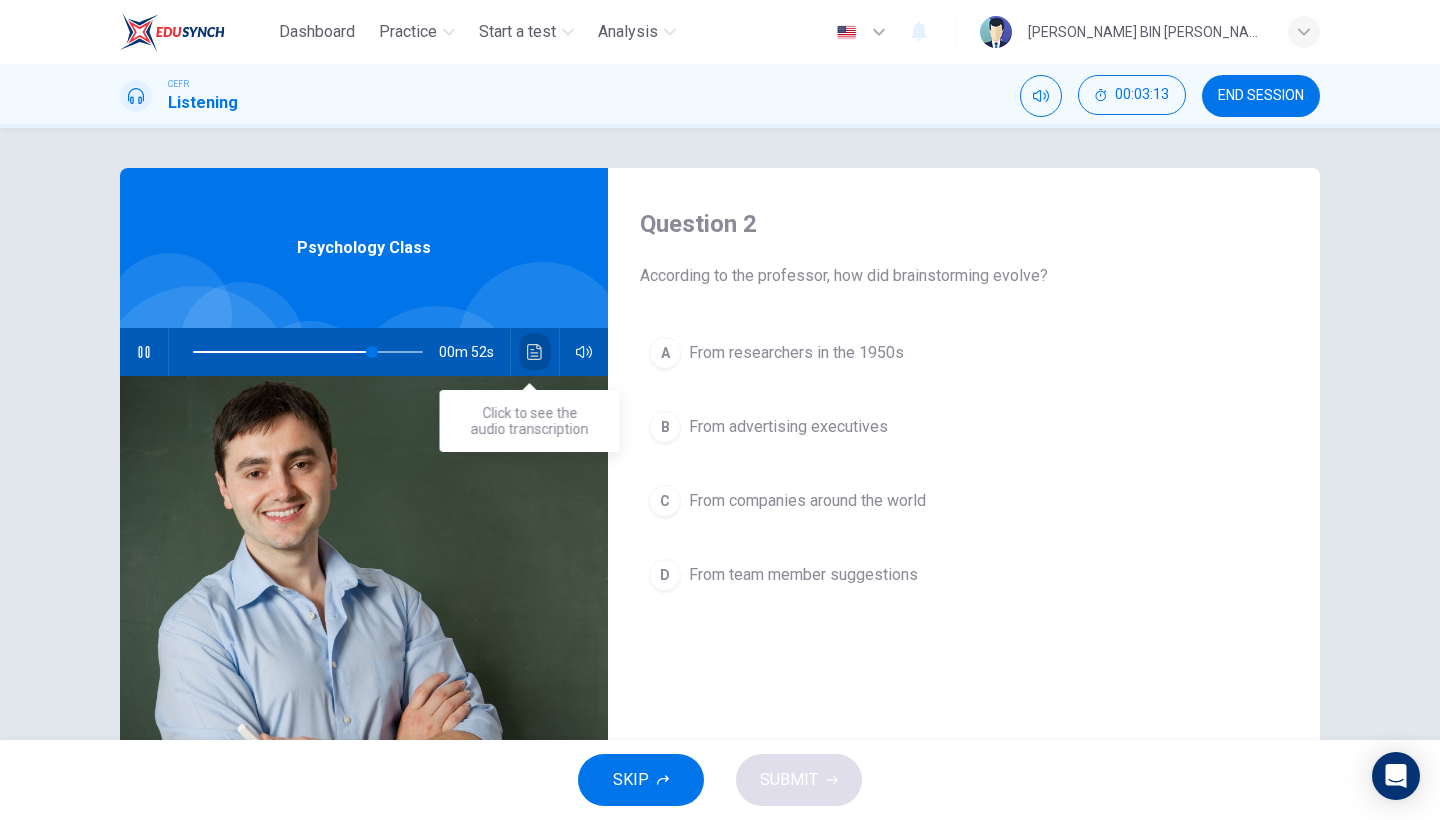 click at bounding box center (535, 352) 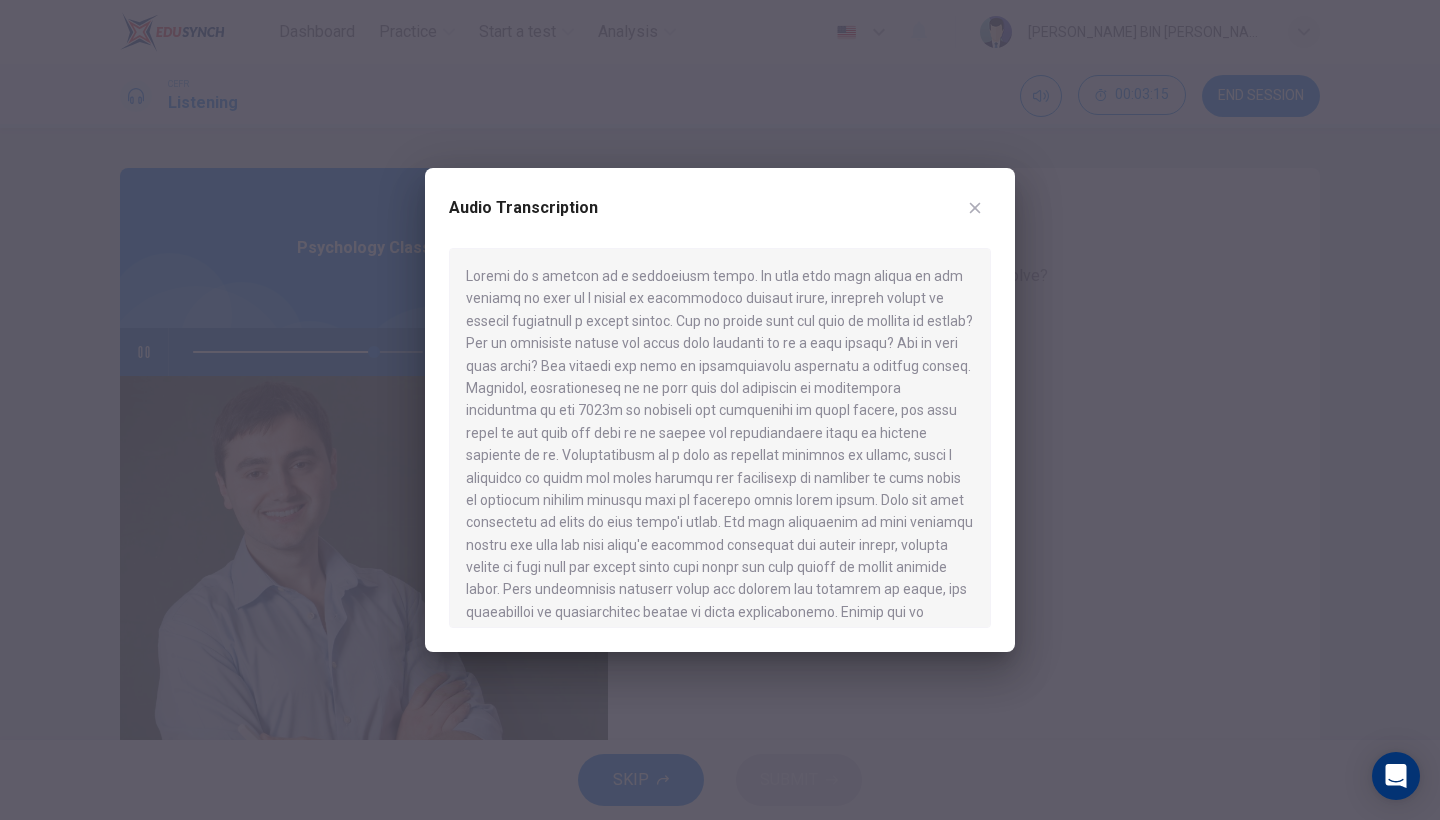 scroll, scrollTop: 534, scrollLeft: 0, axis: vertical 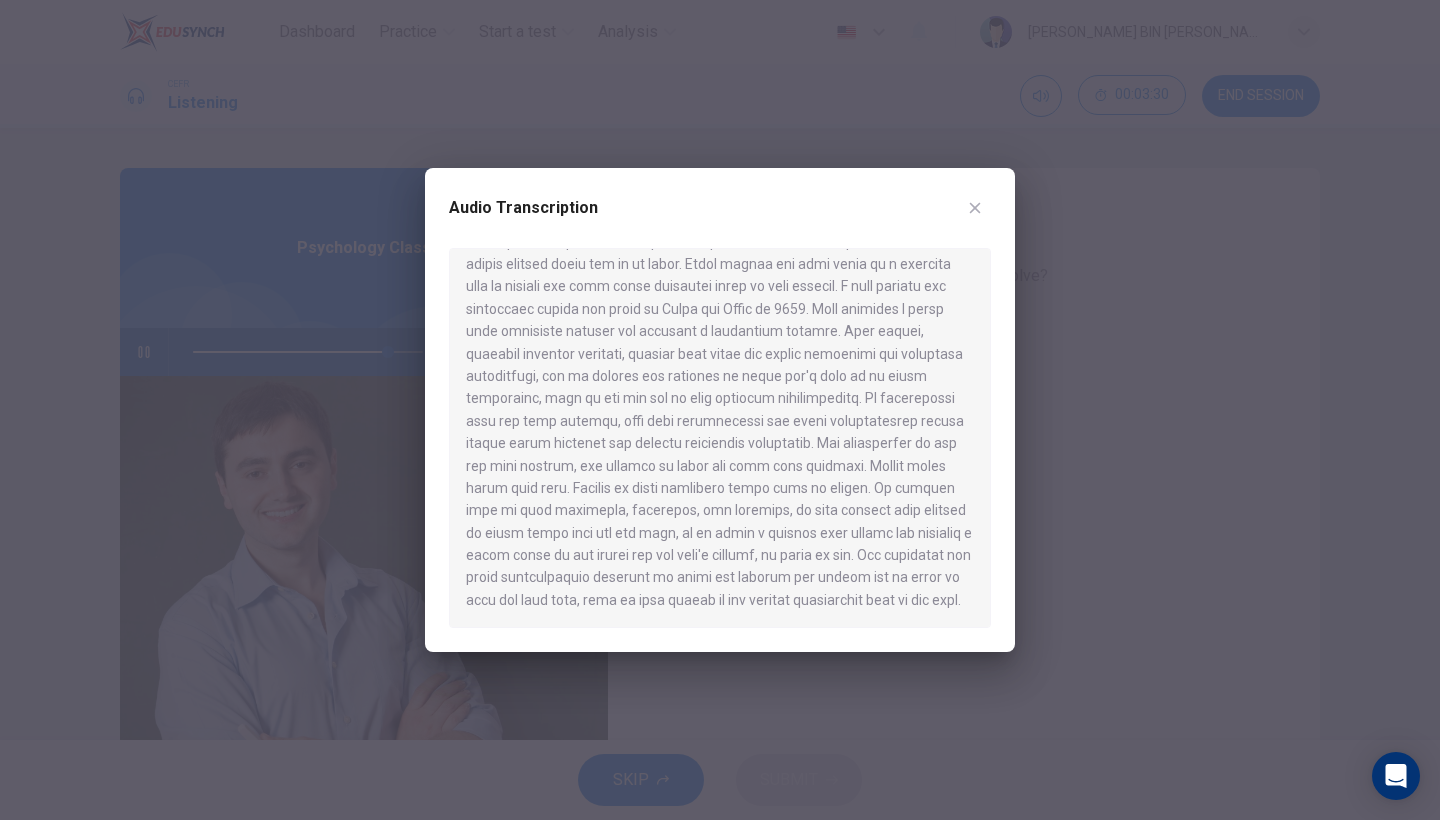 click 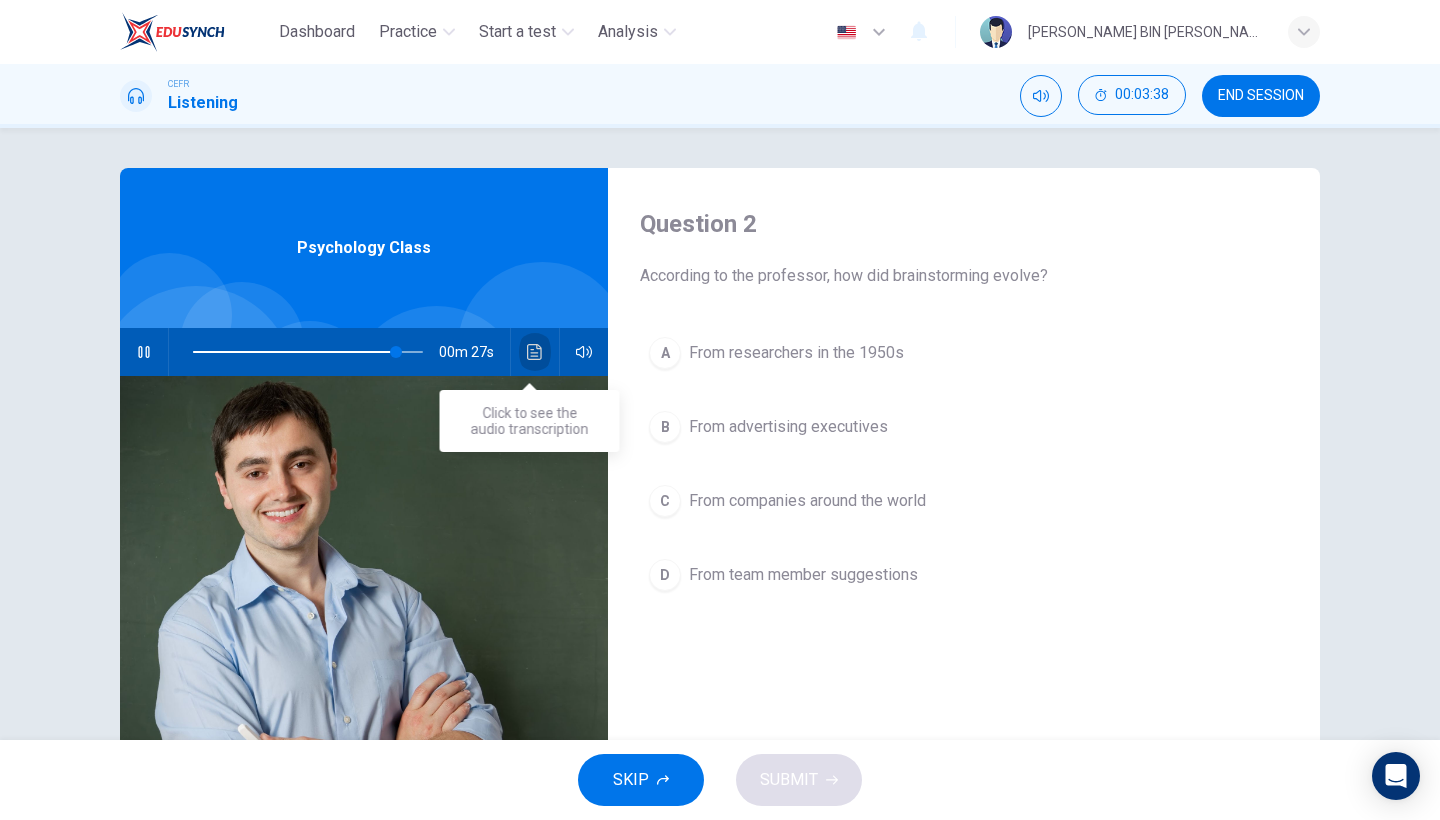 click at bounding box center (535, 352) 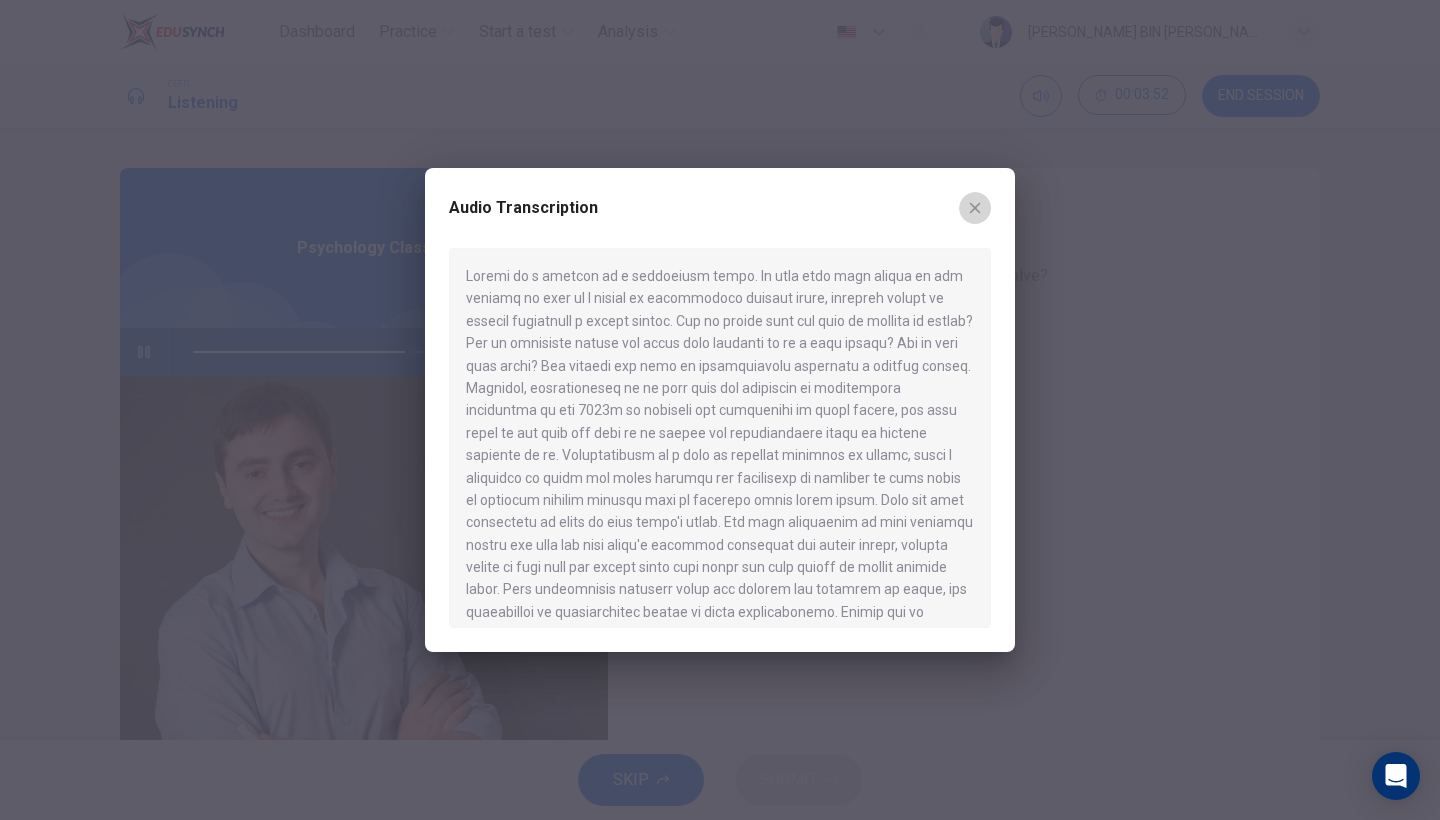 click at bounding box center [975, 208] 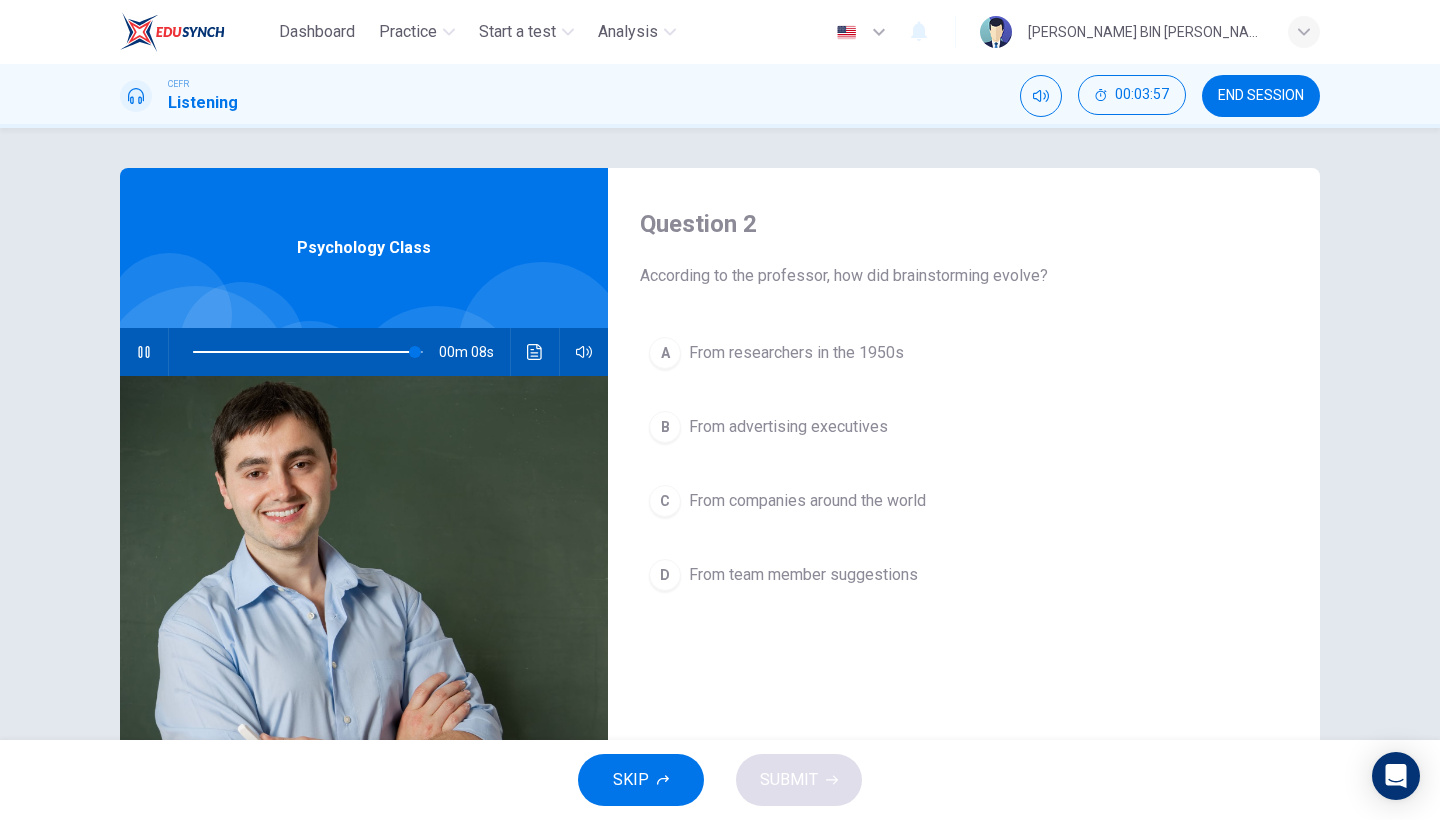 click on "From advertising executives" at bounding box center [788, 427] 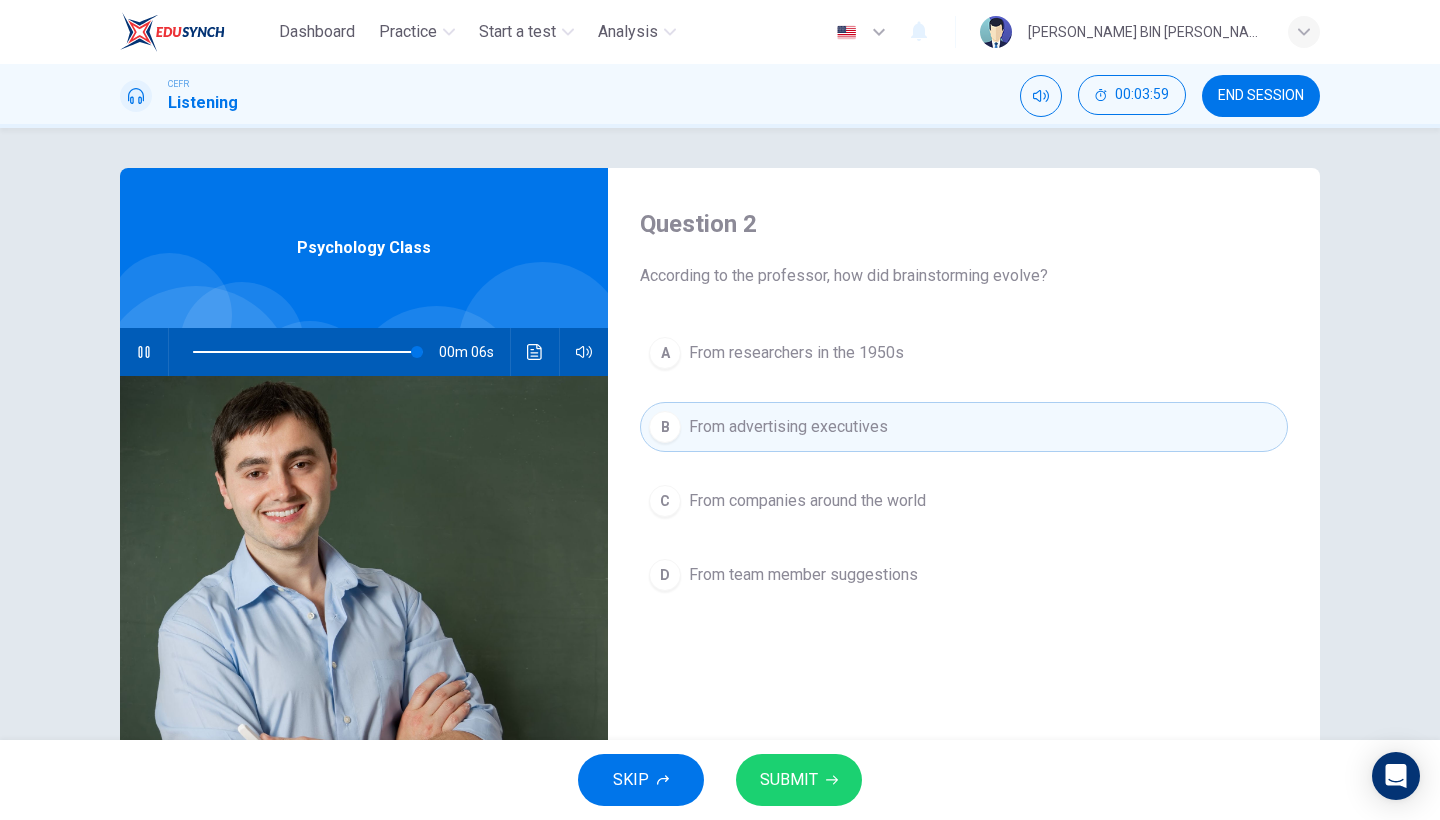 click on "SUBMIT" at bounding box center [789, 780] 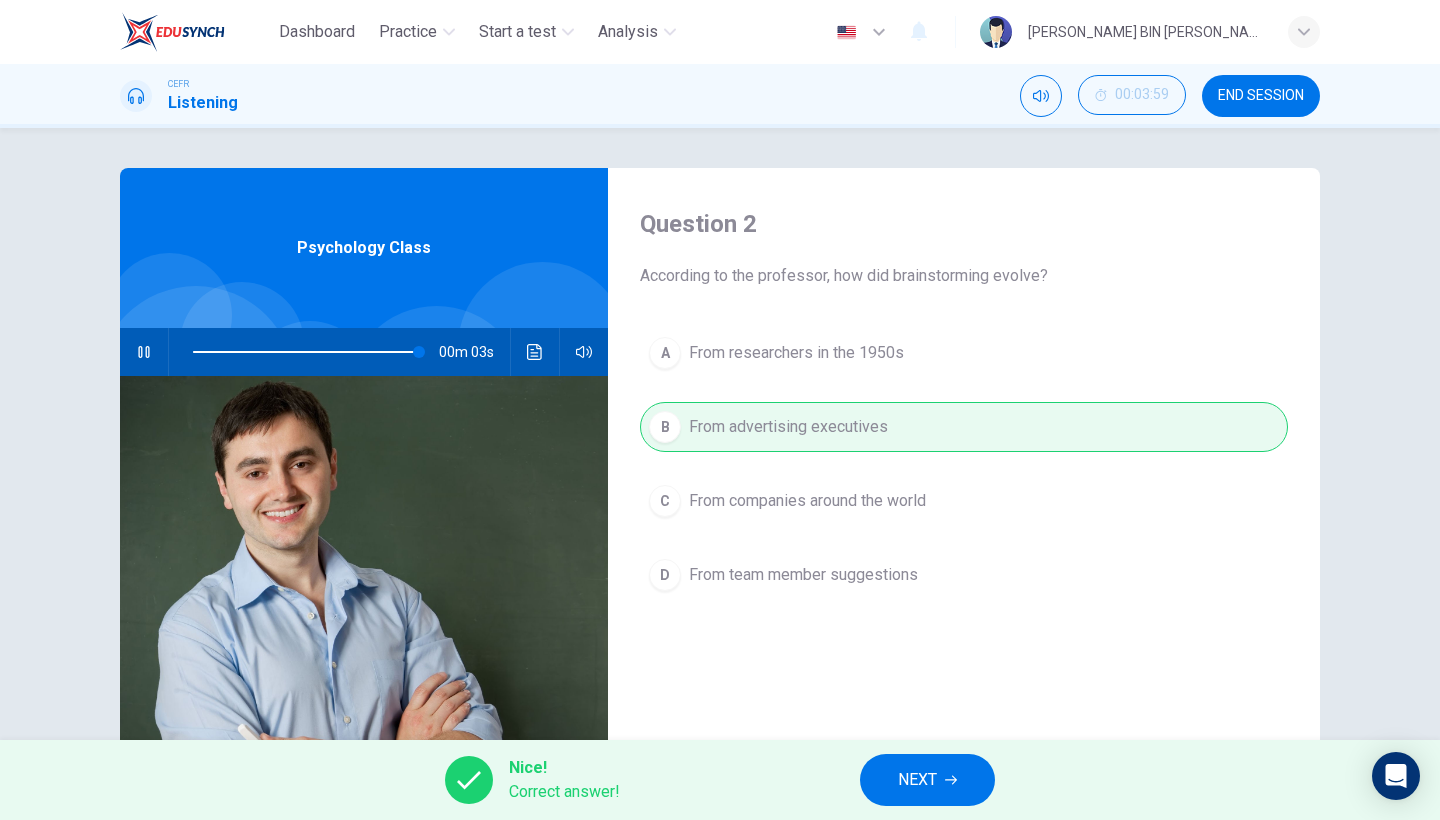 click on "NEXT" at bounding box center (927, 780) 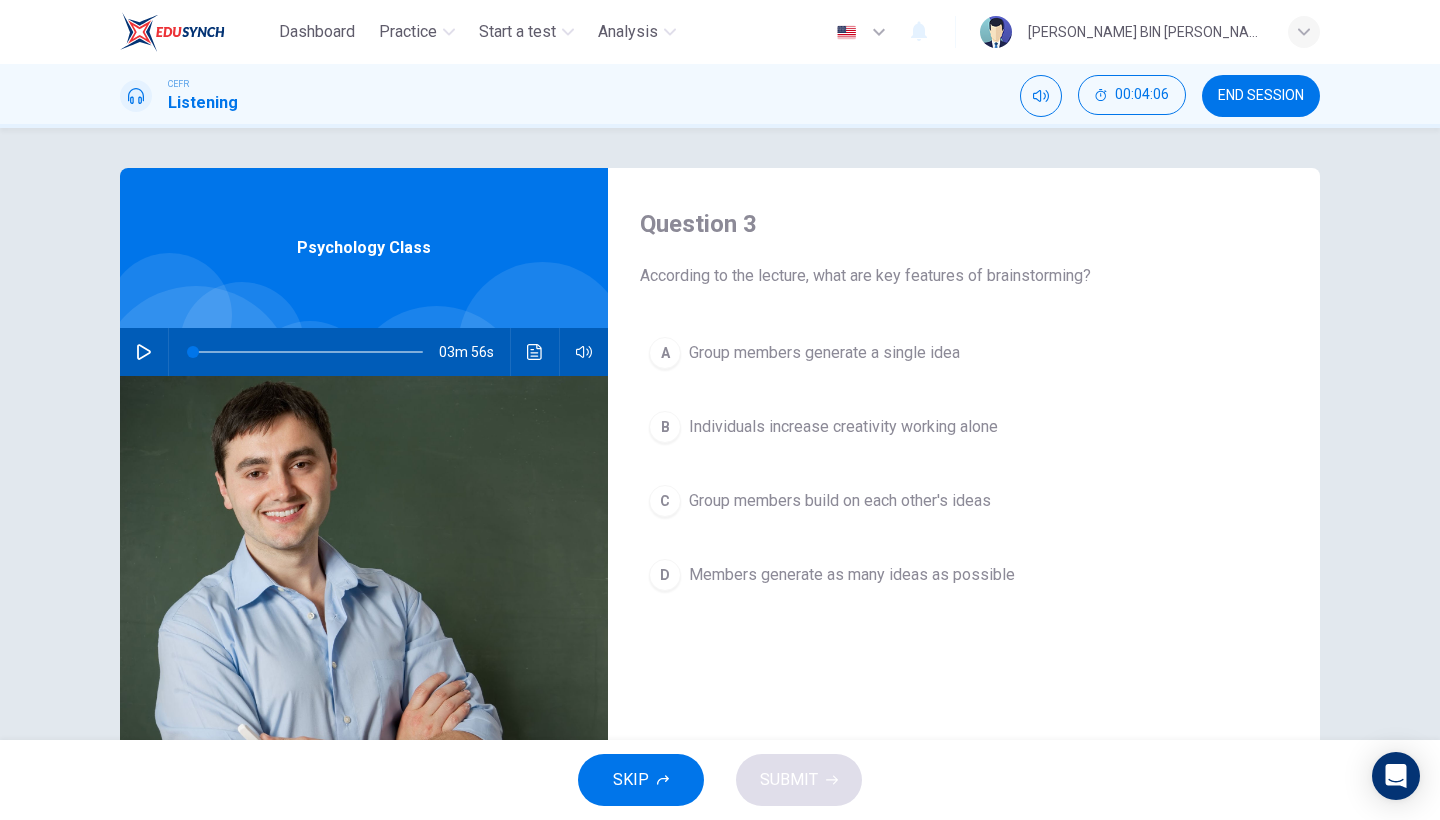 click on "A Group members generate a single idea B Individuals increase creativity working alone C Group members build on each other's ideas D Members generate as many ideas as possible" at bounding box center (964, 484) 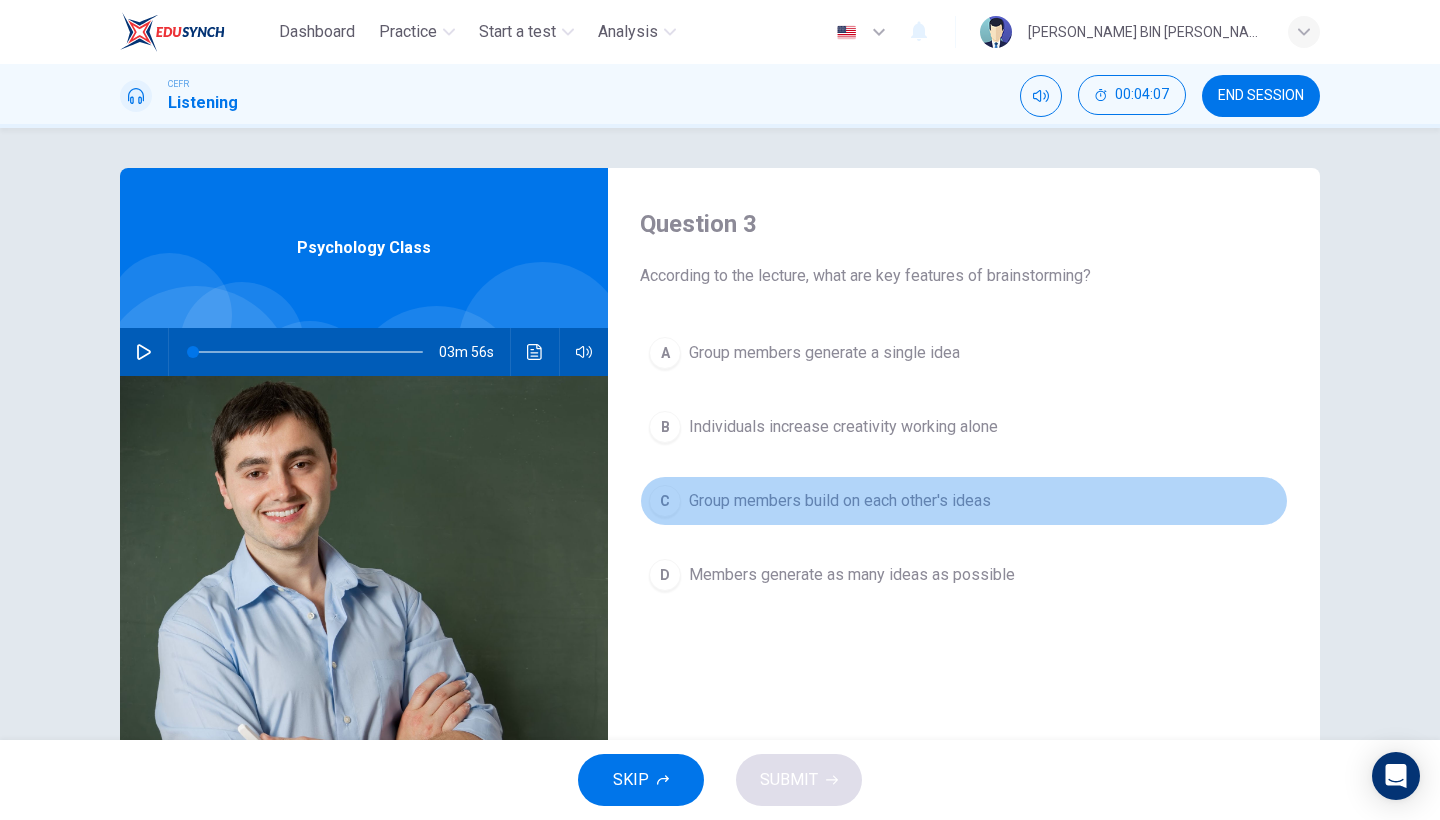 click on "C Group members build on each other's ideas" at bounding box center (964, 501) 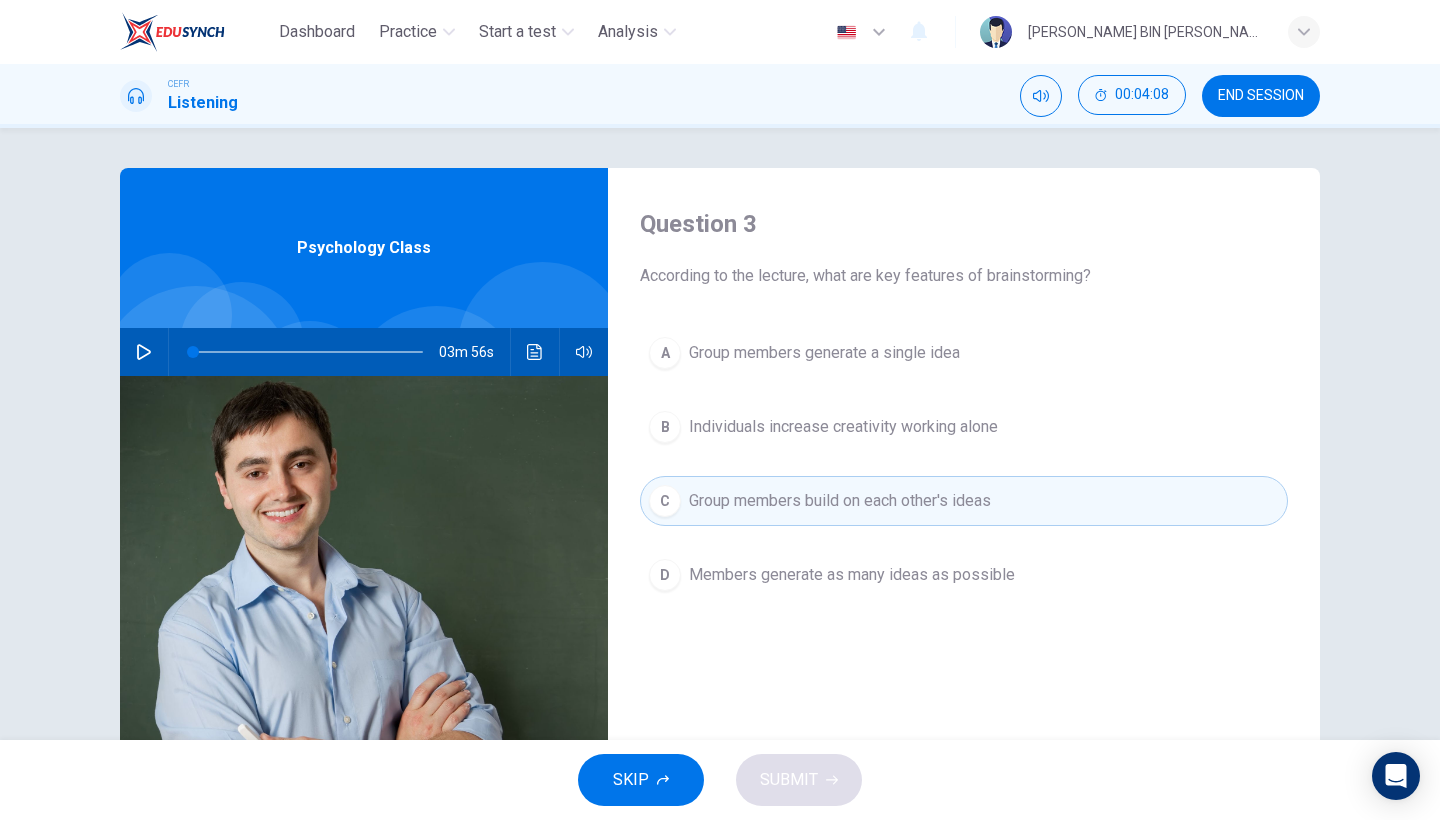 click at bounding box center (144, 352) 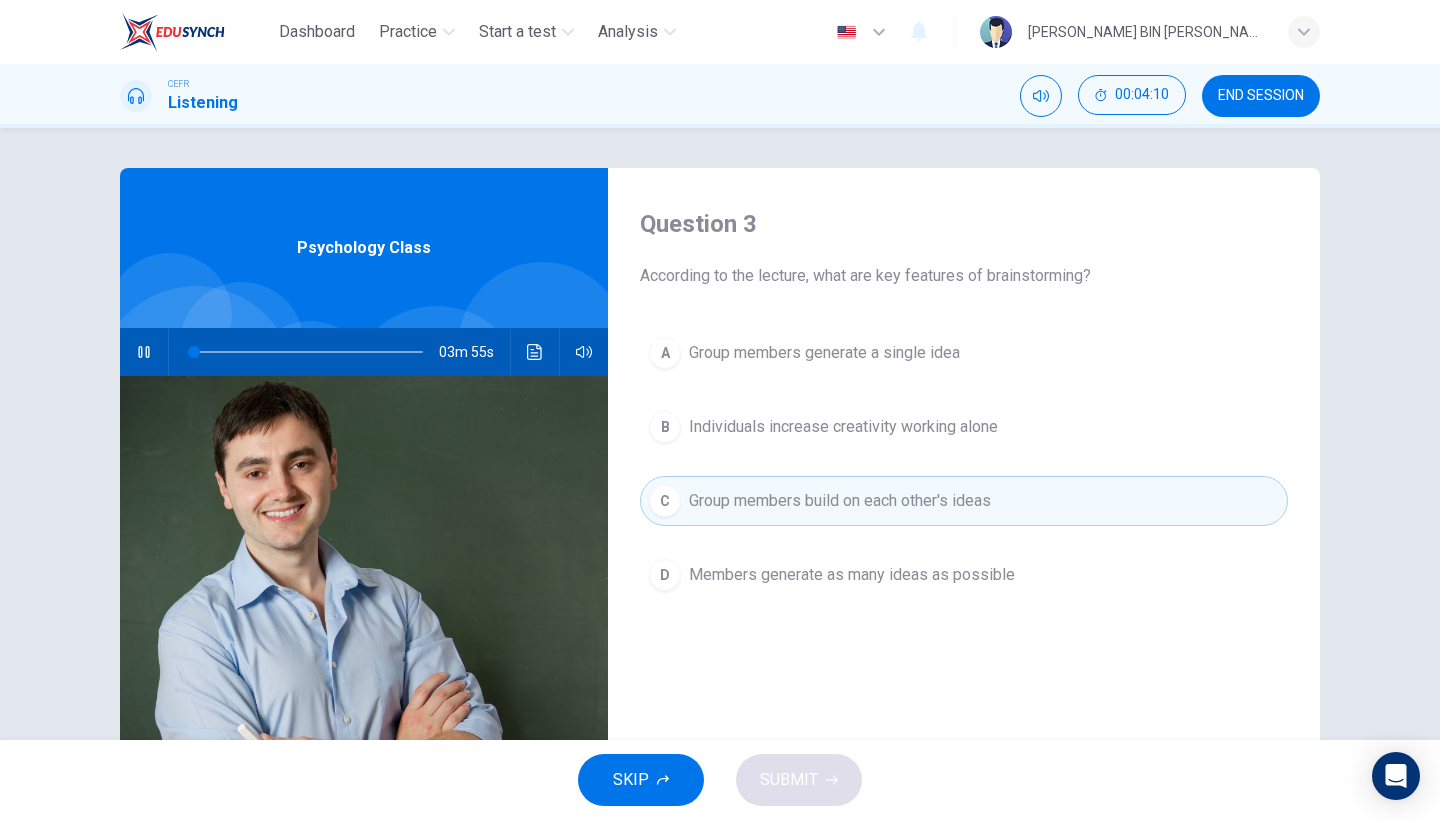 click 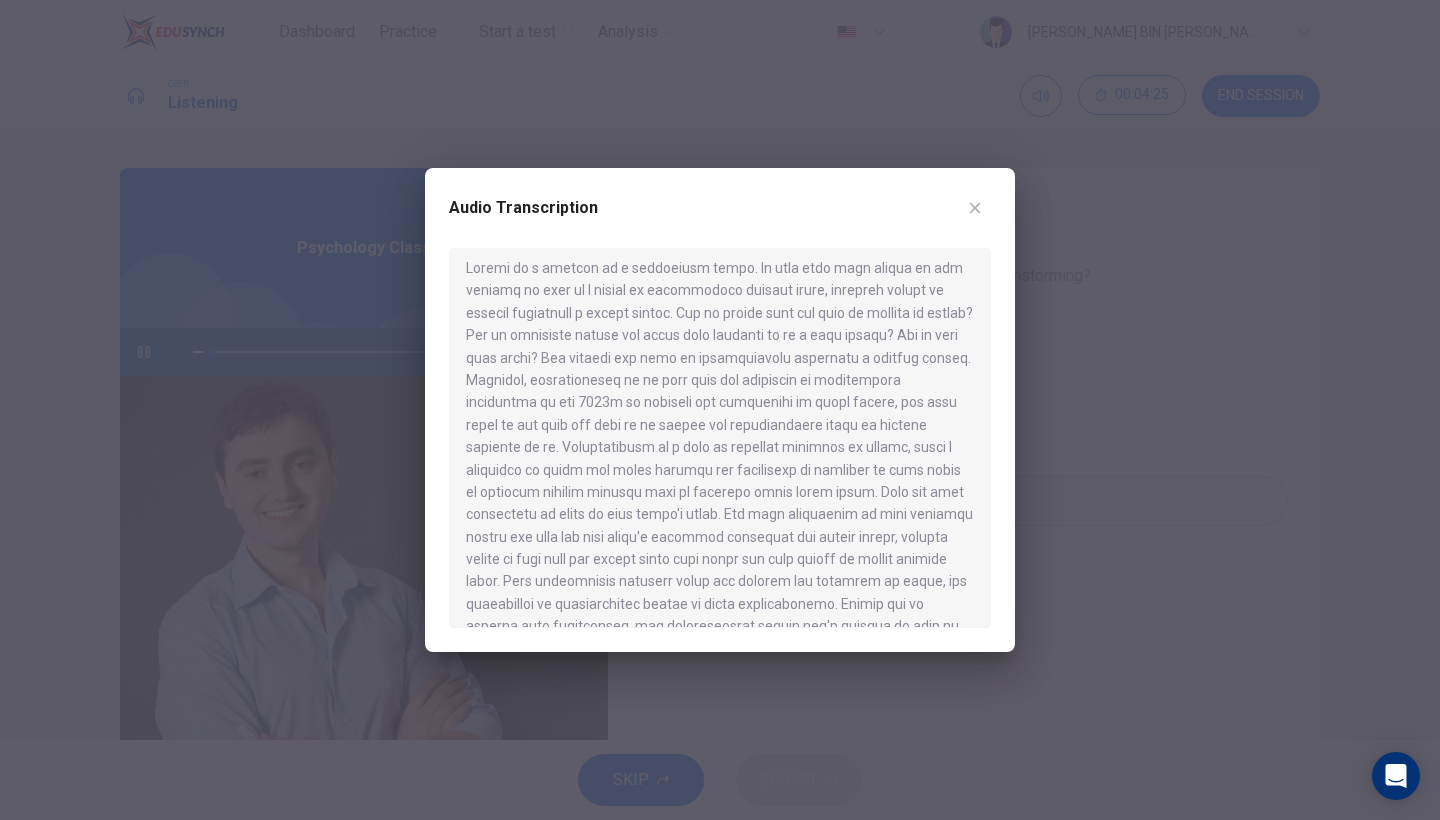 scroll, scrollTop: 35, scrollLeft: 0, axis: vertical 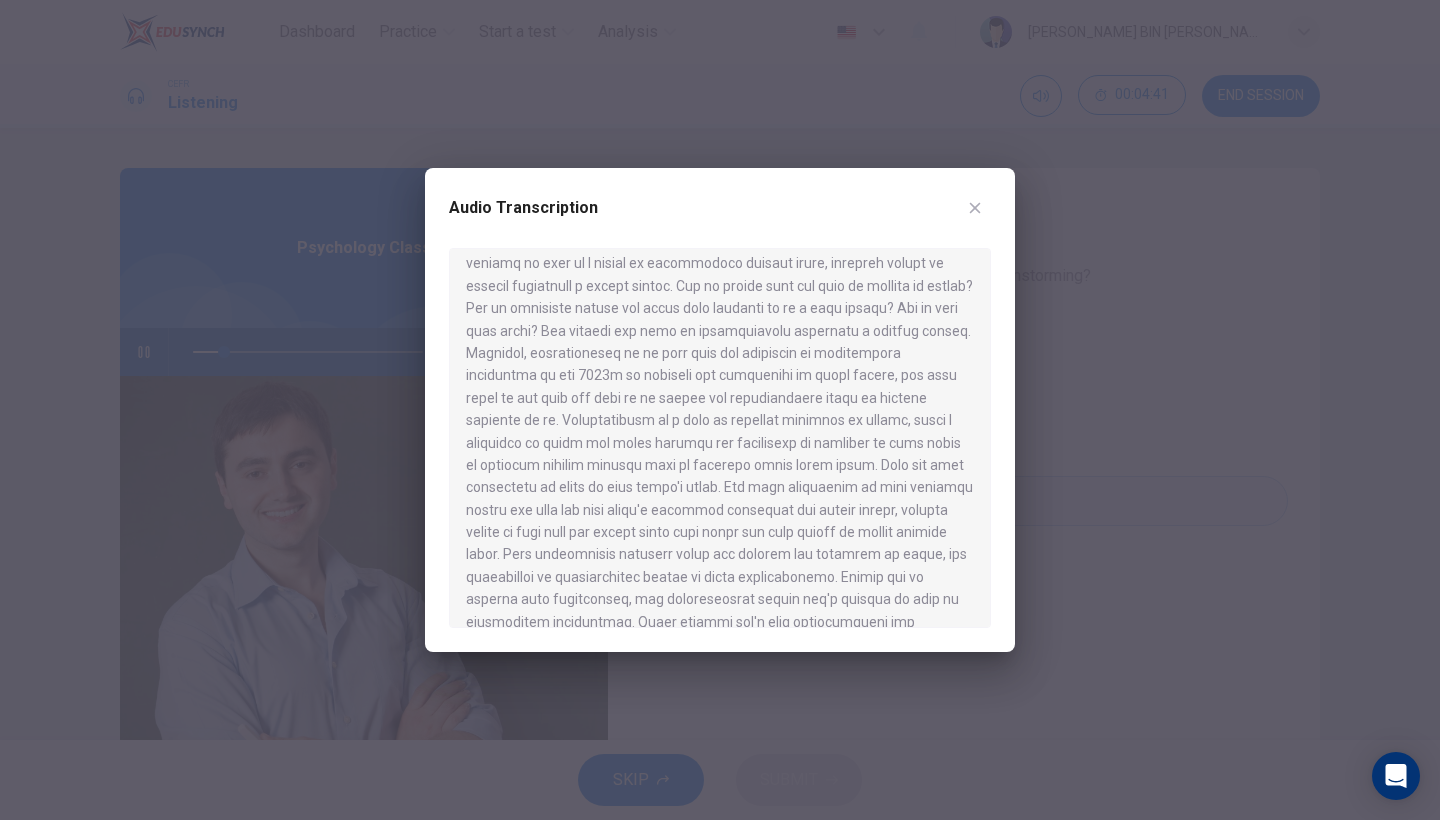 click 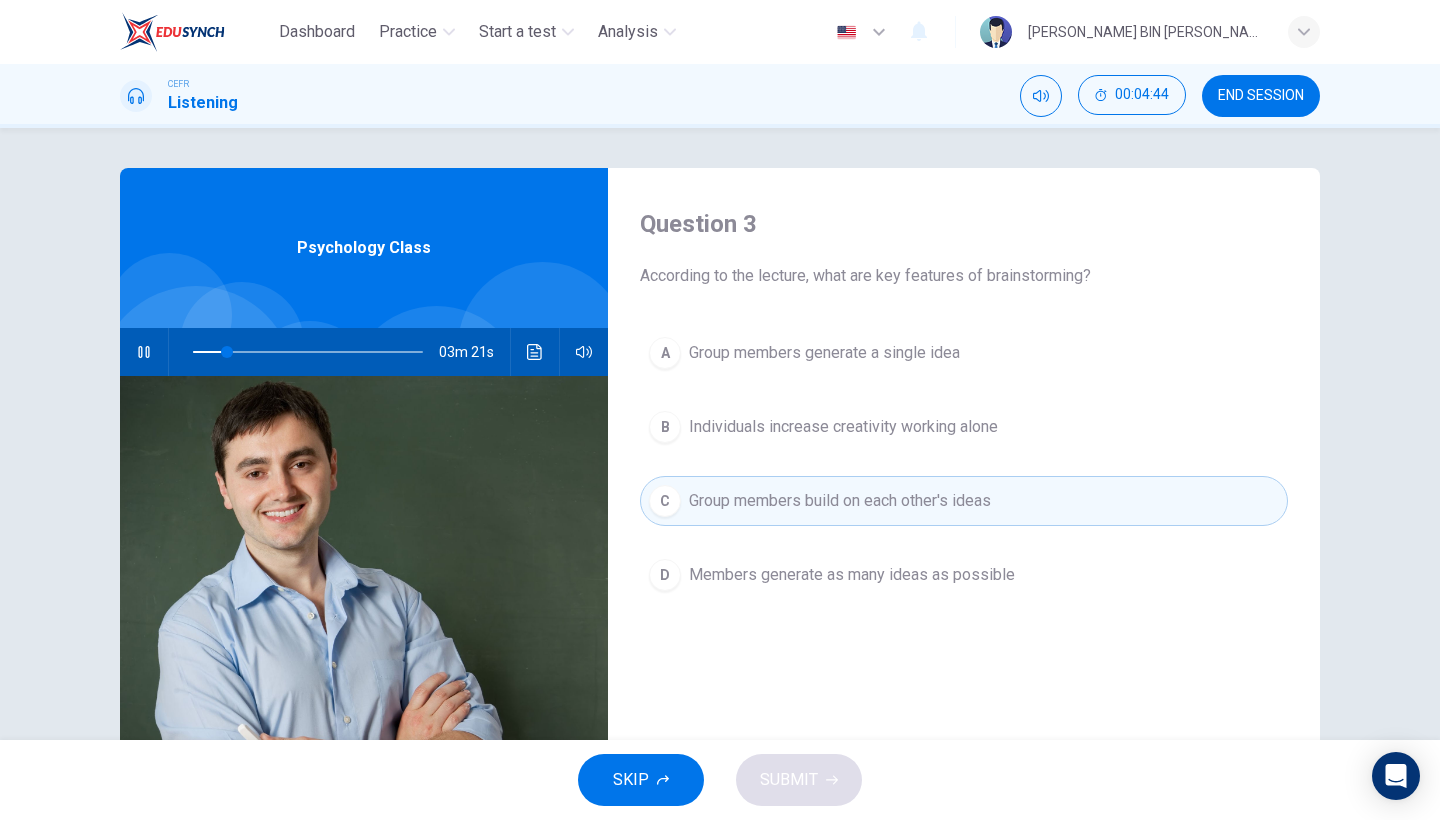 click on "Group members generate a single idea" at bounding box center [824, 353] 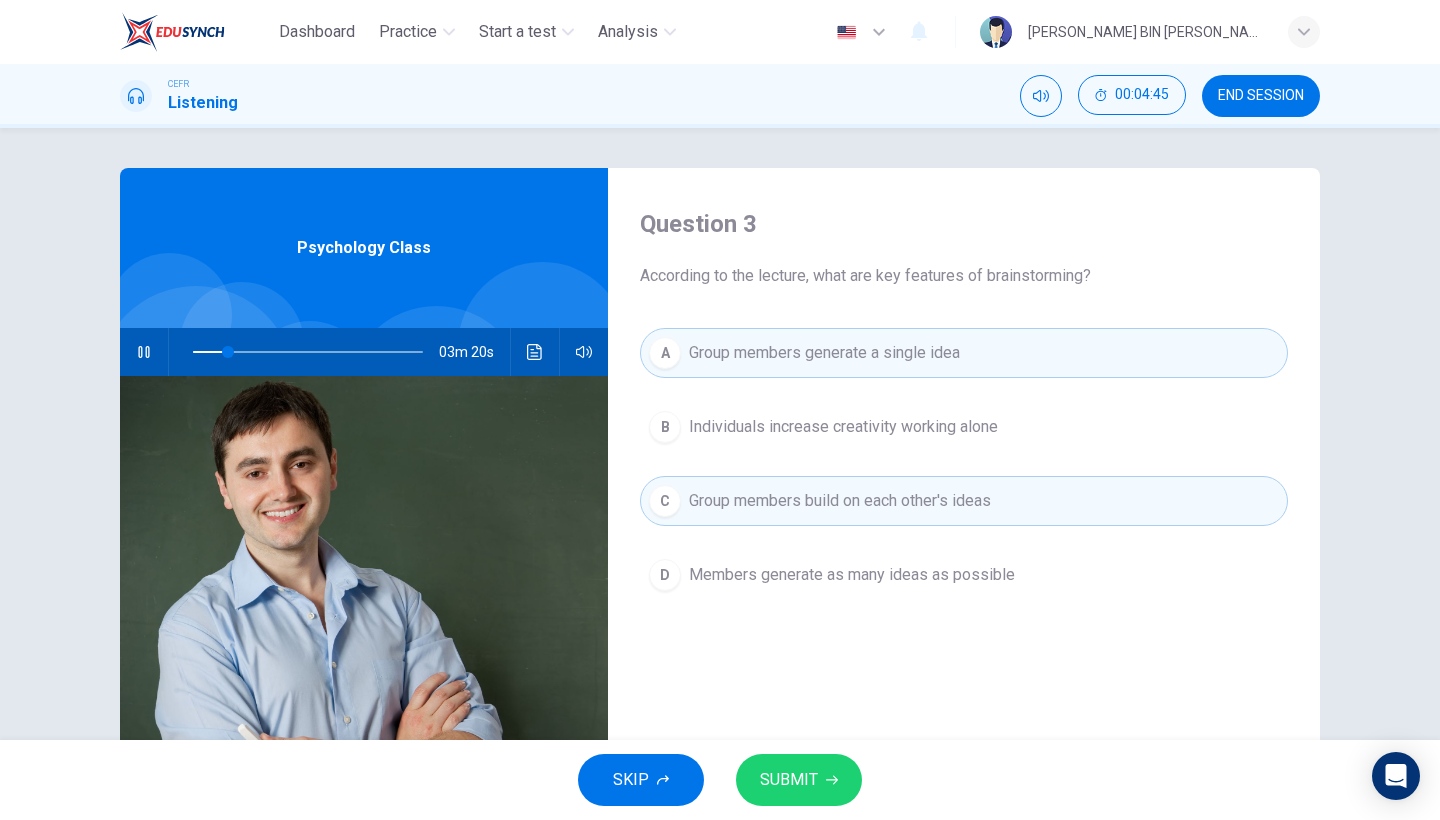 click on "D Members generate as many ideas as possible" at bounding box center [964, 575] 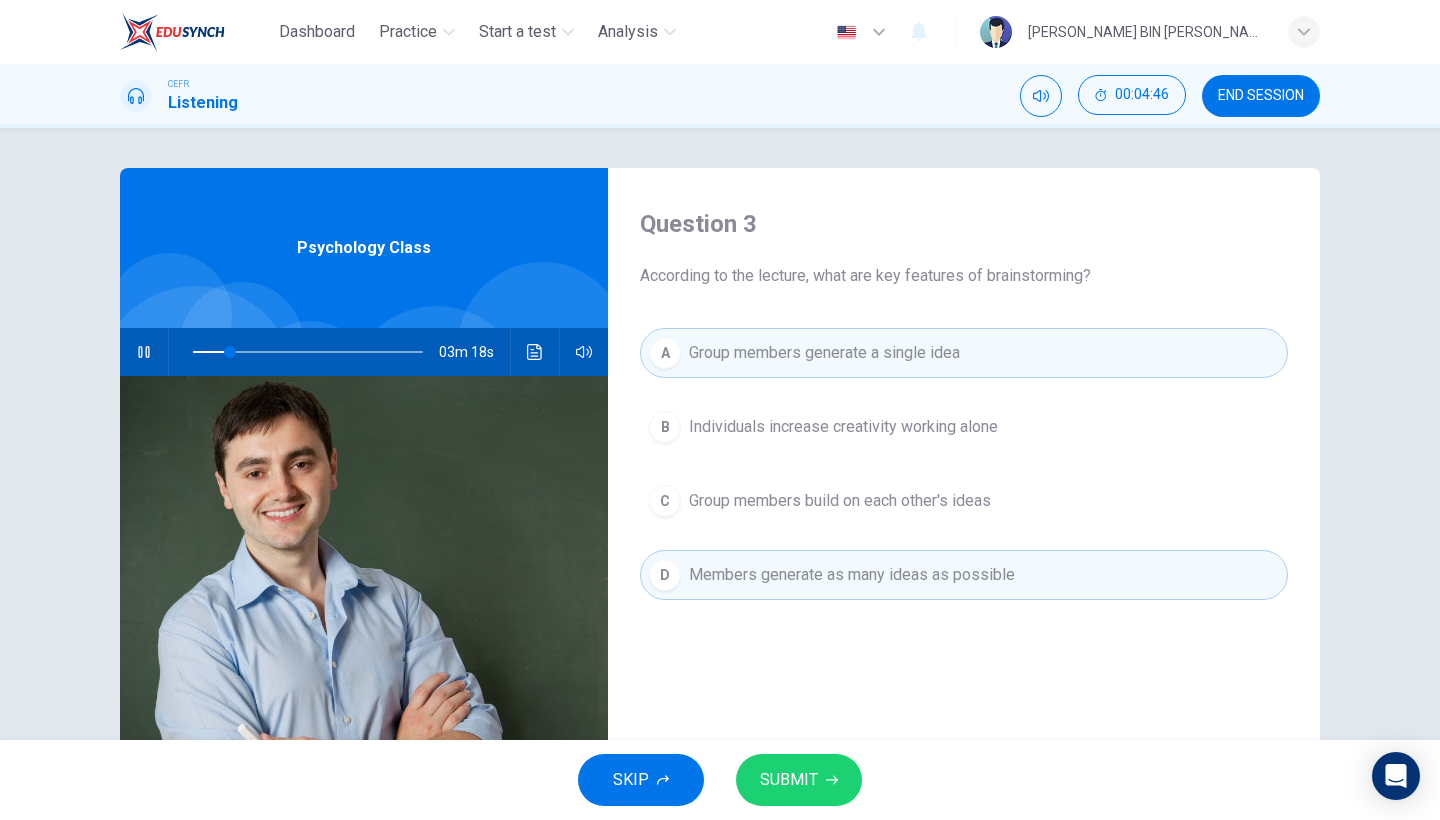click on "A Group members generate a single idea" at bounding box center [964, 353] 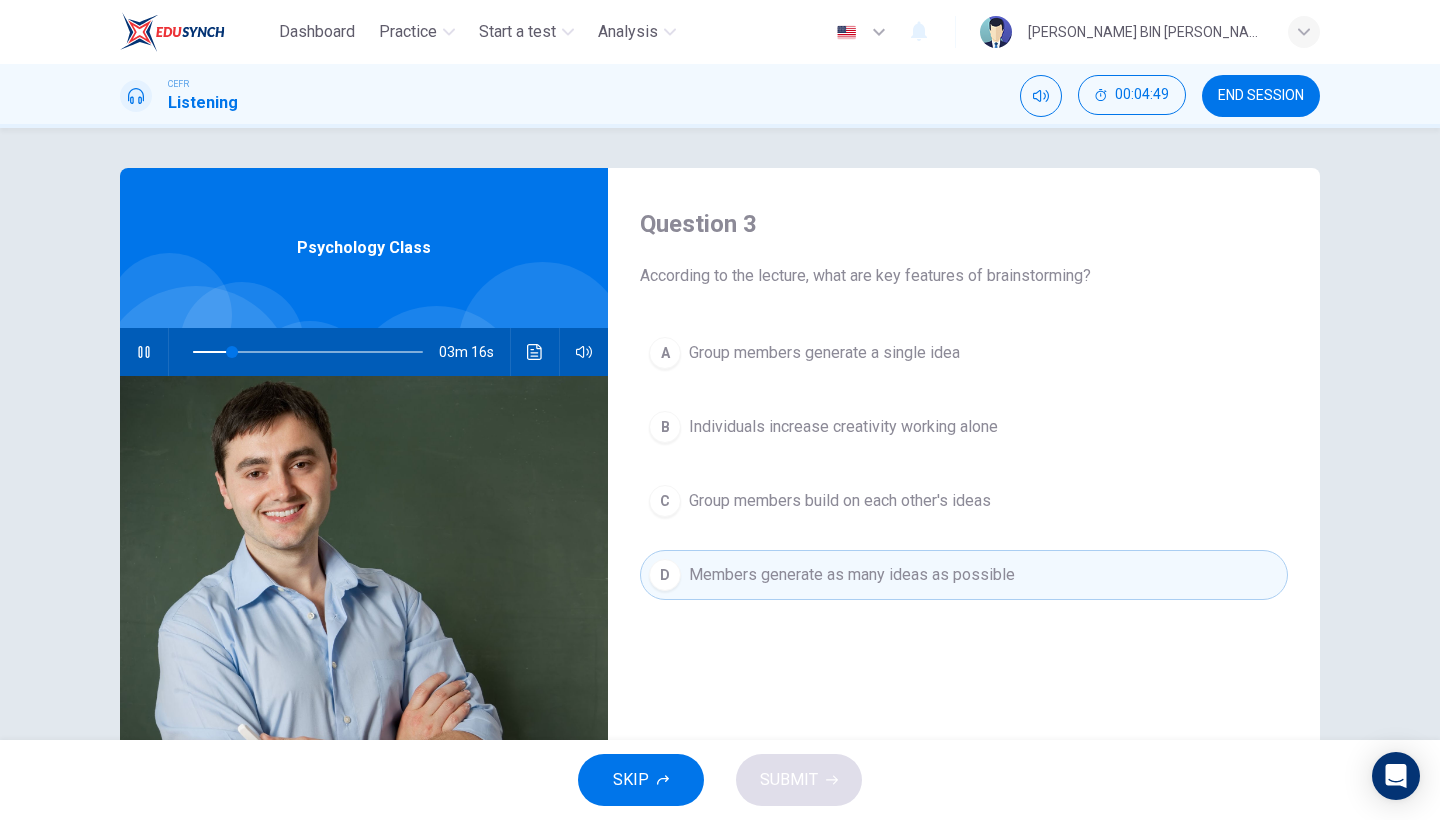click on "C Group members build on each other's ideas" at bounding box center [964, 501] 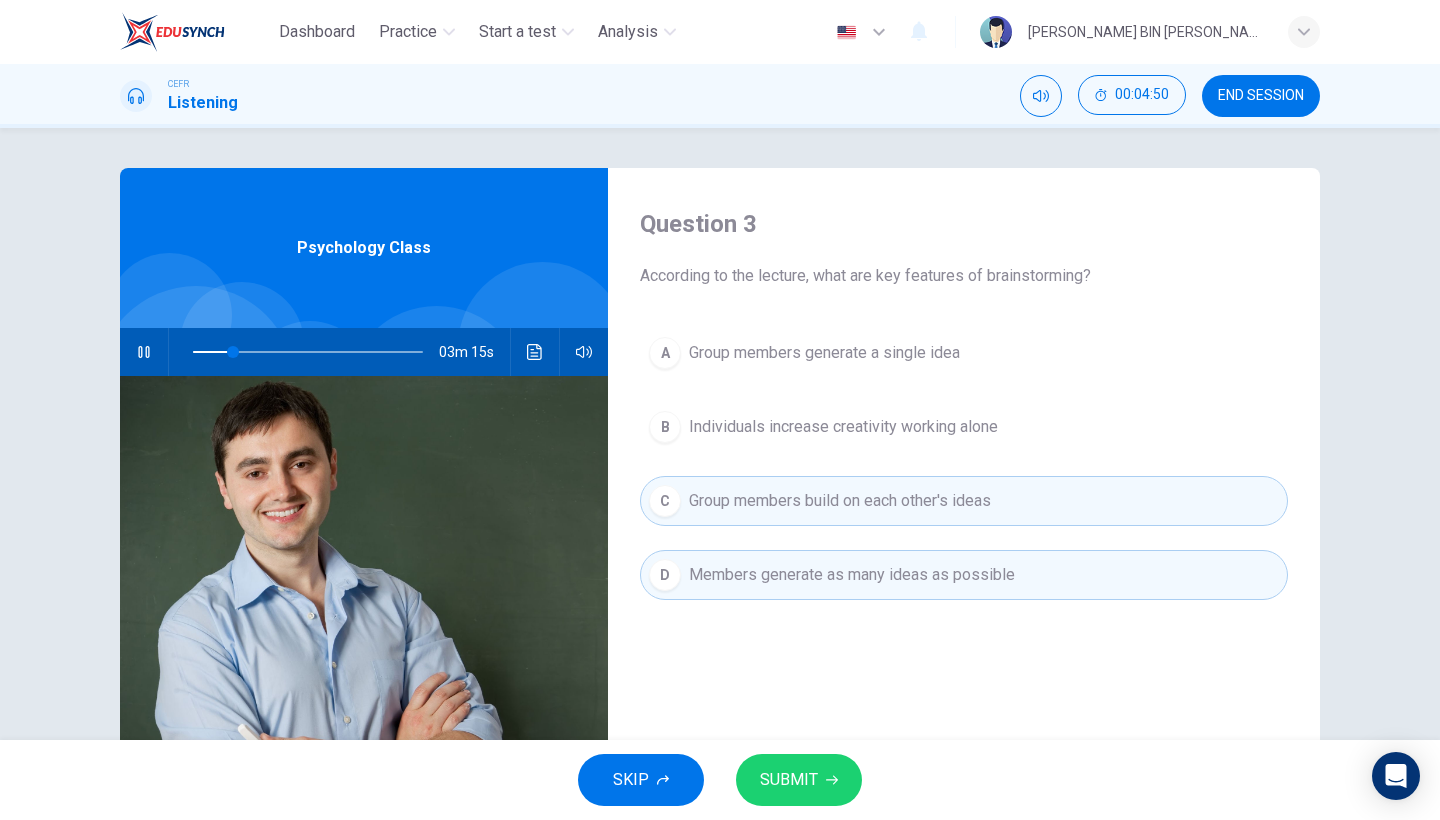 click on "SUBMIT" at bounding box center (799, 780) 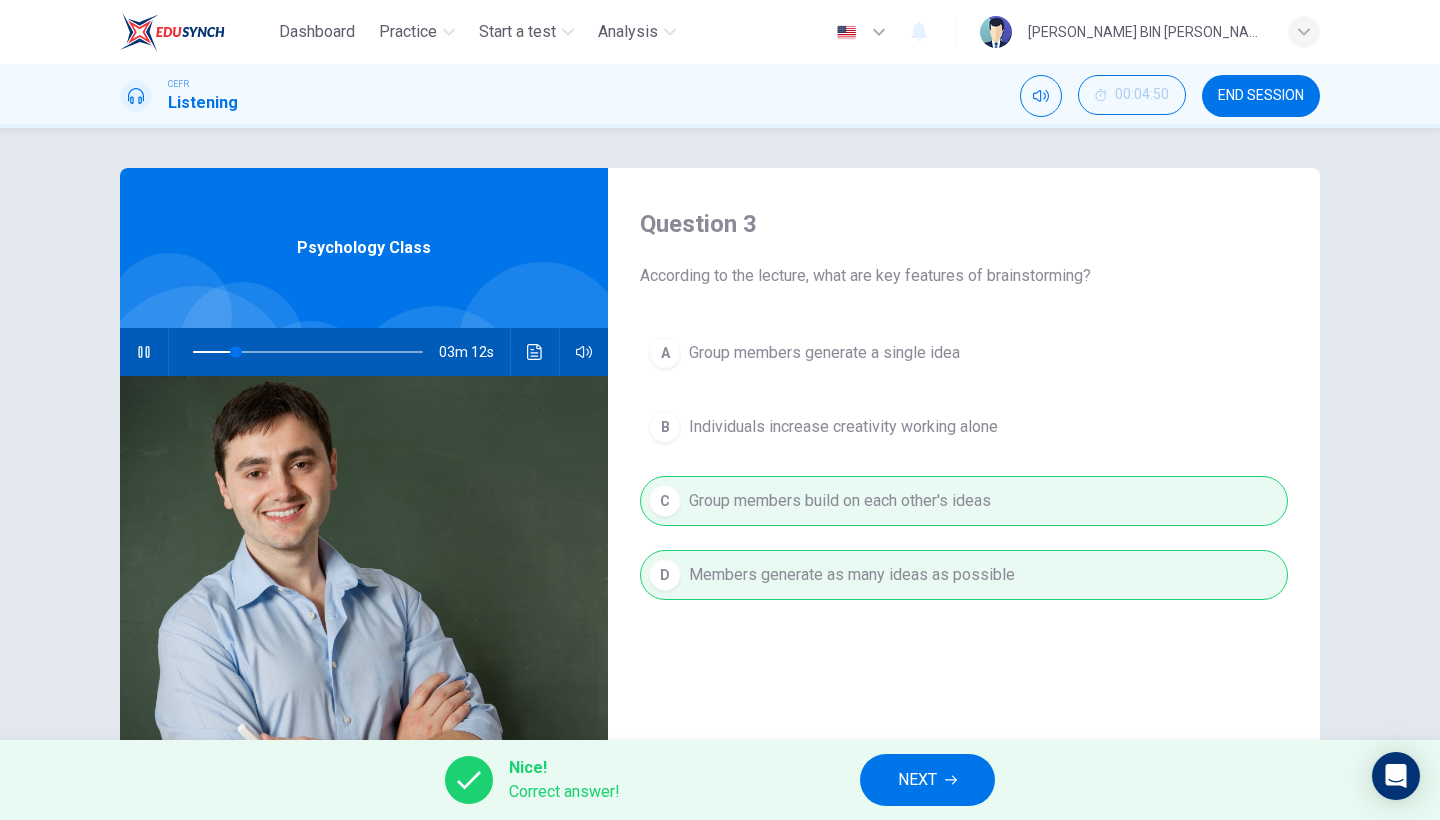 click on "NEXT" at bounding box center (927, 780) 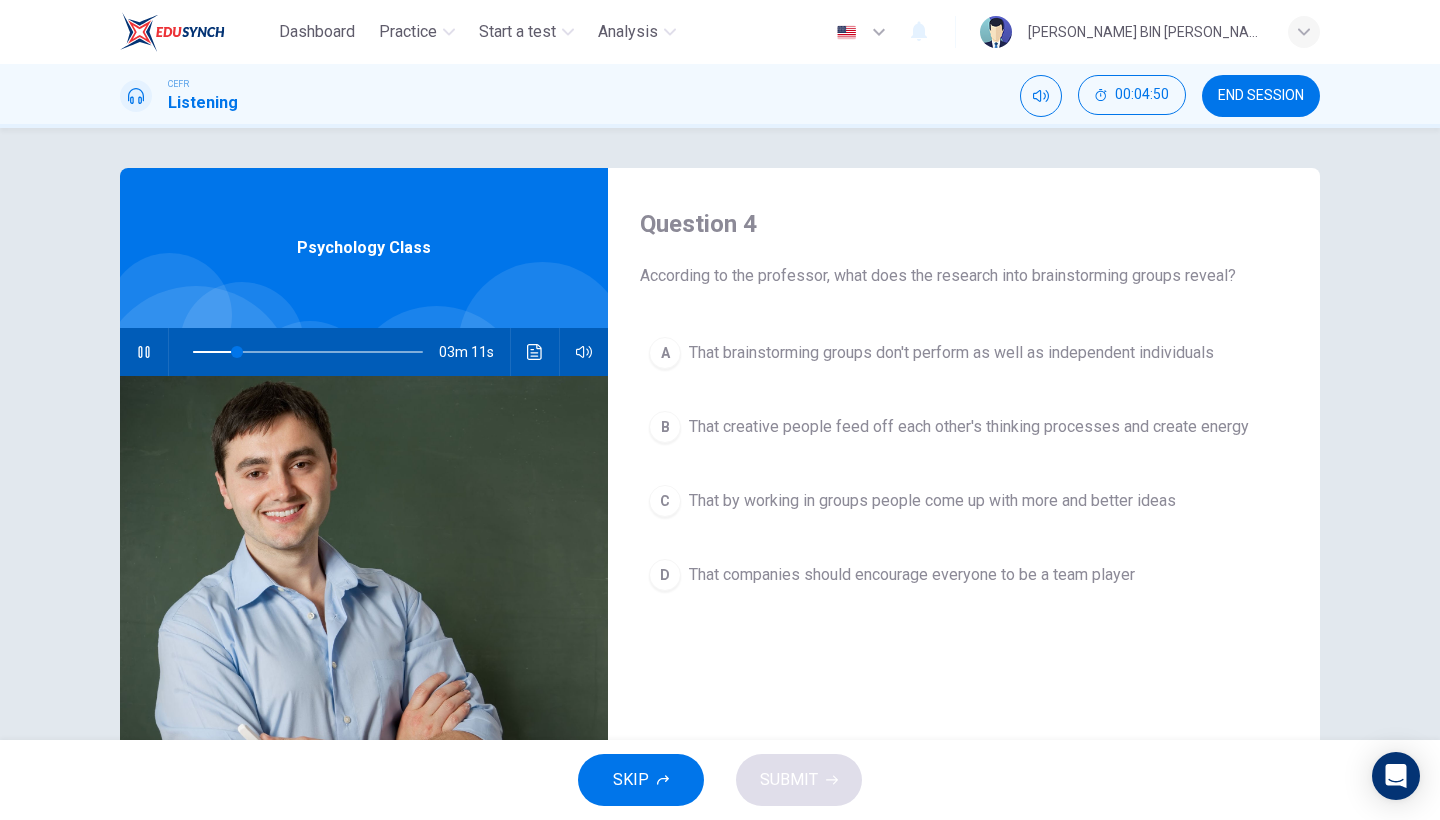 click on "B That creative people feed off each other's thinking processes and create energy" at bounding box center [964, 427] 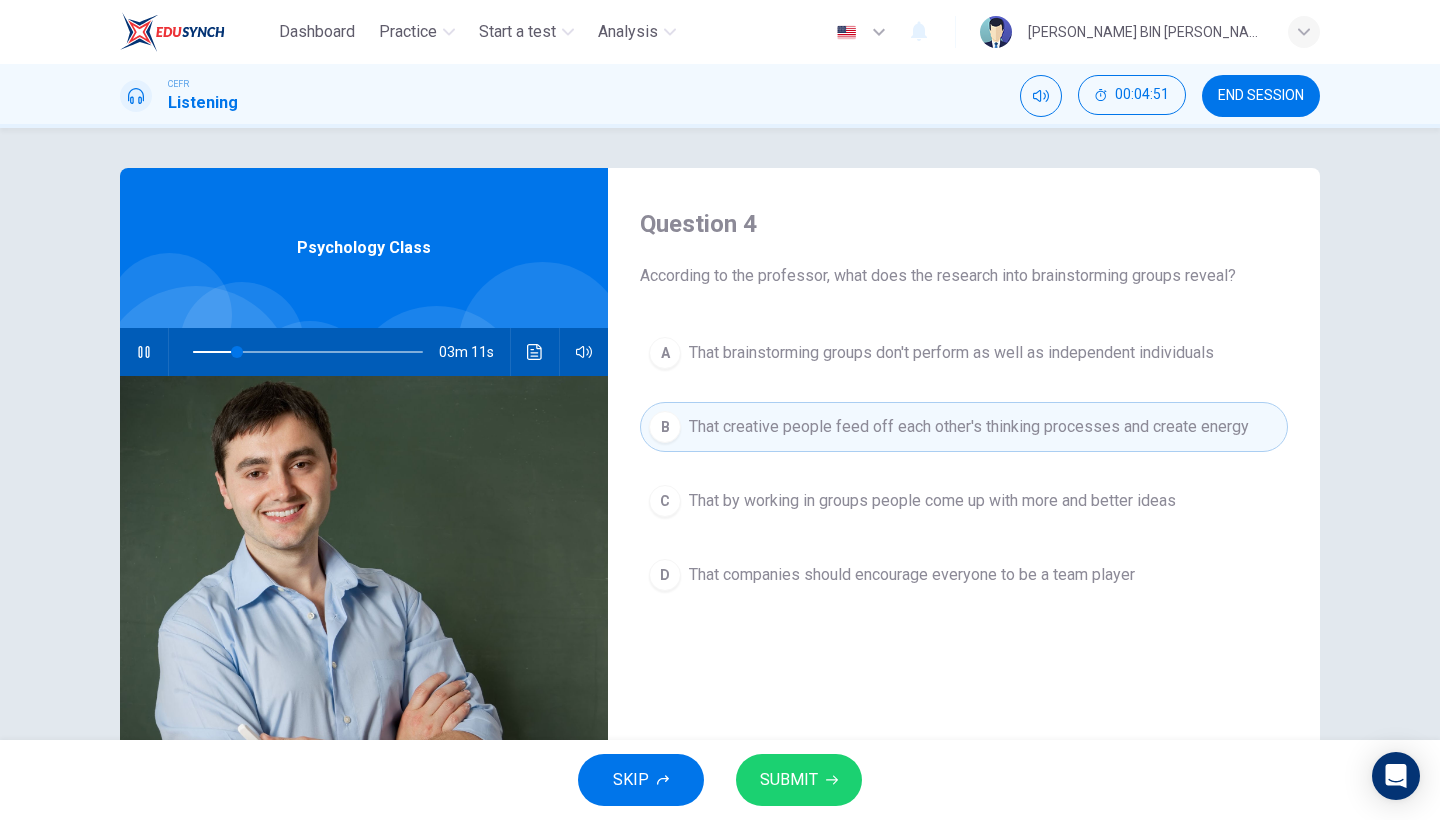 click on "That by working in groups people come up with more and better ideas" at bounding box center [932, 501] 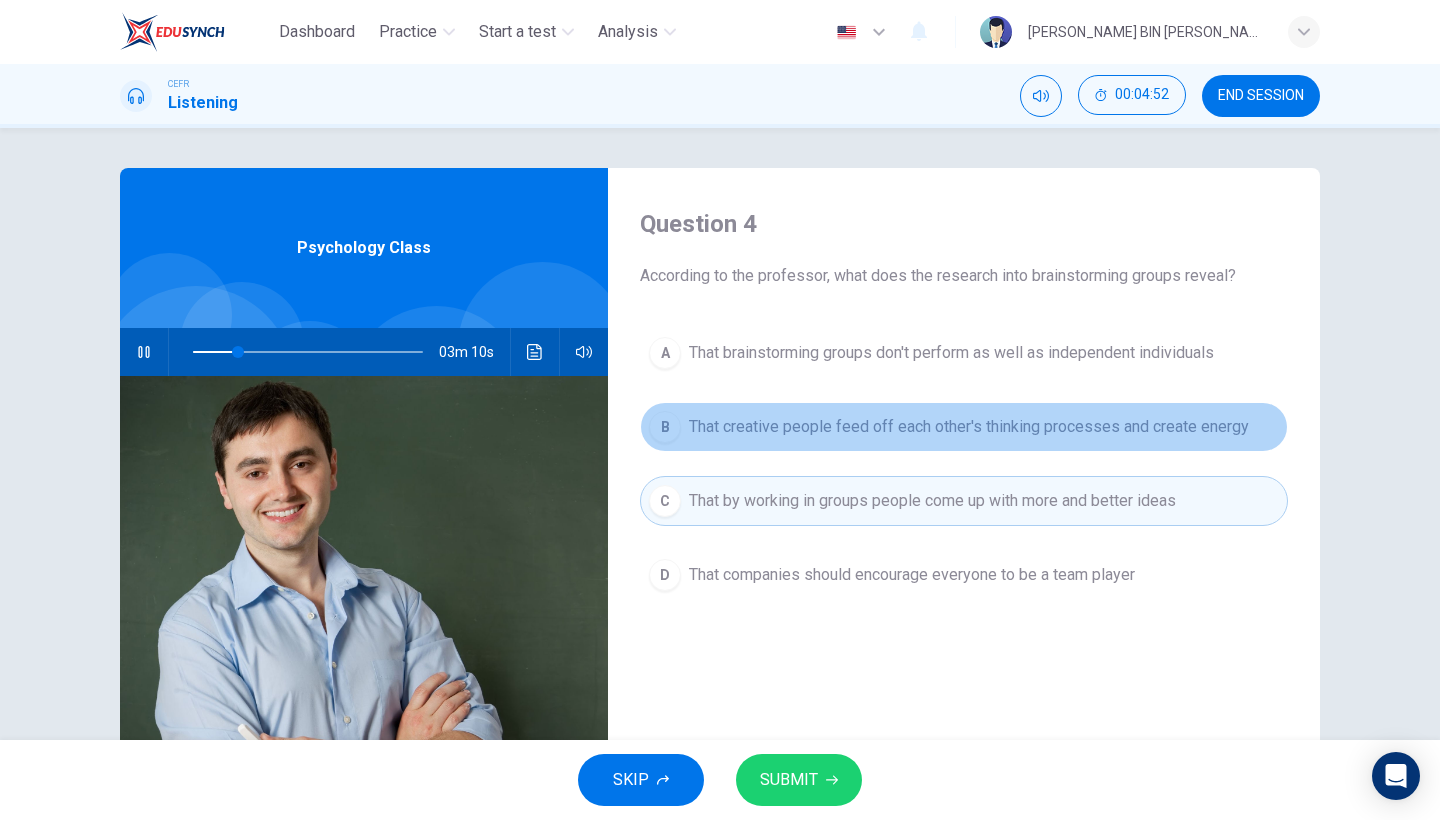 click on "That creative people feed off each other's thinking processes and create energy" at bounding box center [969, 427] 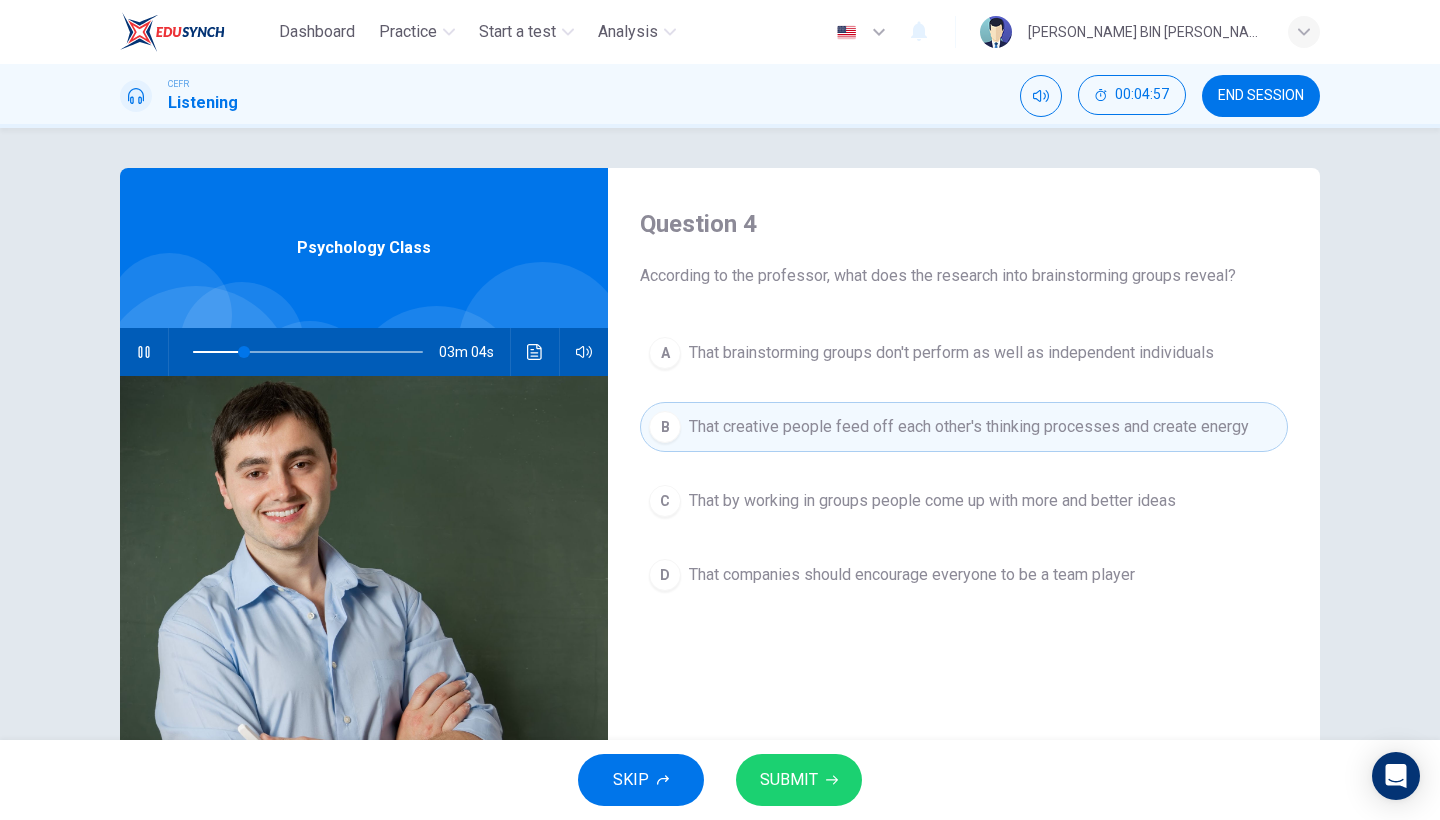 click on "A That brainstorming groups don't perform as well as independent individuals" at bounding box center [964, 353] 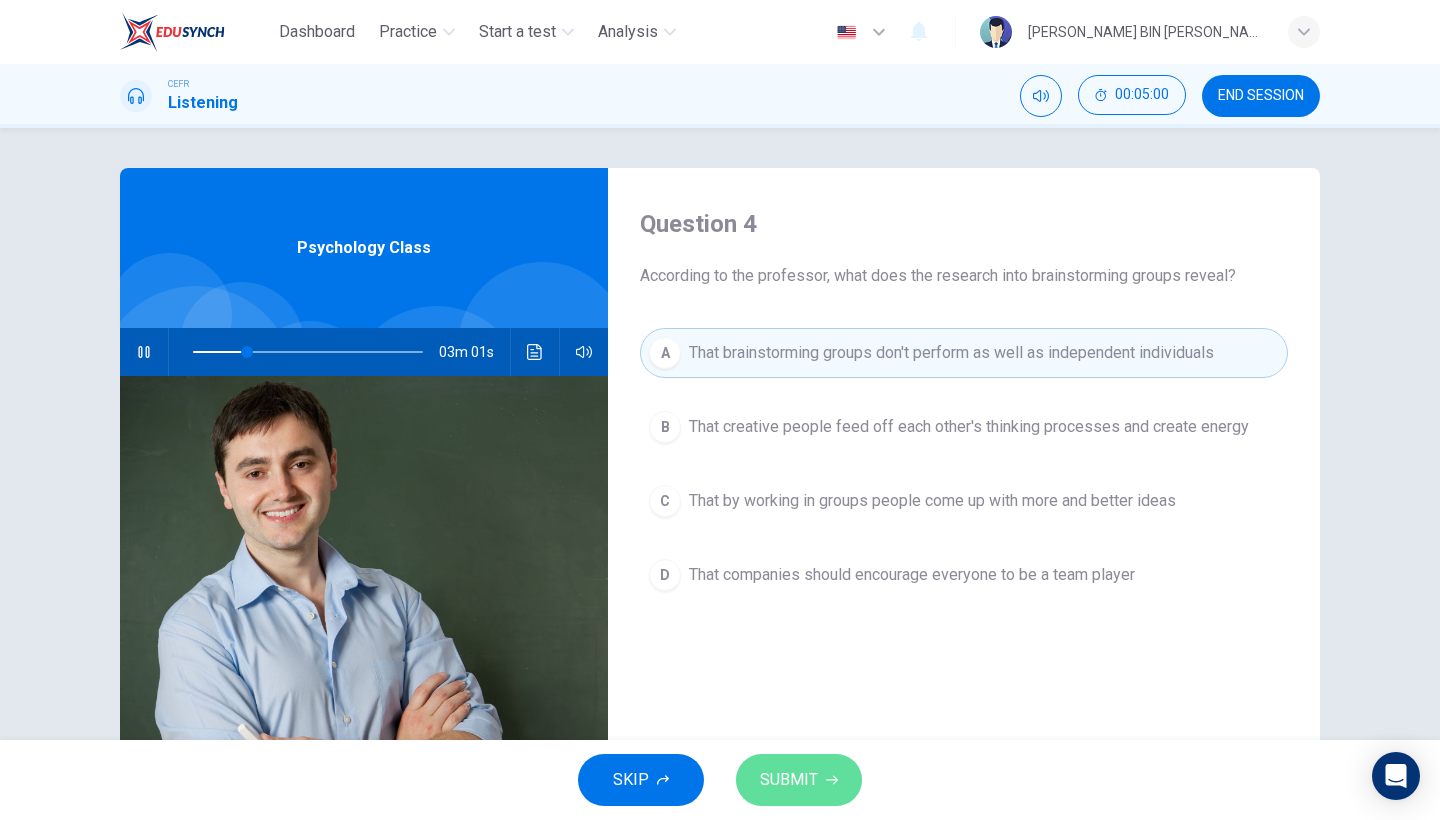 click on "SUBMIT" at bounding box center [799, 780] 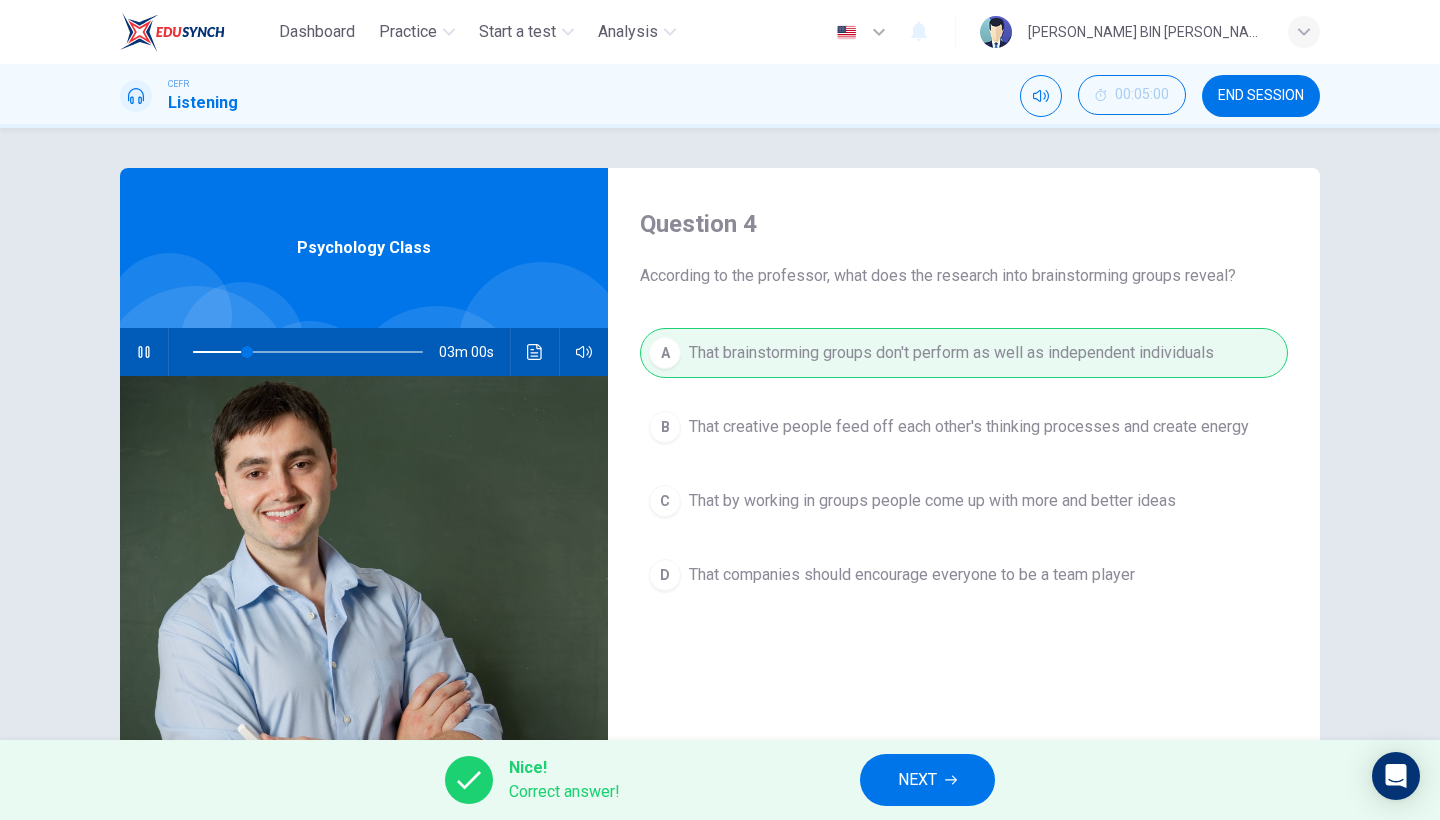 click on "NEXT" at bounding box center (927, 780) 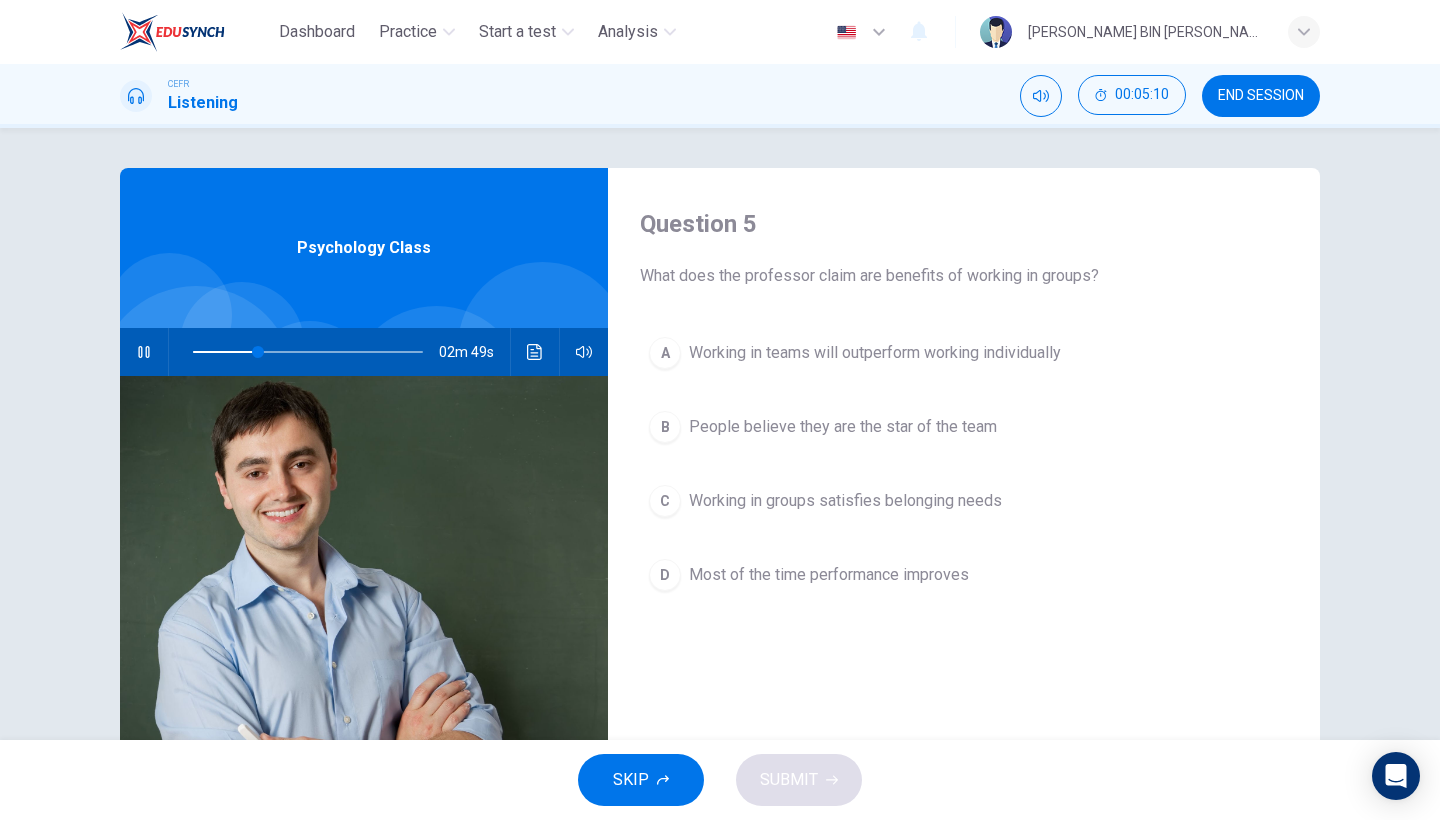 click on "Working in groups satisfies belonging needs" at bounding box center [845, 501] 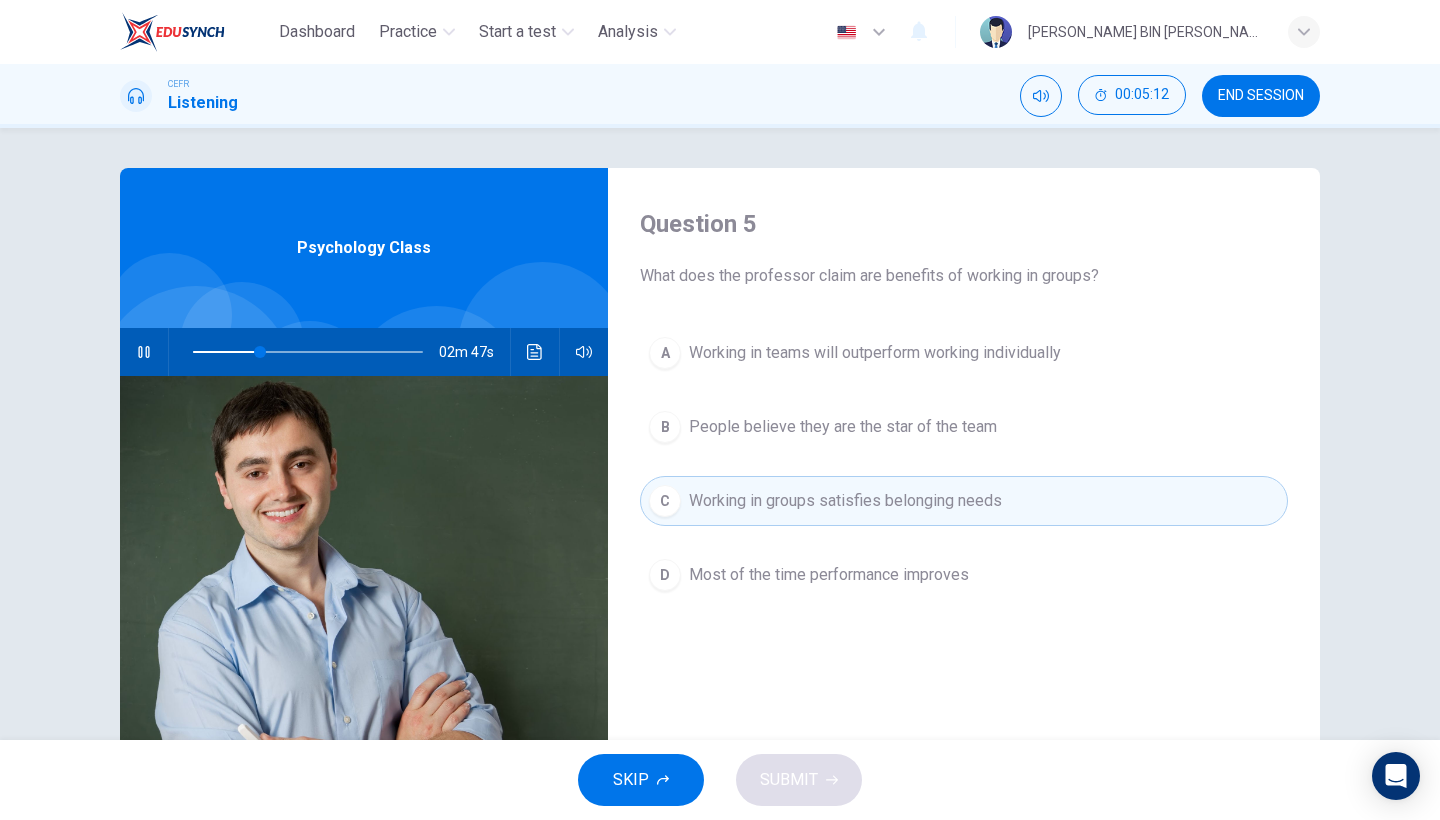 click on "B People believe they are the star of the team" at bounding box center (964, 427) 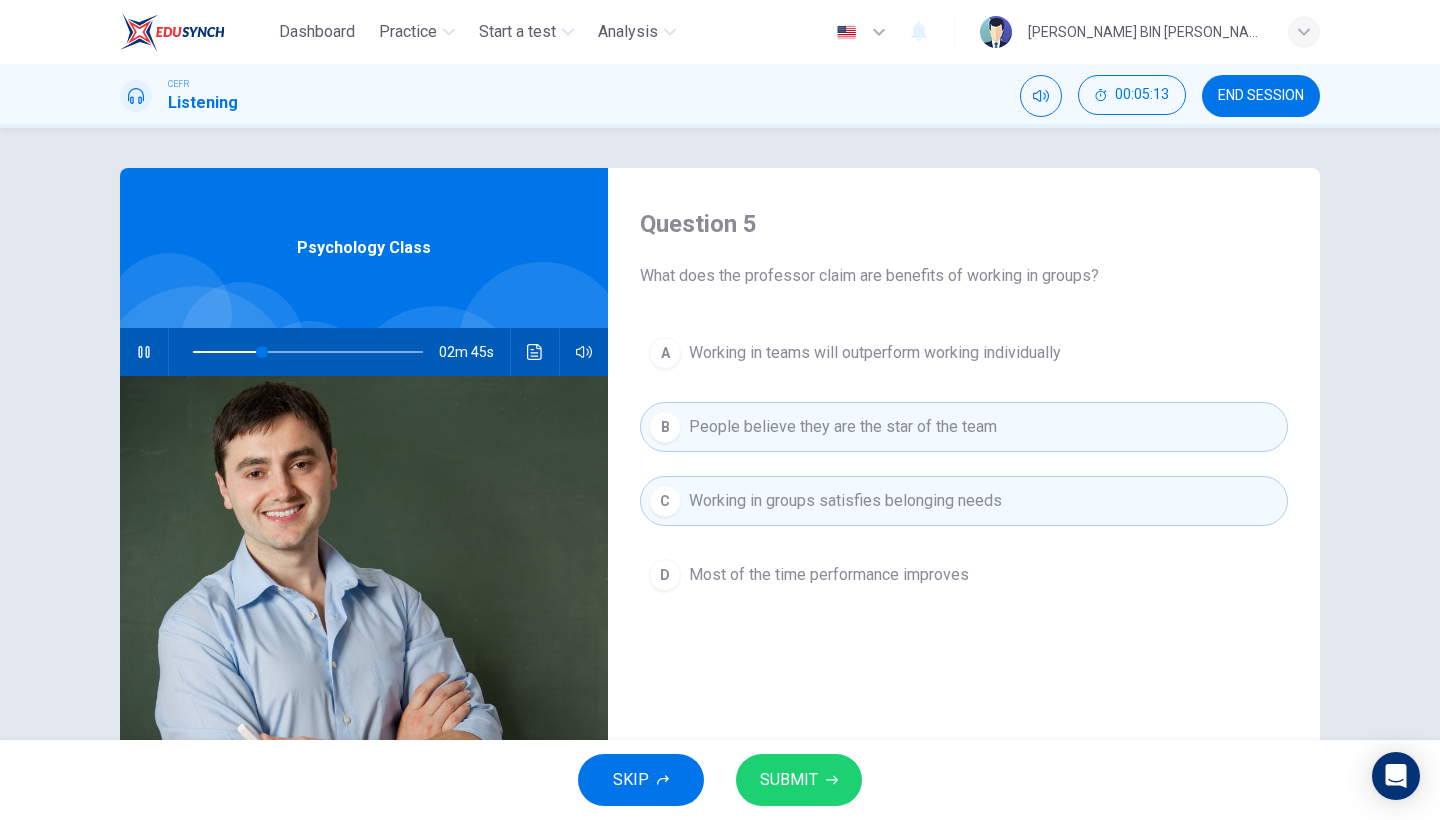 click on "A Working in teams will outperform working individually B People believe they are the star of the team C Working in groups satisfies belonging needs D Most of the time performance improves" at bounding box center [964, 484] 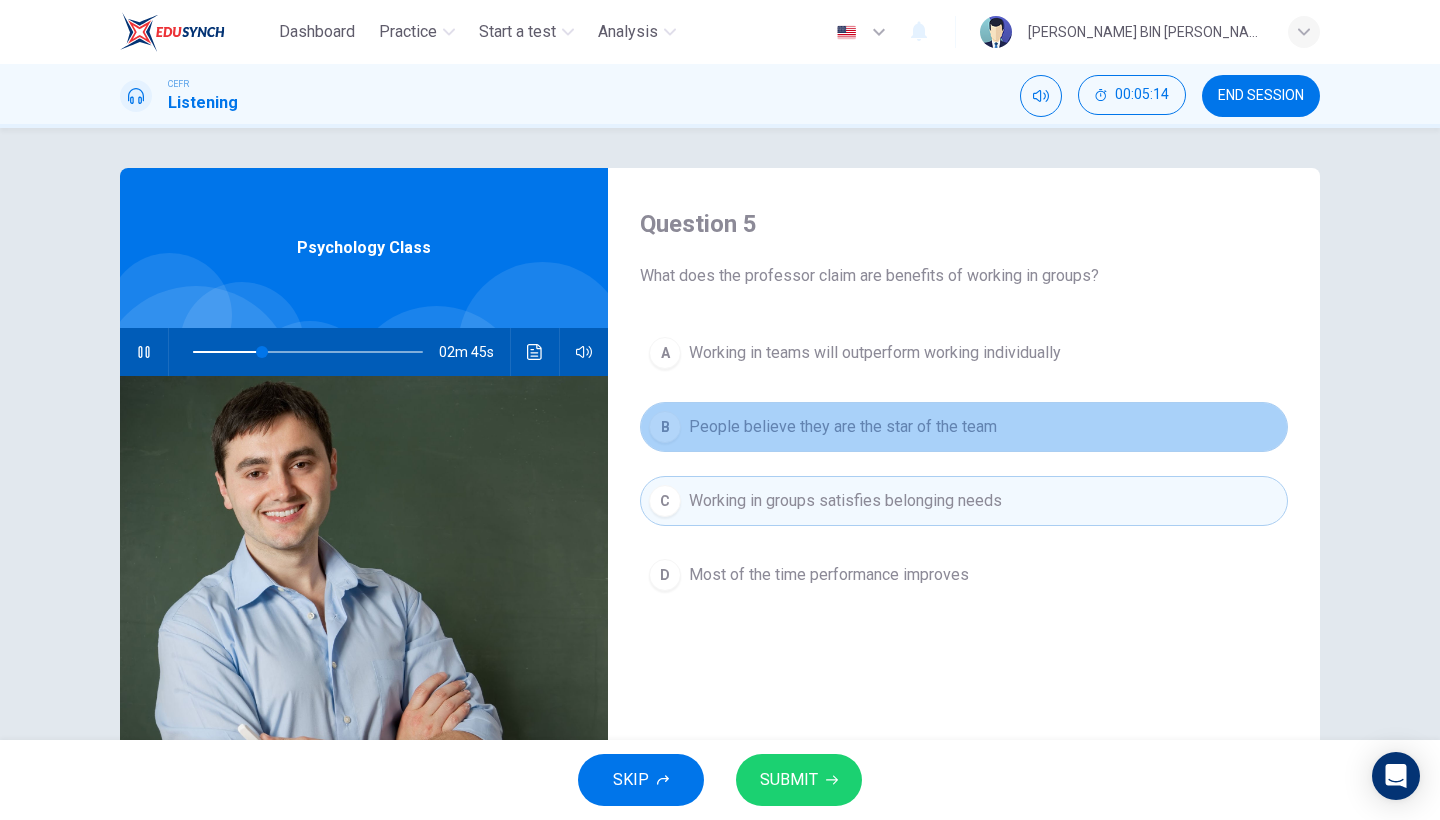 click on "People believe they are the star of the team" at bounding box center [843, 427] 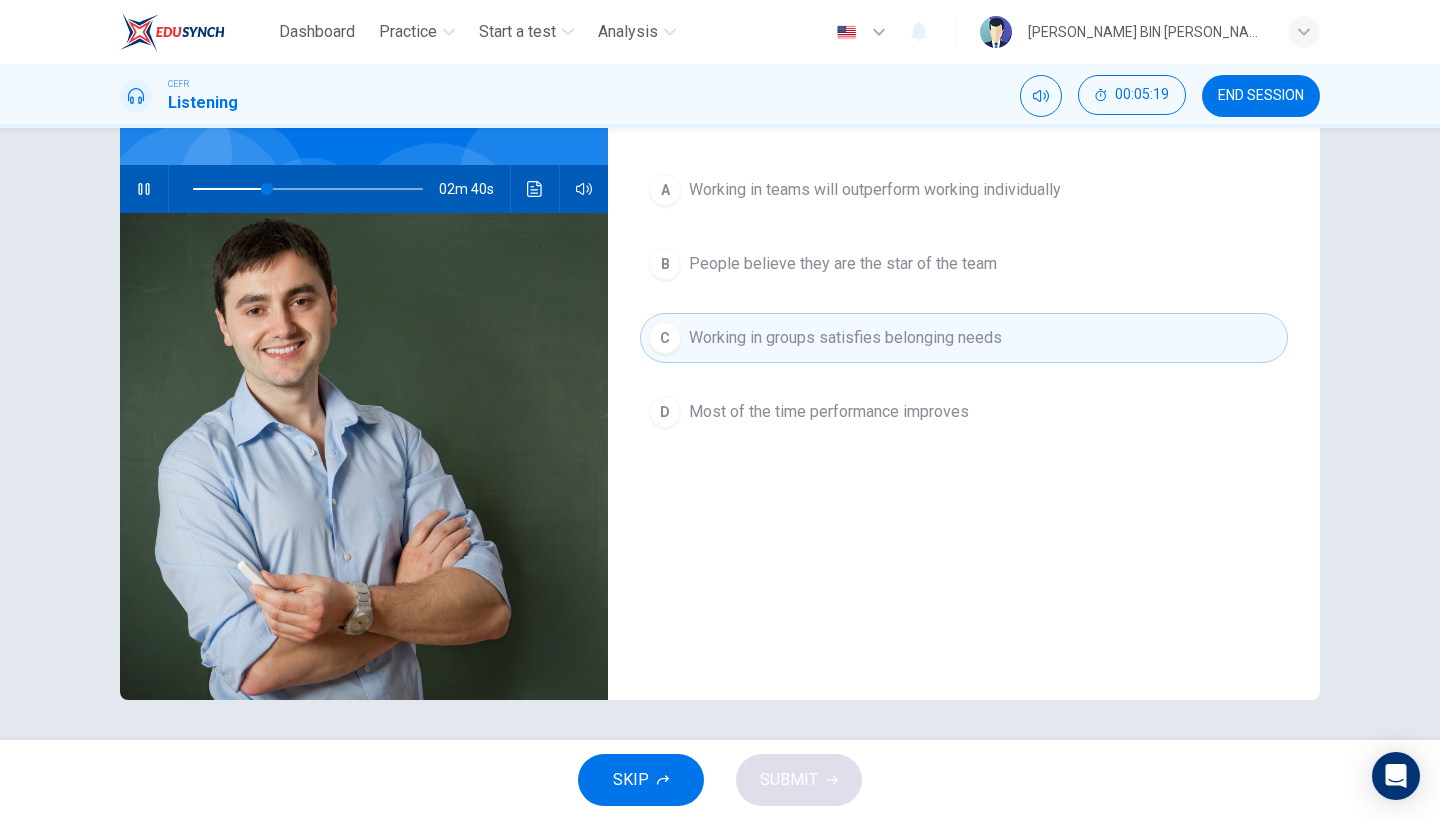 scroll, scrollTop: 130, scrollLeft: 0, axis: vertical 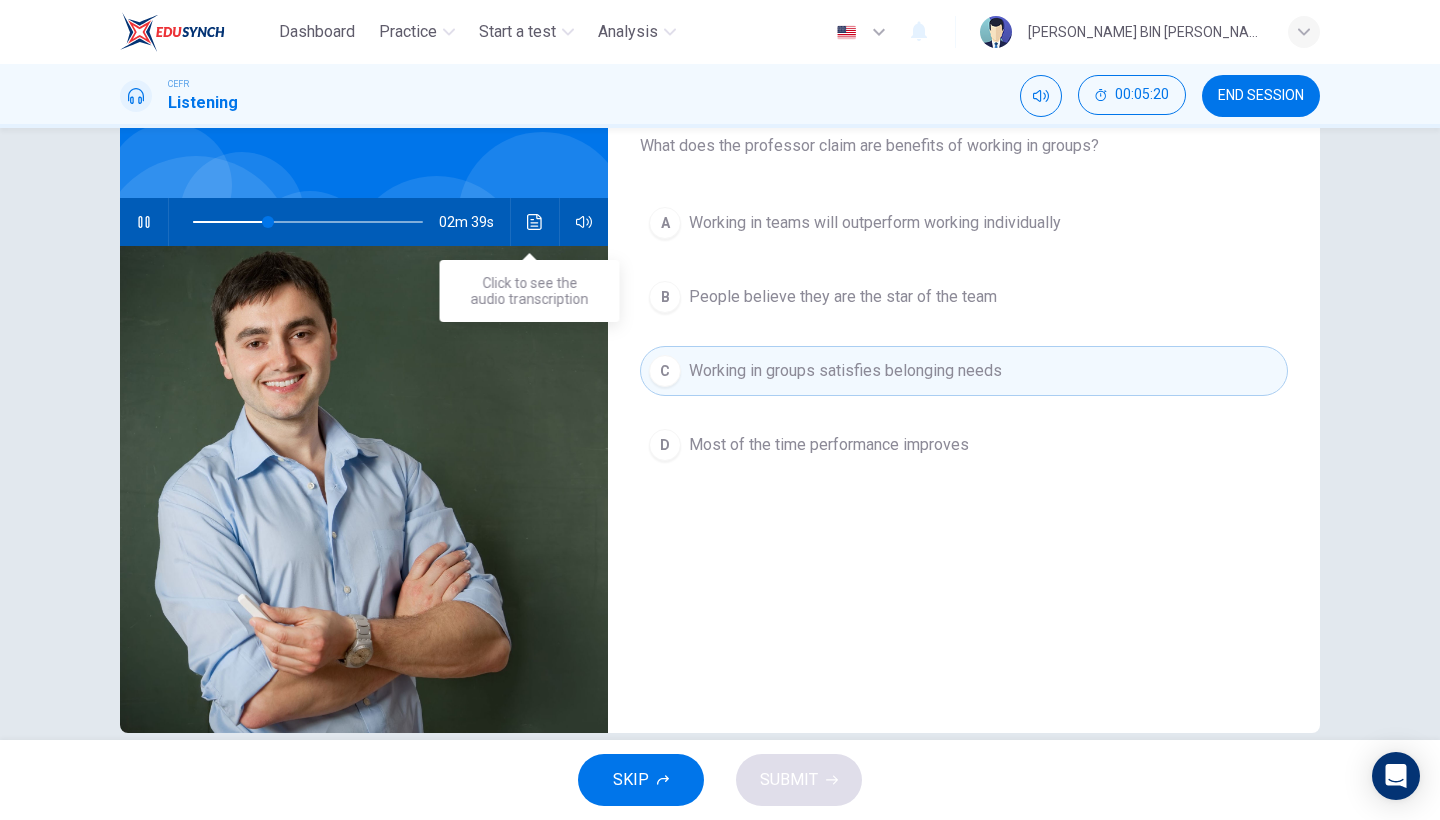 click at bounding box center (535, 222) 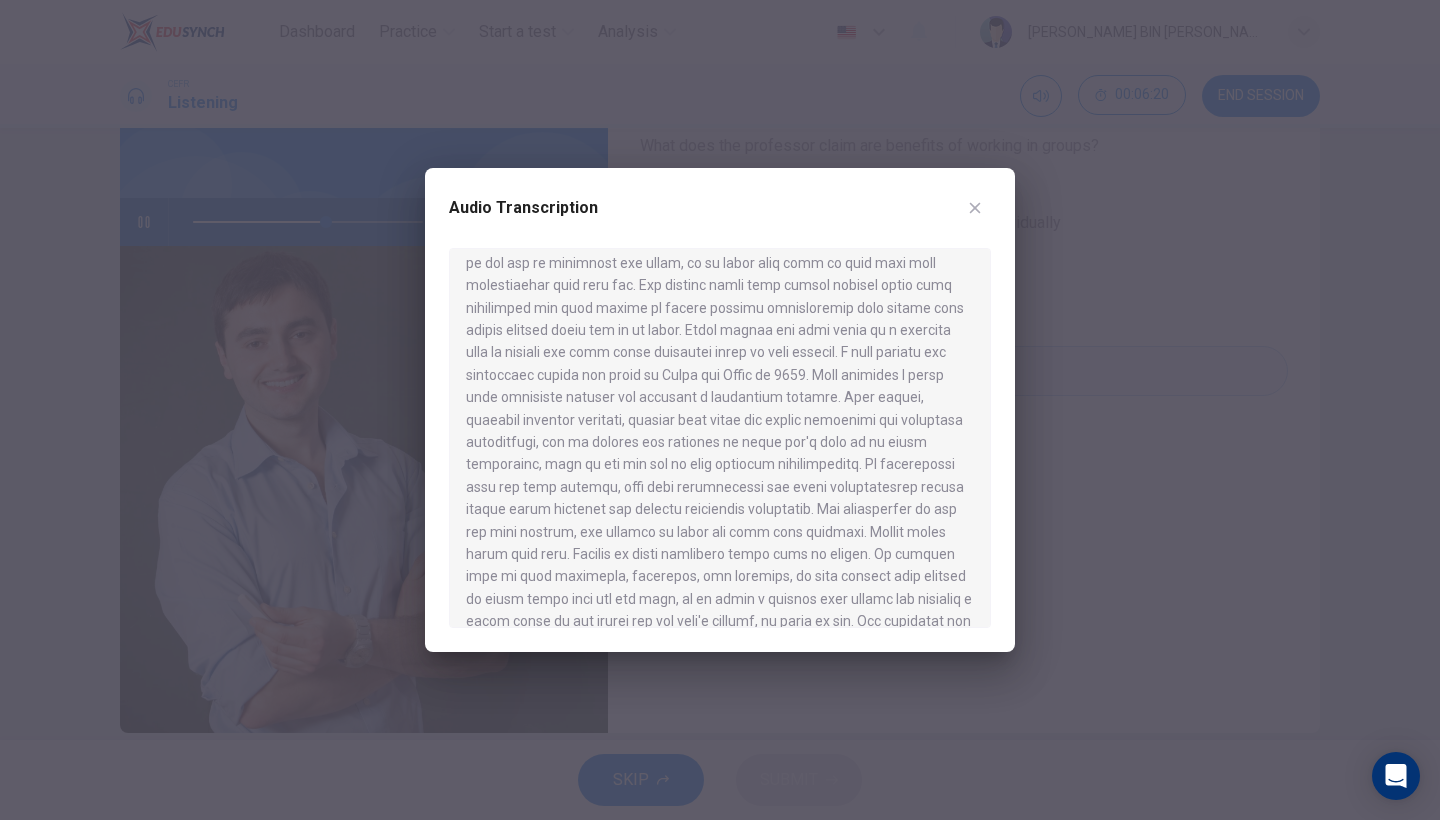 scroll, scrollTop: 492, scrollLeft: 0, axis: vertical 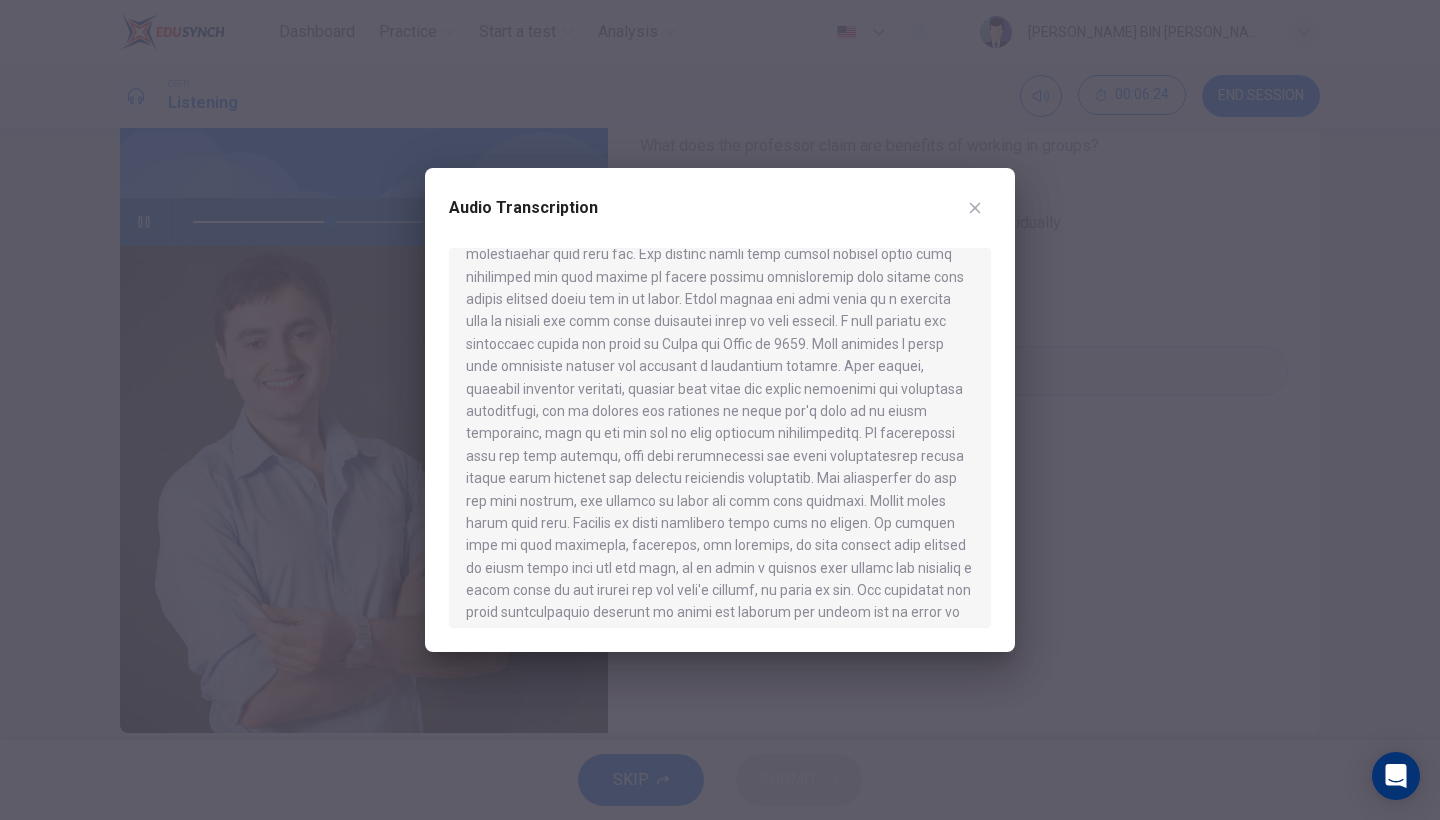 click 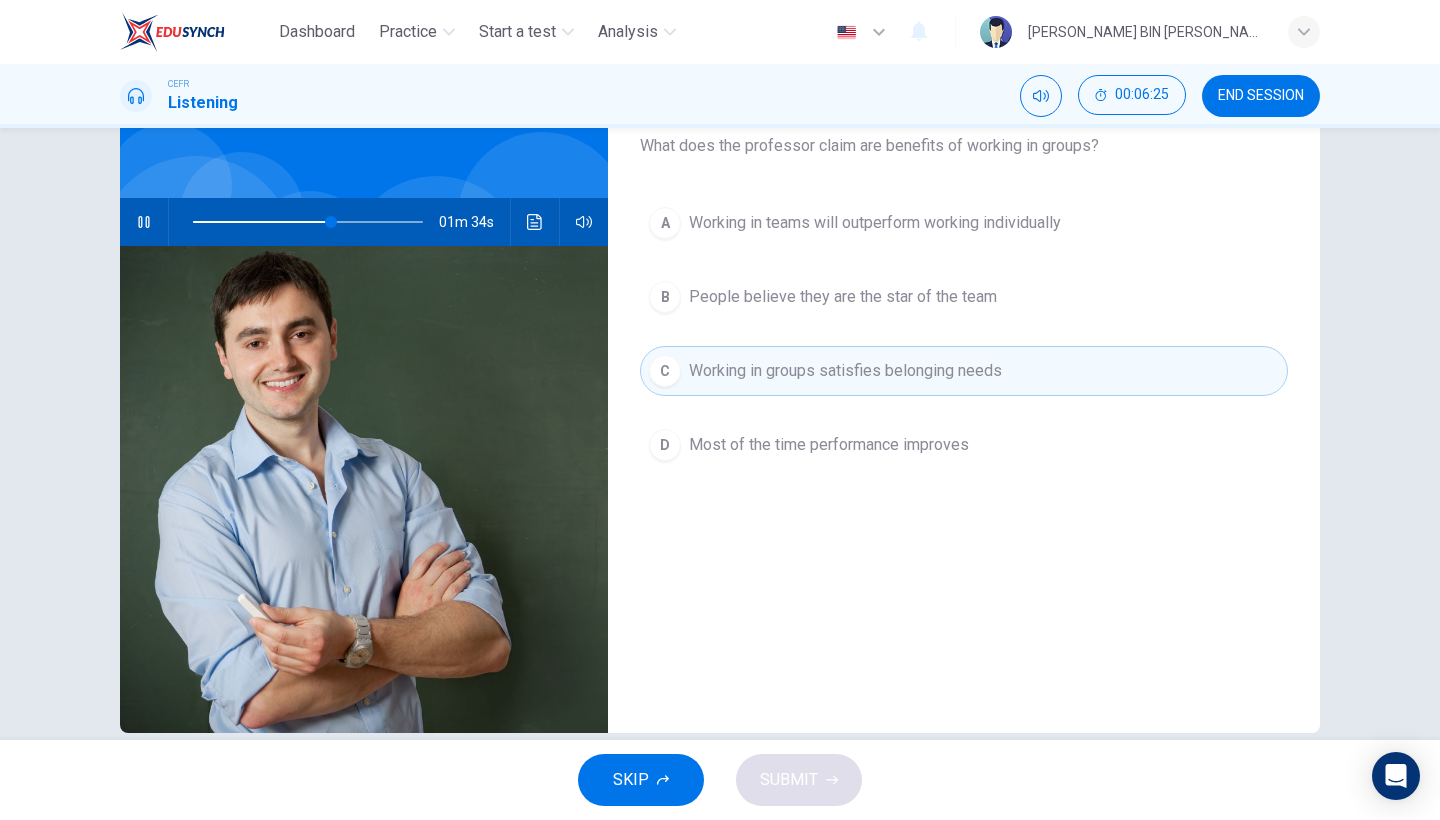 click on "People believe they are the star of the team" at bounding box center (843, 297) 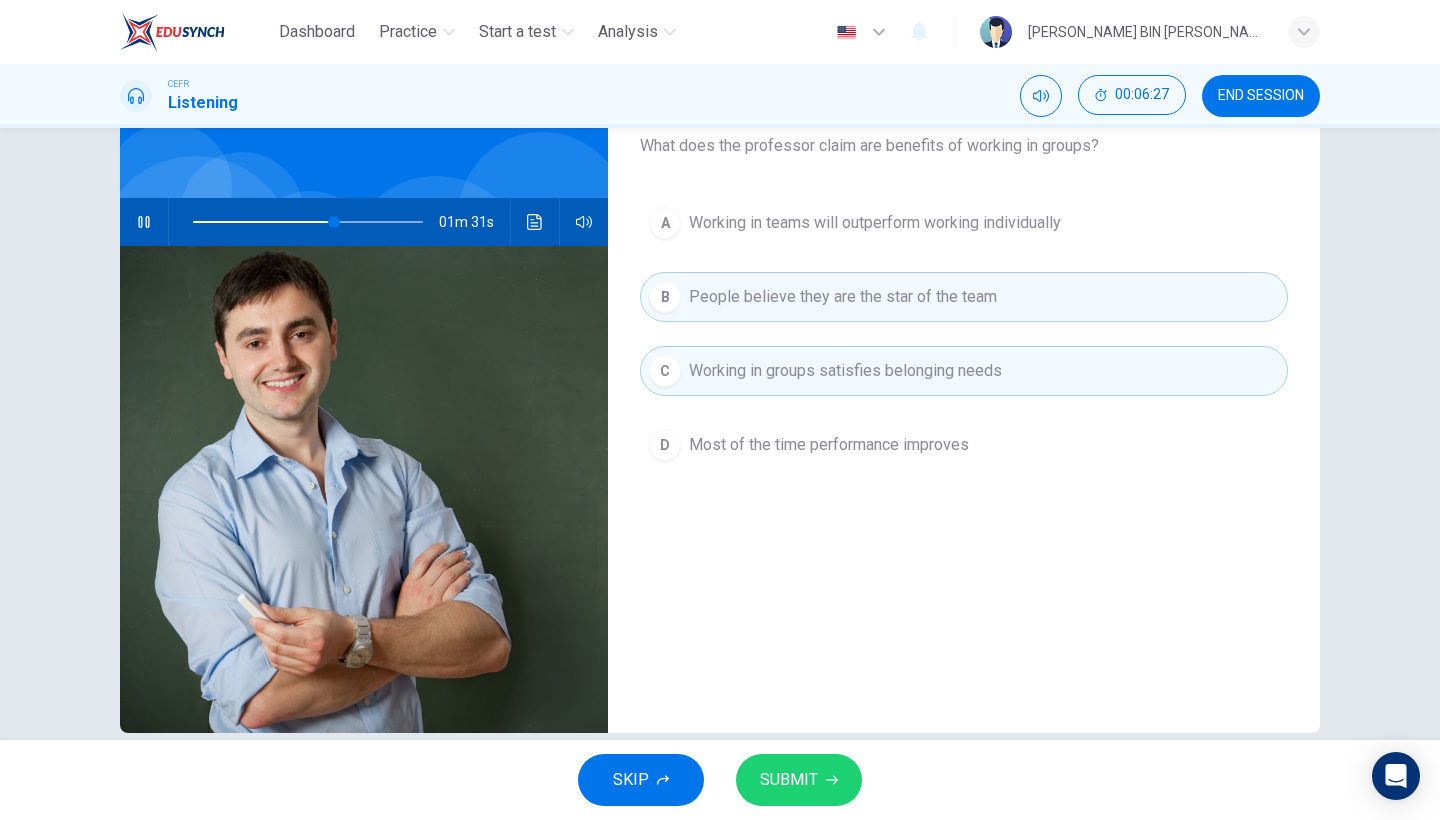 scroll, scrollTop: 97, scrollLeft: 0, axis: vertical 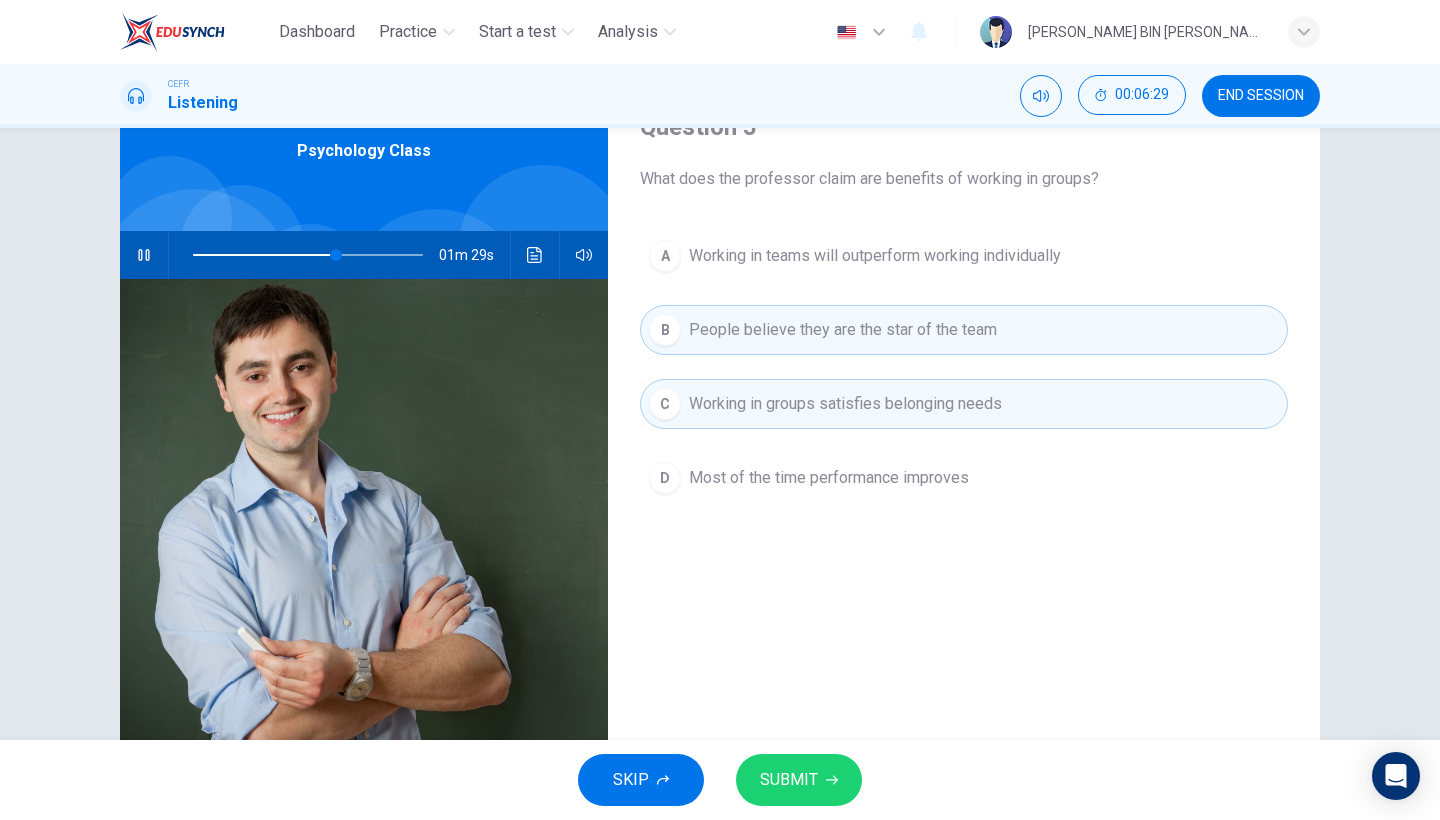 click on "SUBMIT" at bounding box center (789, 780) 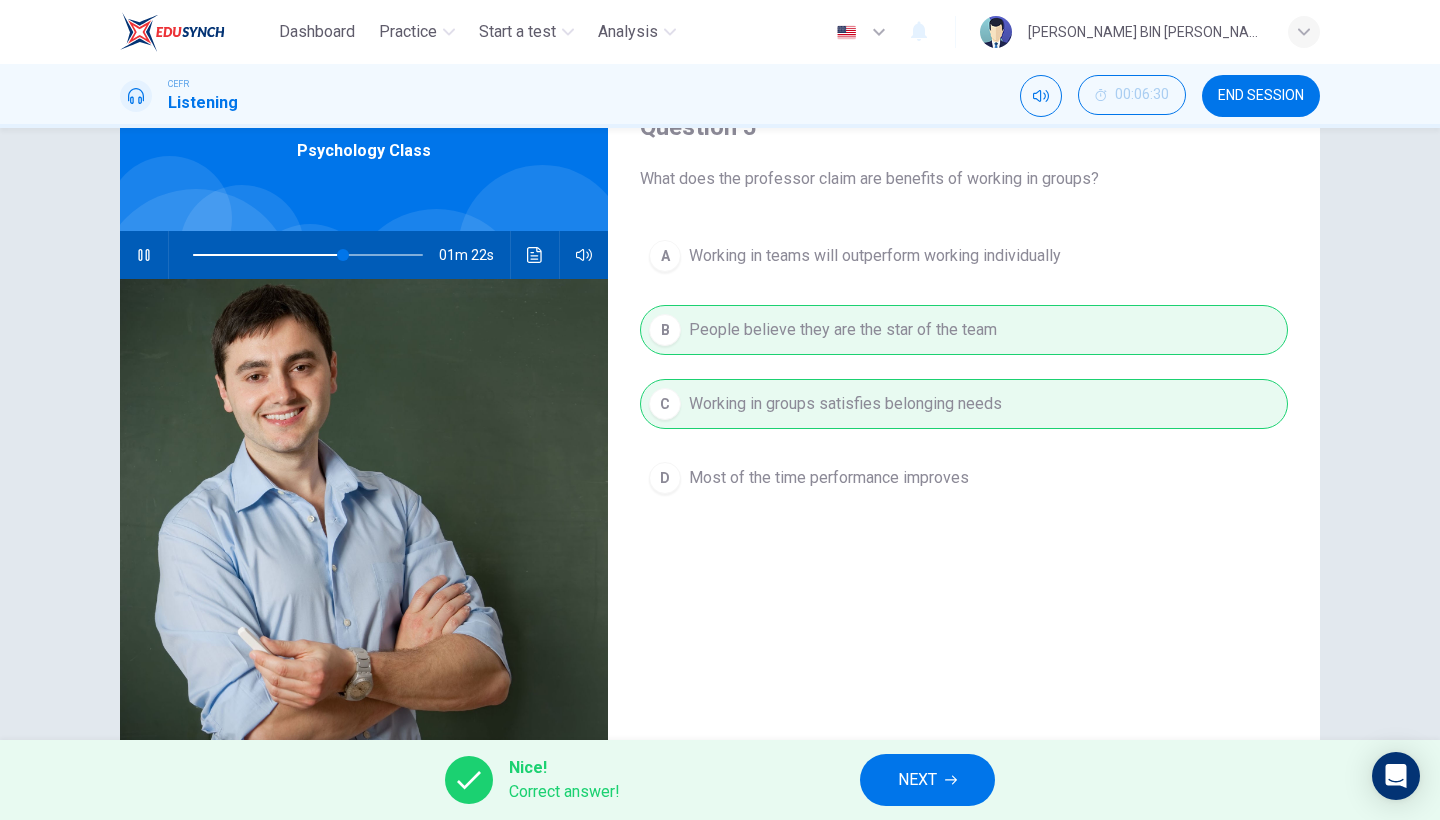 click 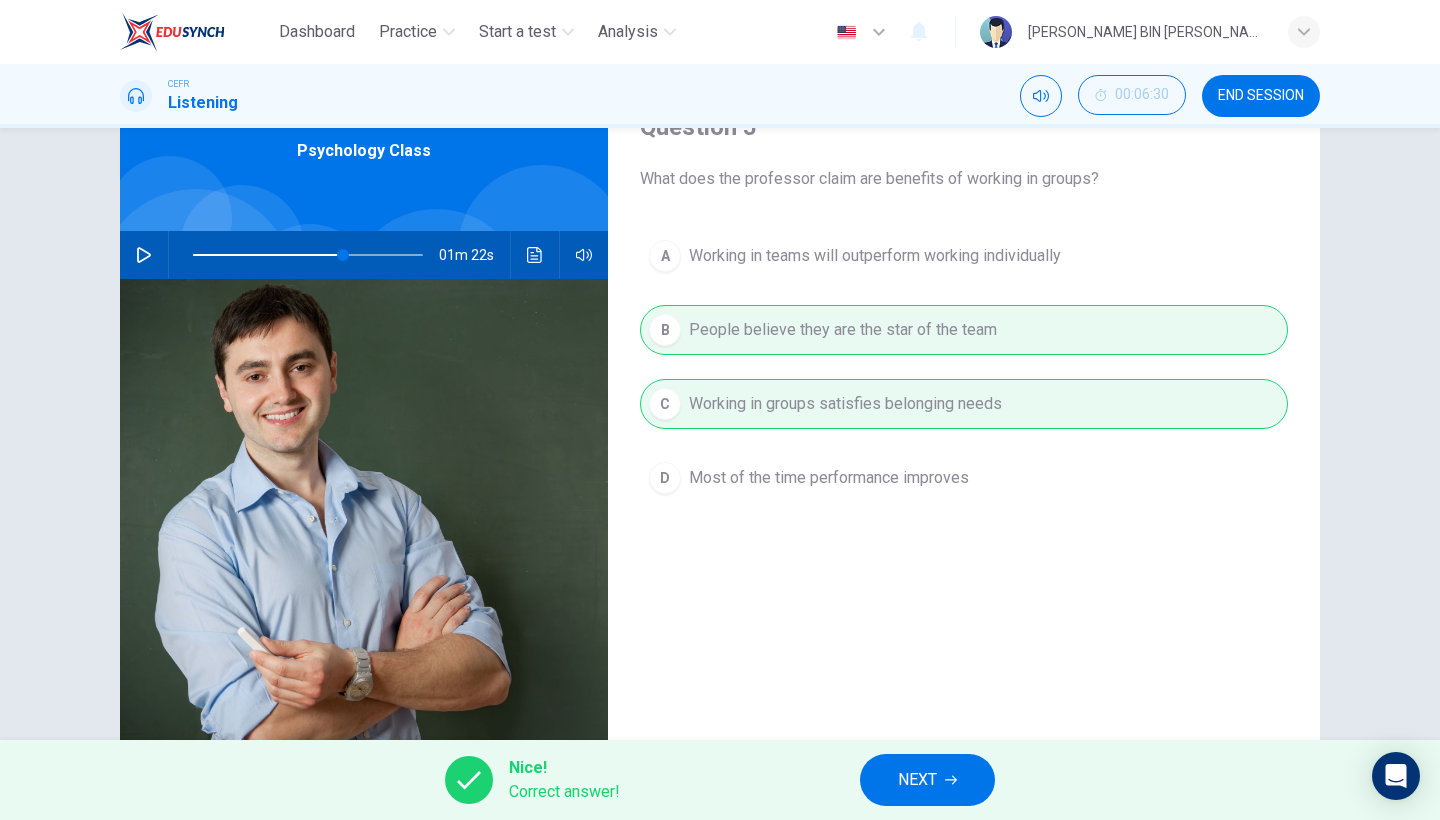 click on "NEXT" at bounding box center [917, 780] 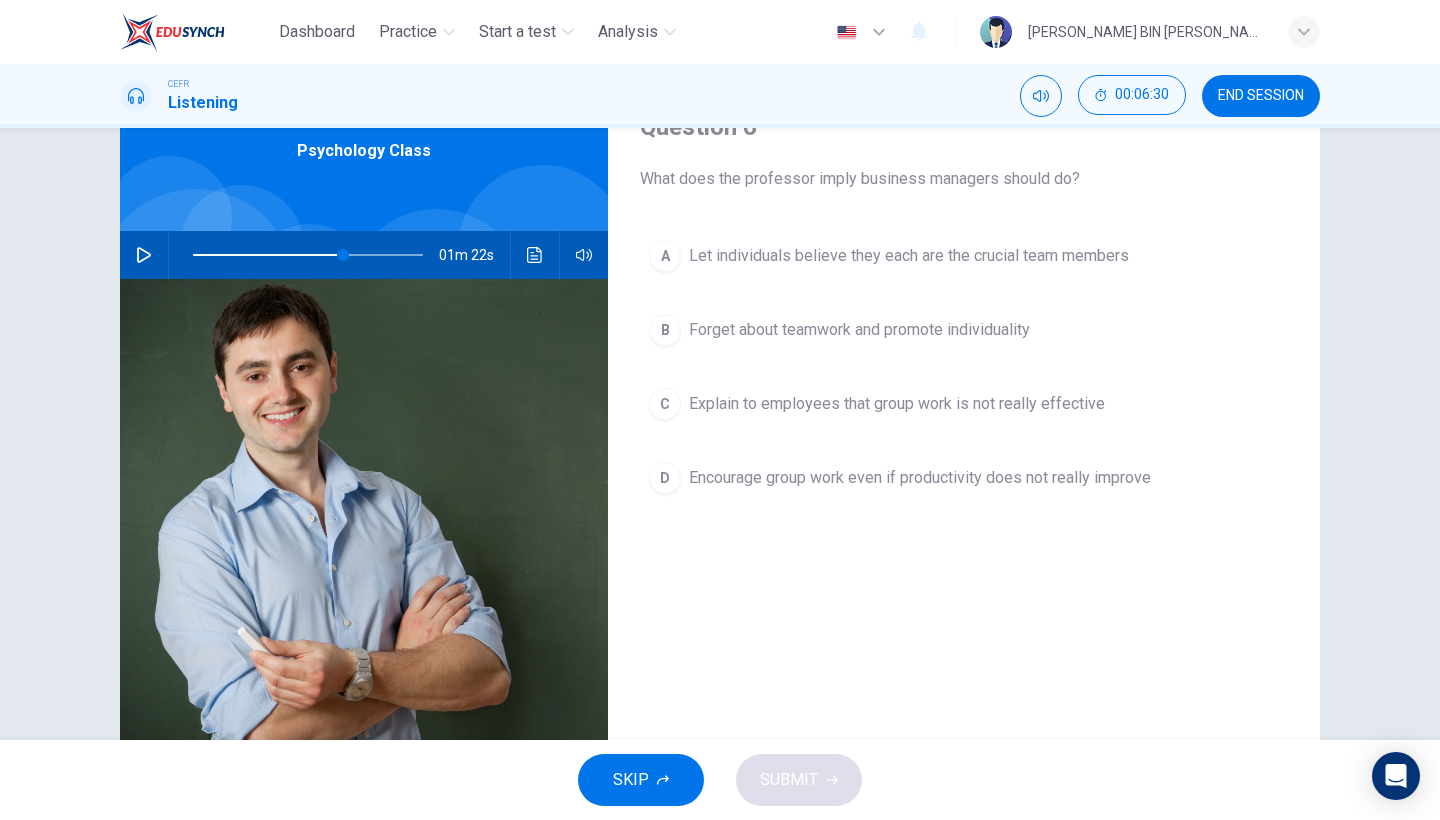 scroll, scrollTop: 0, scrollLeft: 0, axis: both 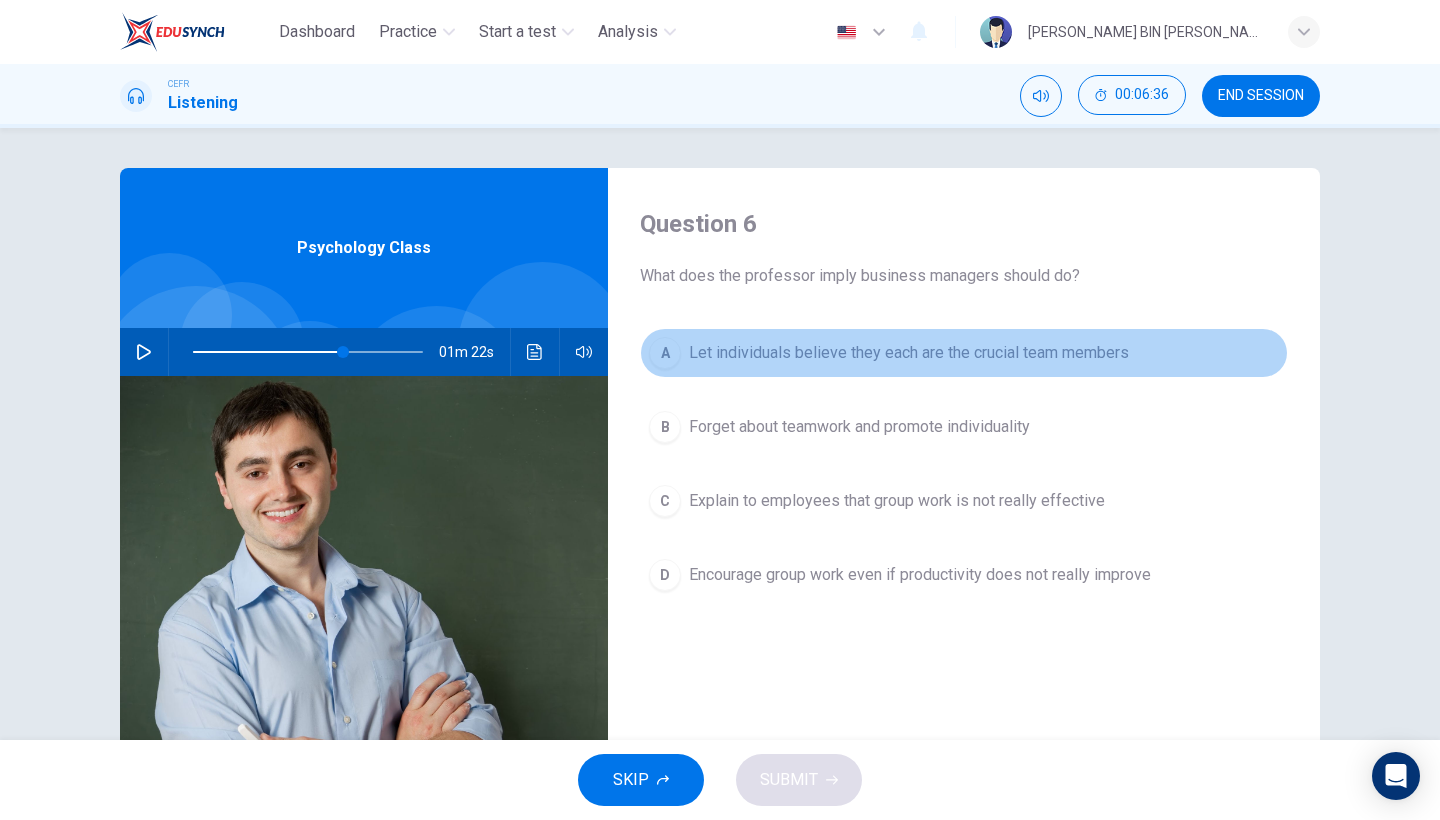 click on "A" at bounding box center [665, 353] 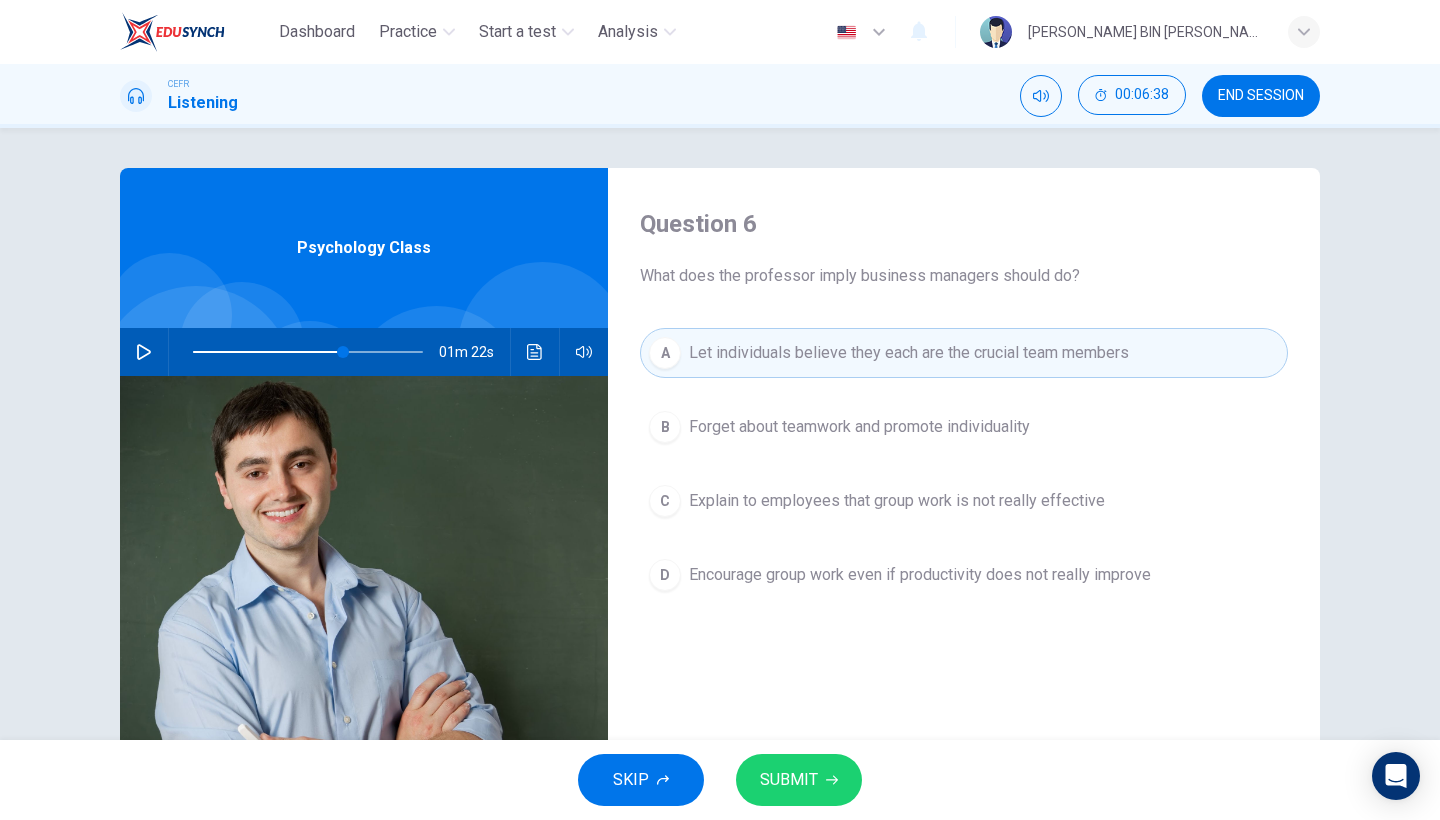 click on "B" at bounding box center (665, 427) 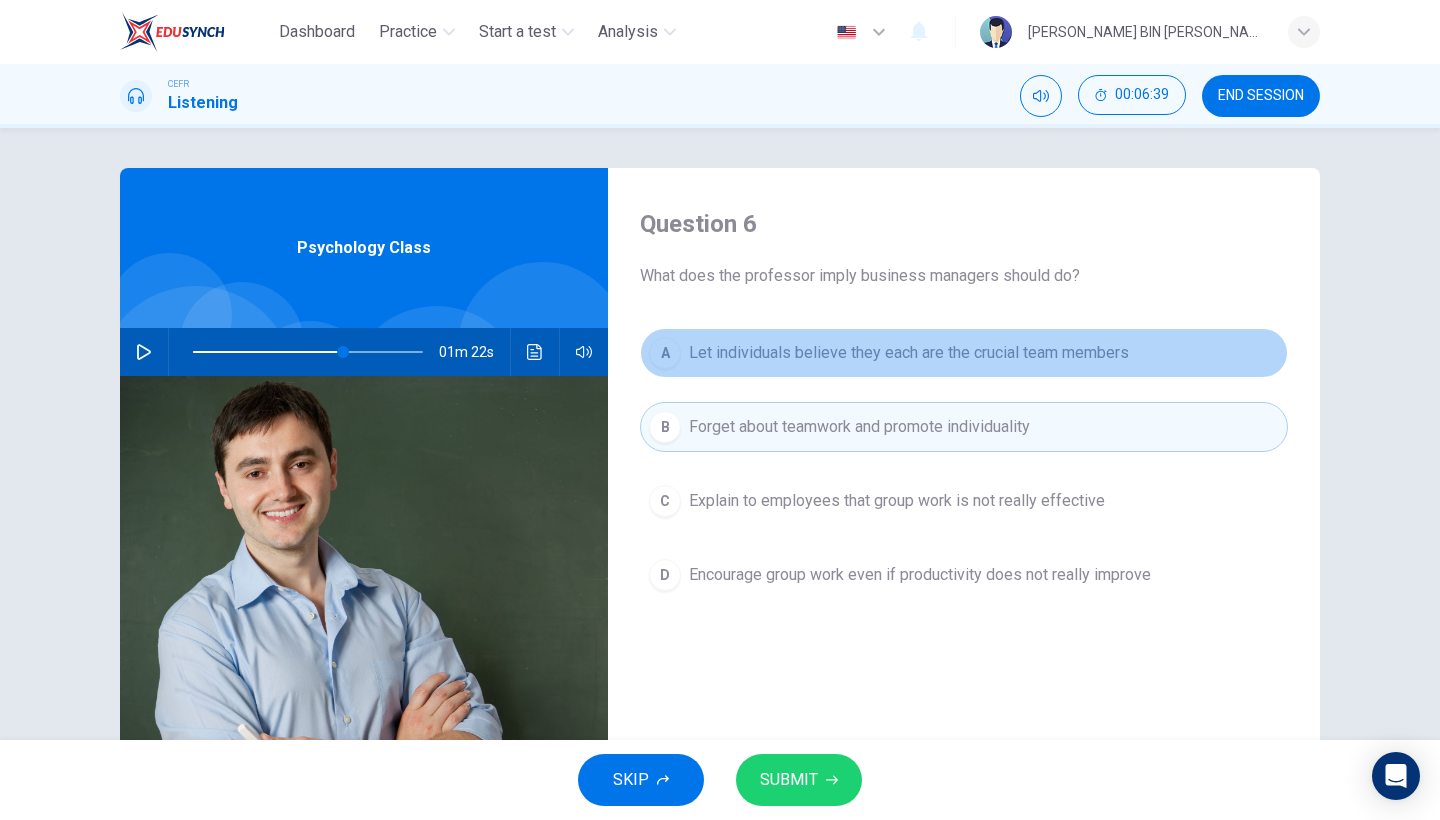 click on "A Let individuals believe they each are the crucial team members" at bounding box center [964, 353] 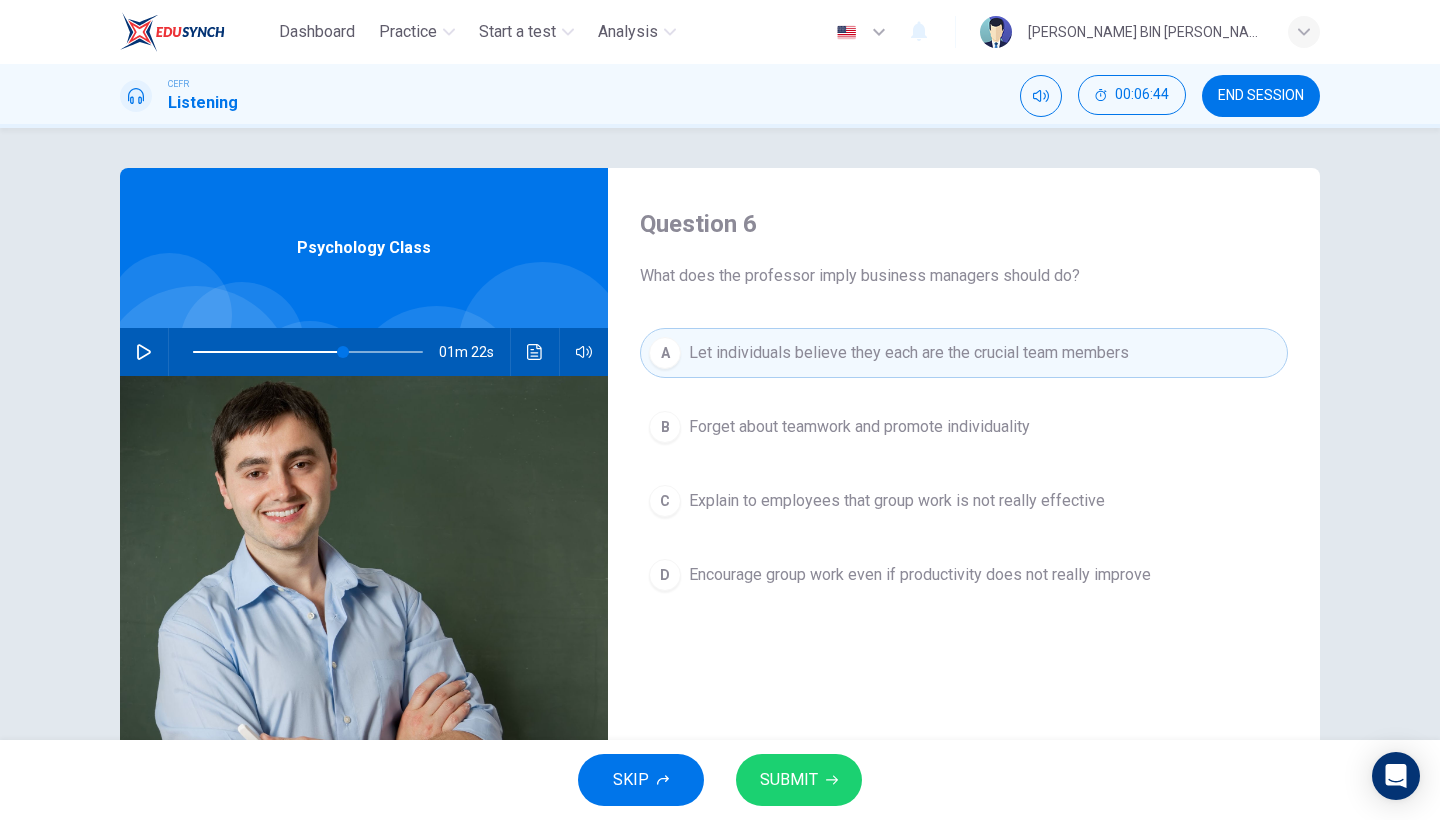 click on "SKIP SUBMIT" at bounding box center (720, 780) 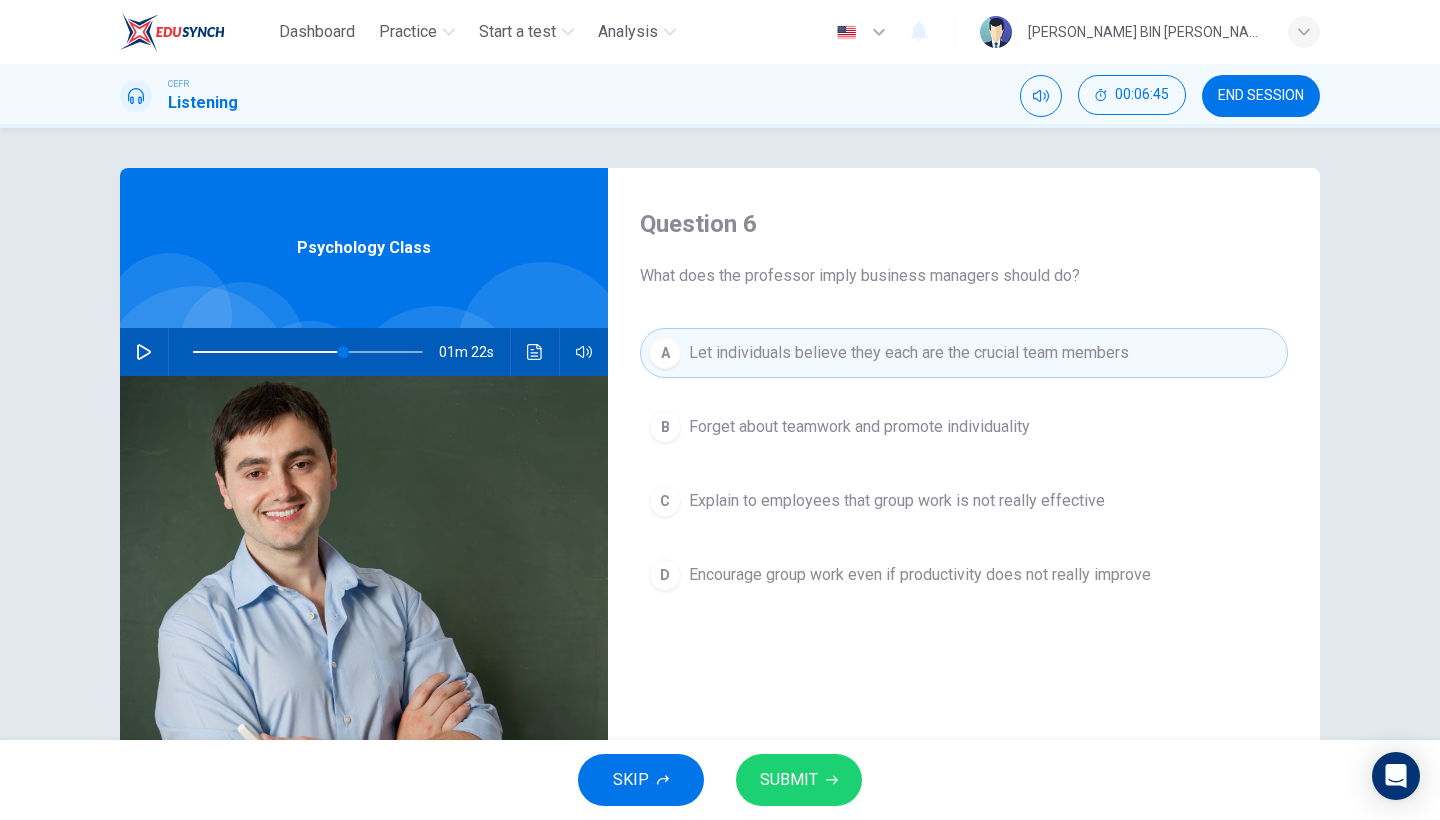 click on "SUBMIT" at bounding box center (799, 780) 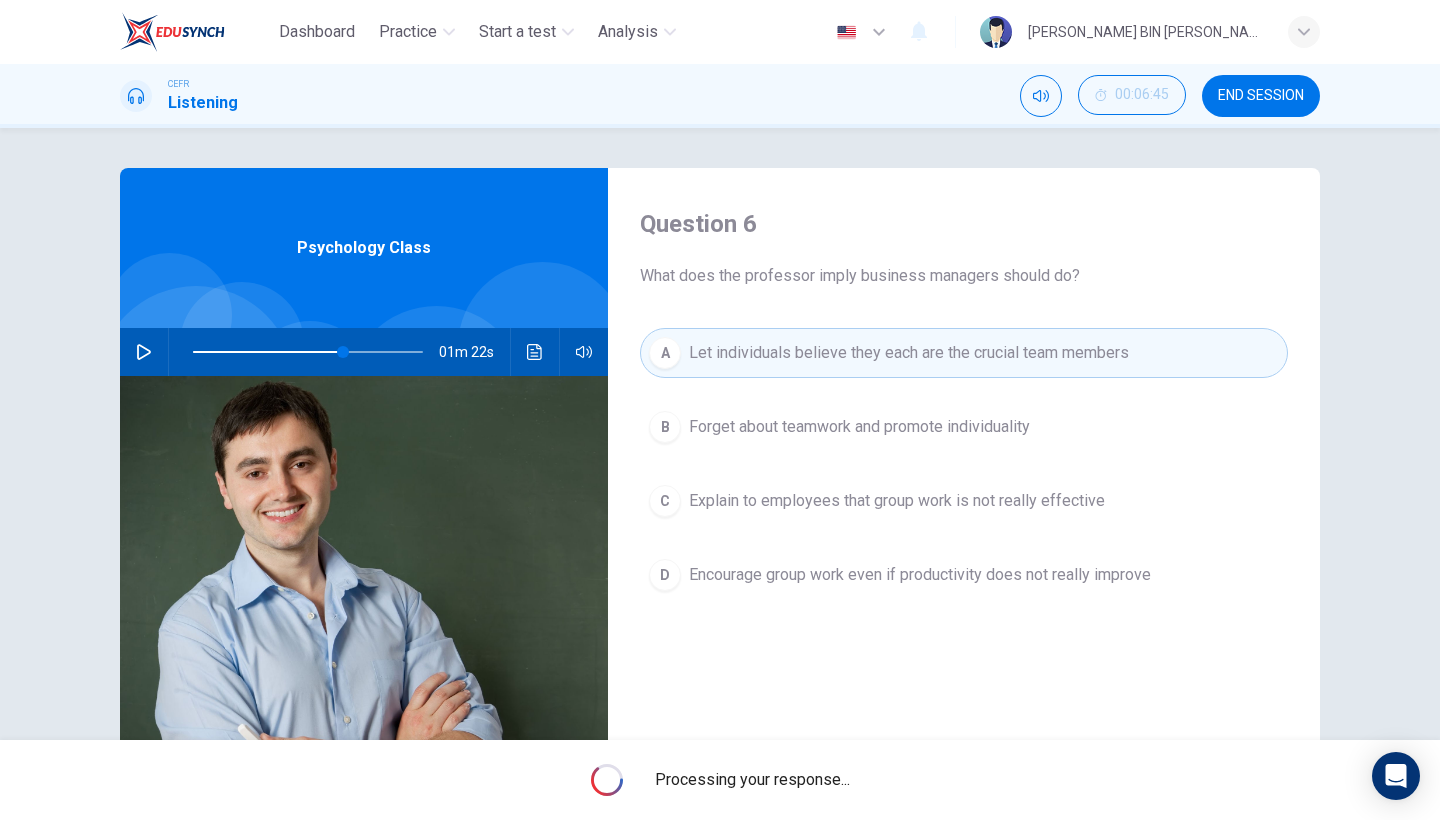 type on "65" 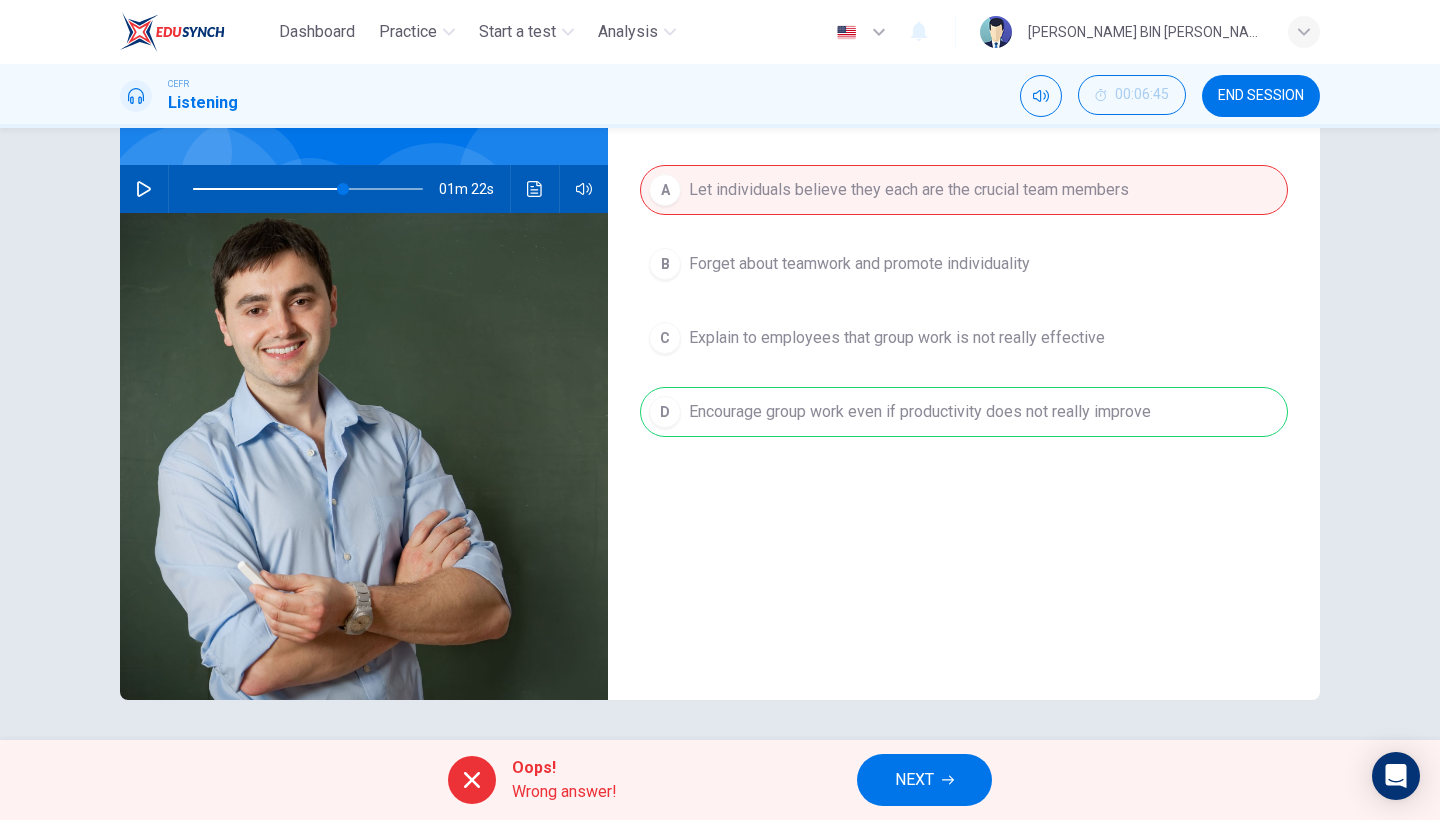 scroll, scrollTop: 0, scrollLeft: 0, axis: both 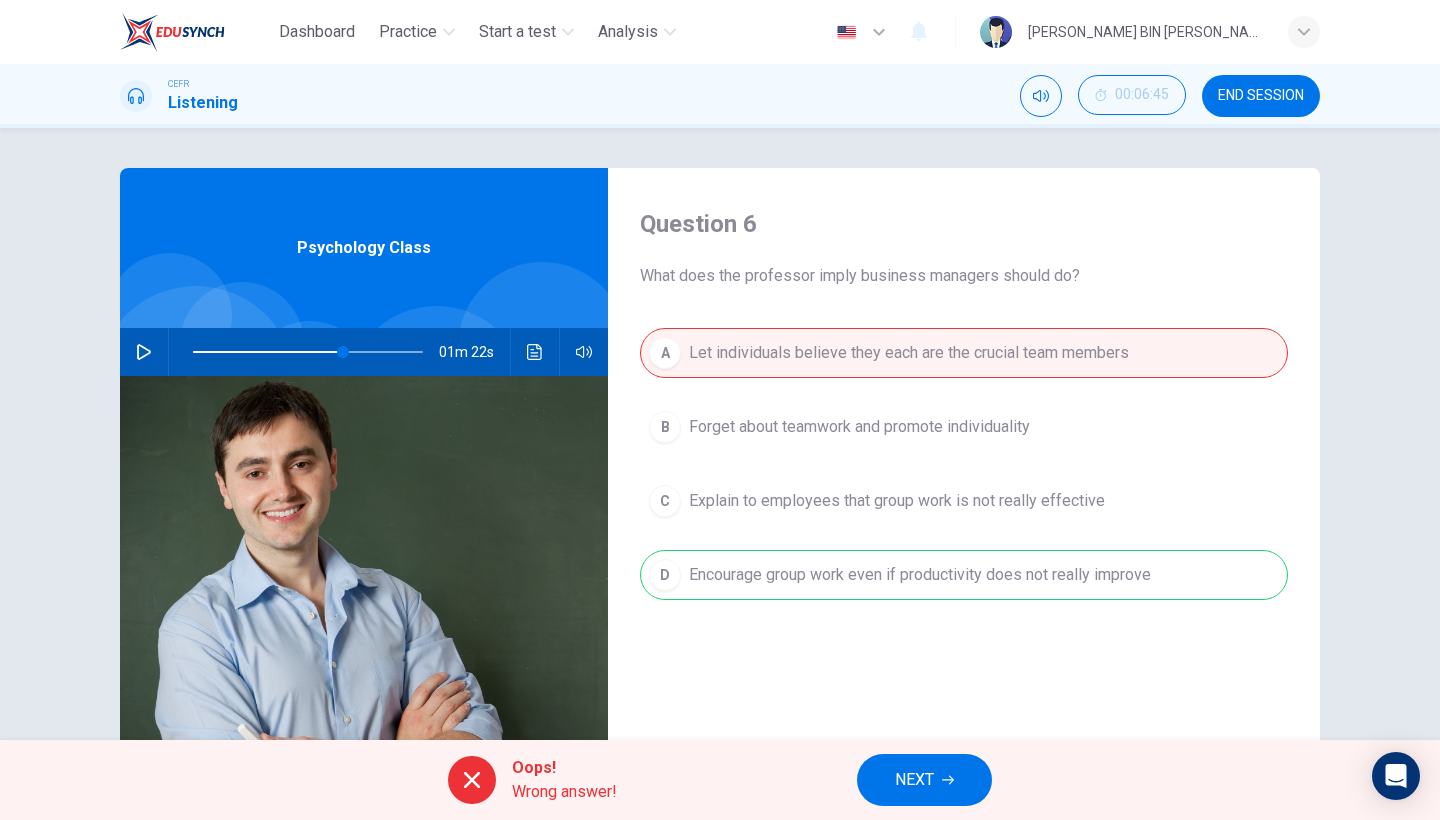 click on "NEXT" at bounding box center [924, 780] 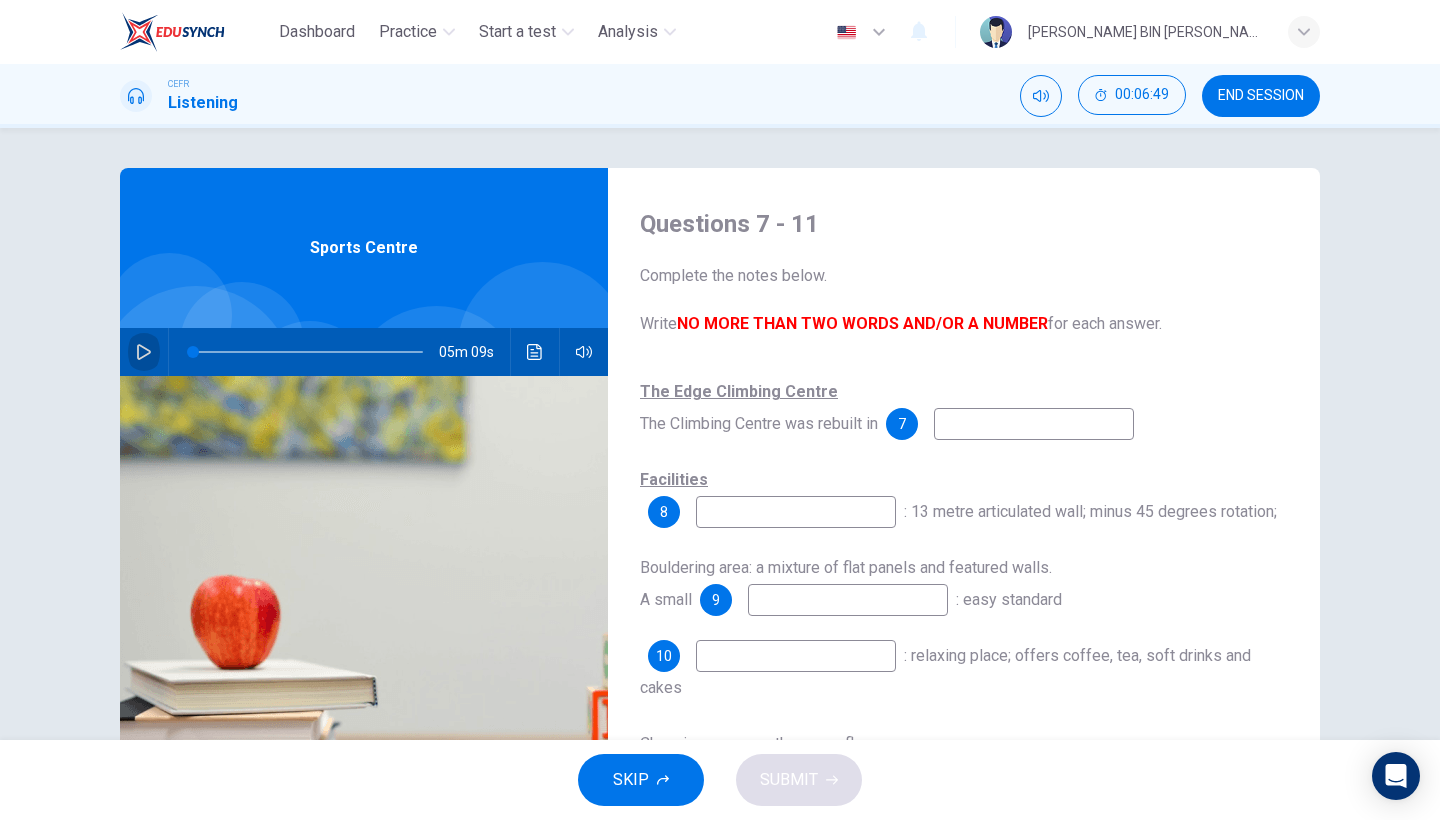 click at bounding box center [144, 352] 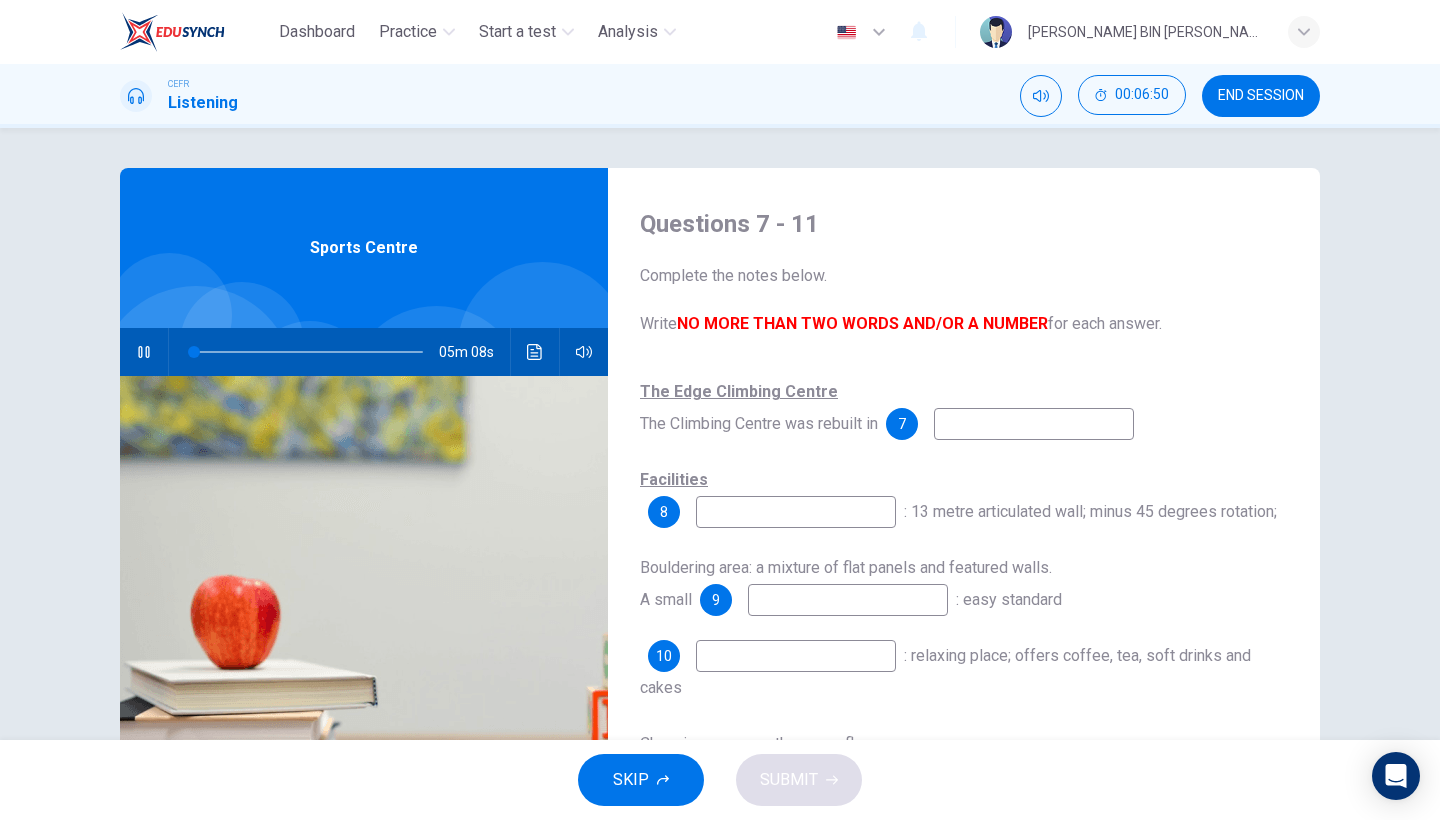 click 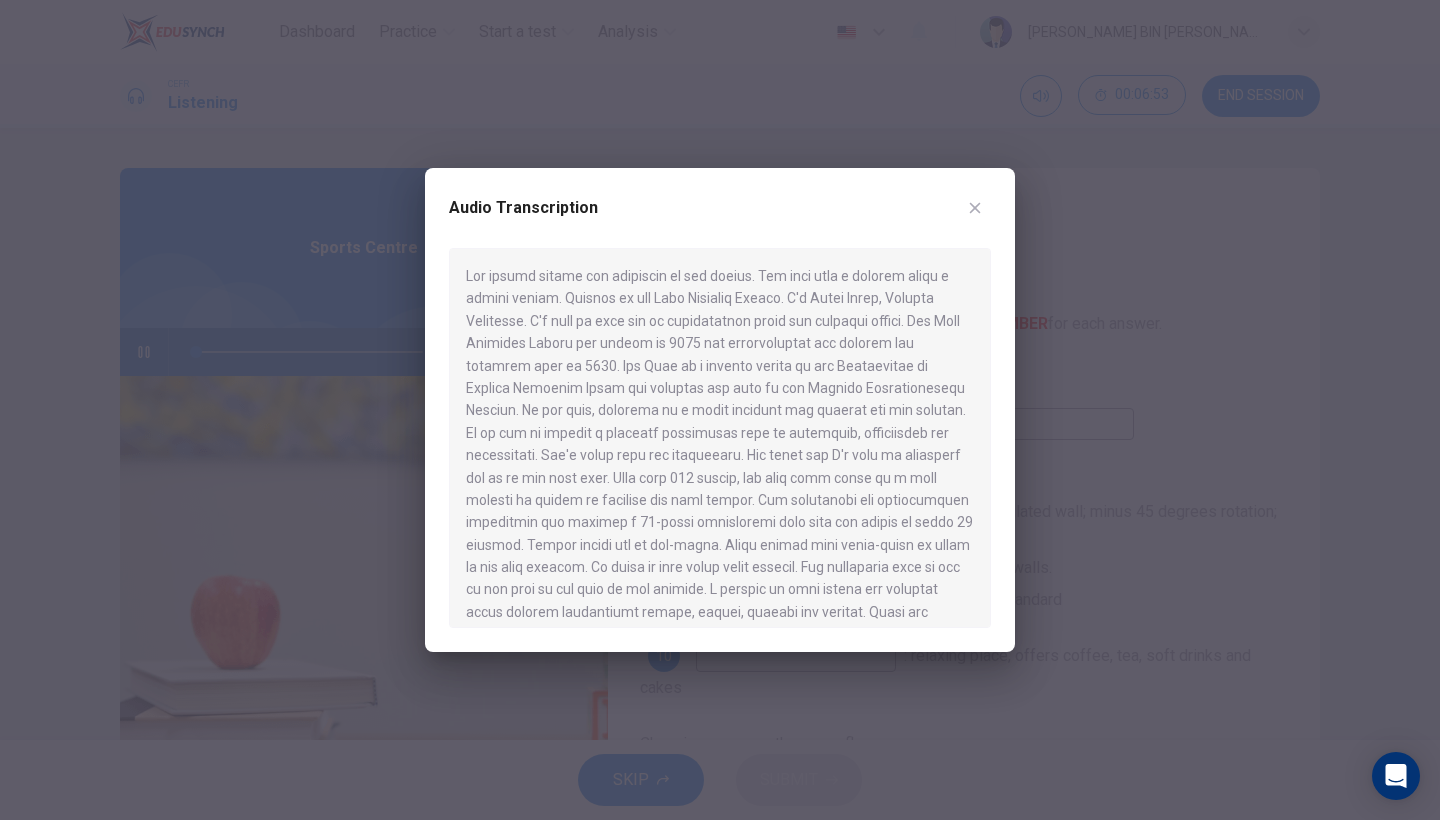 drag, startPoint x: 779, startPoint y: 191, endPoint x: 672, endPoint y: 199, distance: 107.298645 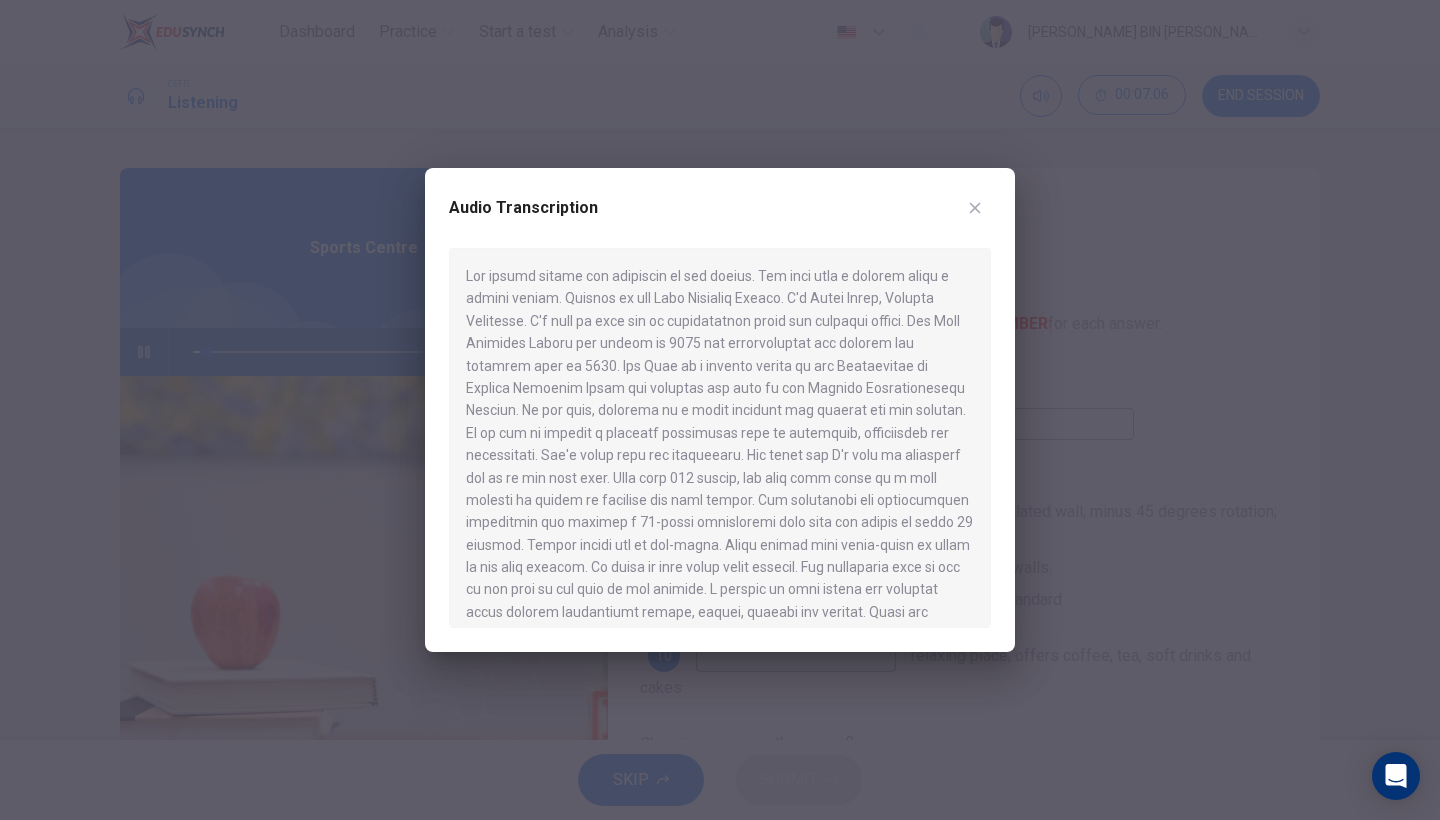 click 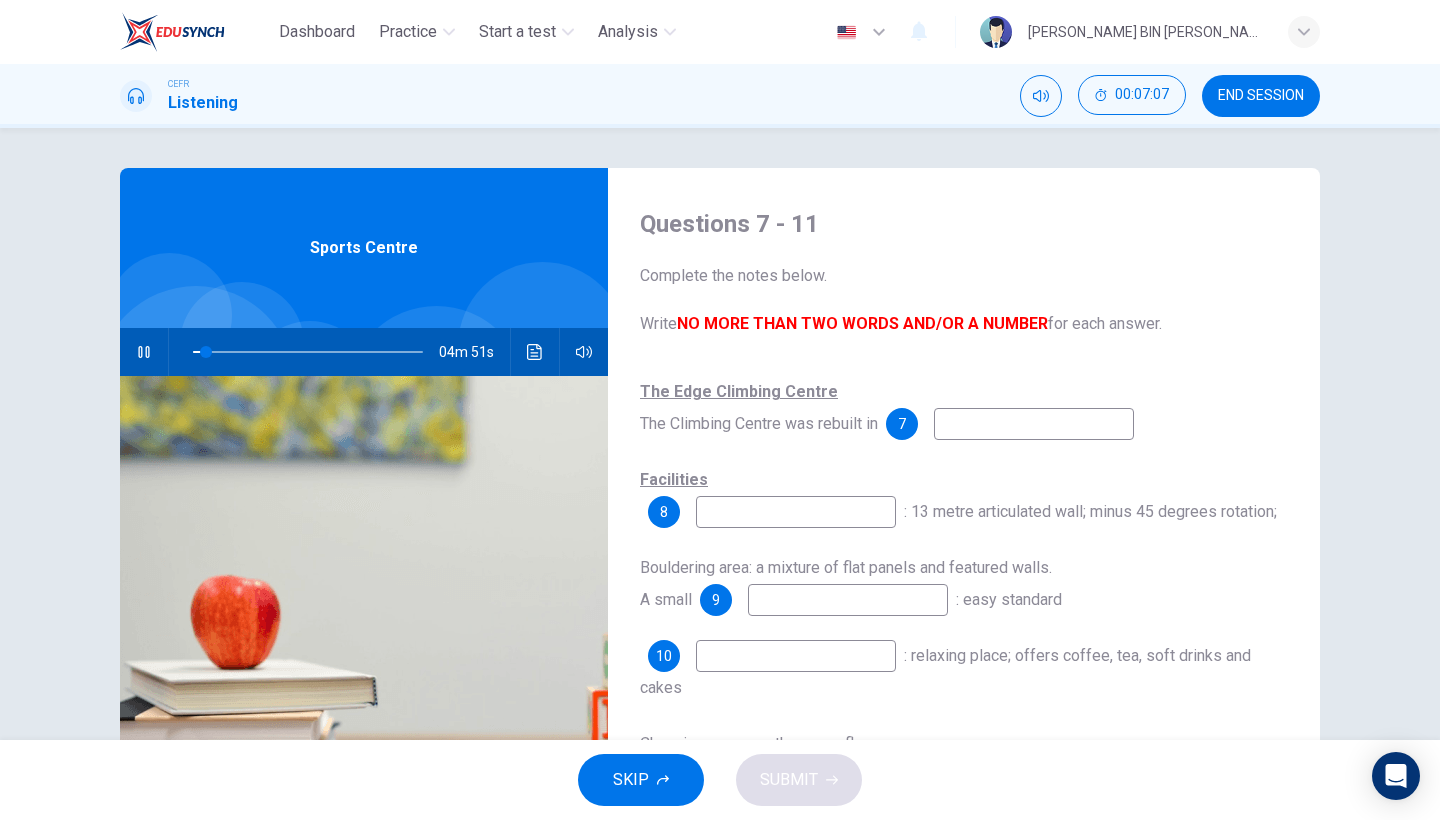 click at bounding box center (1034, 424) 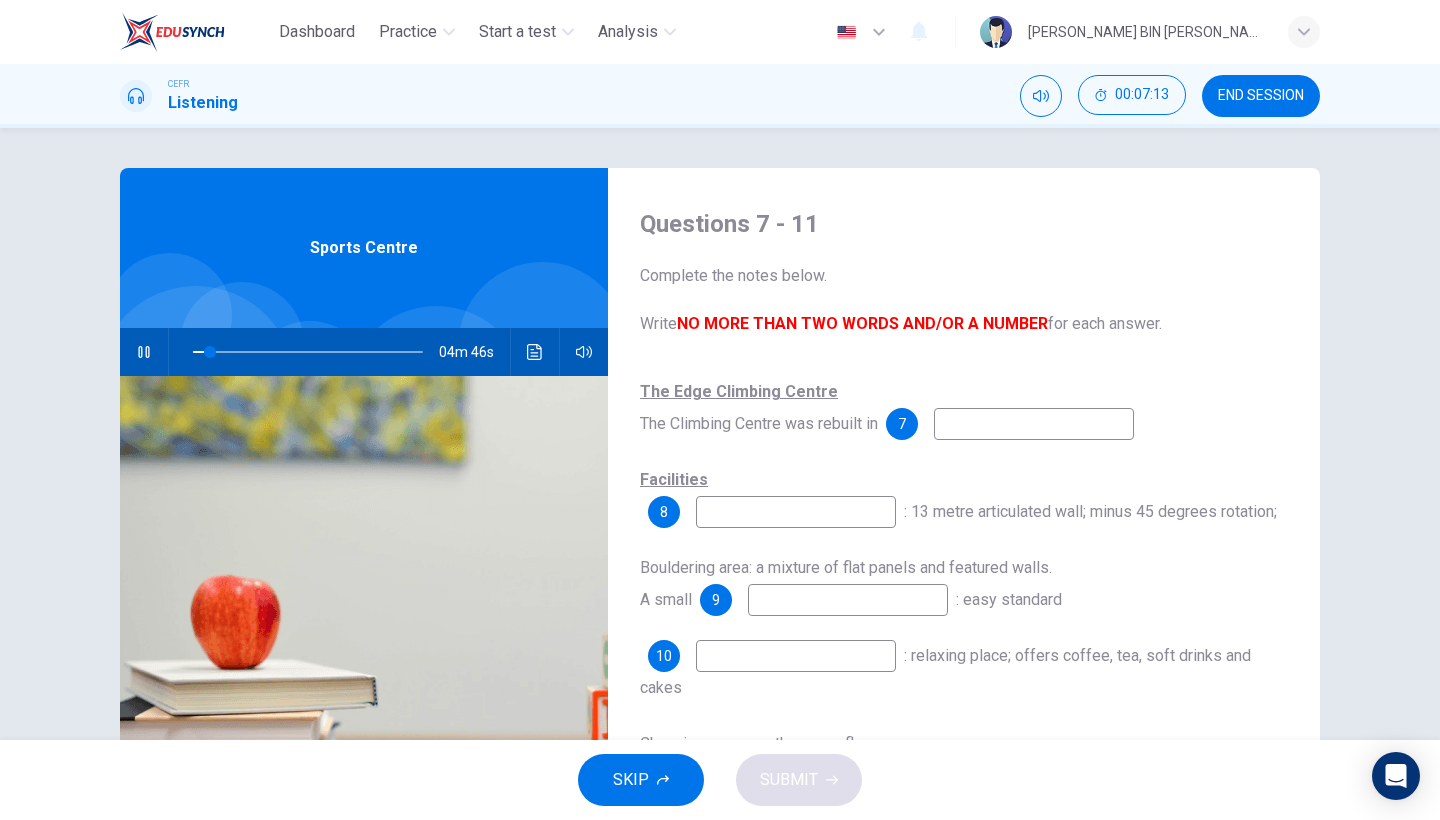 type on "8" 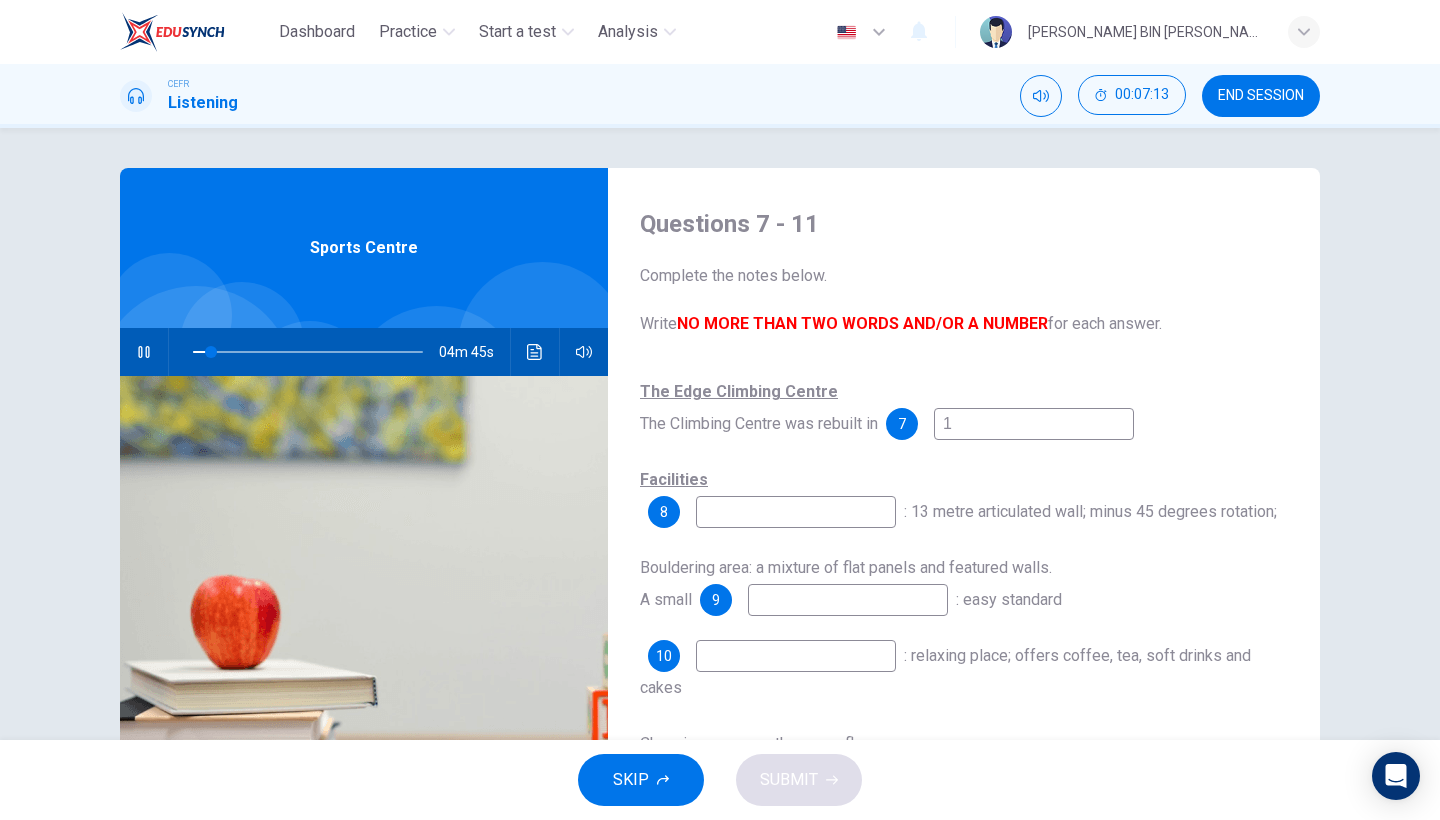 type on "19" 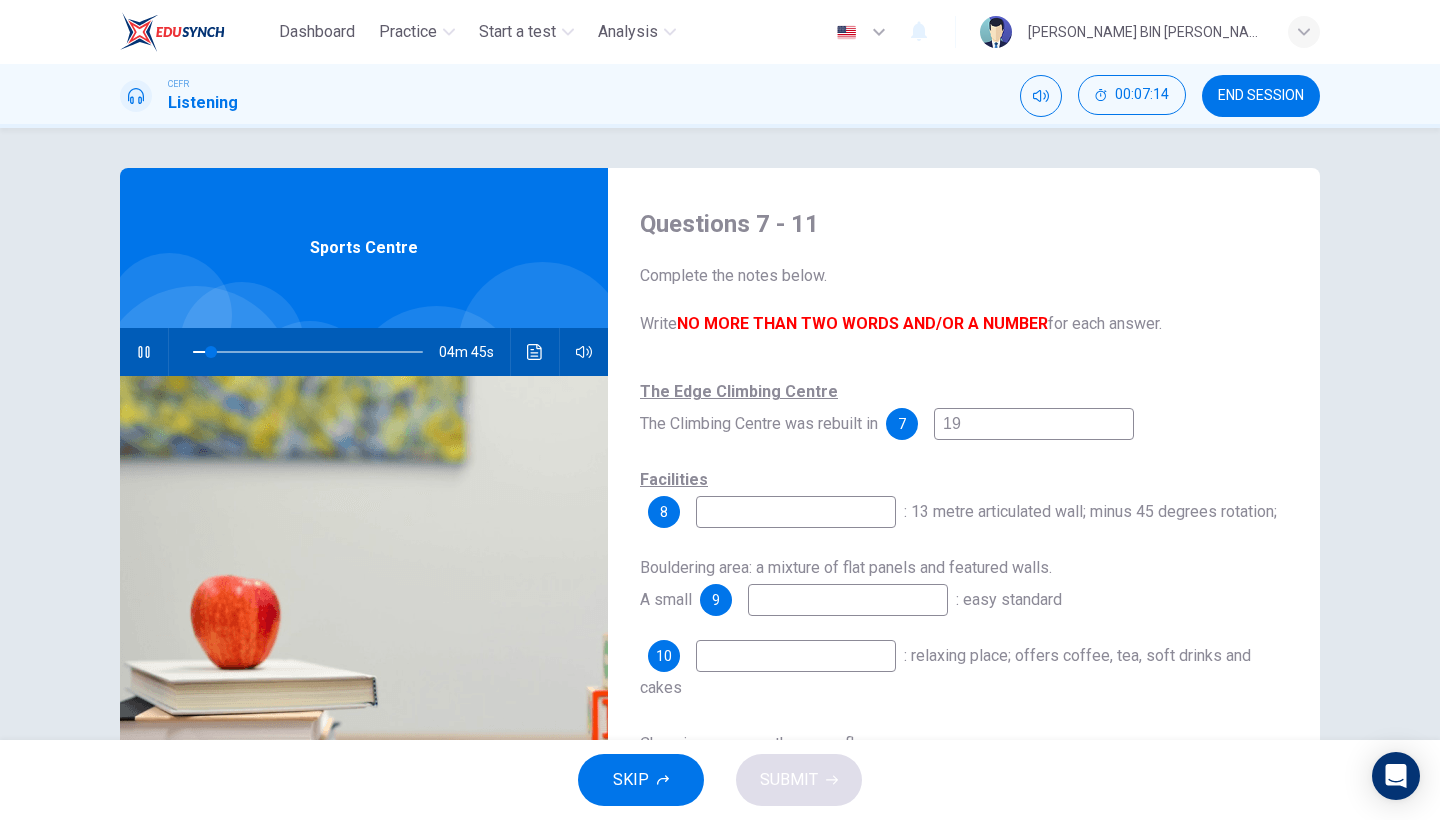 type on "8" 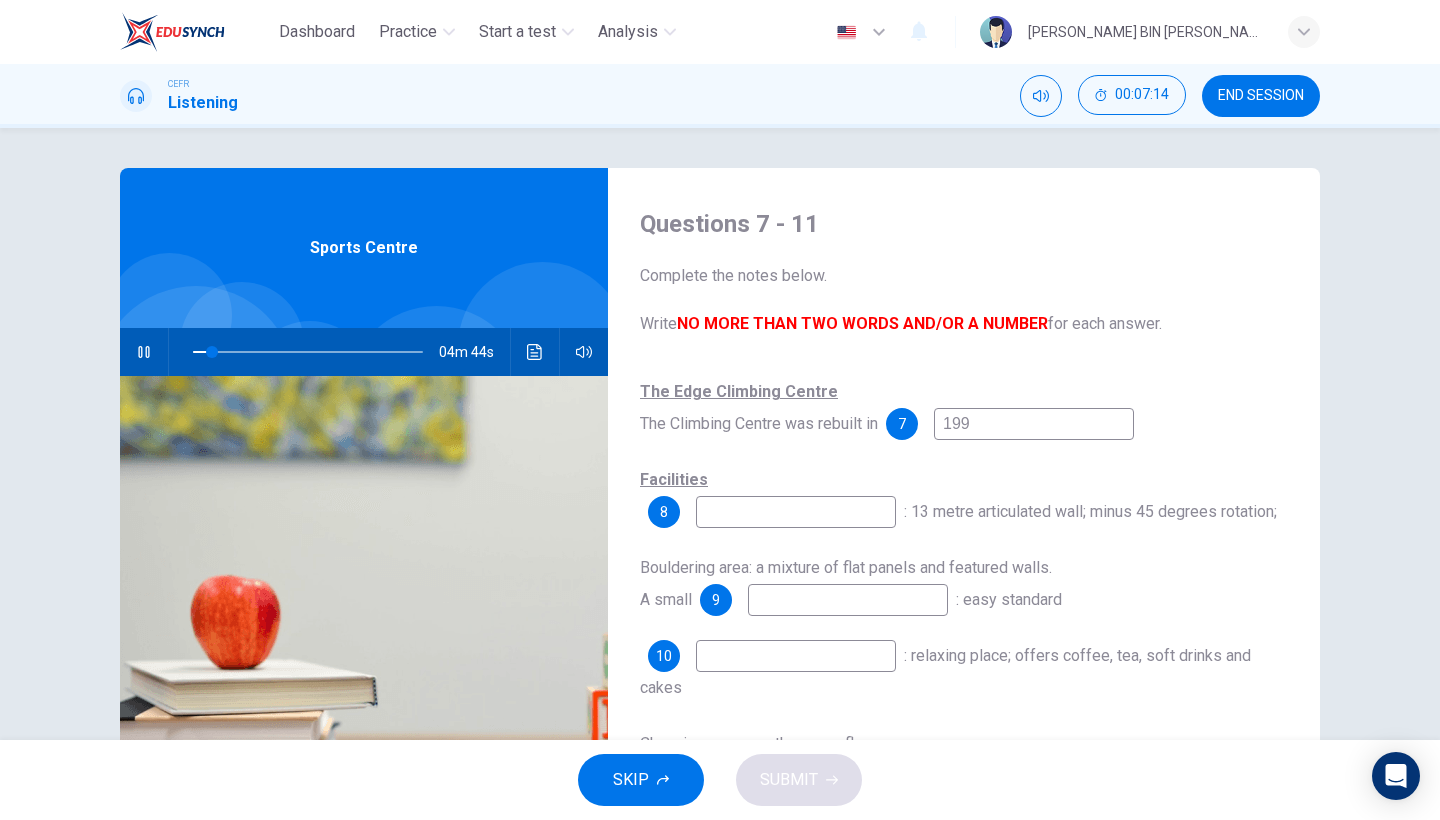 type on "1994" 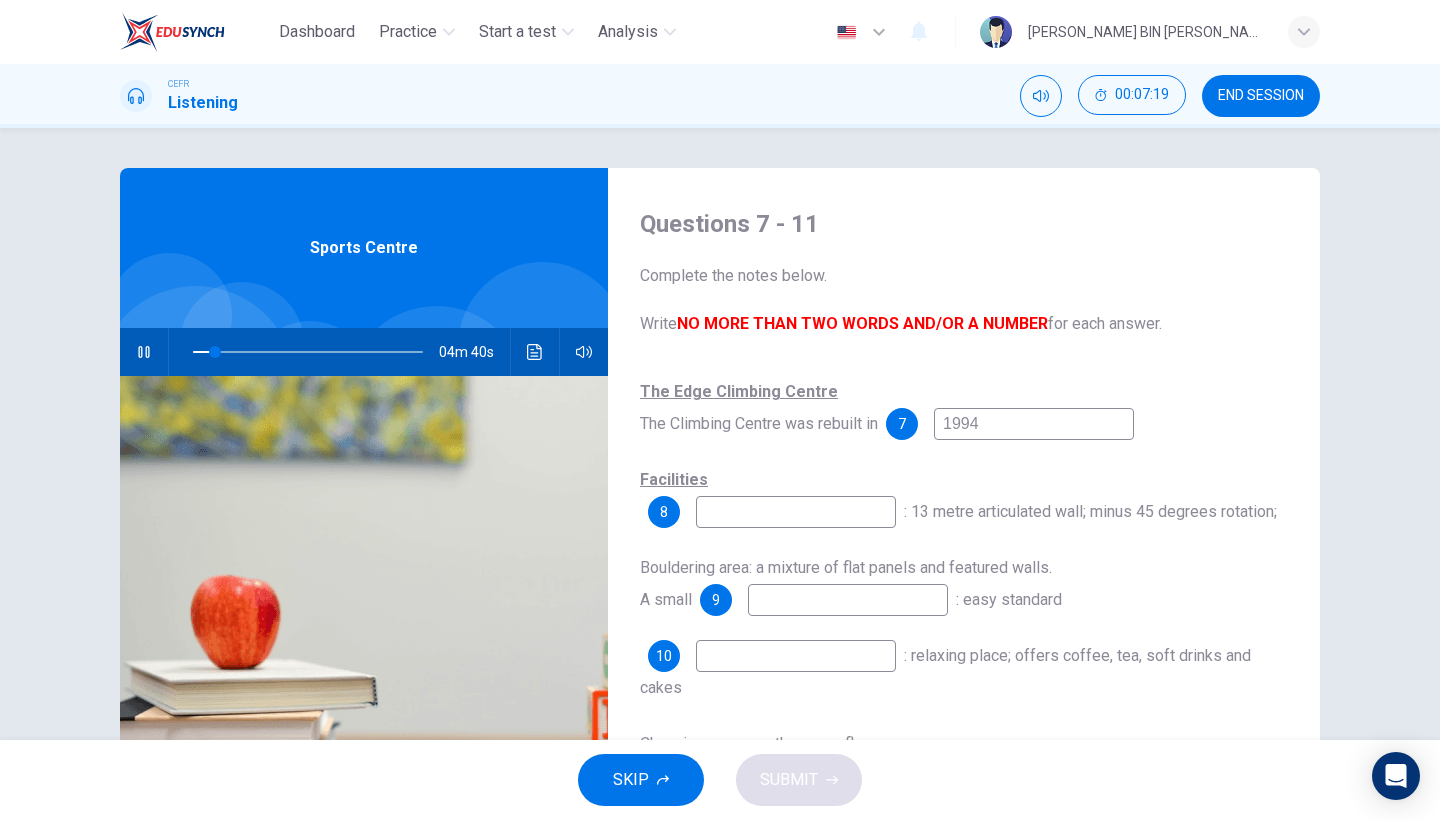 type on "10" 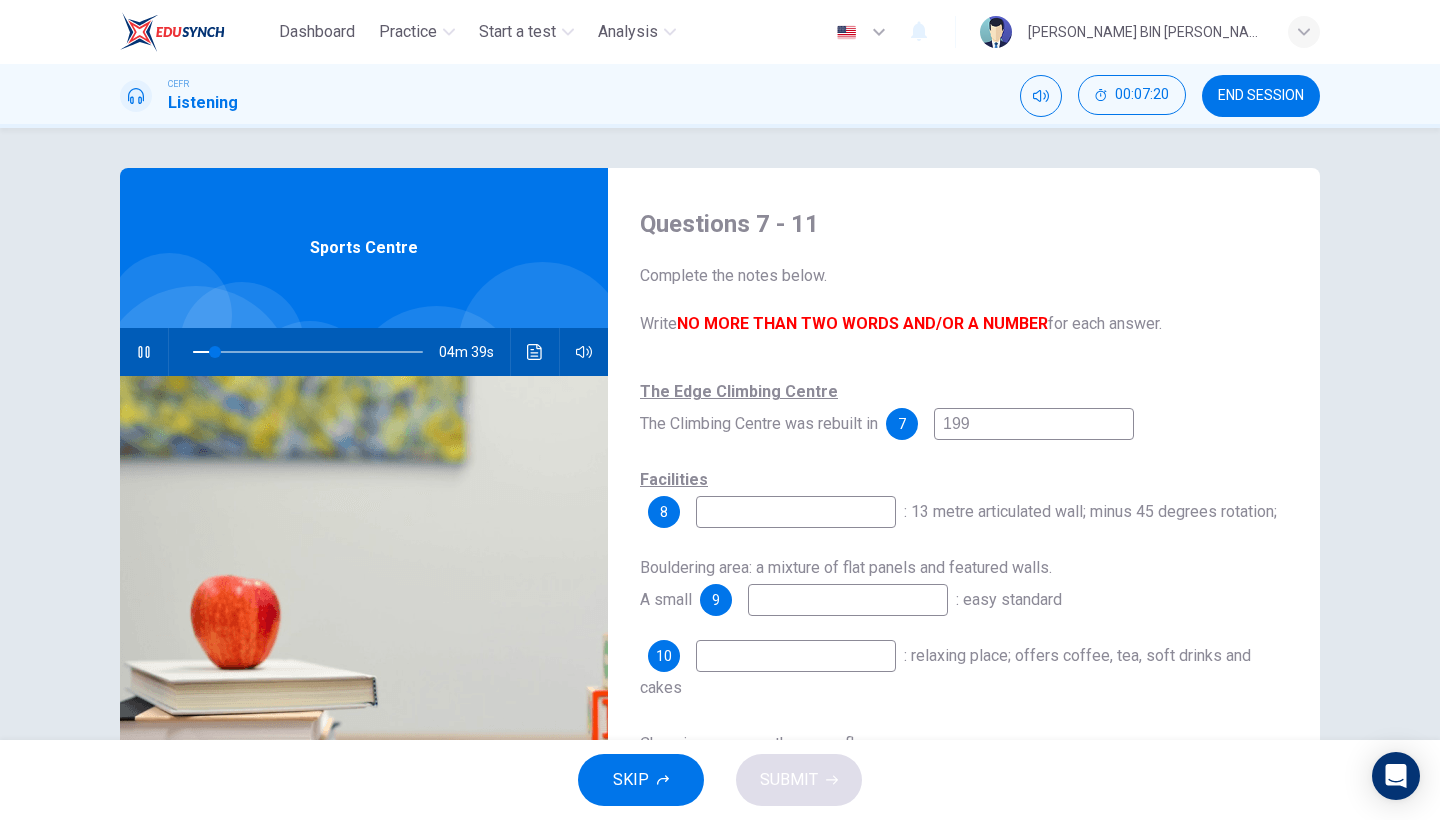 type on "1998" 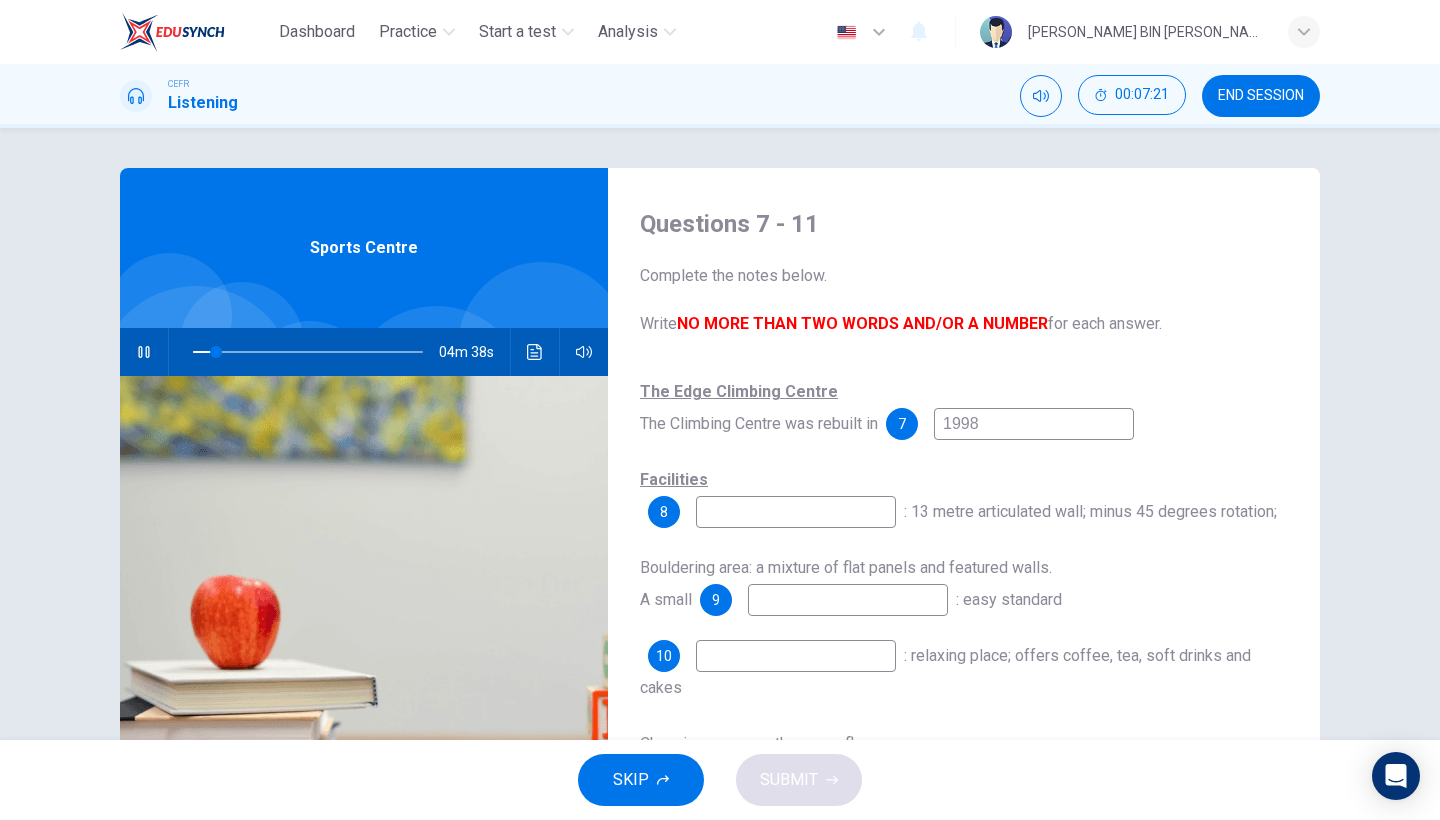 type on "10" 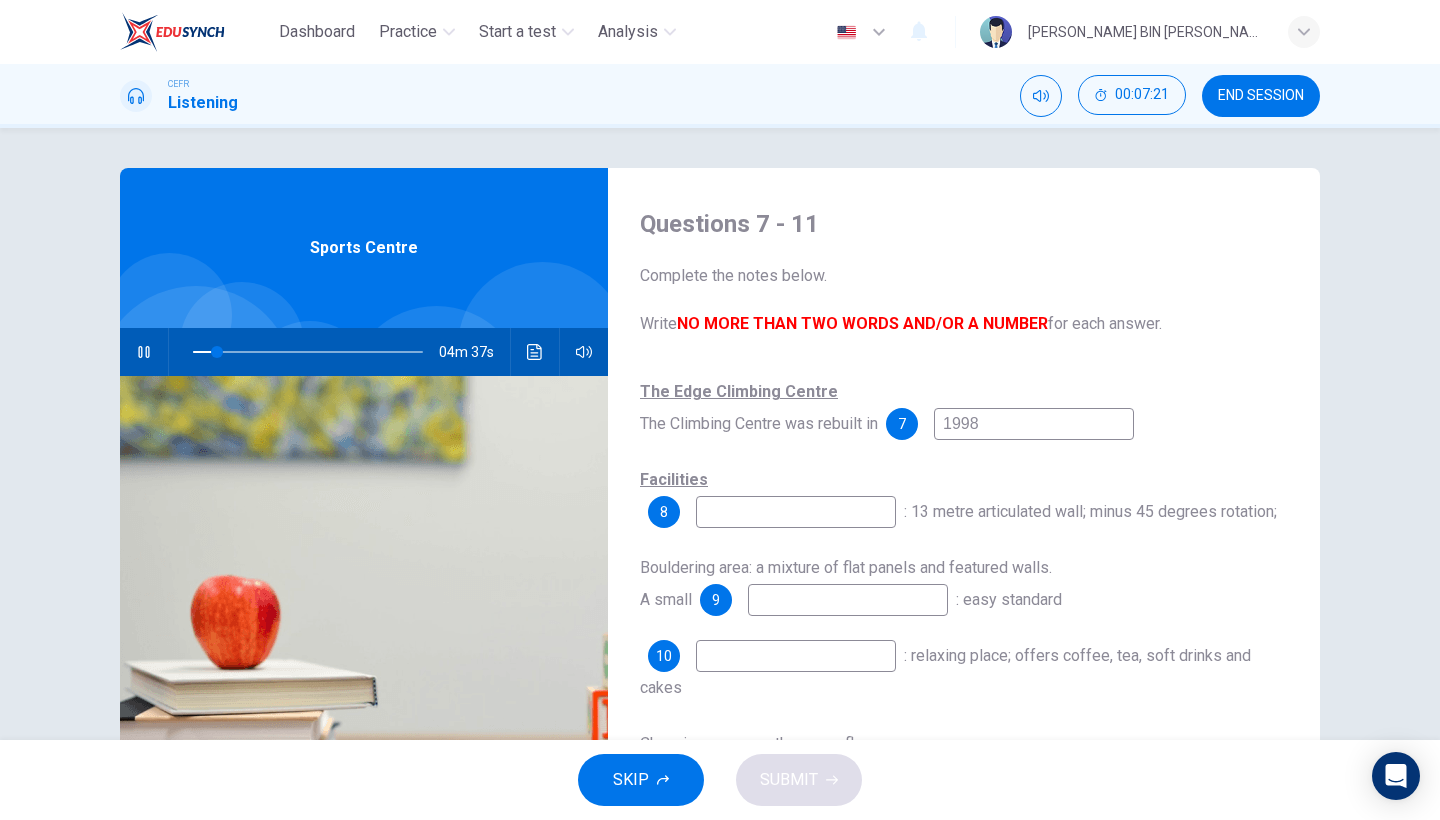 type on "1998" 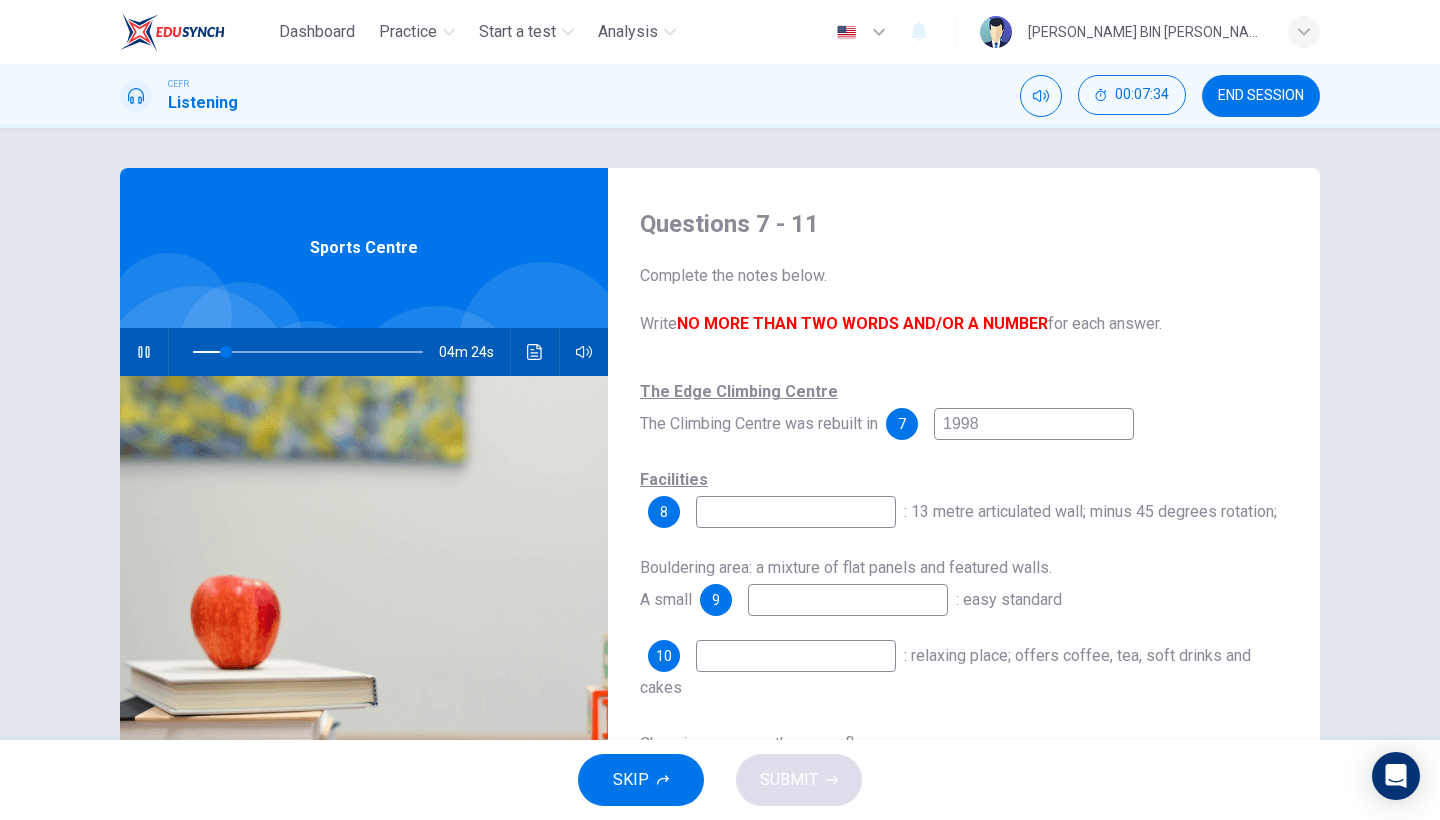 scroll, scrollTop: 1, scrollLeft: 0, axis: vertical 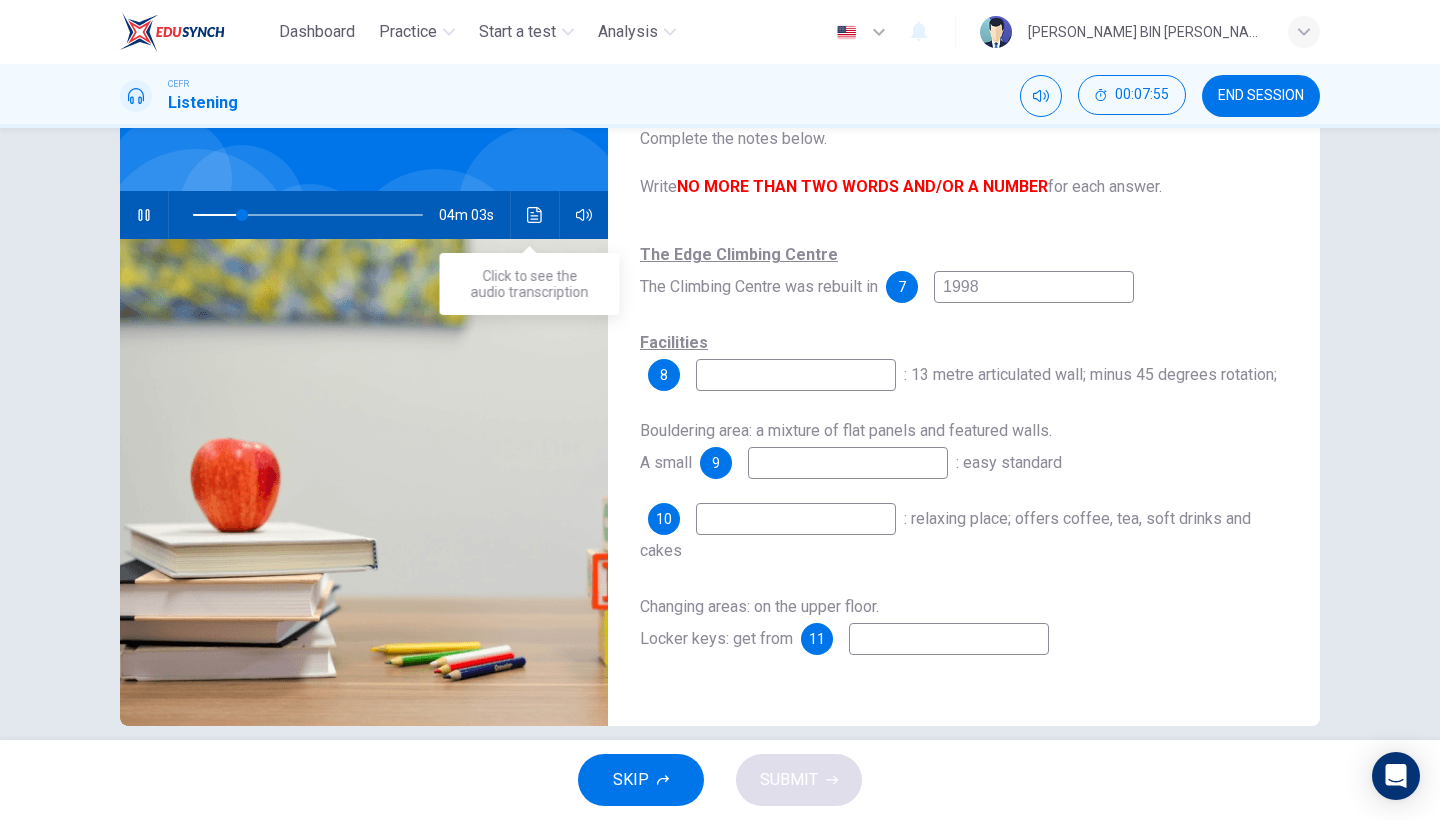 click 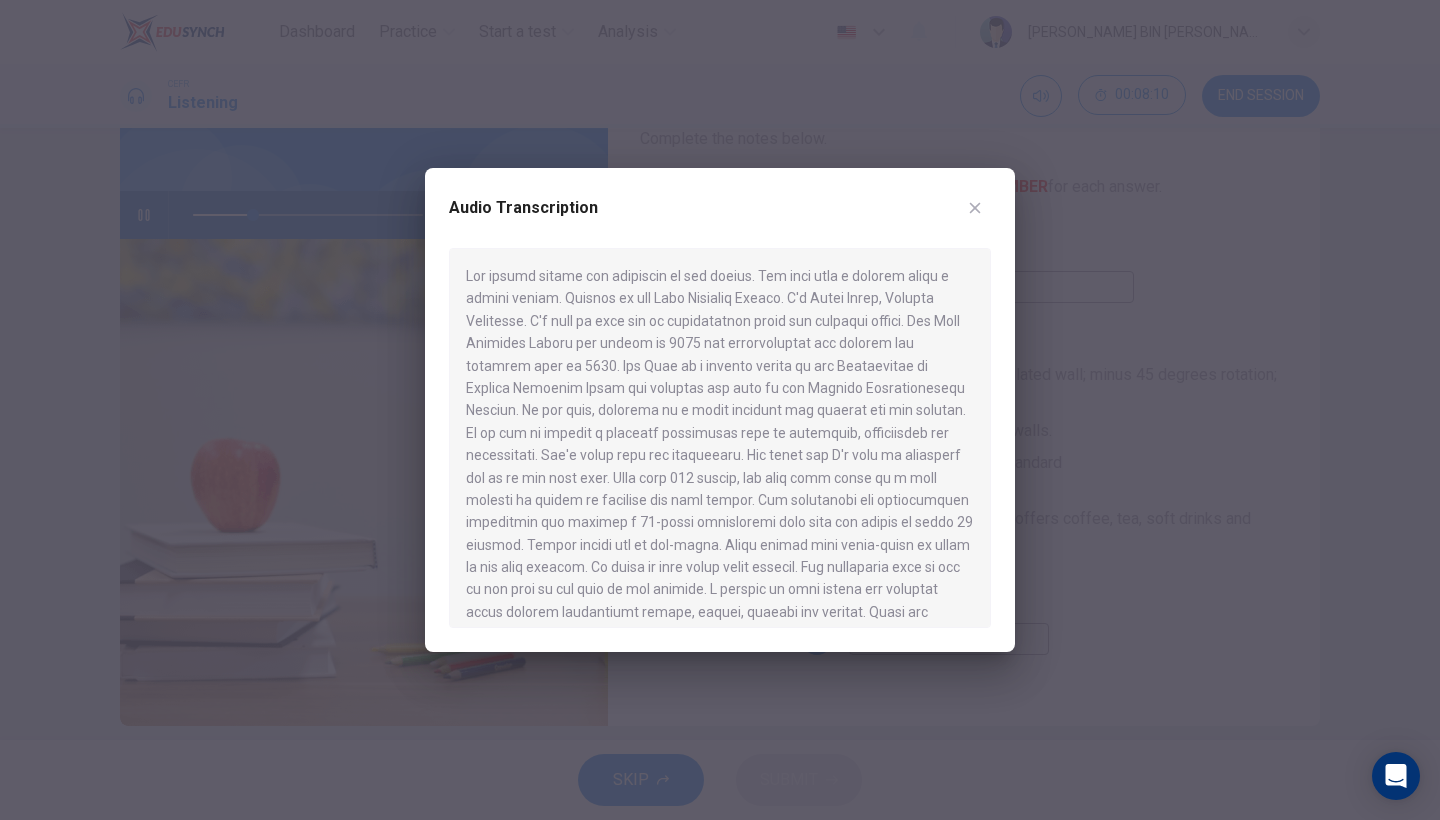 click 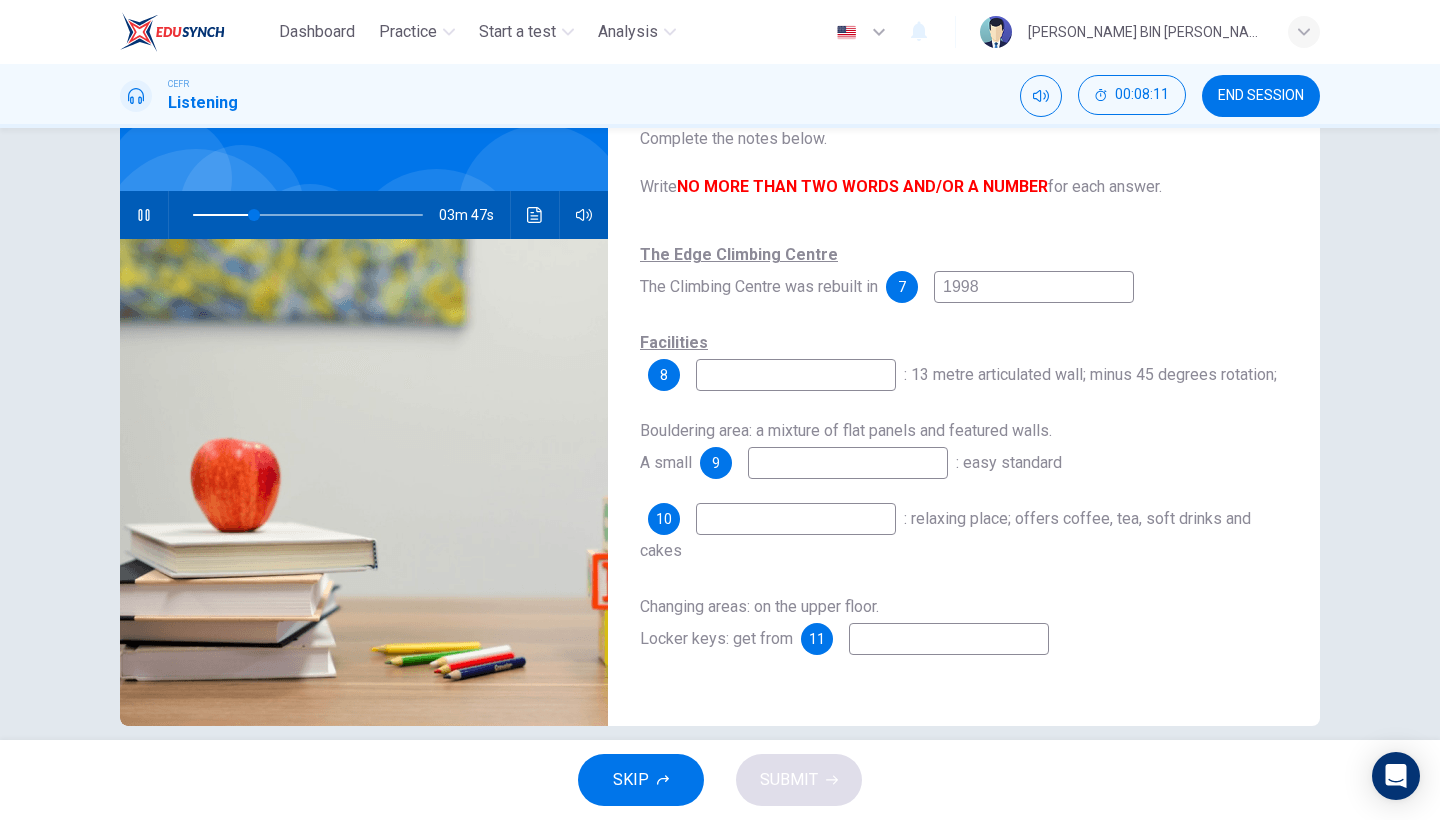 click at bounding box center (796, 375) 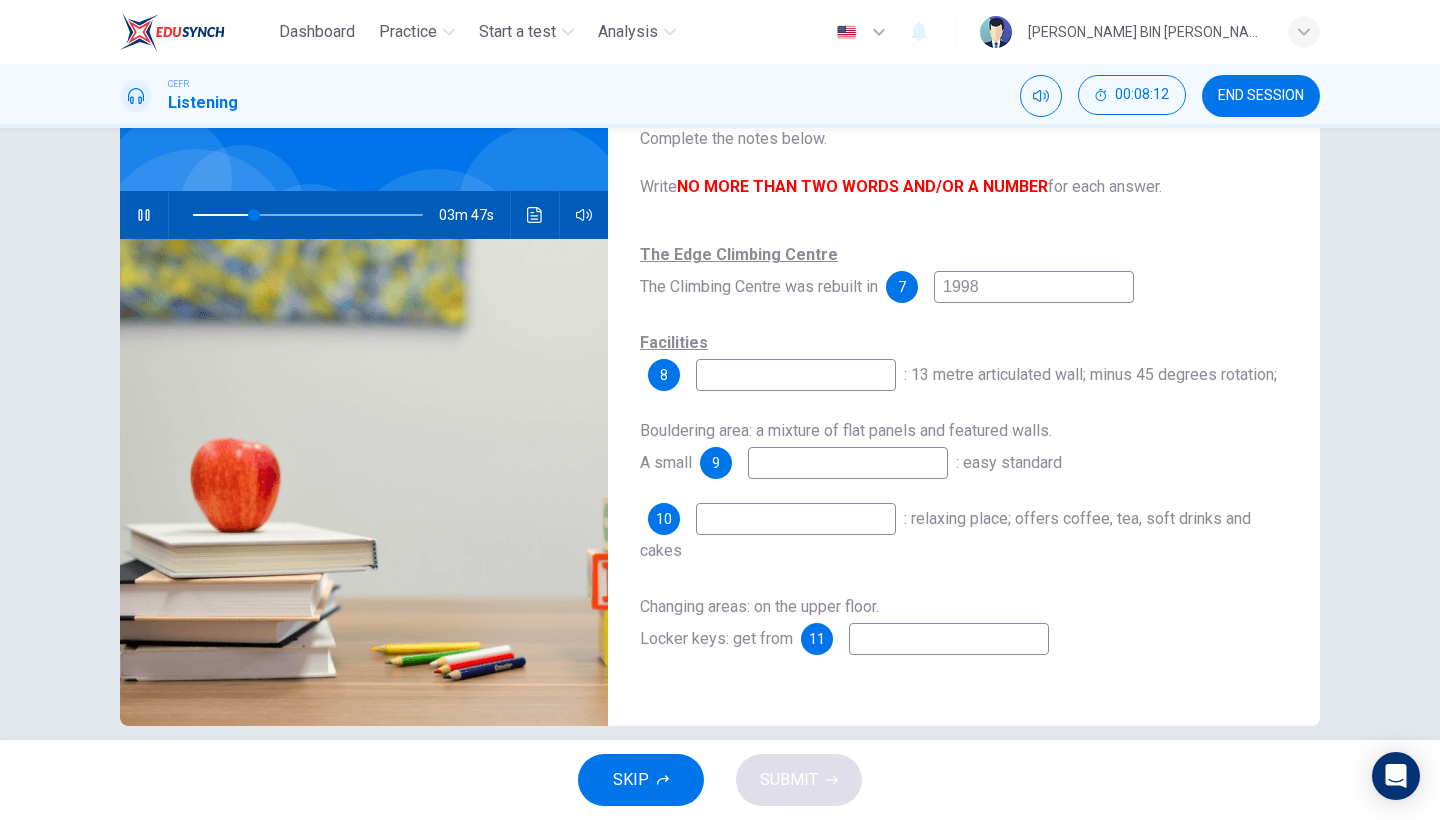 type on "27" 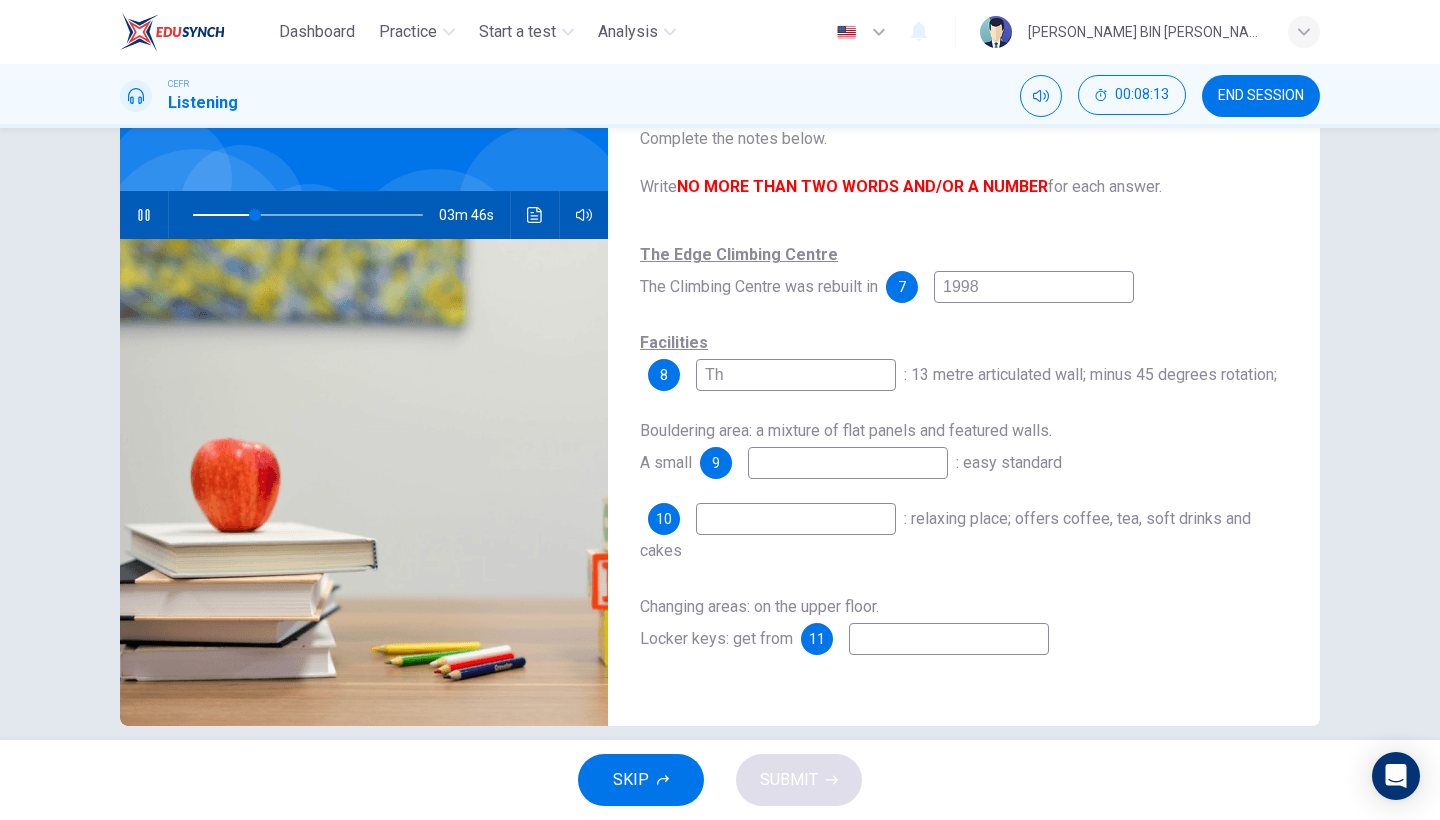 type on "The" 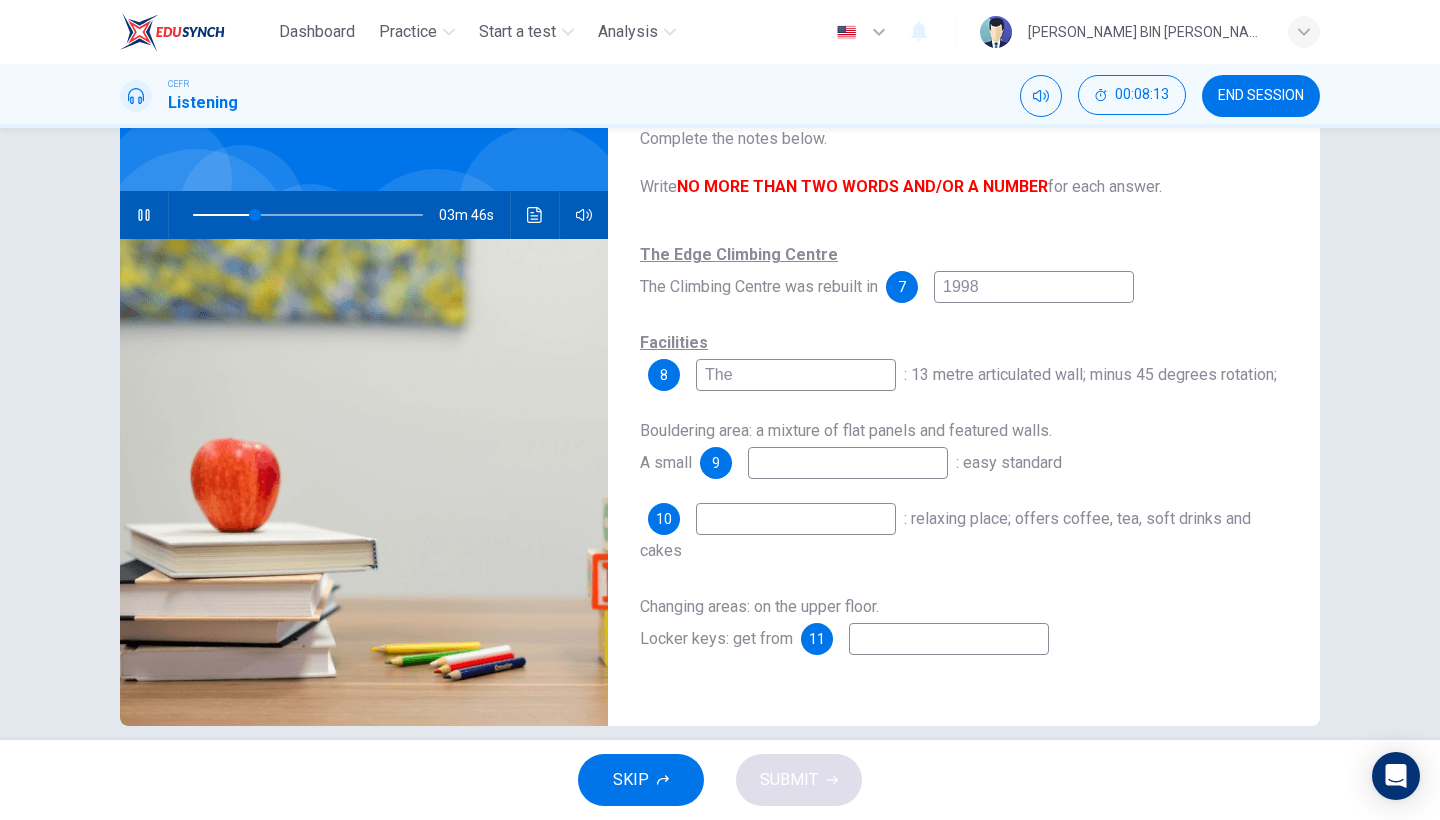 type on "27" 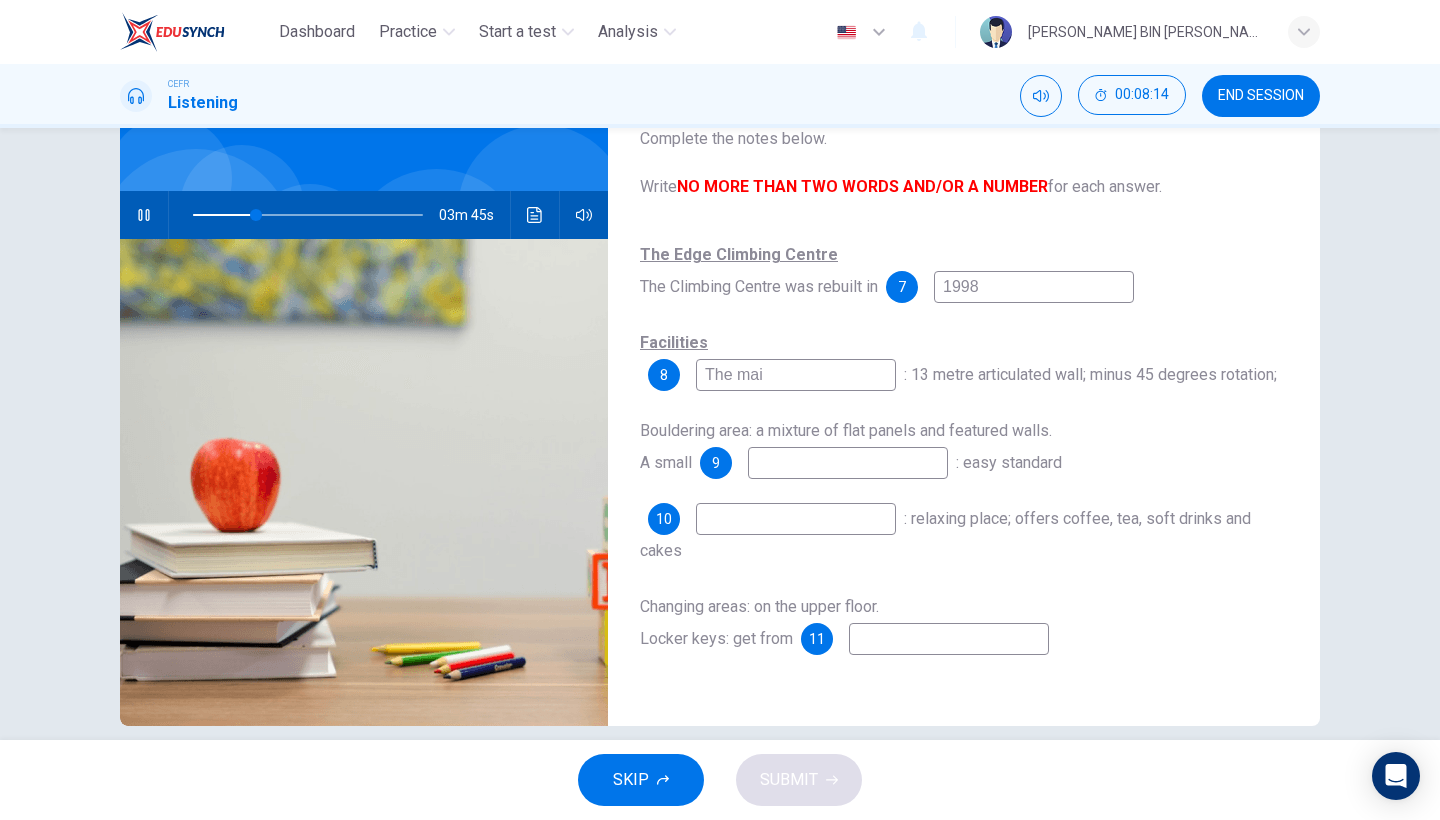 type on "The main" 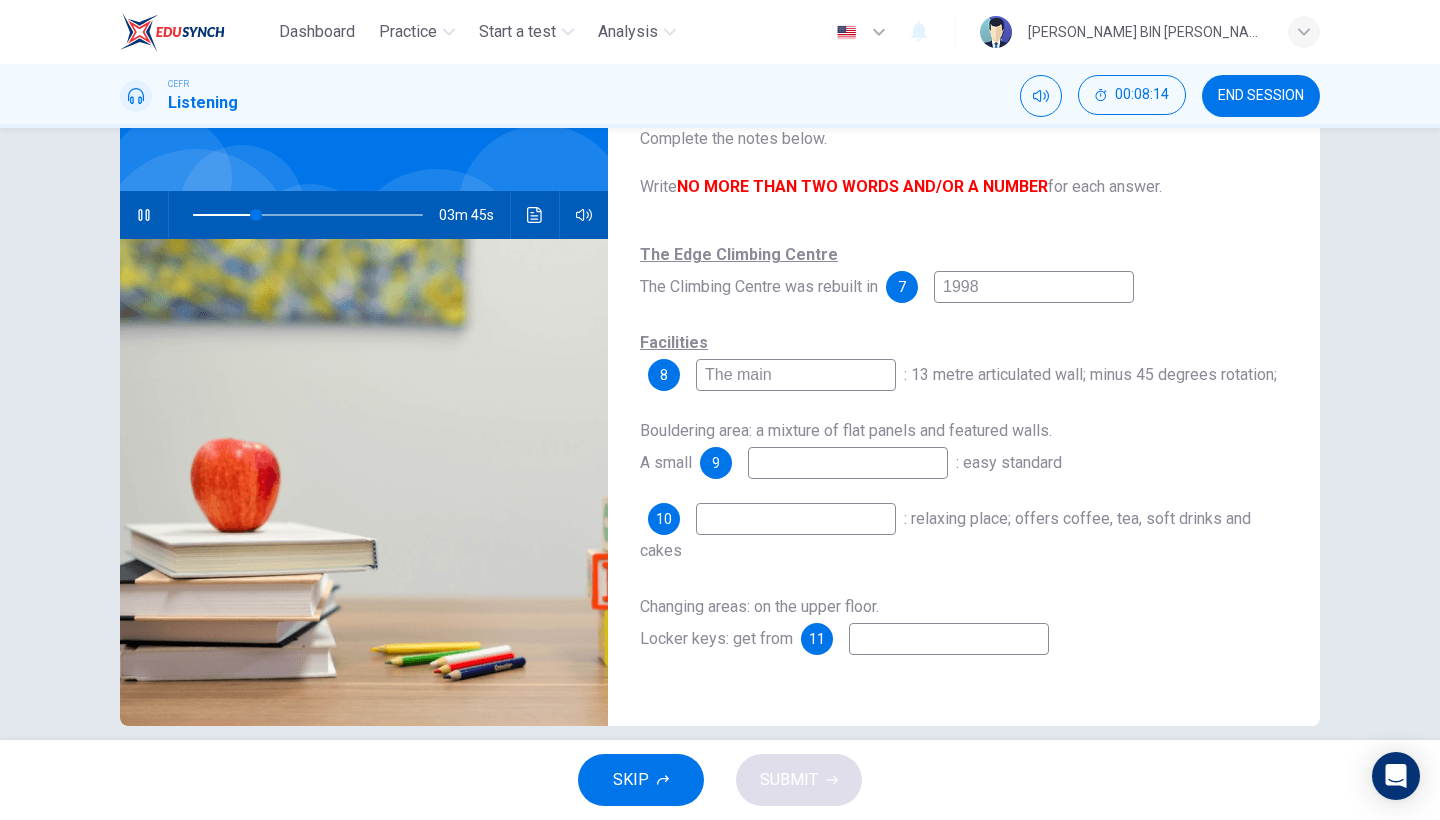 type on "28" 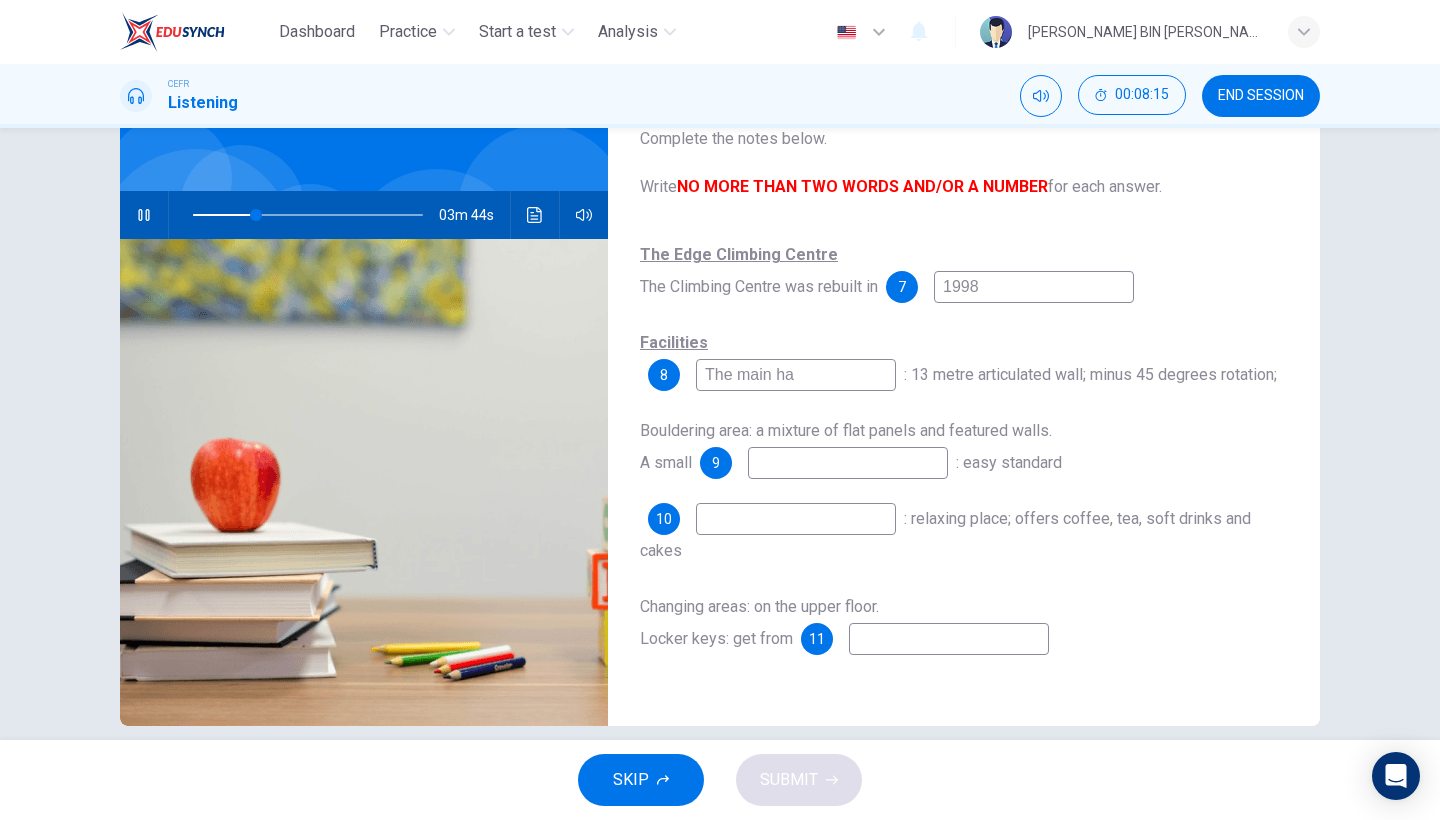 type on "The main hal" 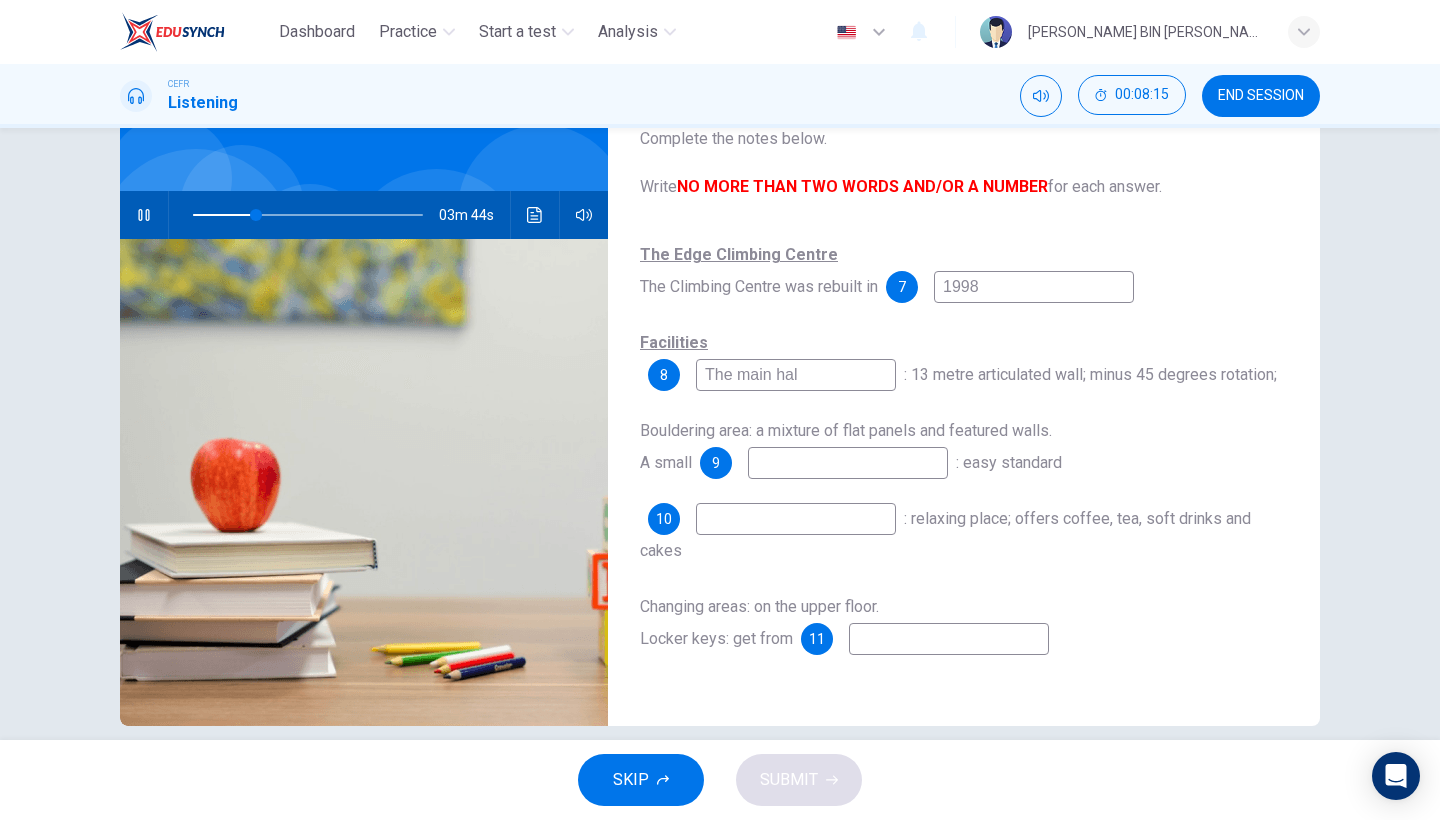 type on "28" 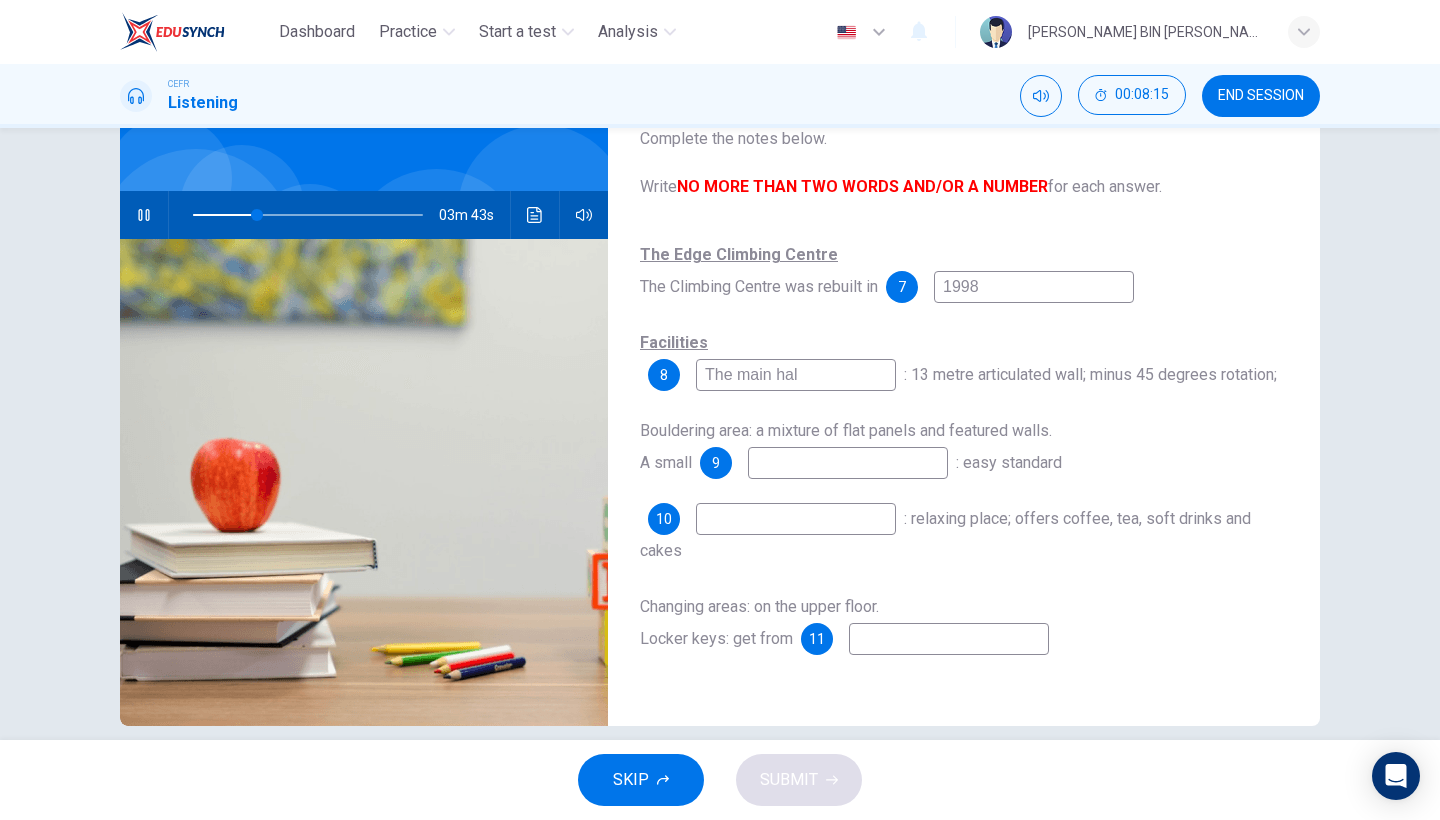 type on "The main hall" 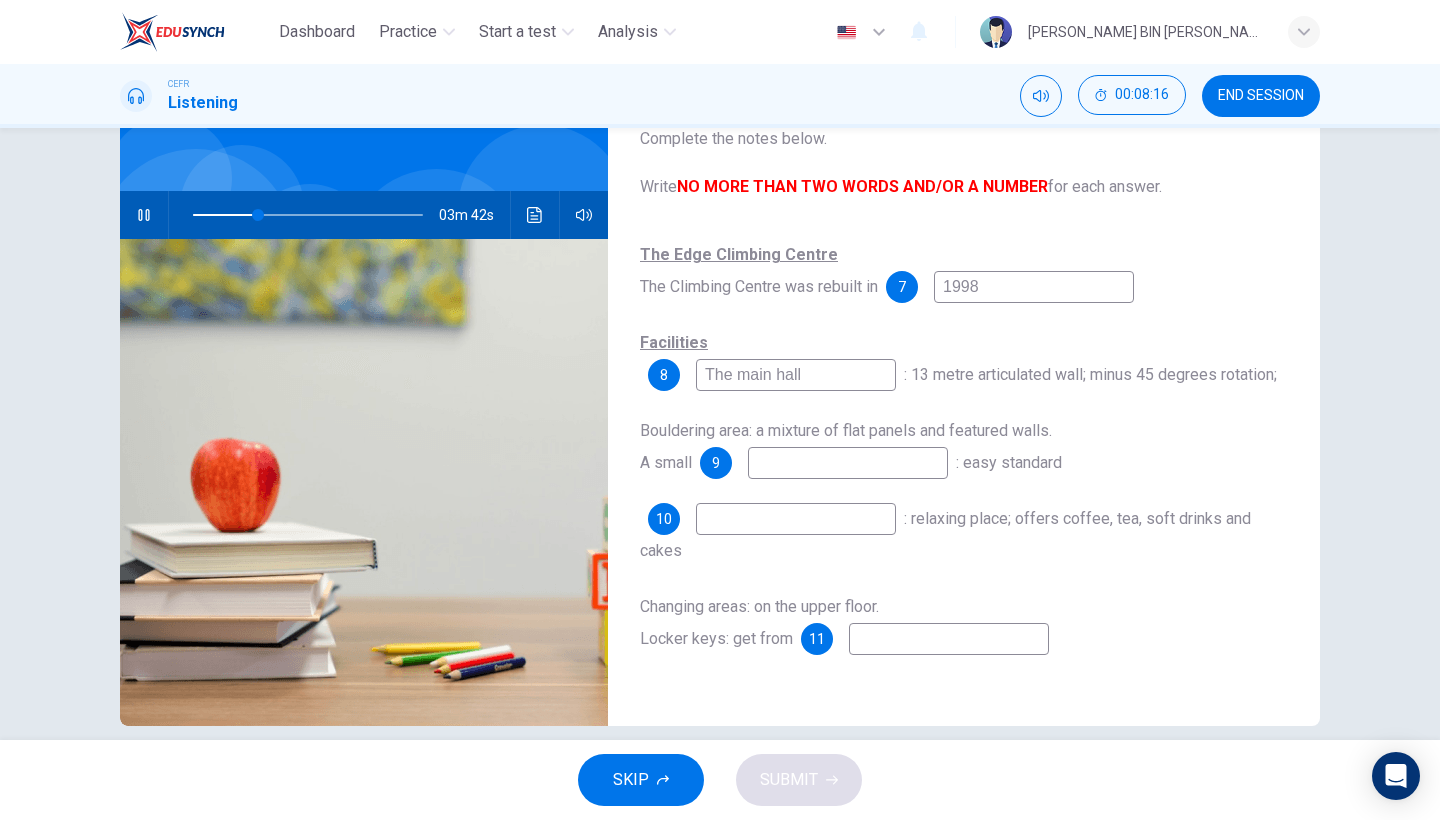 scroll, scrollTop: 141, scrollLeft: 0, axis: vertical 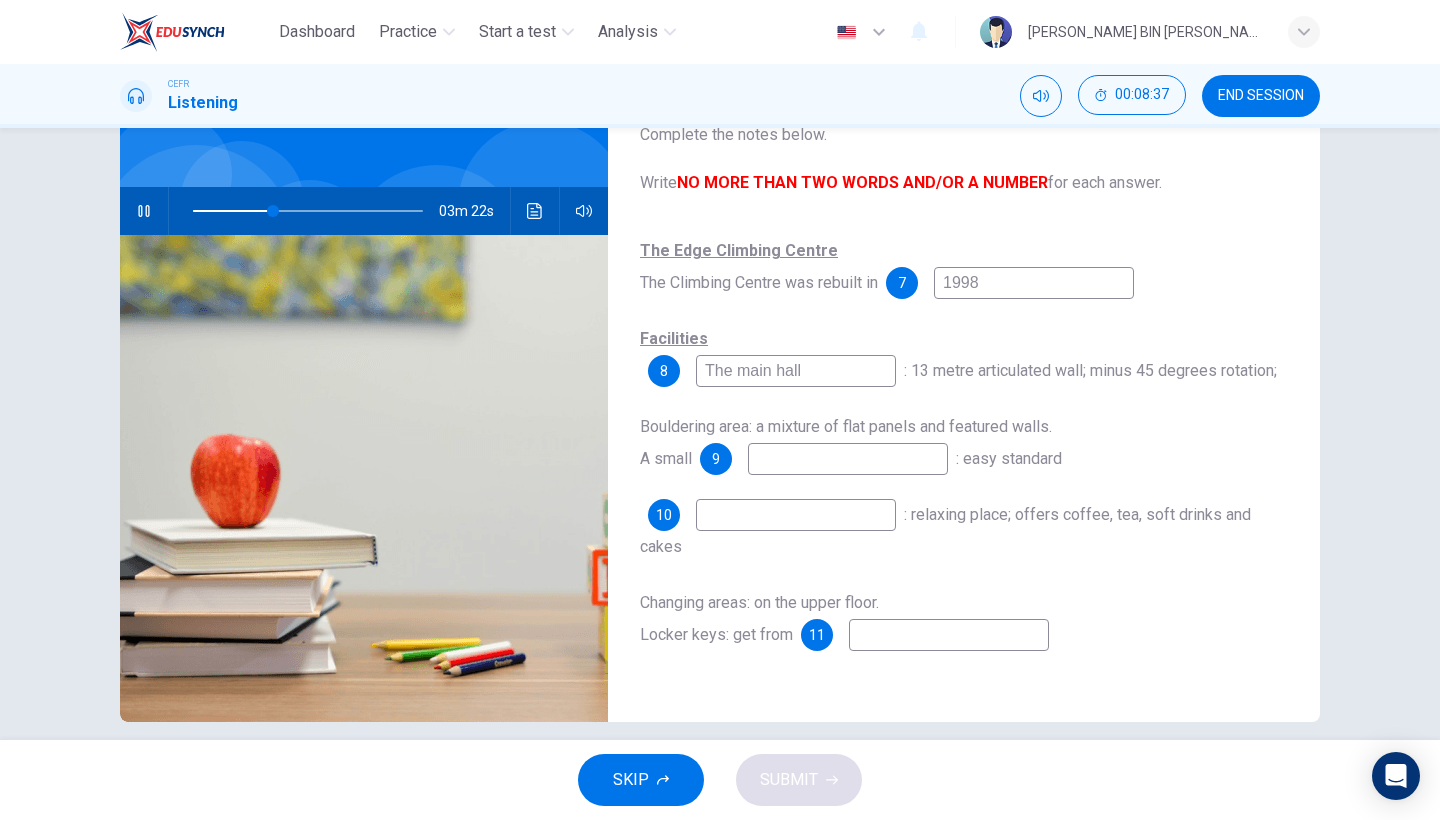 type on "35" 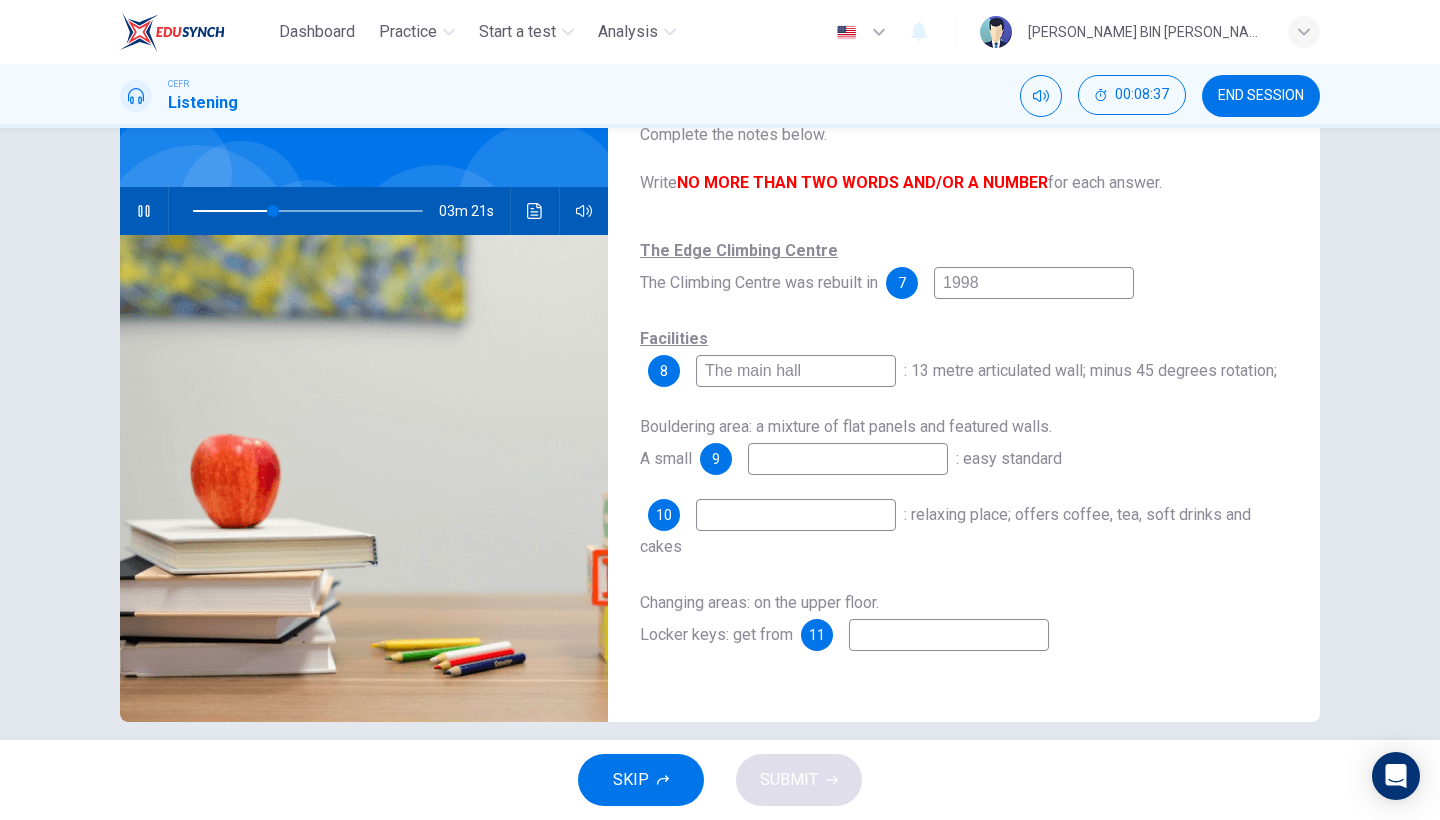 type on "The main hall" 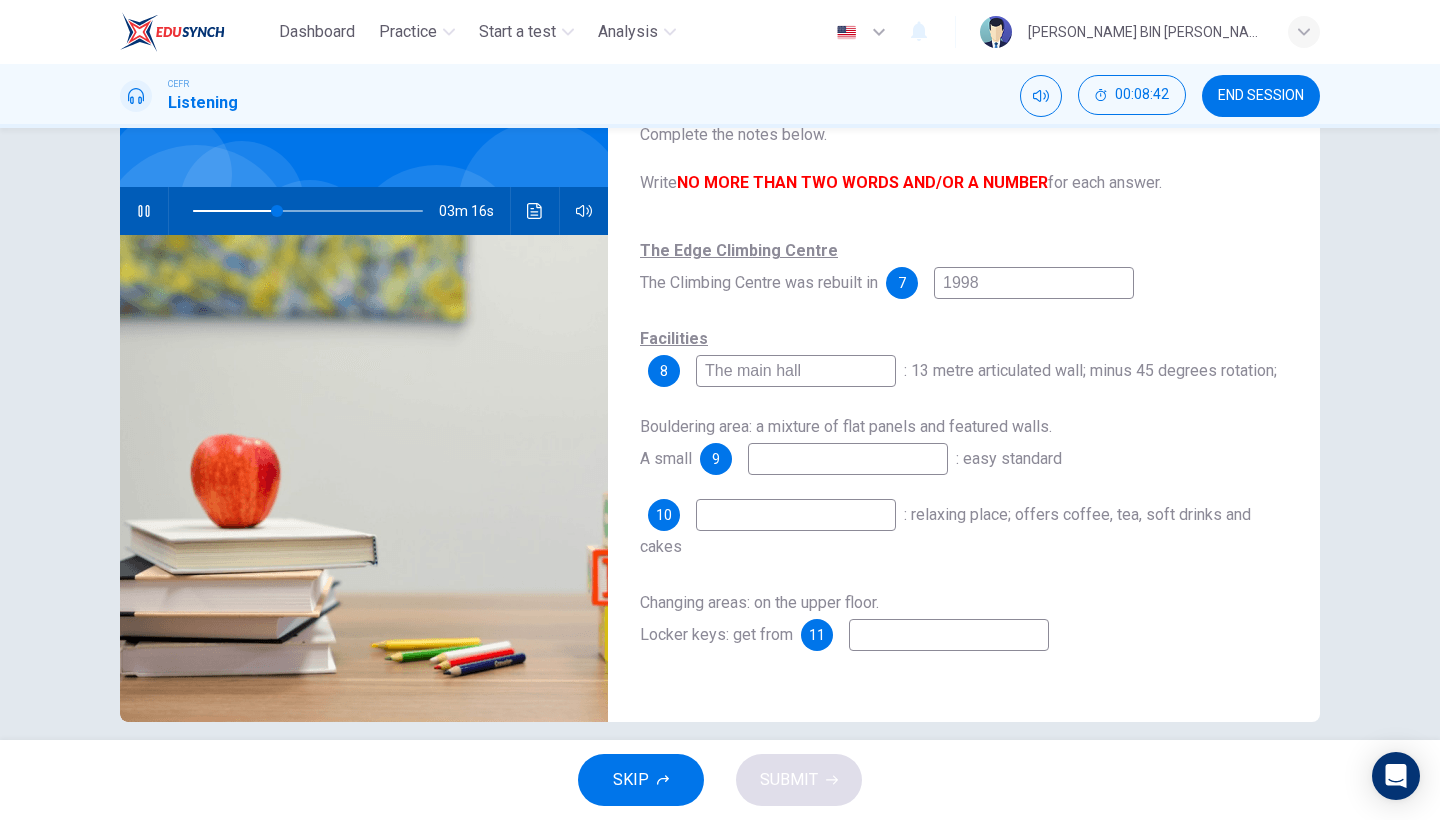 click on "9" at bounding box center (716, 459) 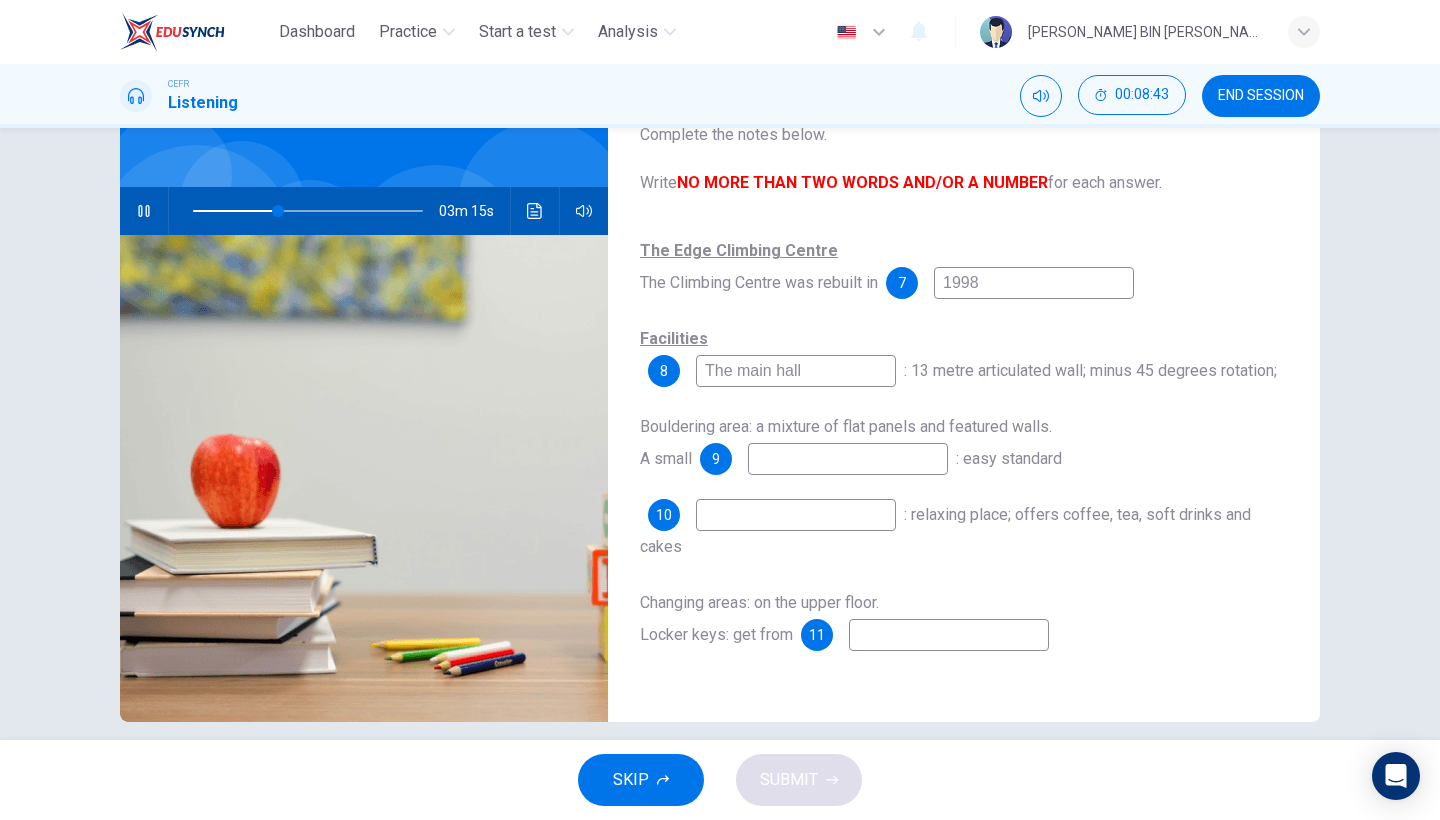 click at bounding box center (848, 459) 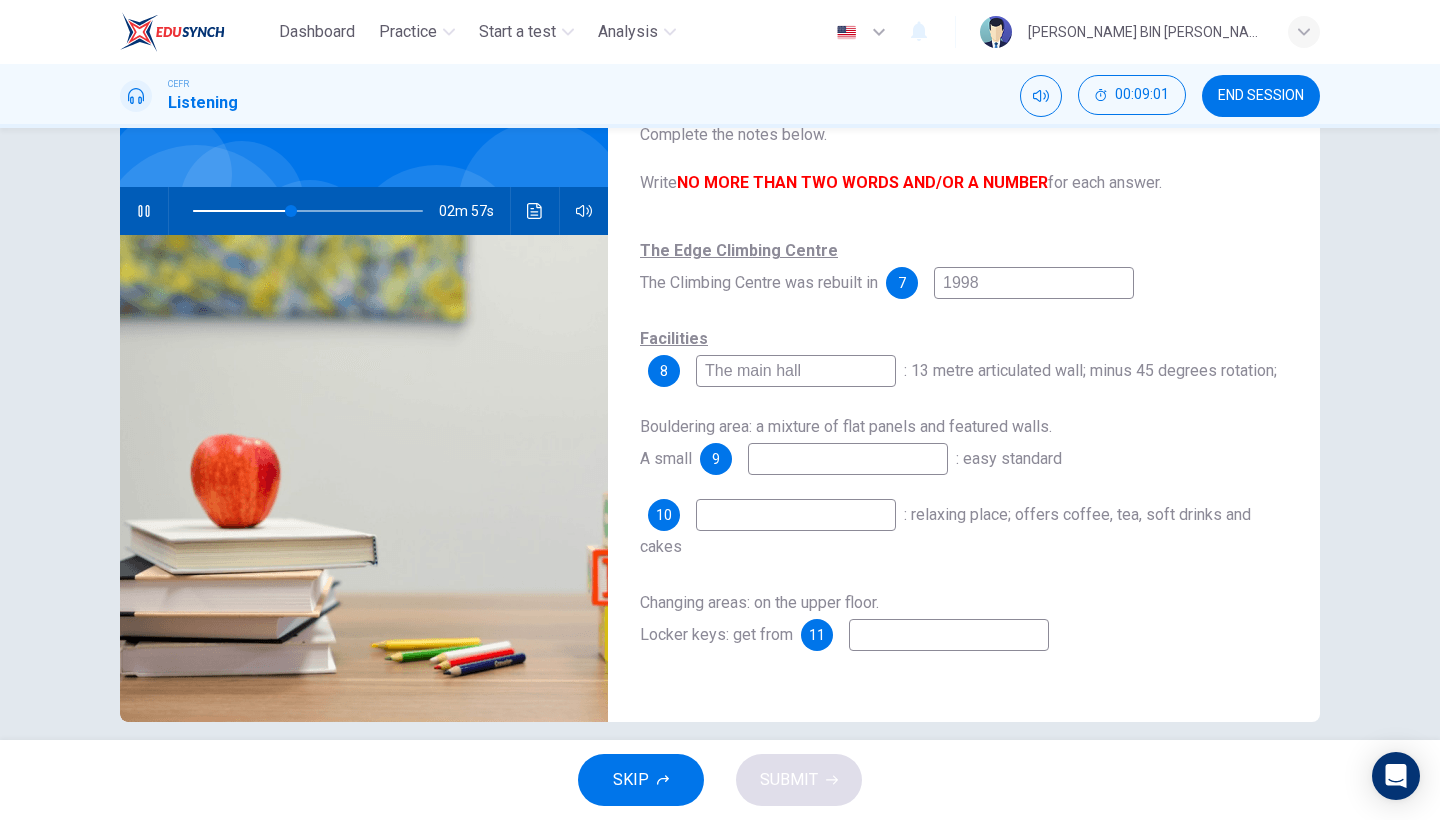 type on "43" 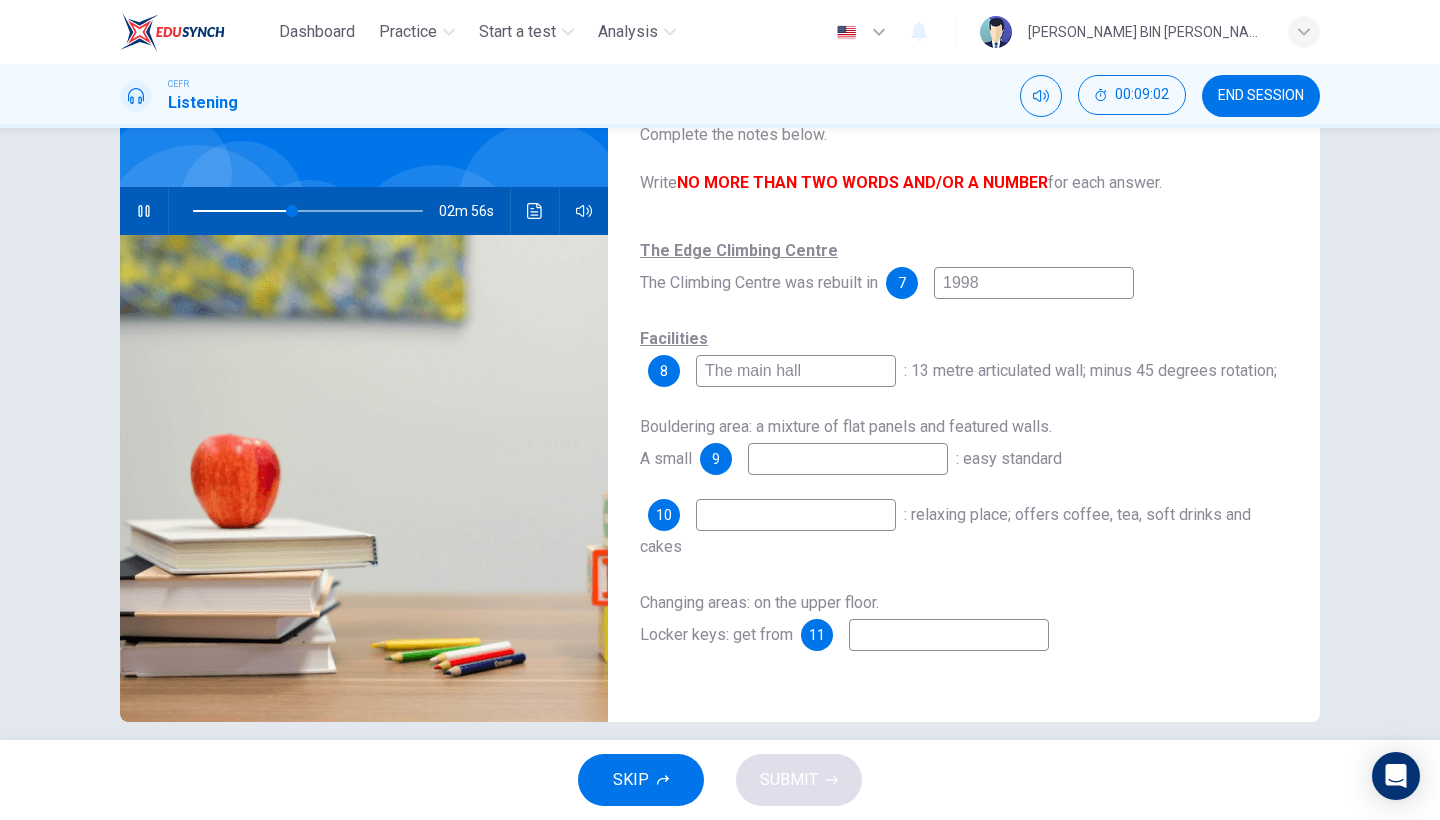 type on "w" 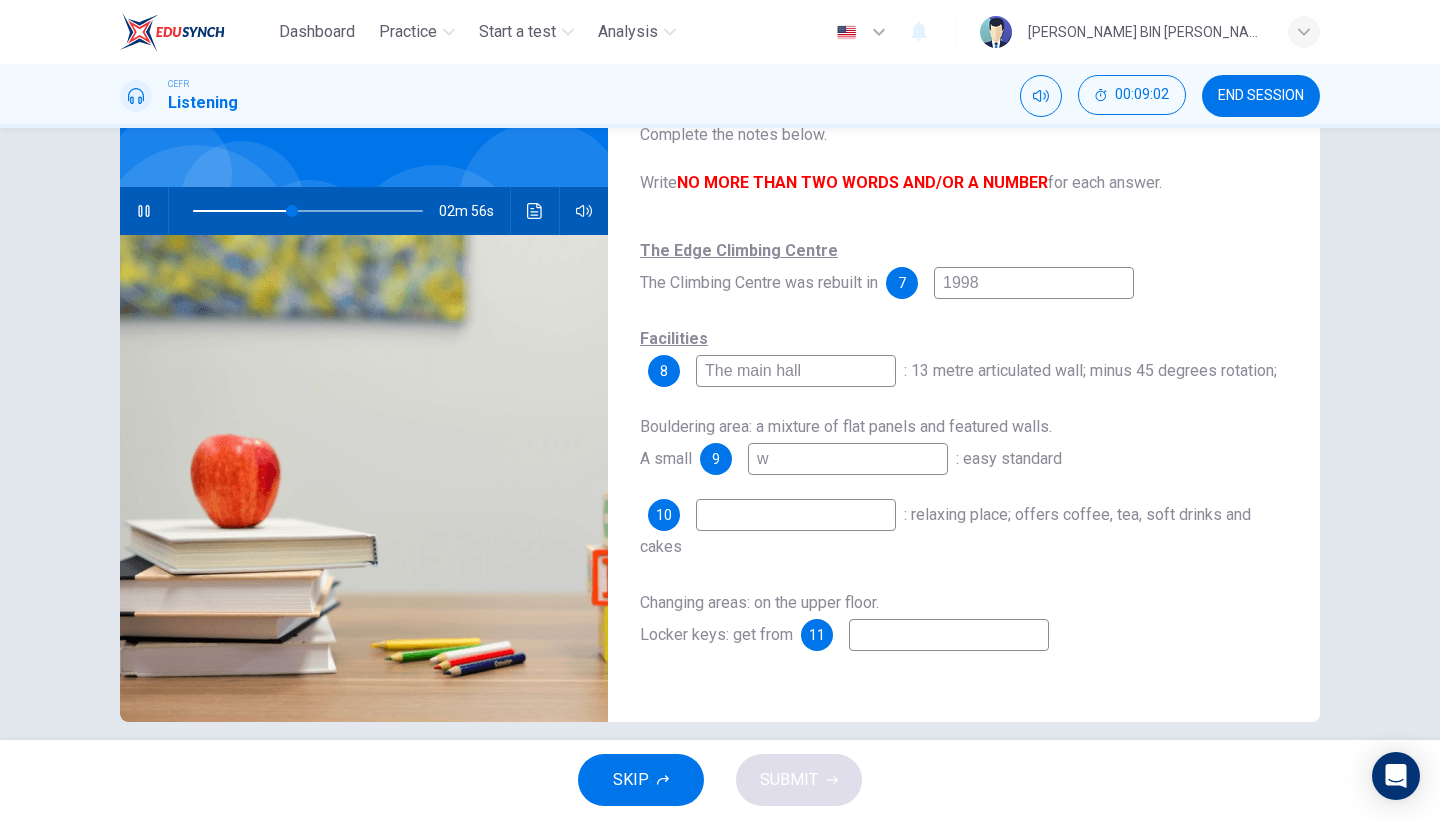 type on "43" 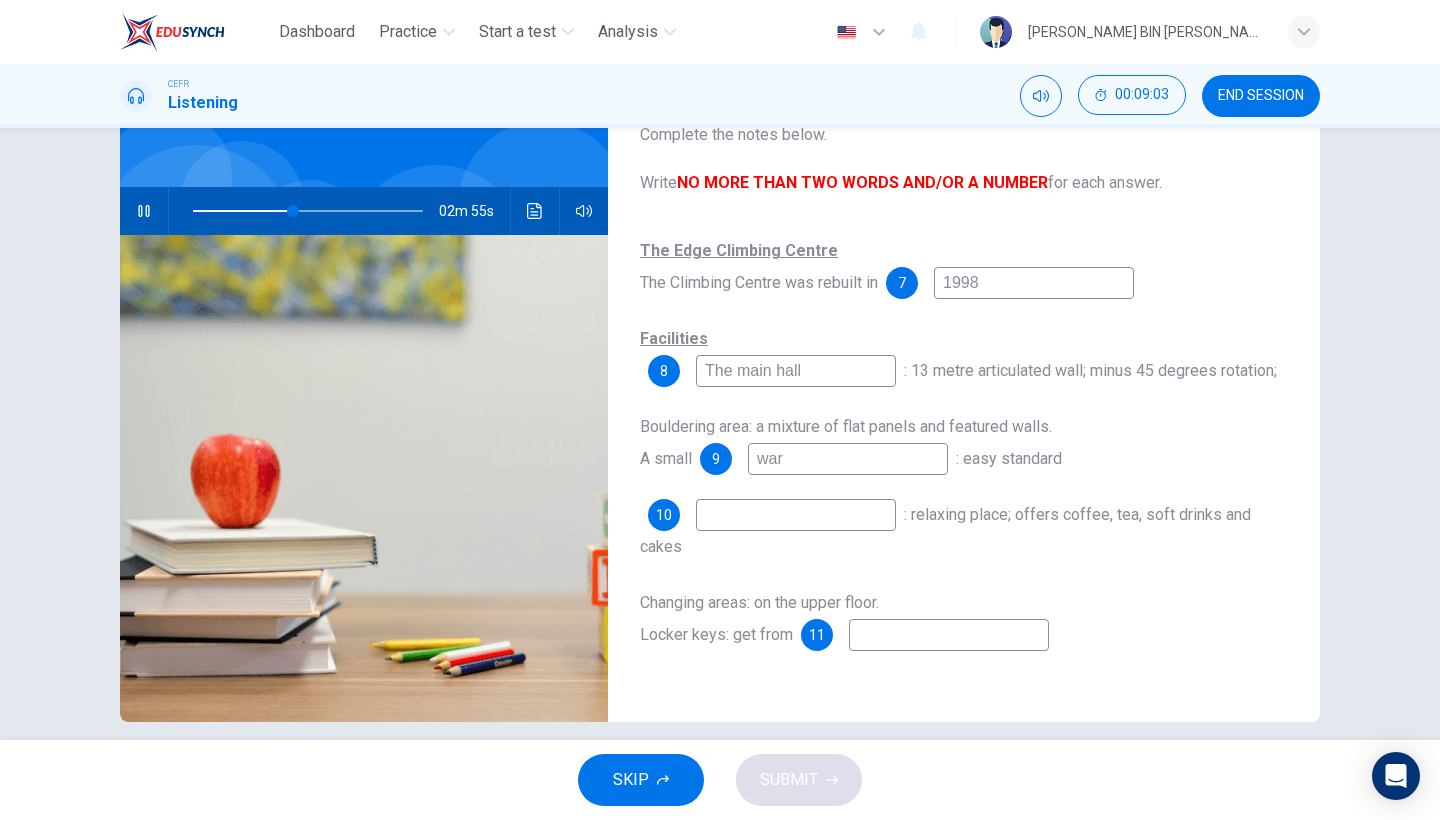 type on "warm" 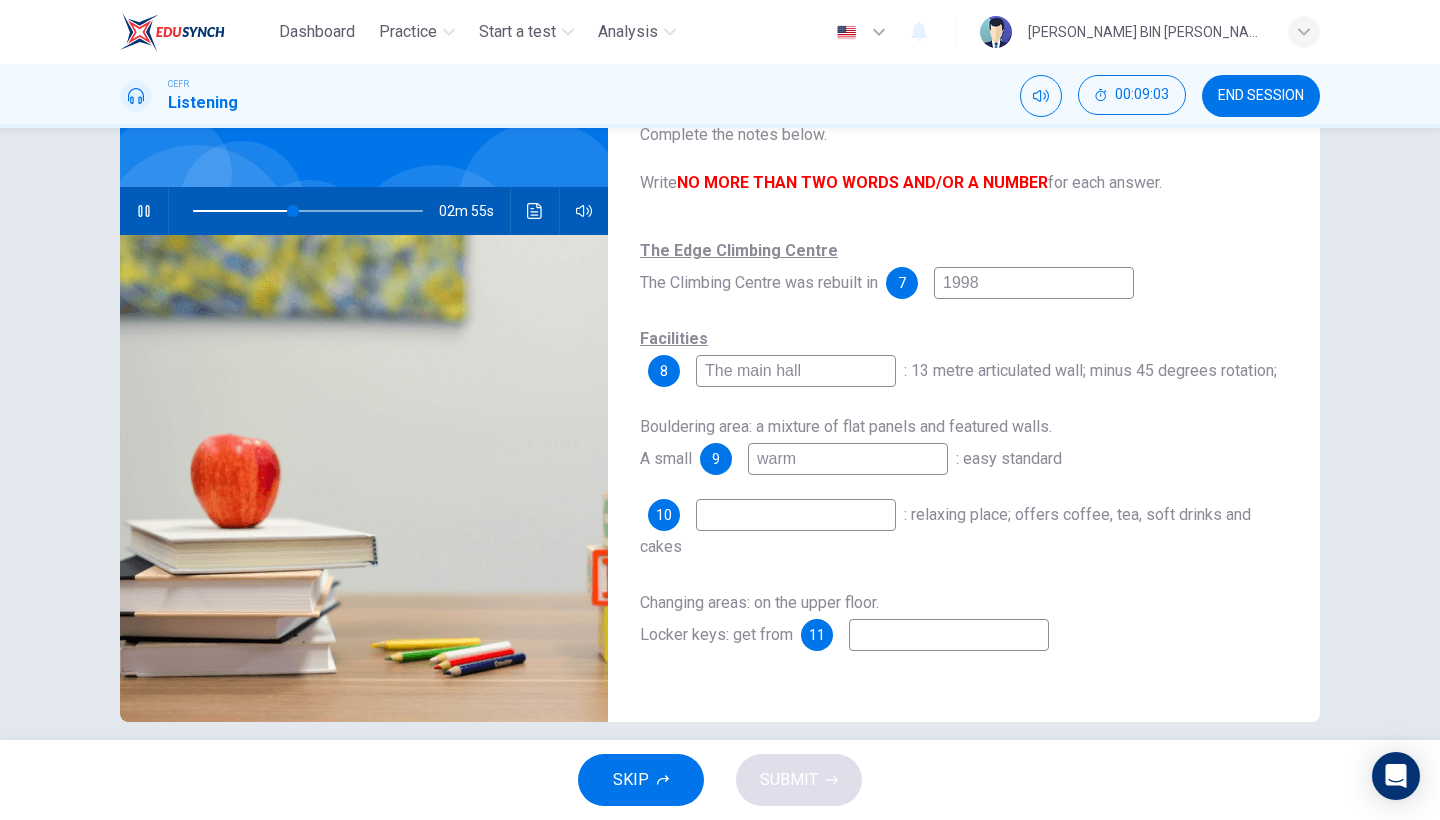 type on "44" 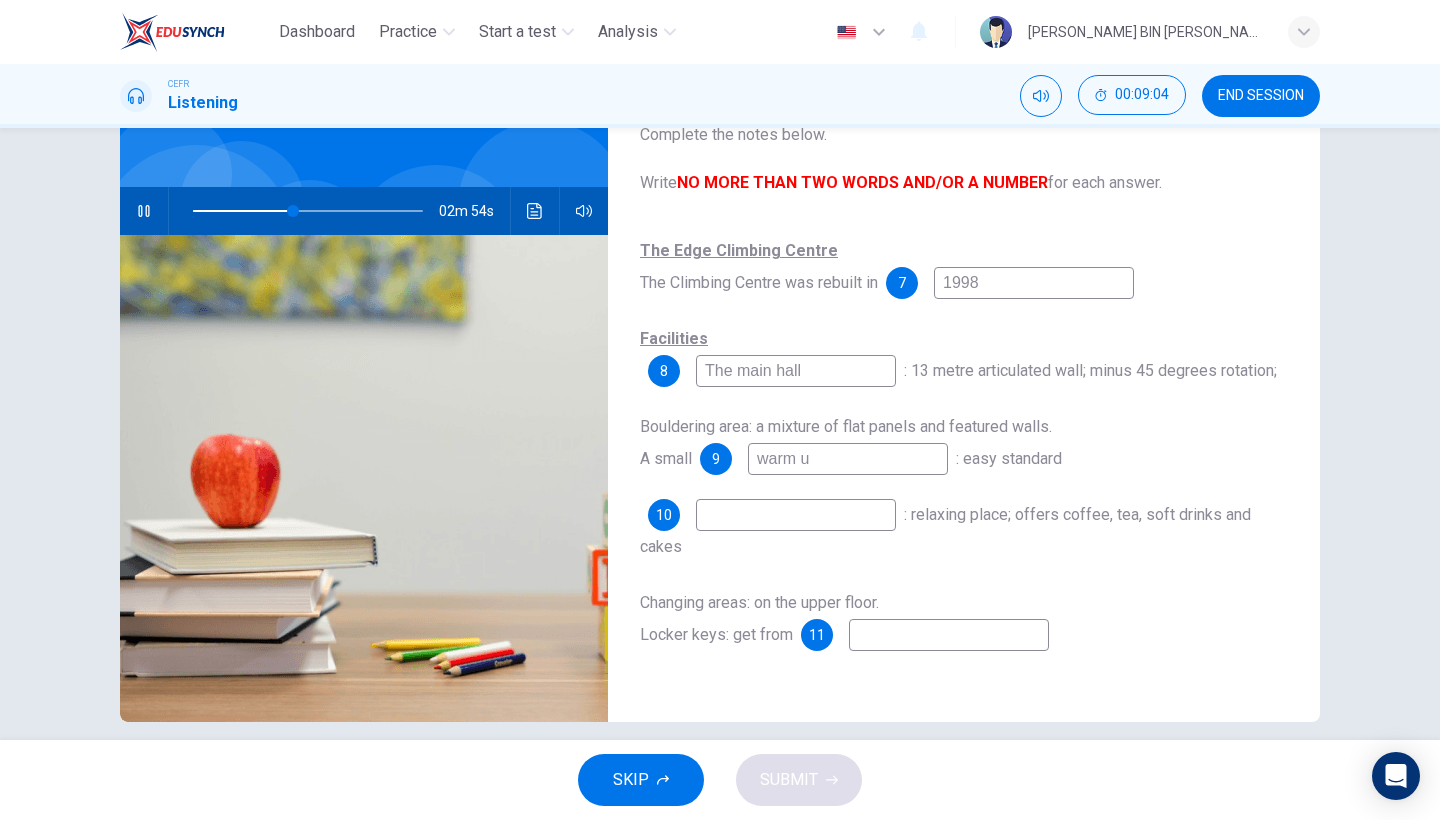 type on "warm up" 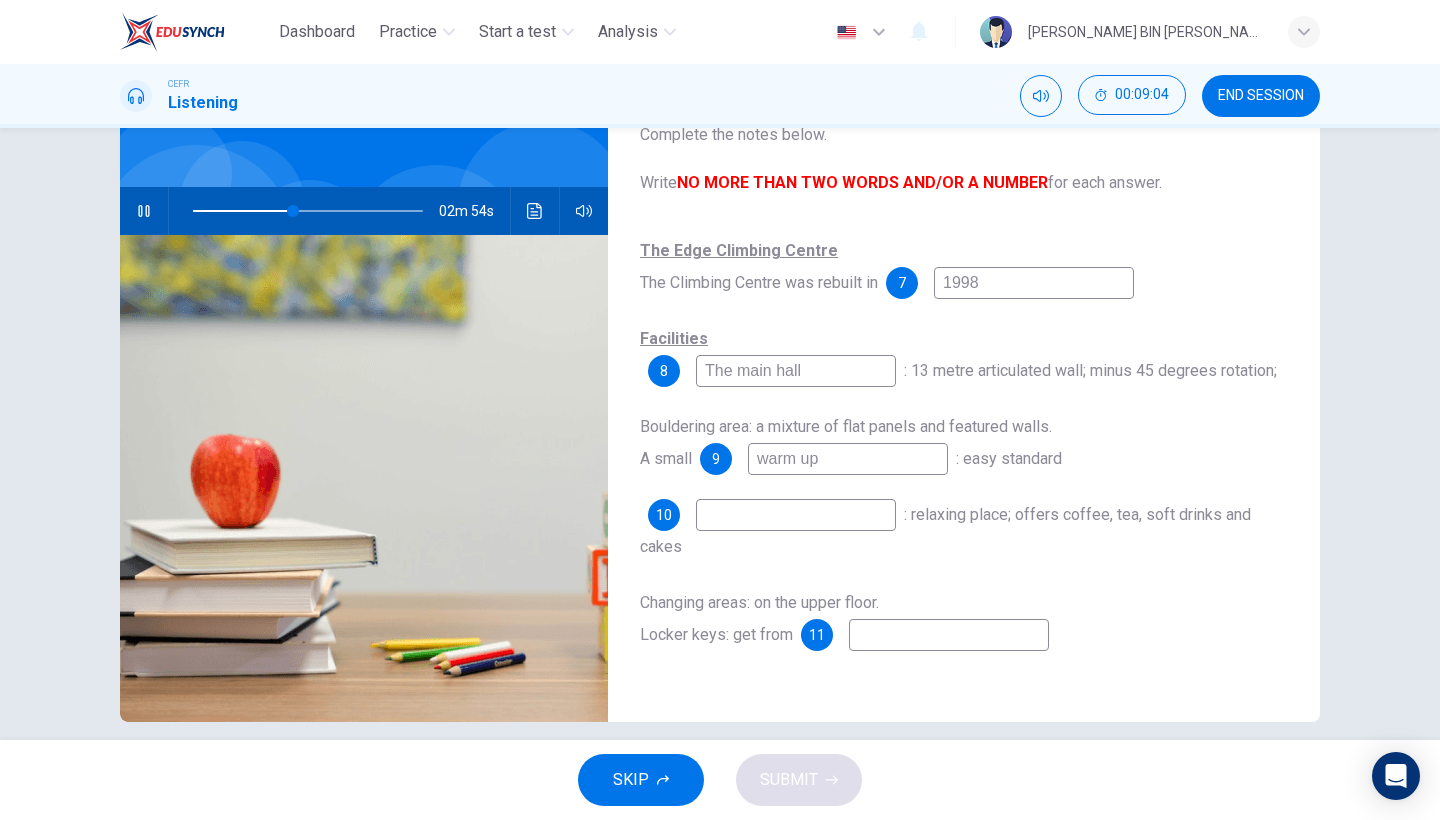 type on "44" 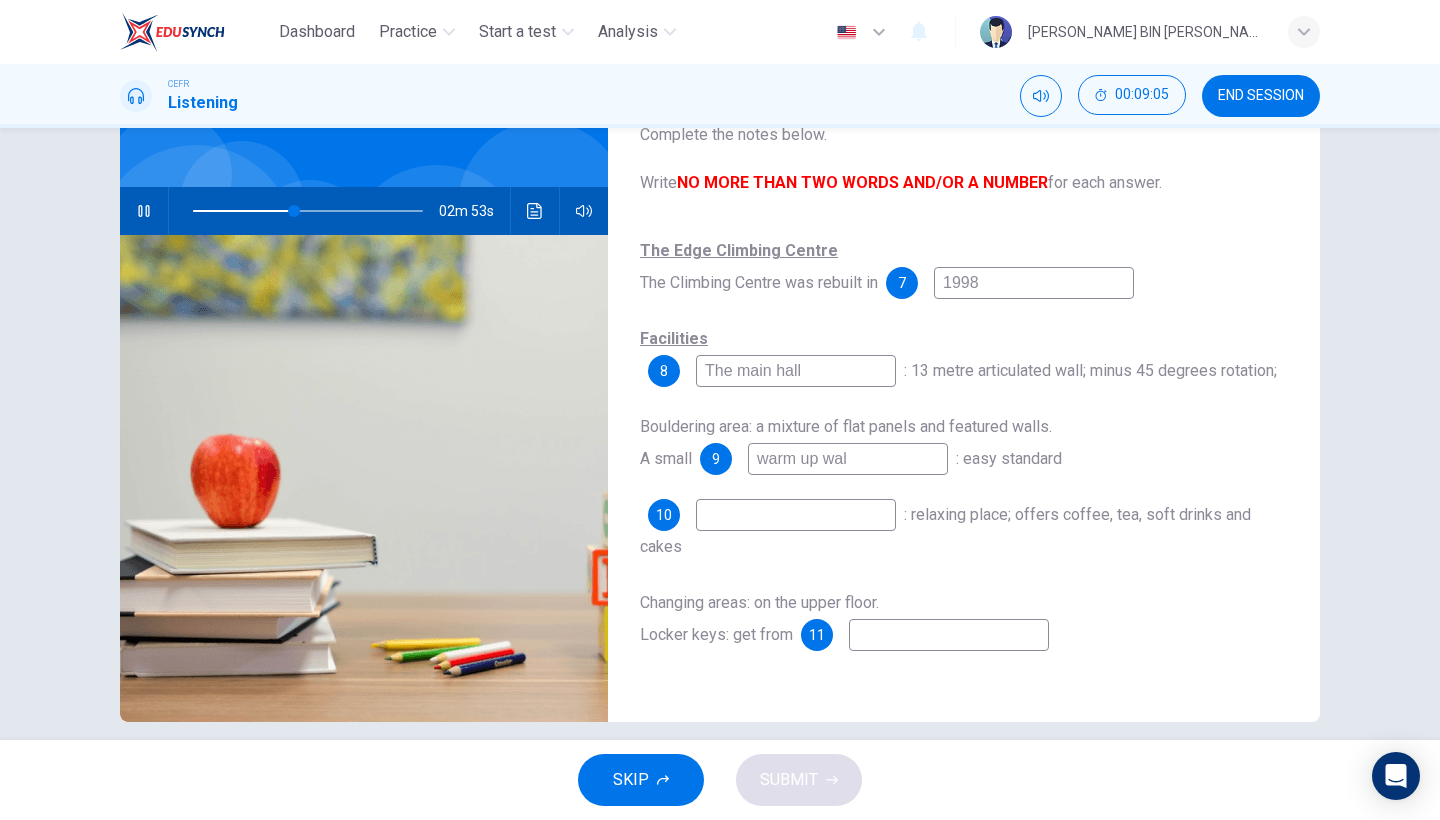 type on "warm up wall" 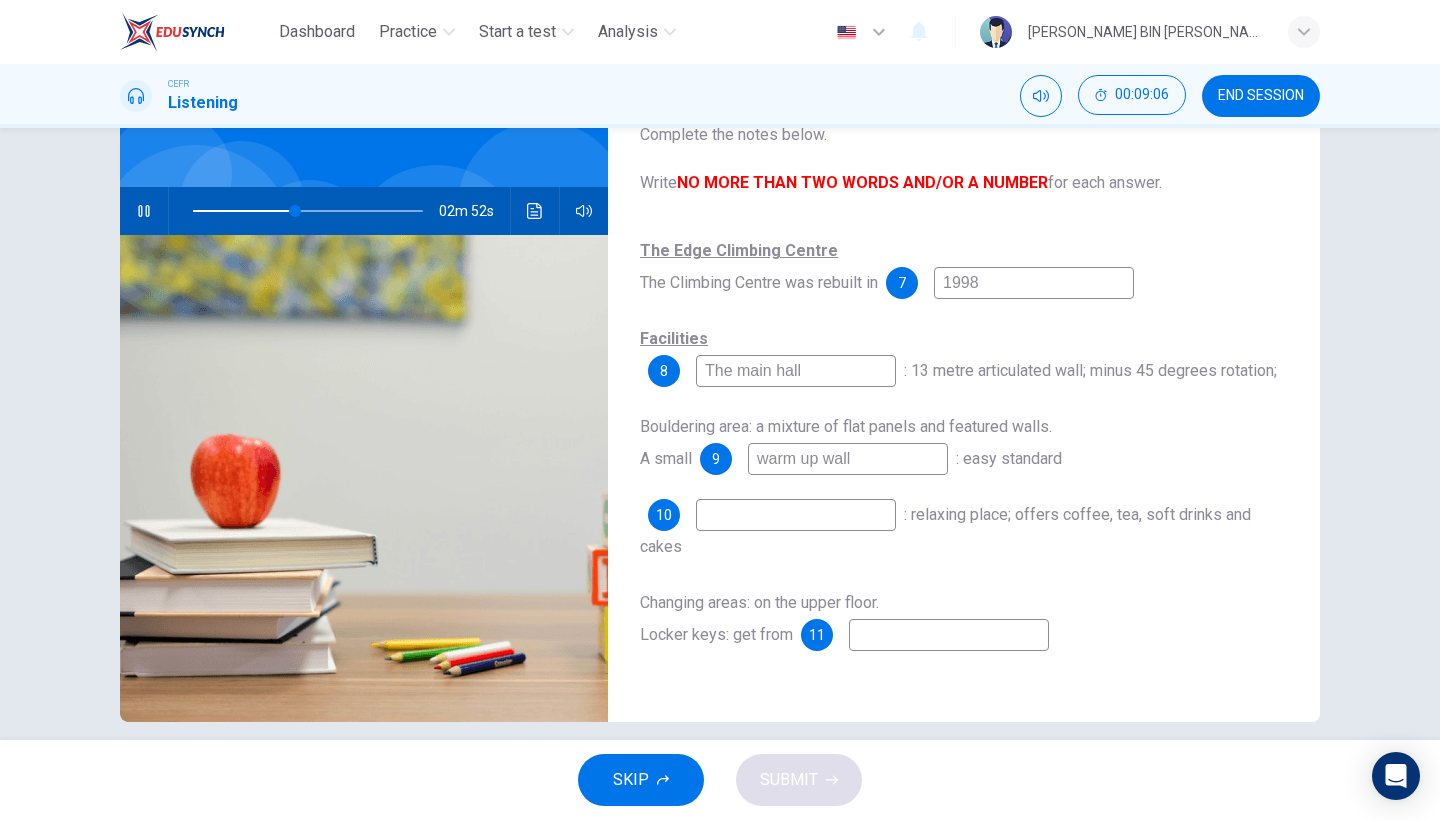 type on "45" 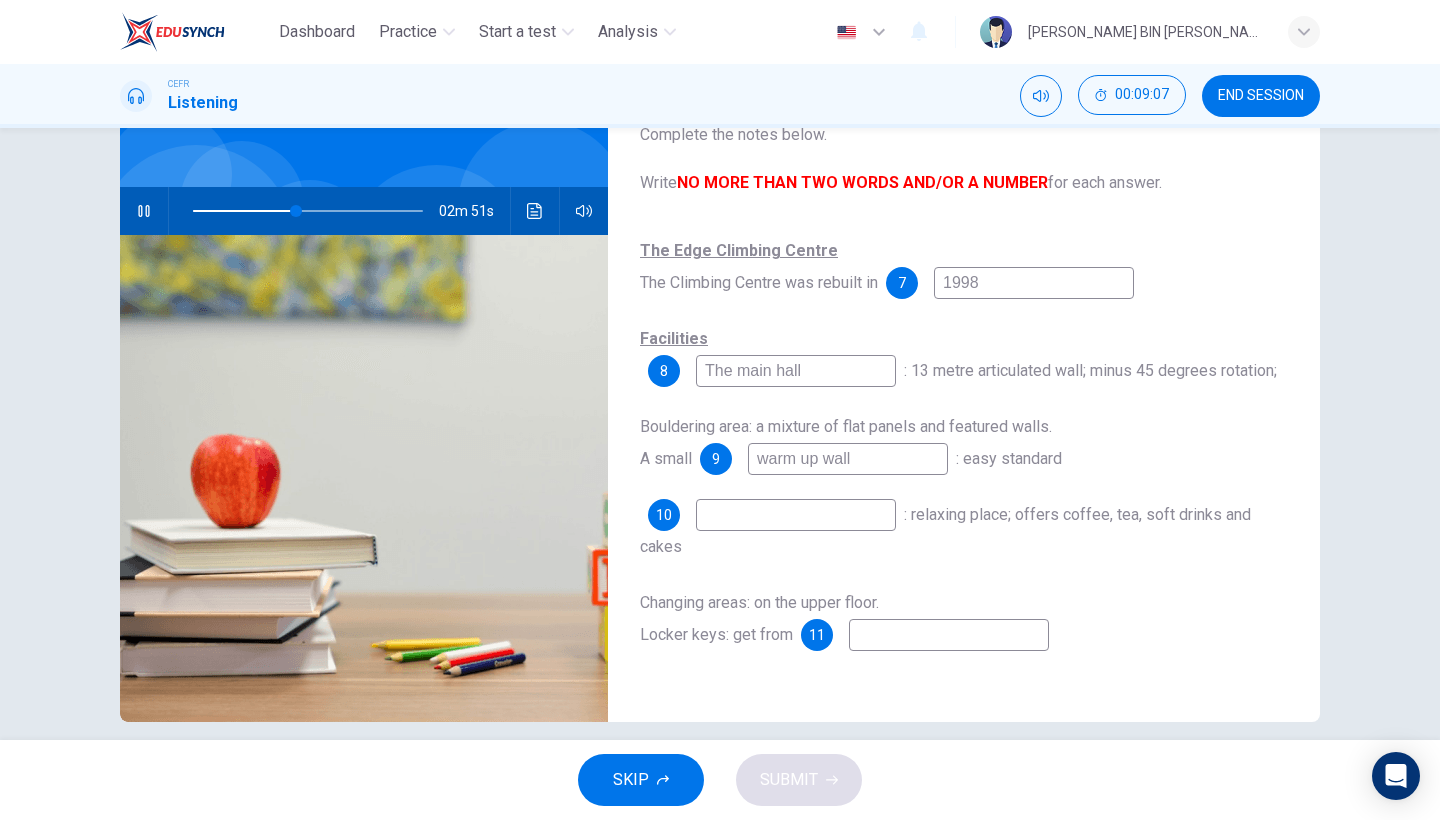 type on "warm up wall" 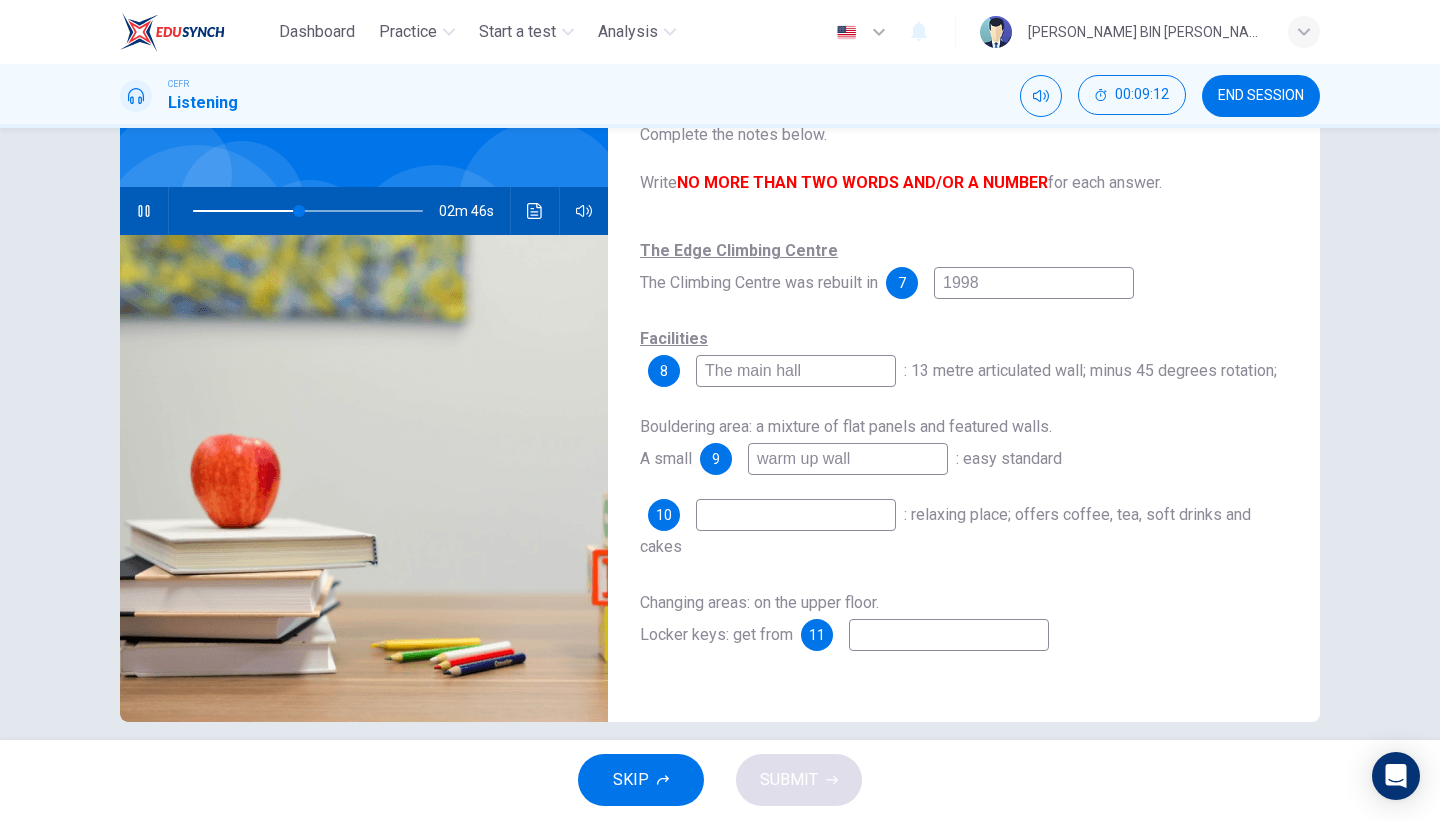 scroll, scrollTop: 0, scrollLeft: 0, axis: both 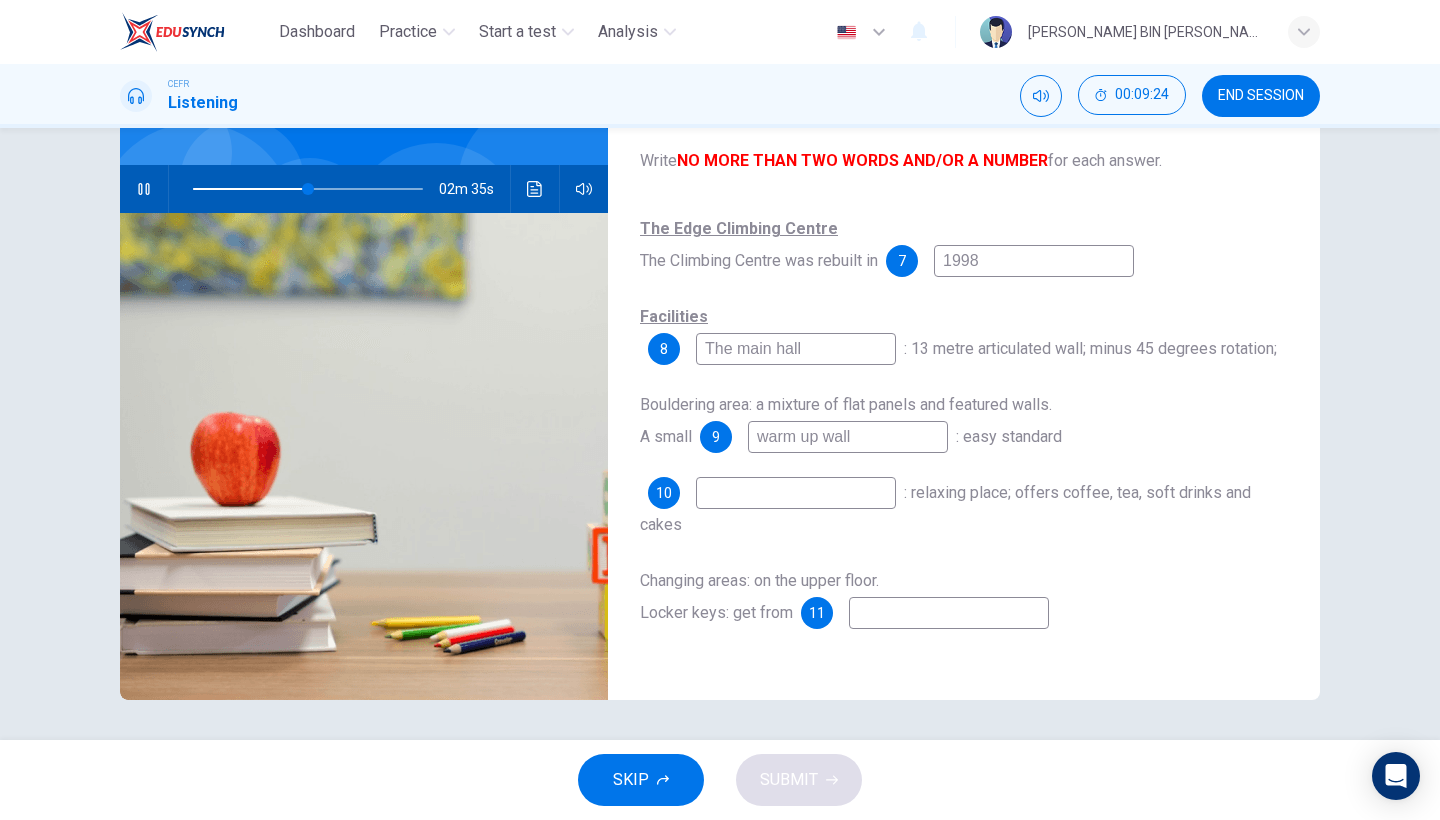type on "50" 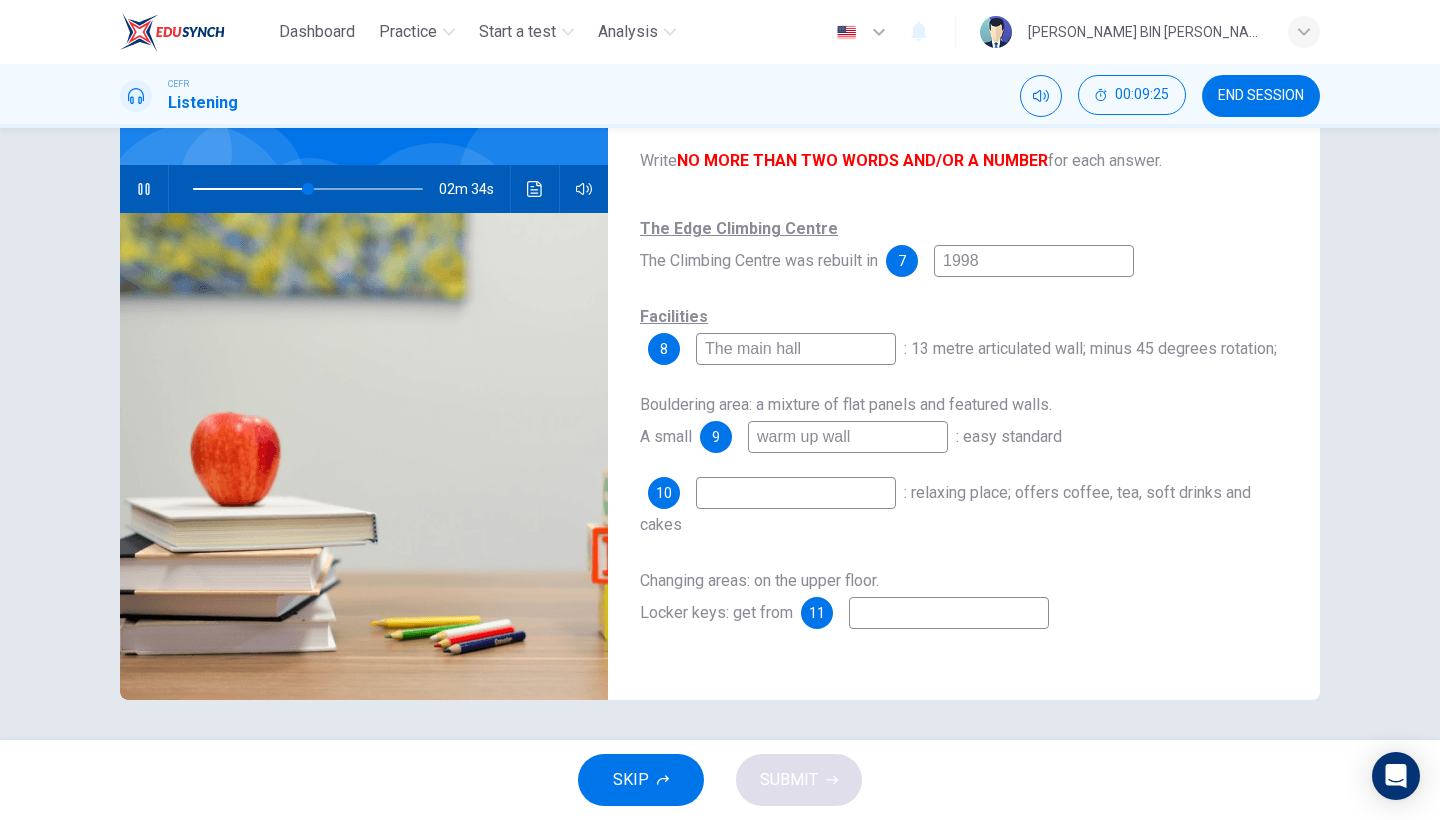 type on "C" 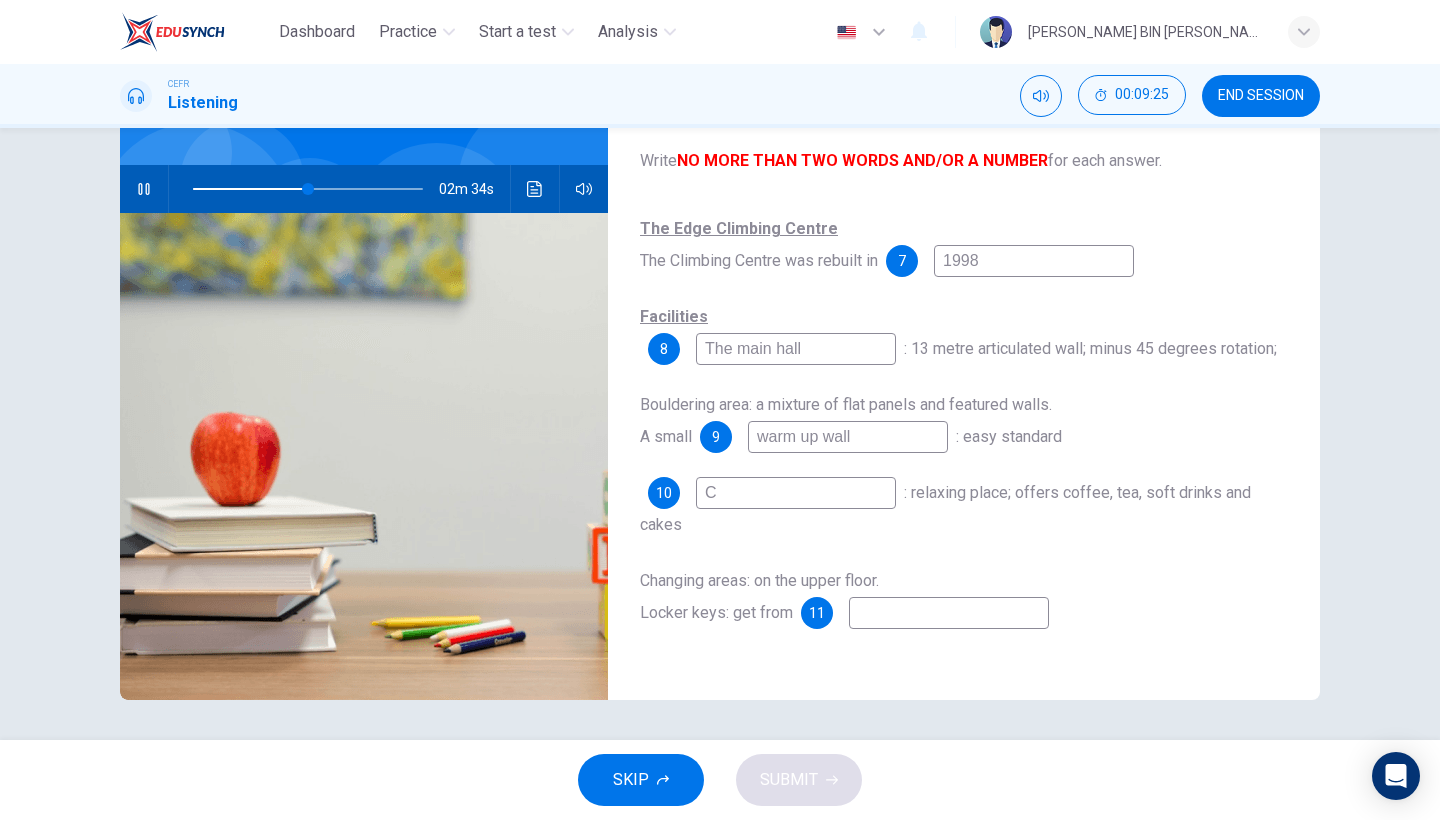 type on "50" 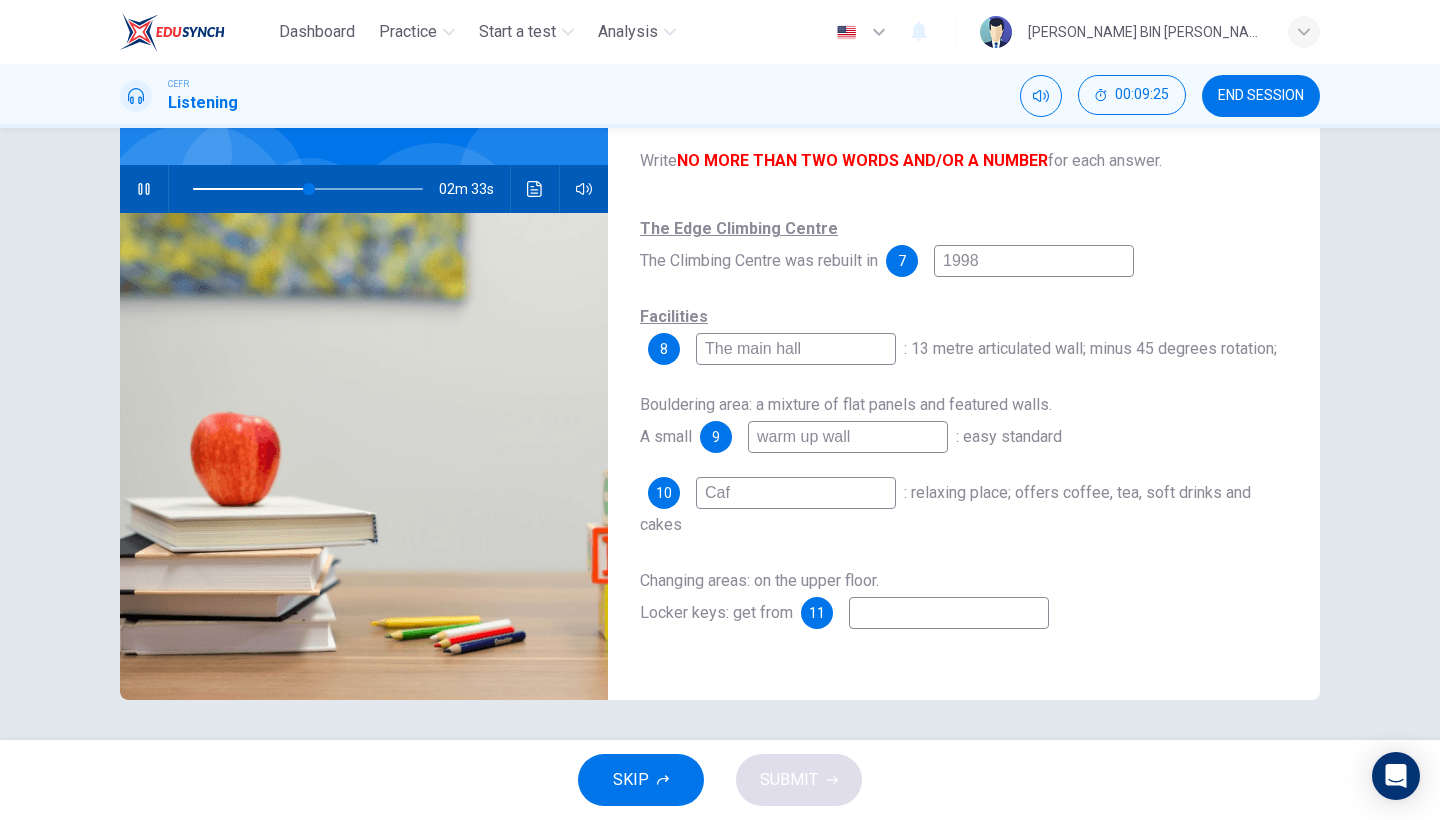 type on "Cafe" 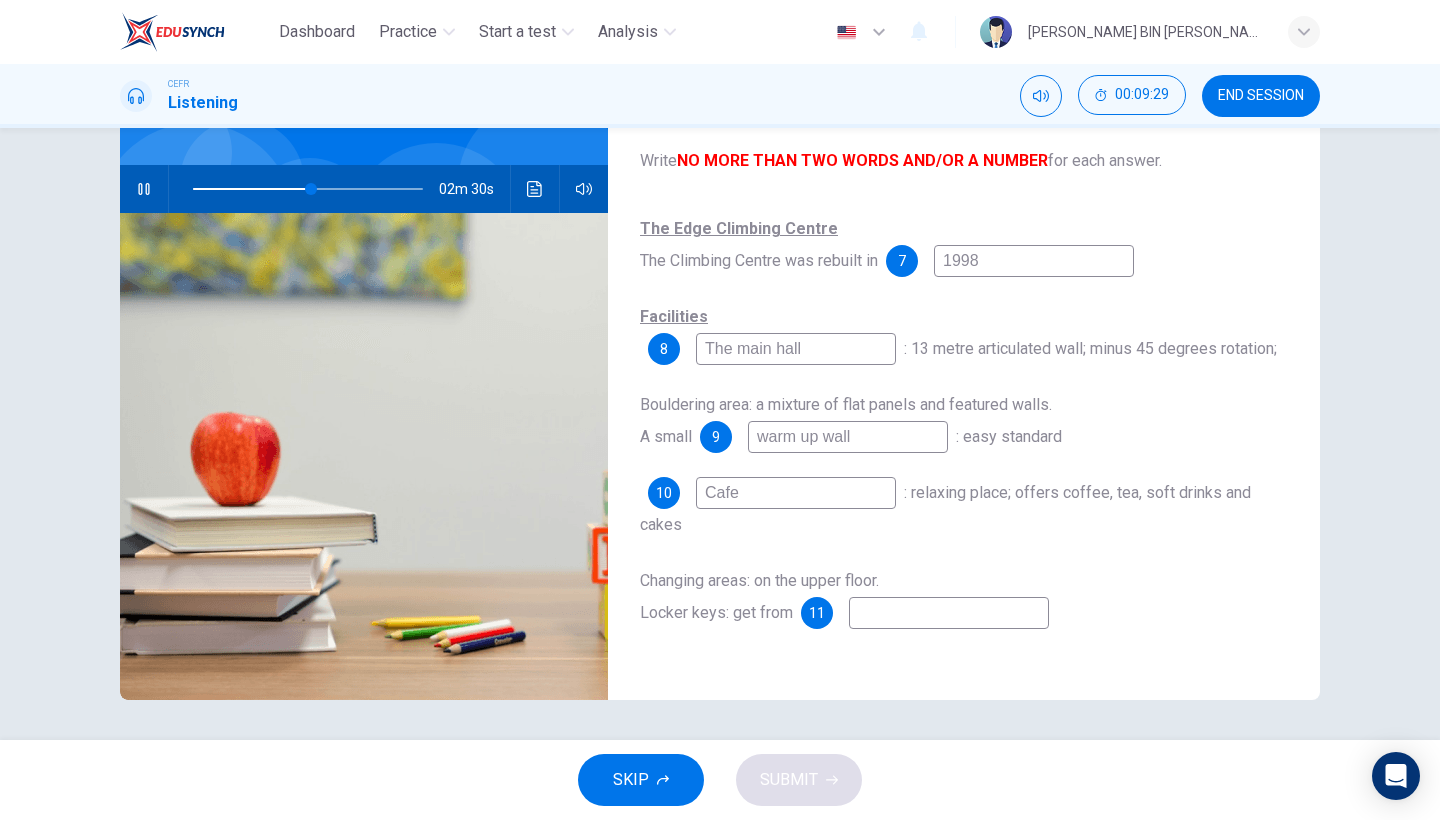 type on "52" 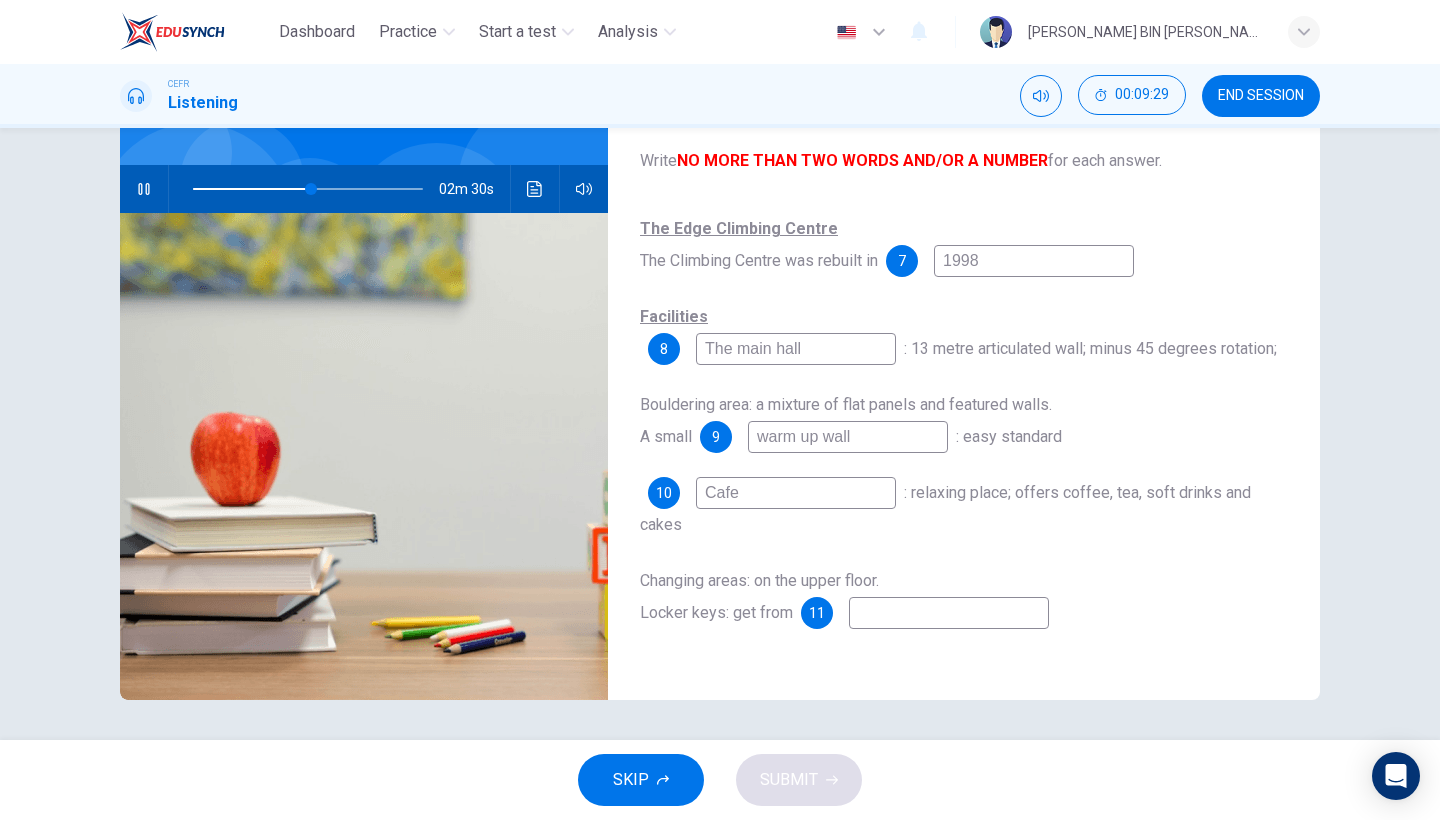 type on "Cafe" 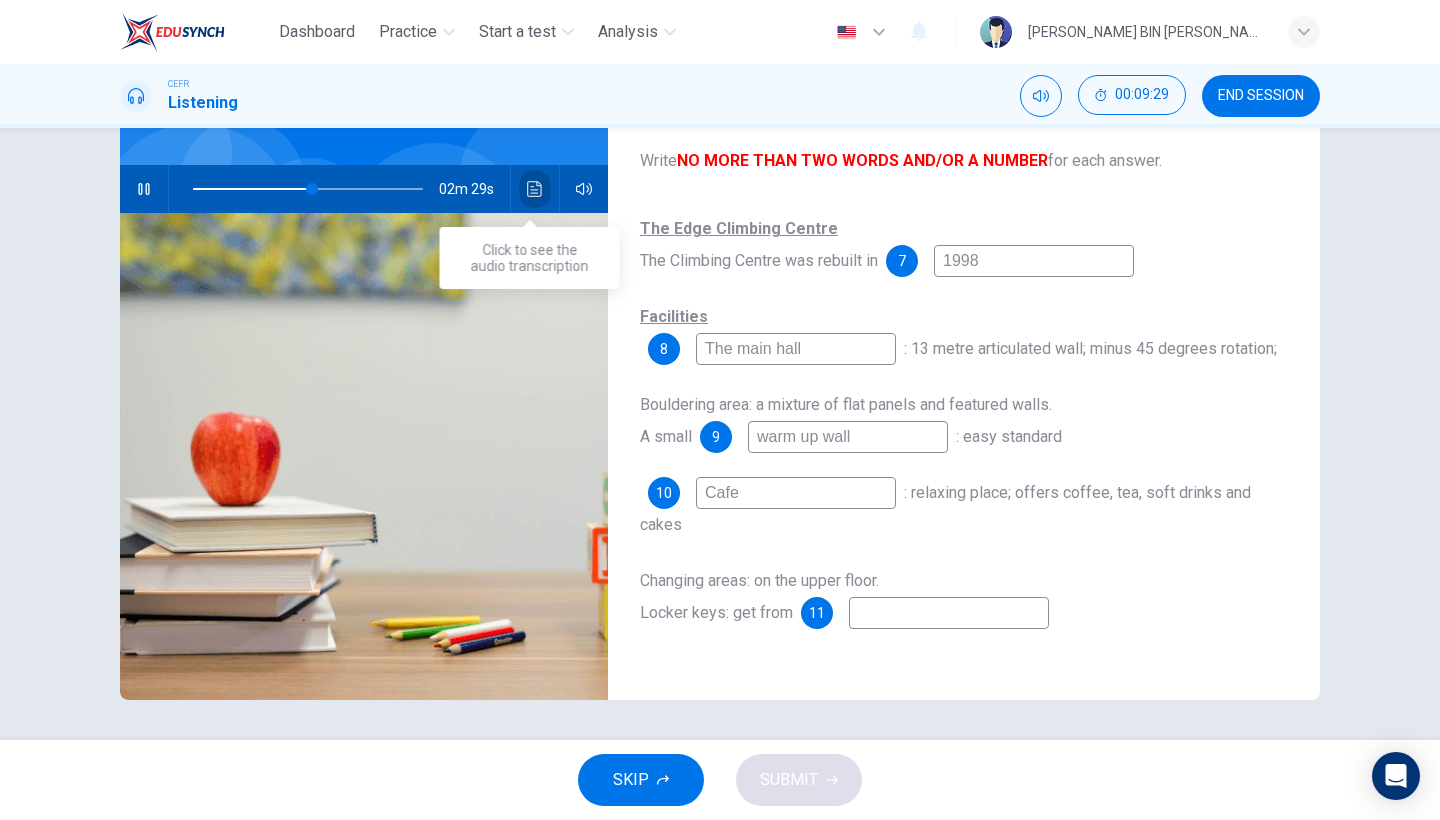 click at bounding box center (535, 189) 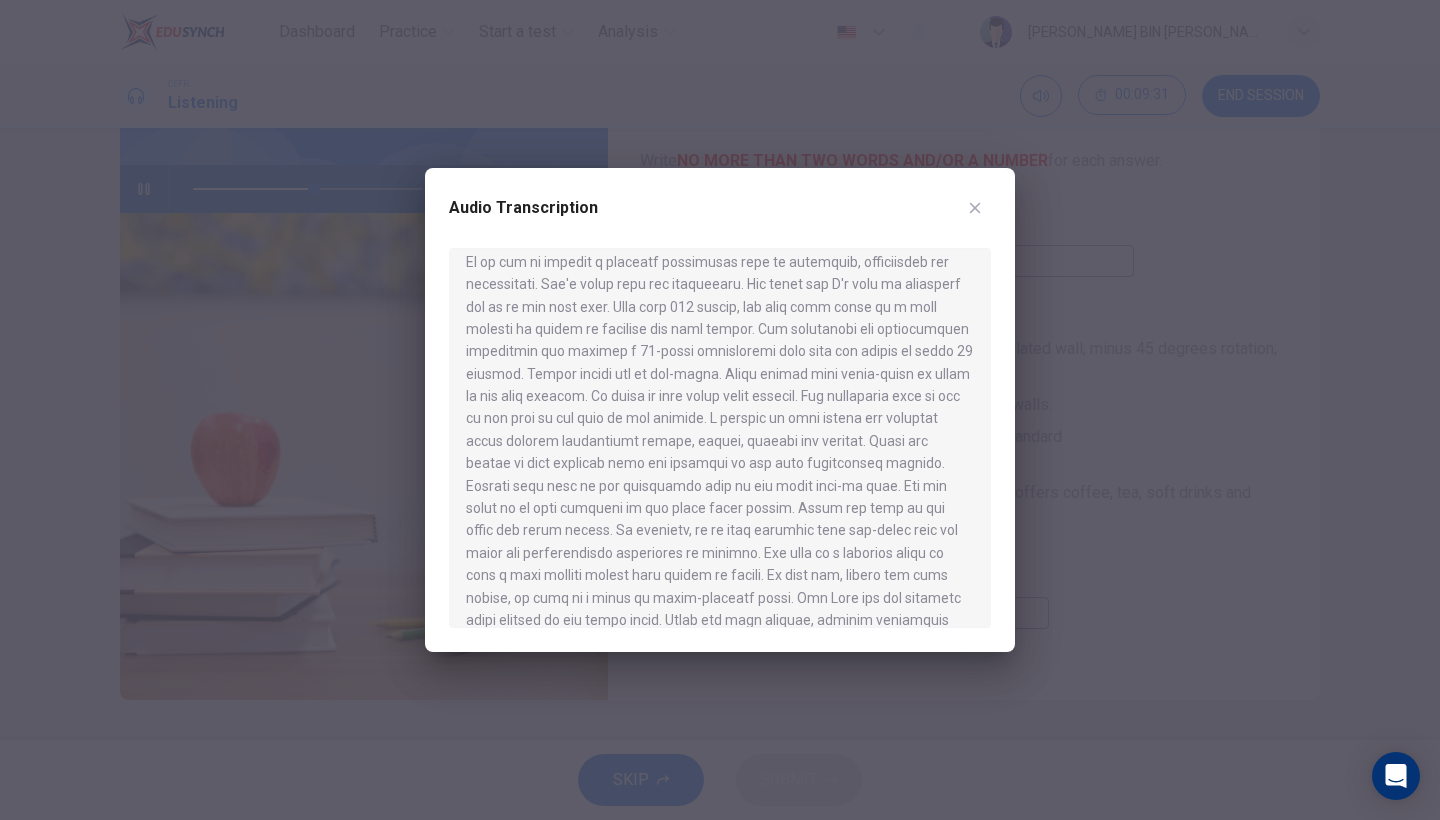 scroll, scrollTop: 175, scrollLeft: 0, axis: vertical 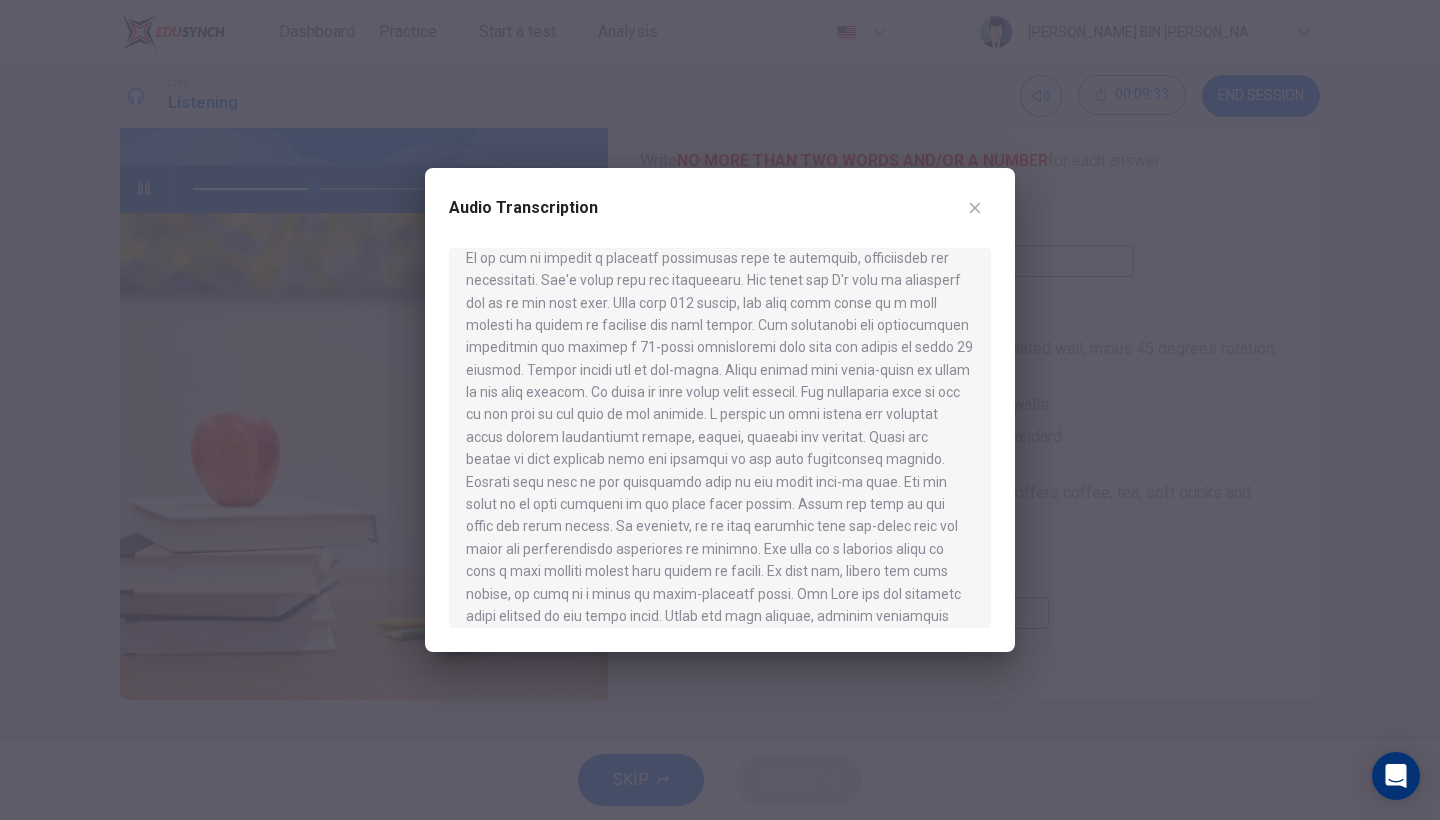 click at bounding box center (720, 410) 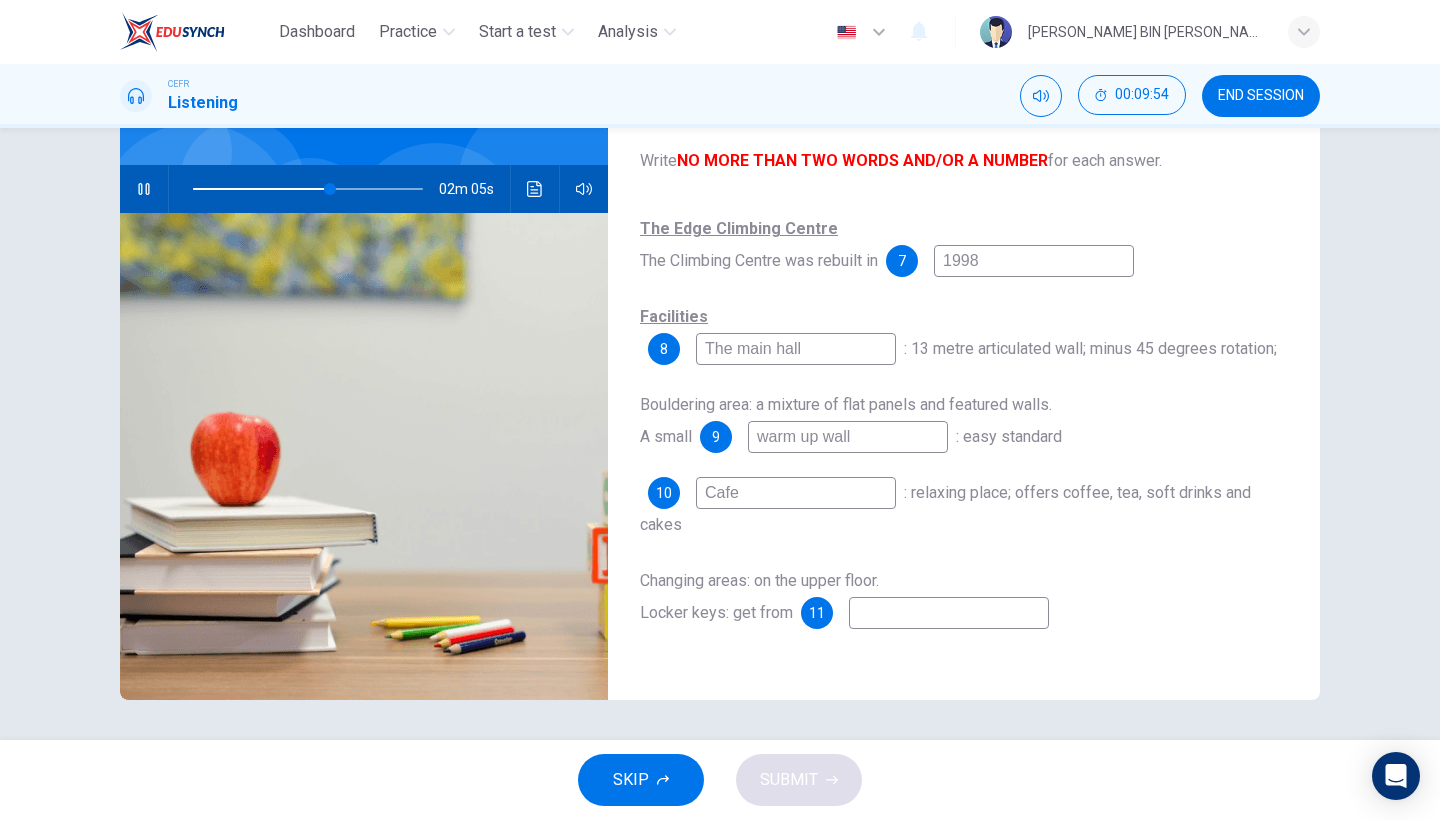 type on "60" 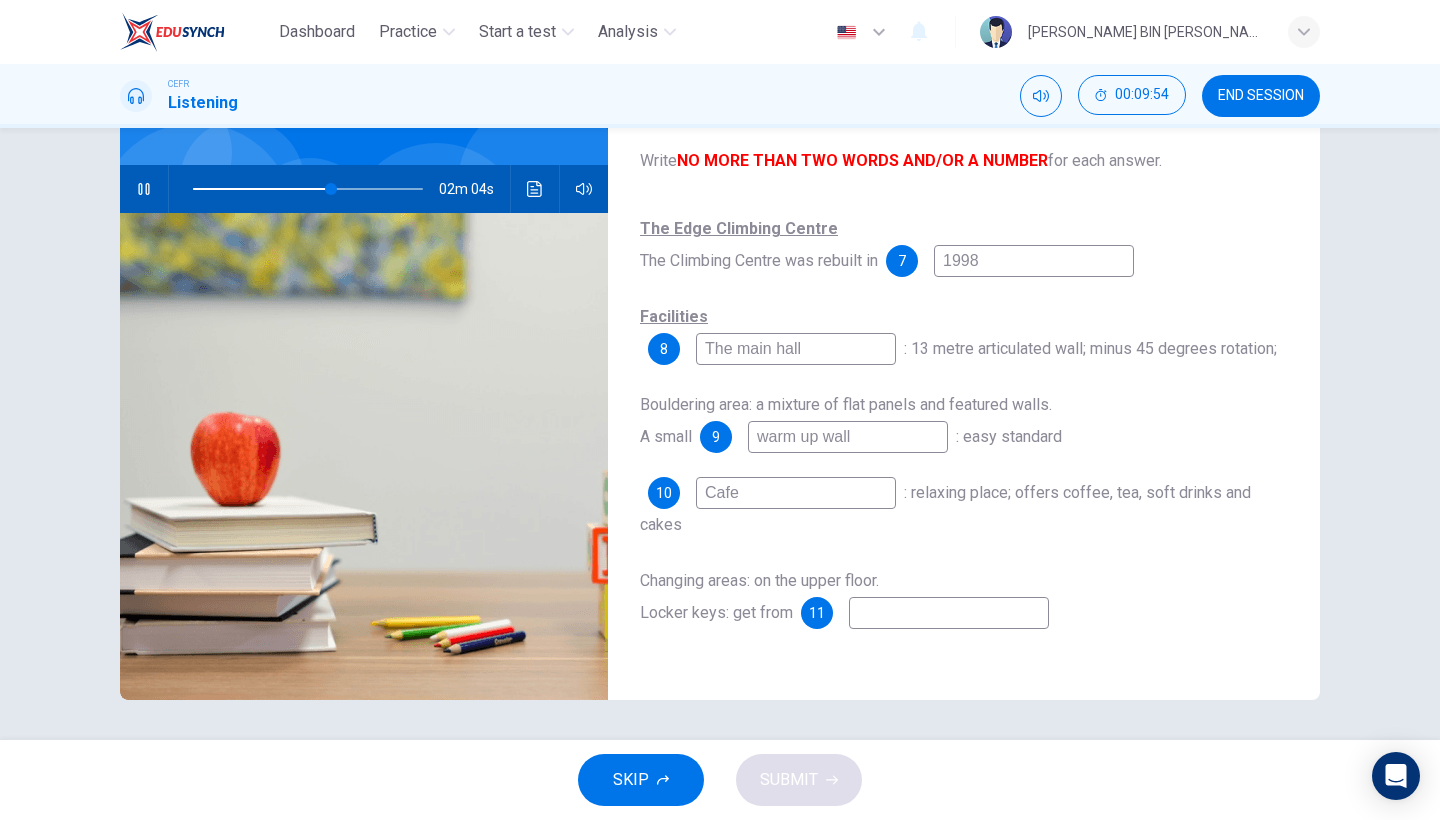 click at bounding box center (949, 613) 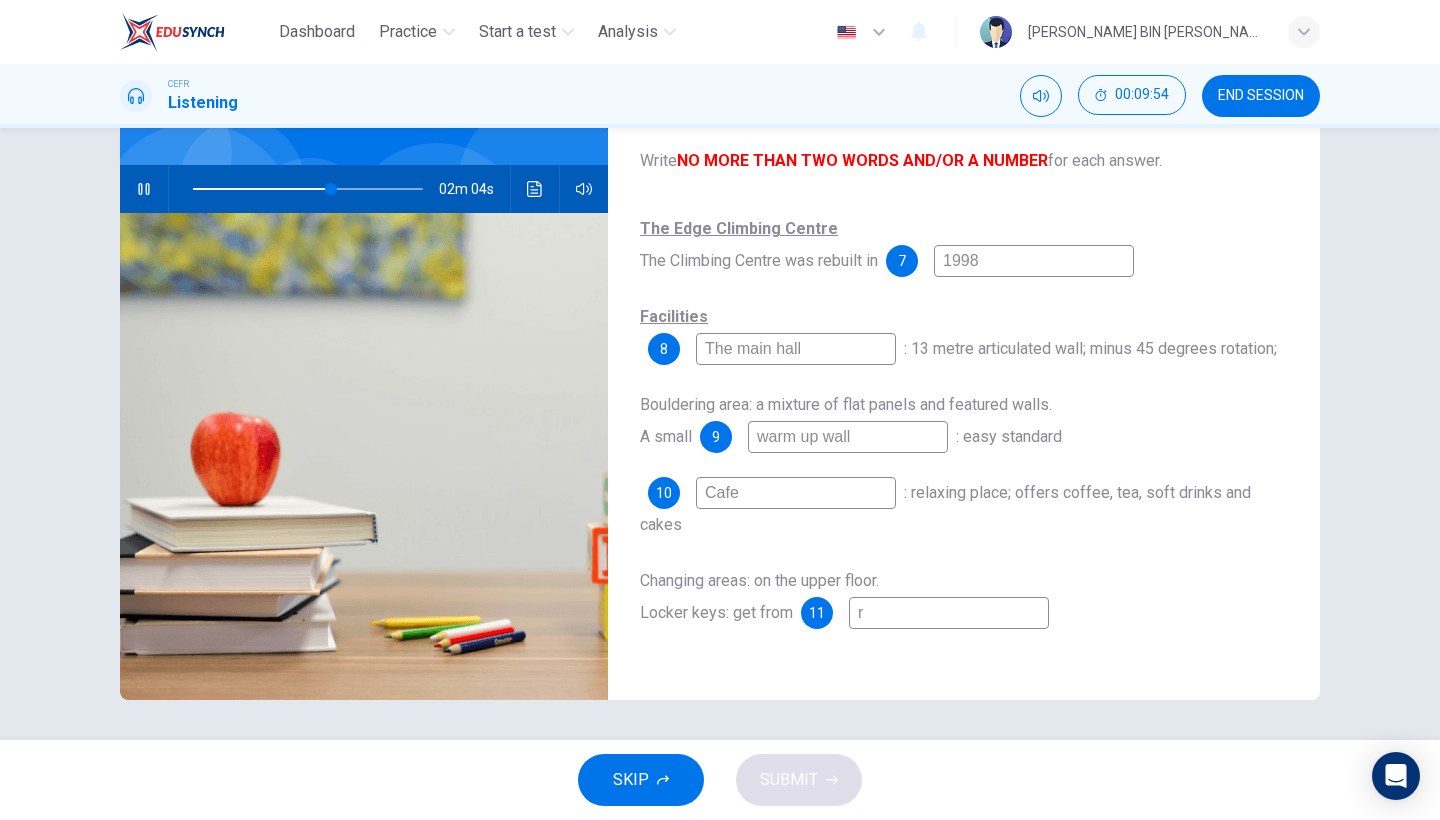 type on "60" 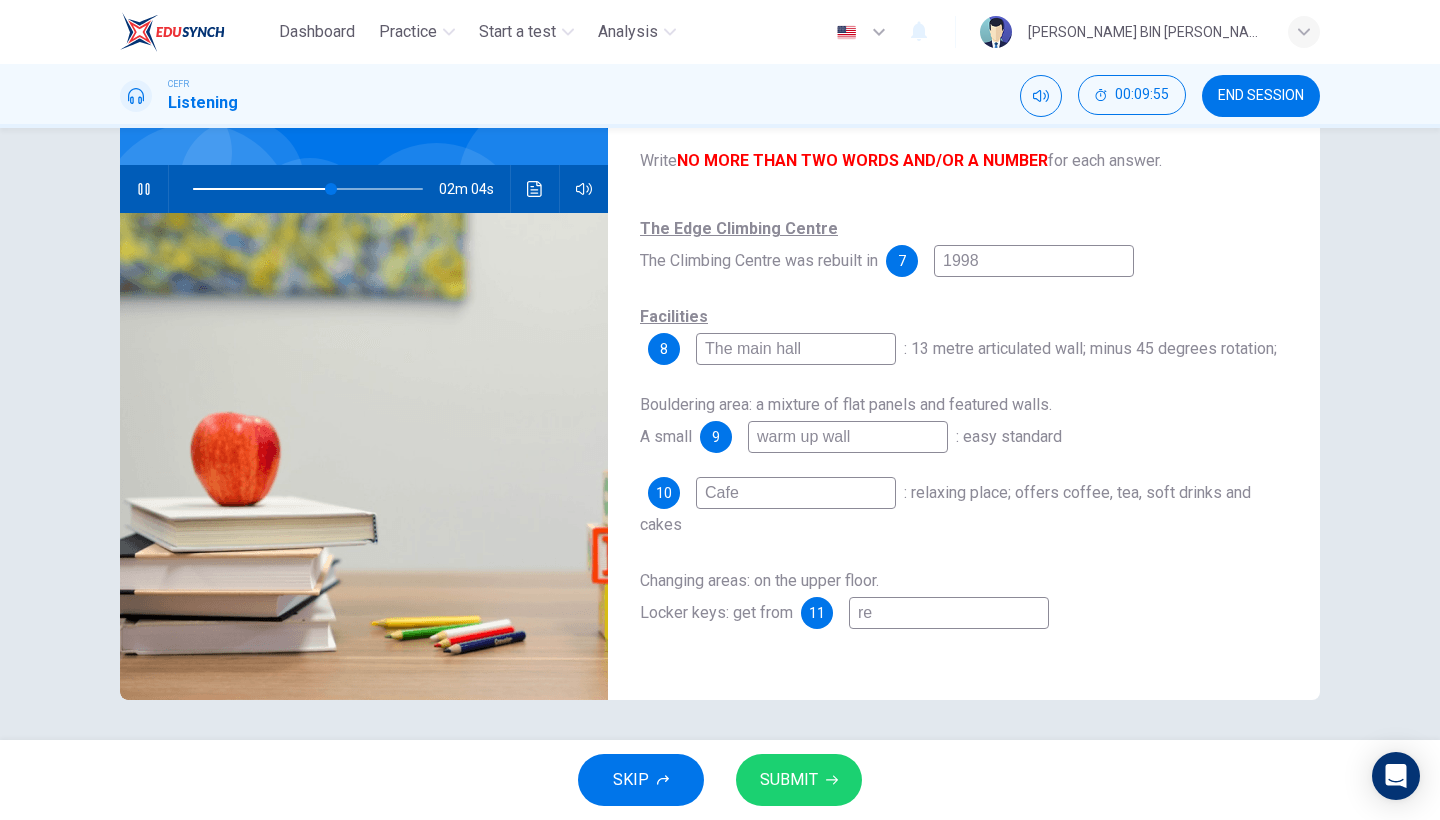 type on "60" 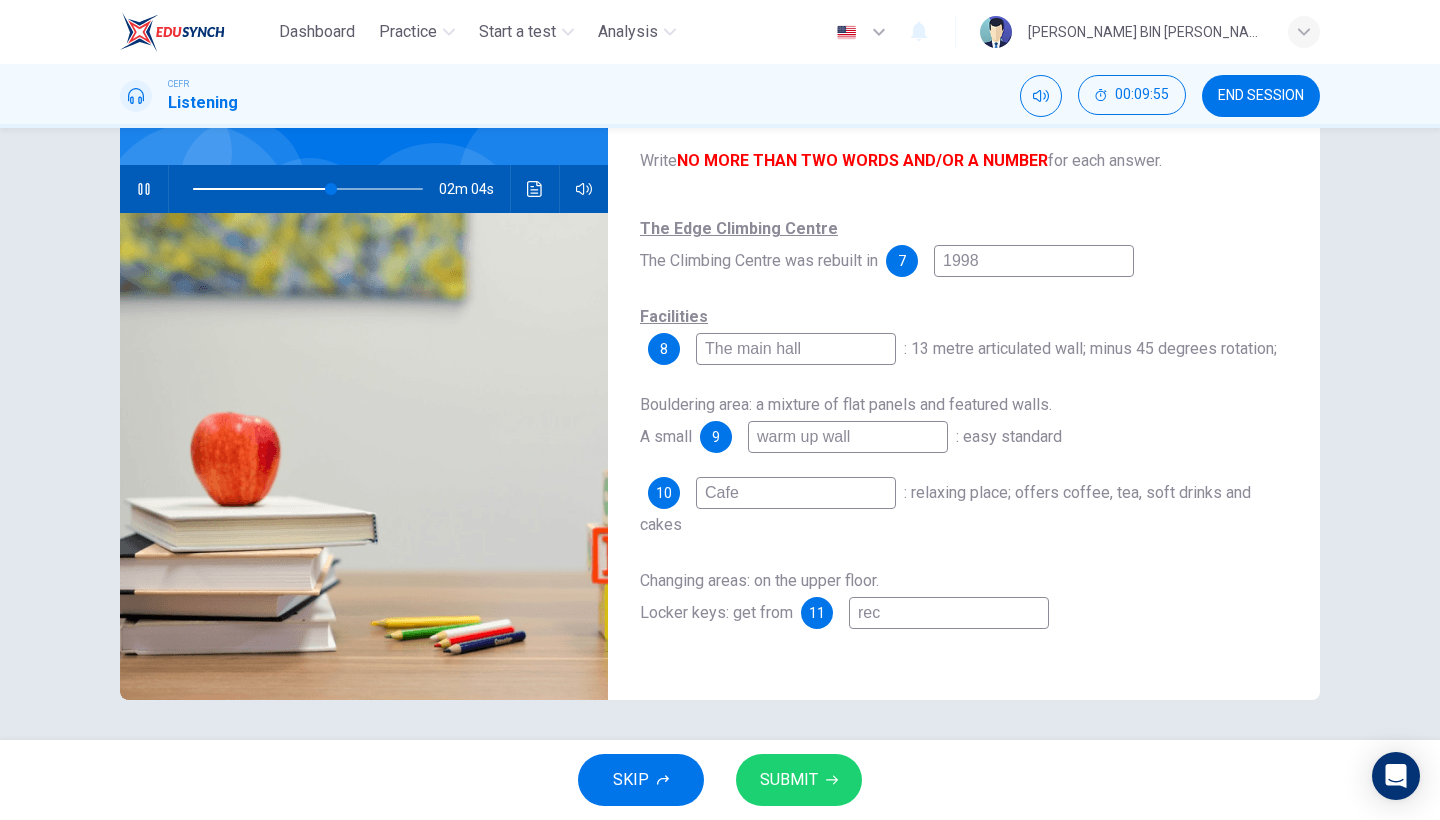 type on "60" 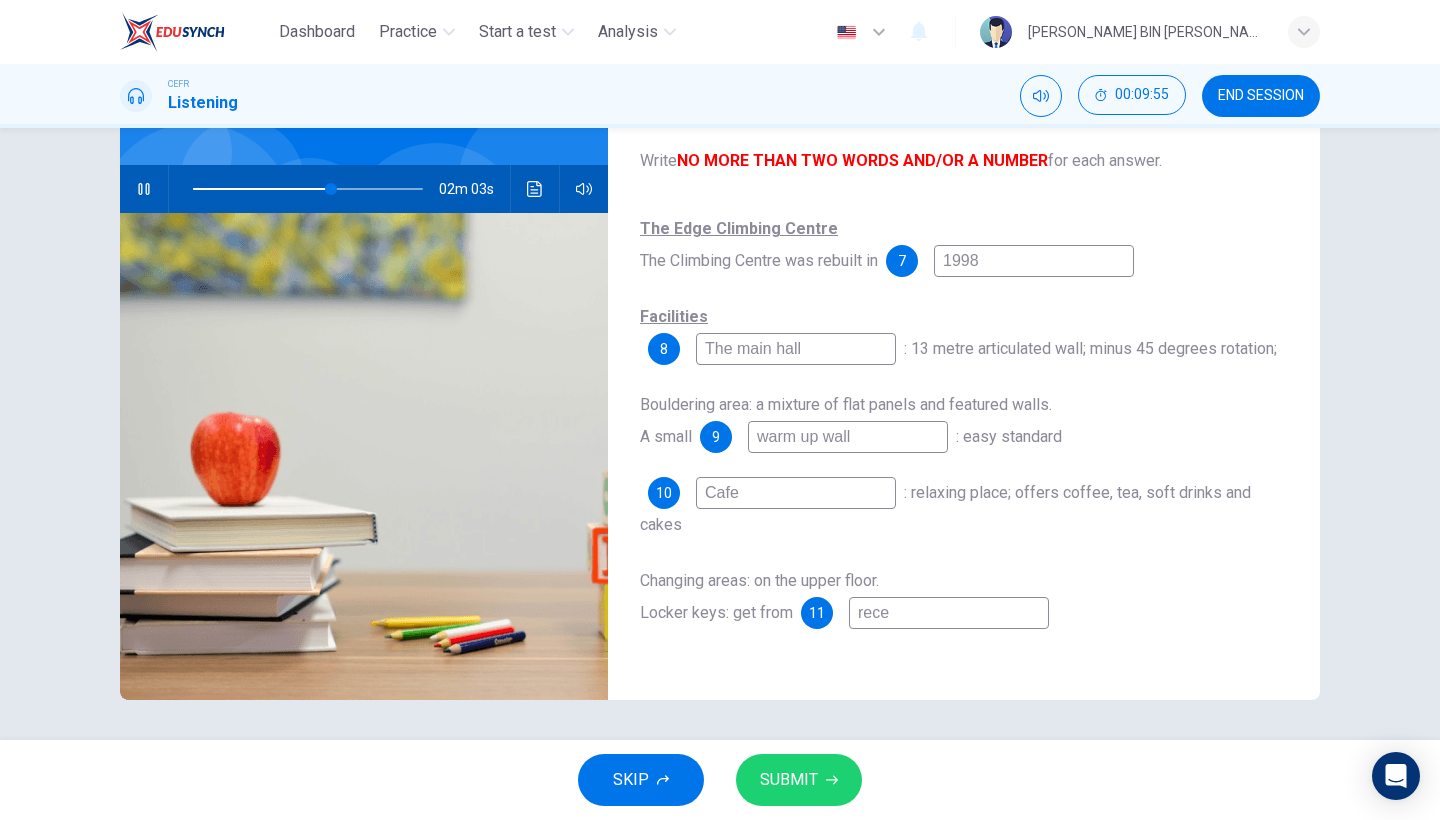 type on "60" 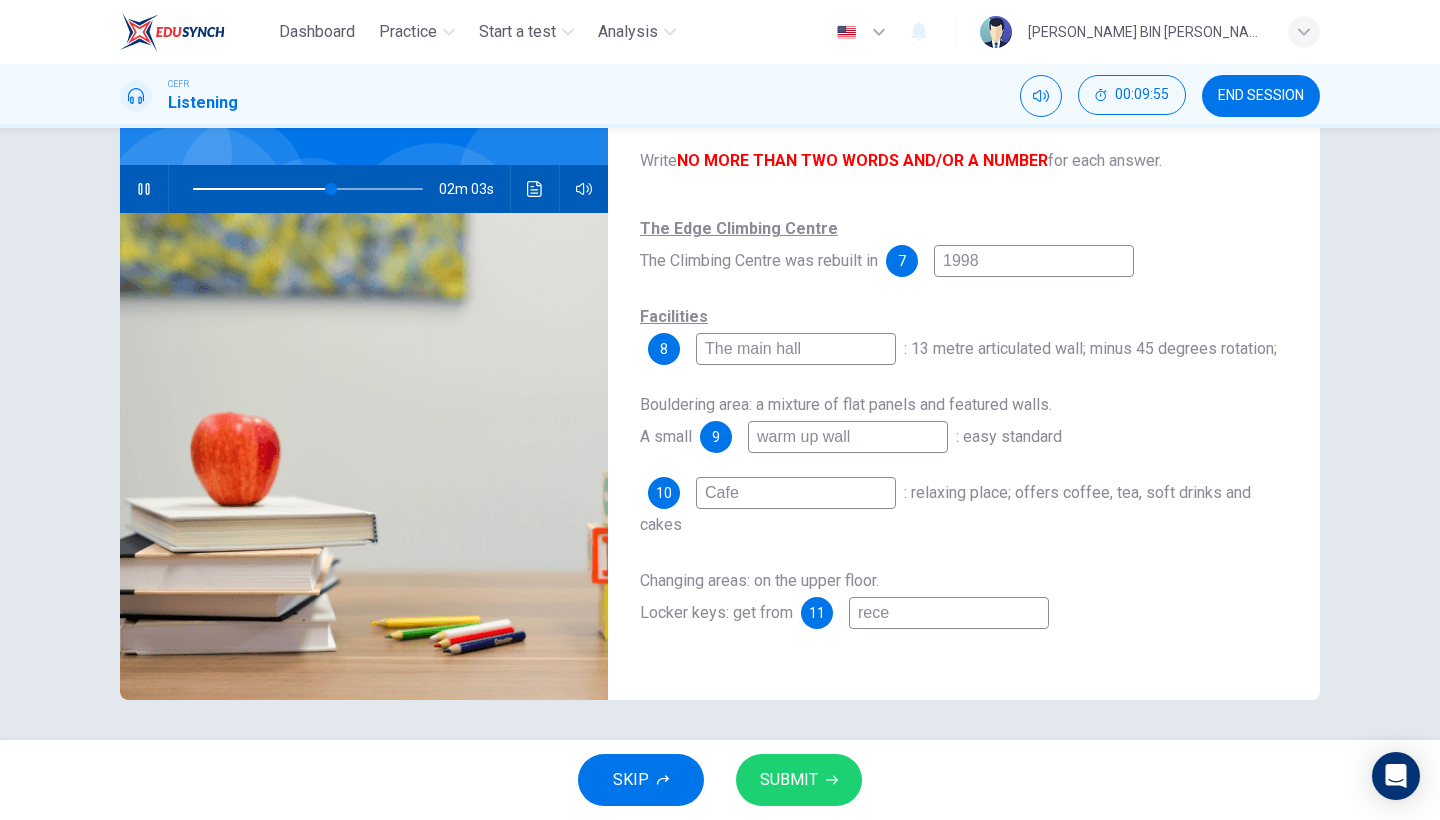 type on "recep" 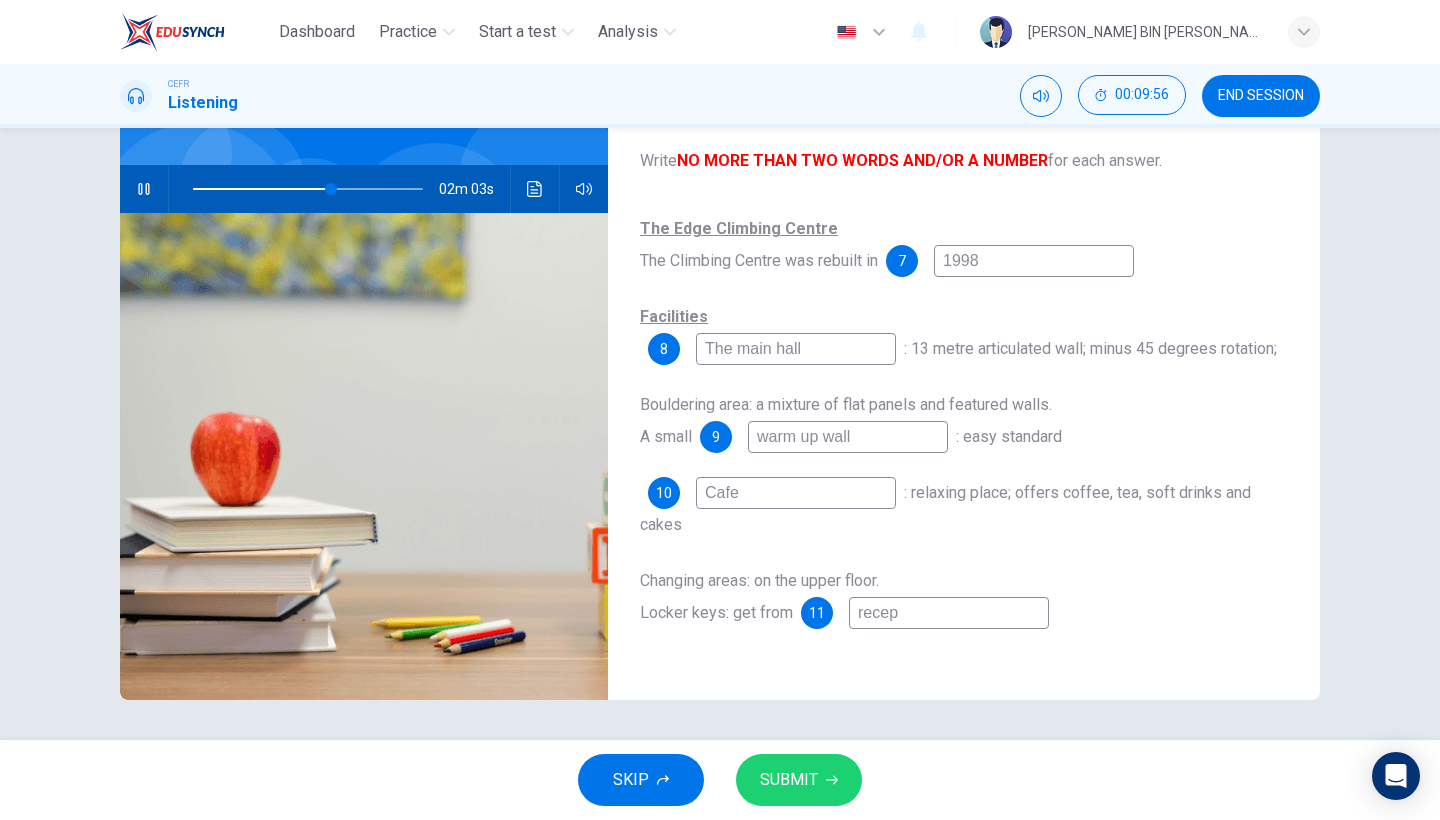 type on "61" 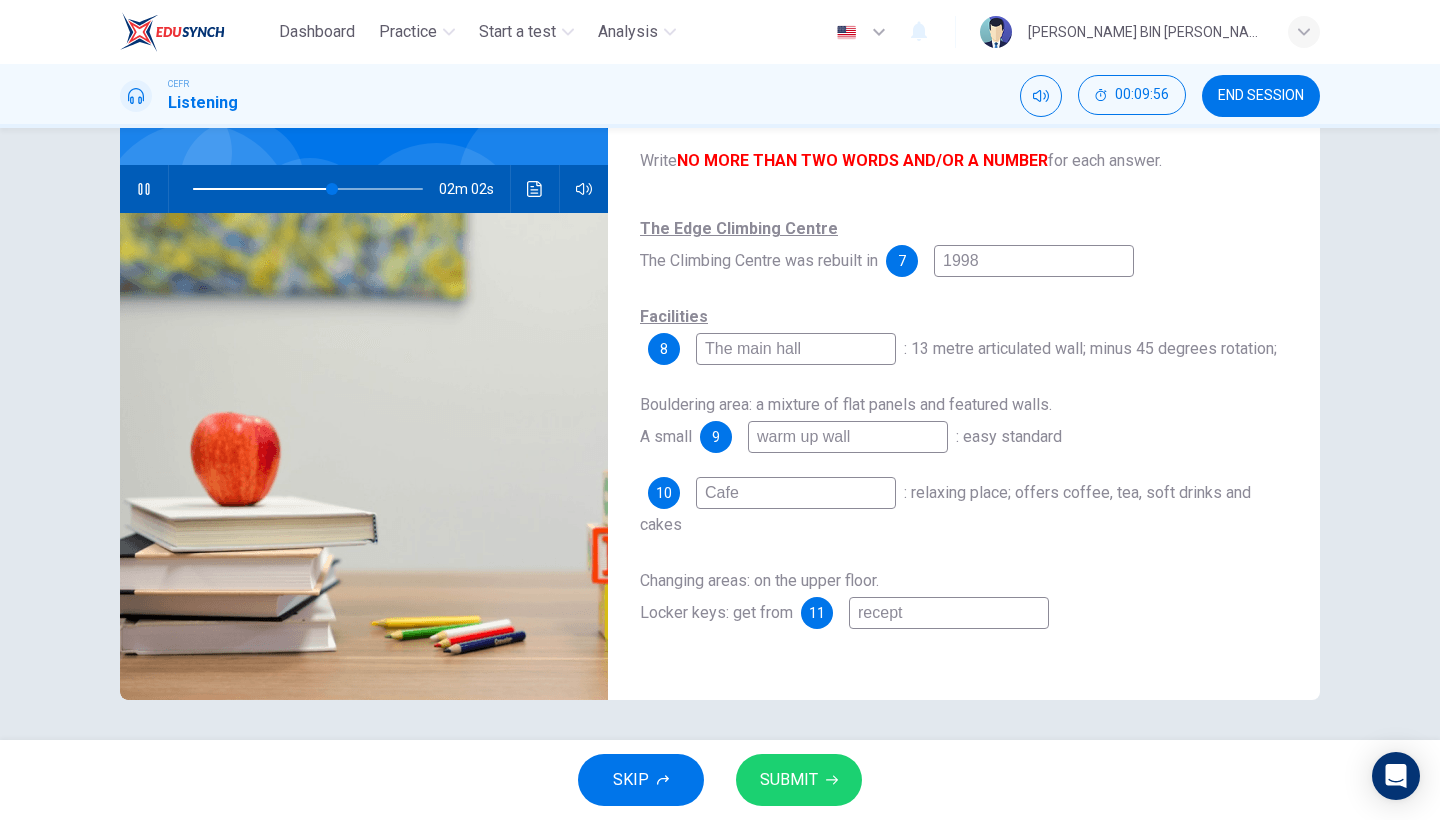 type on "61" 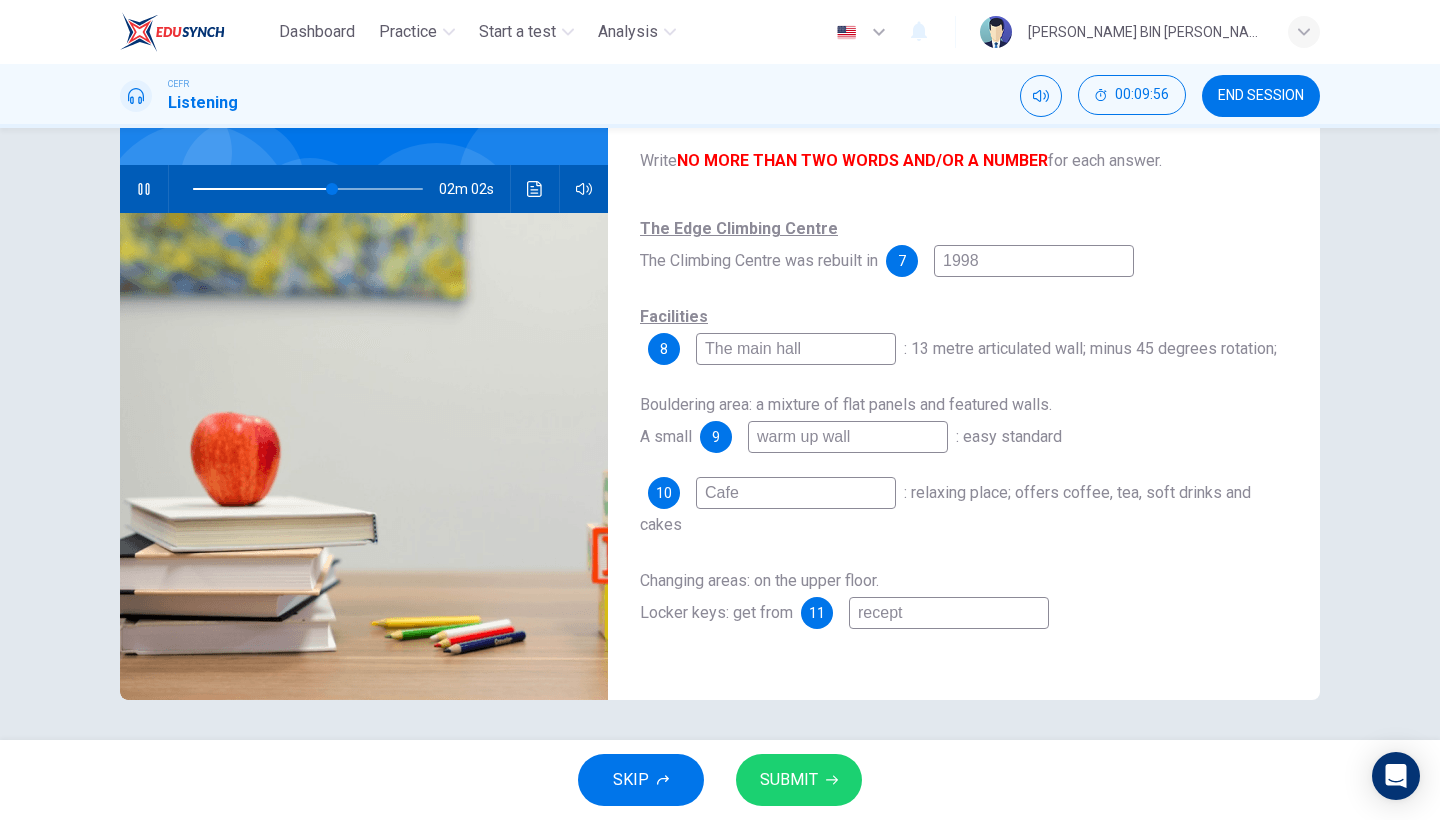 type on "recepti" 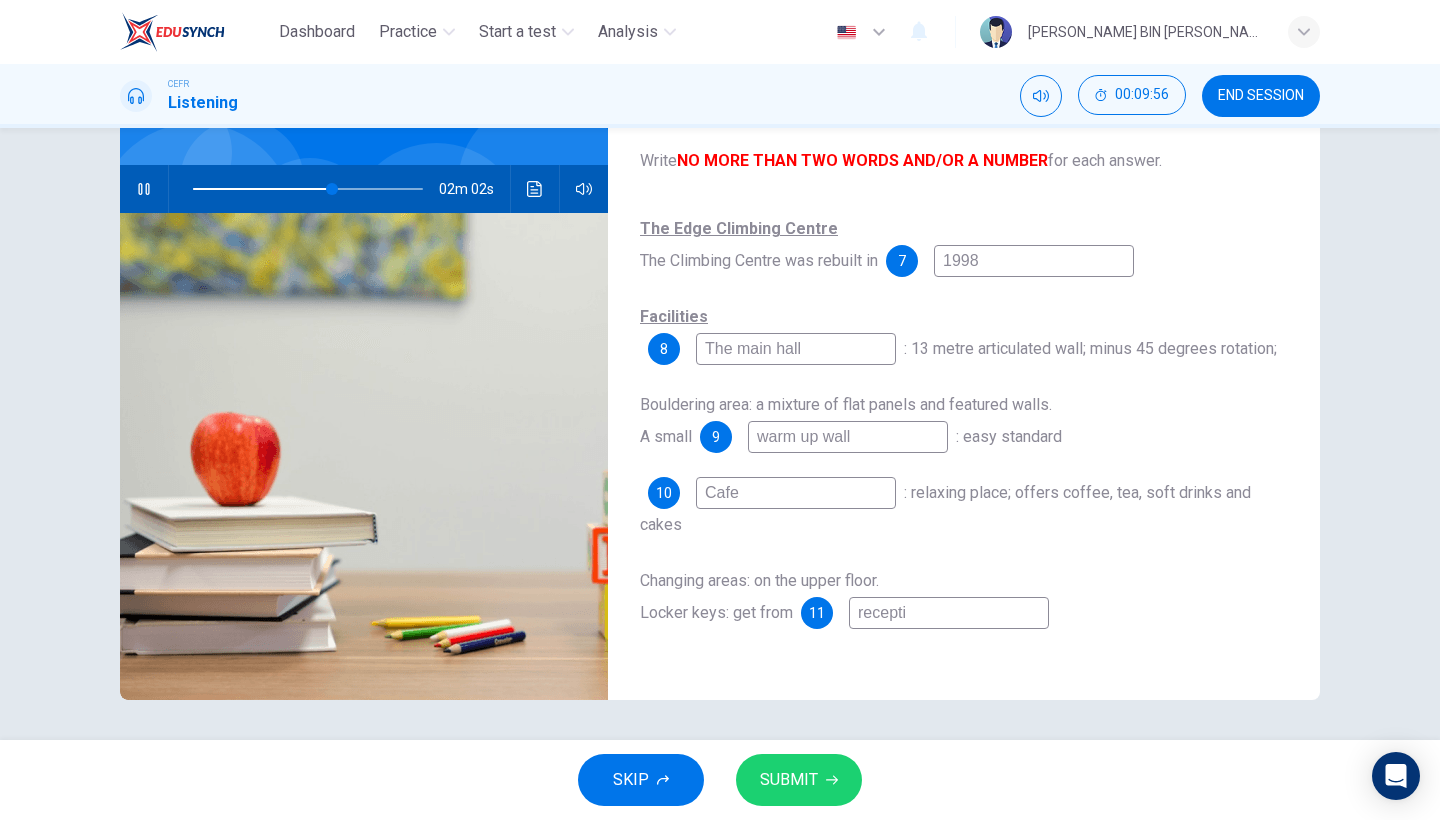 type on "61" 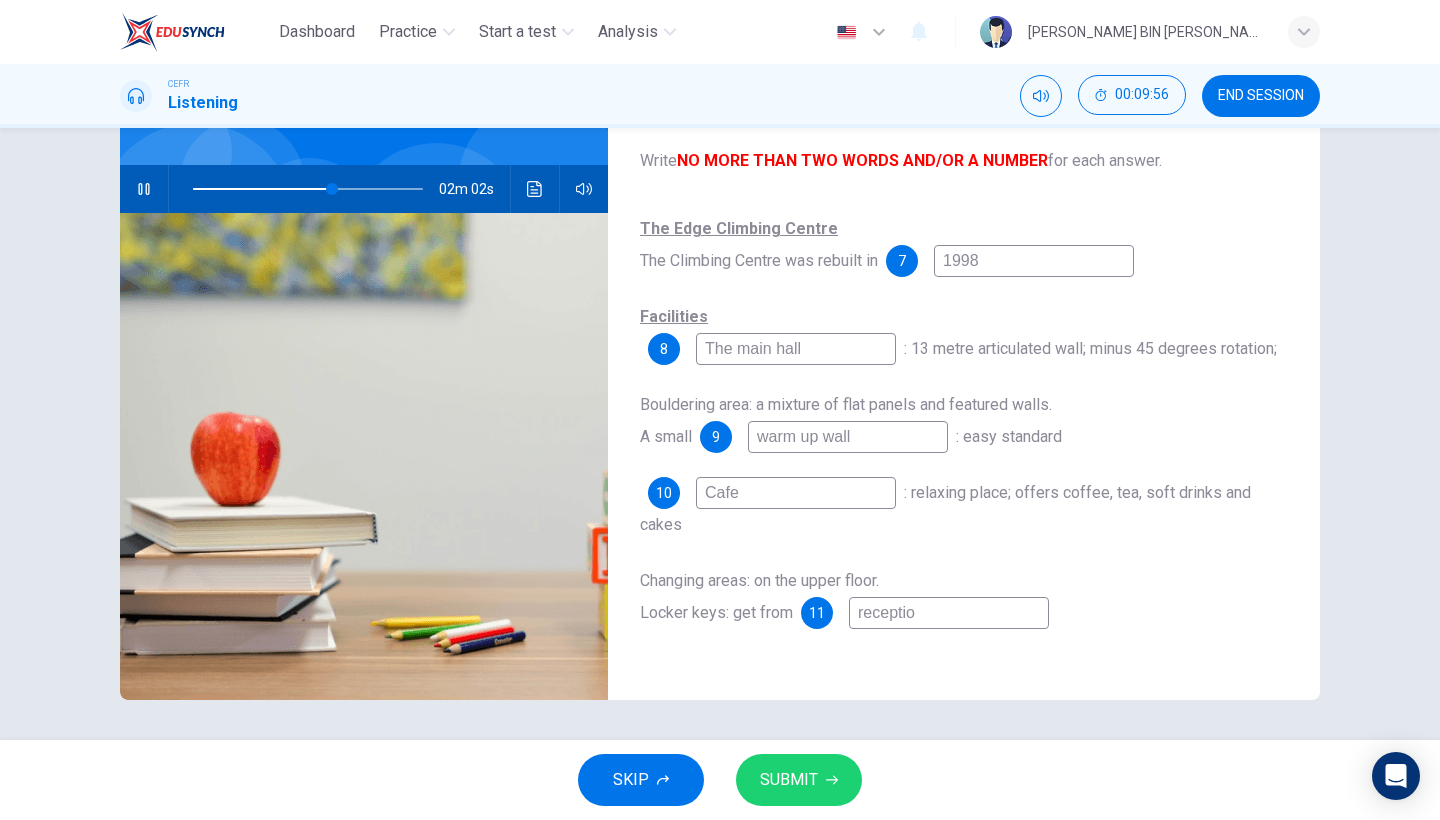 type on "61" 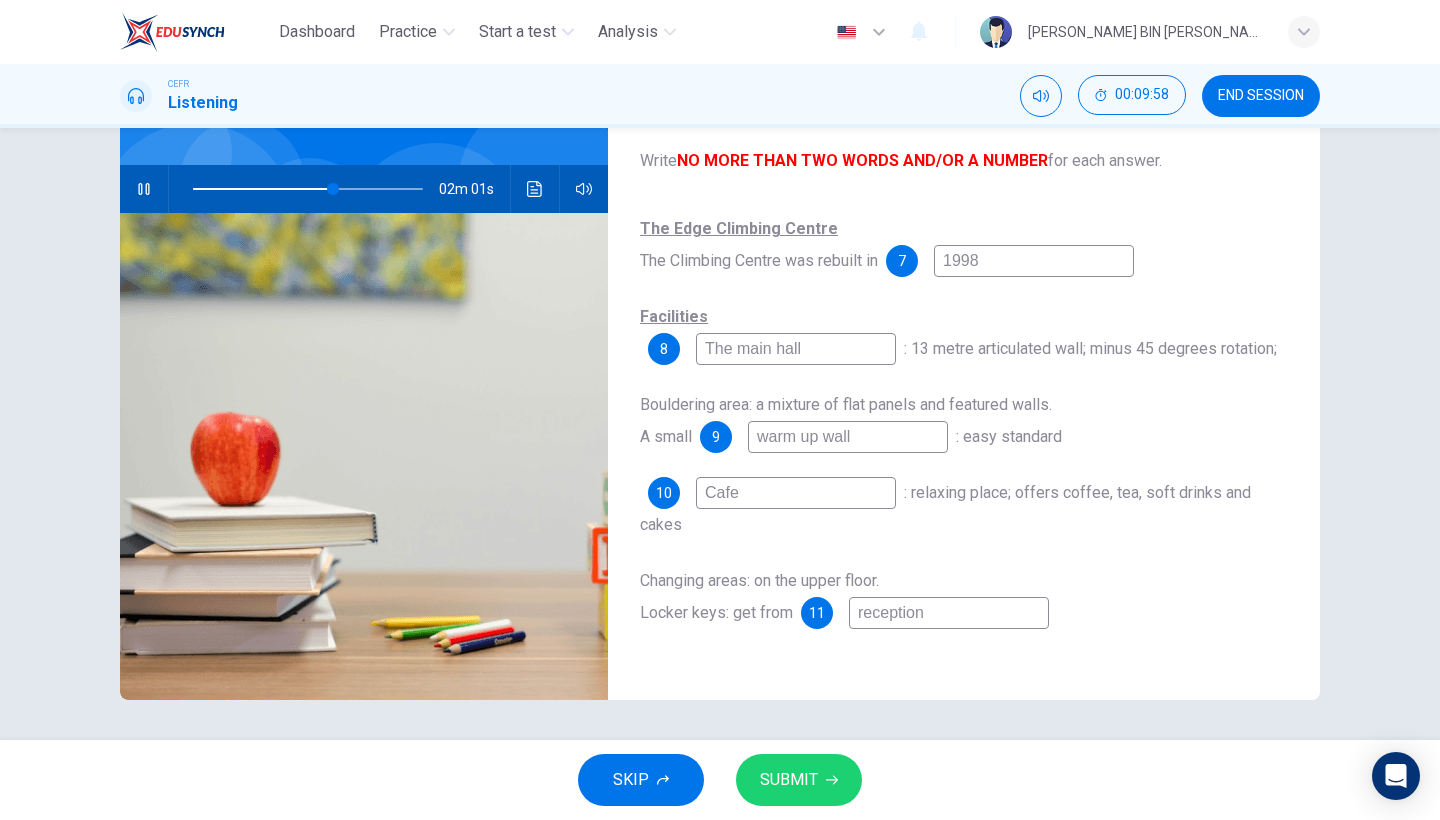 type on "61" 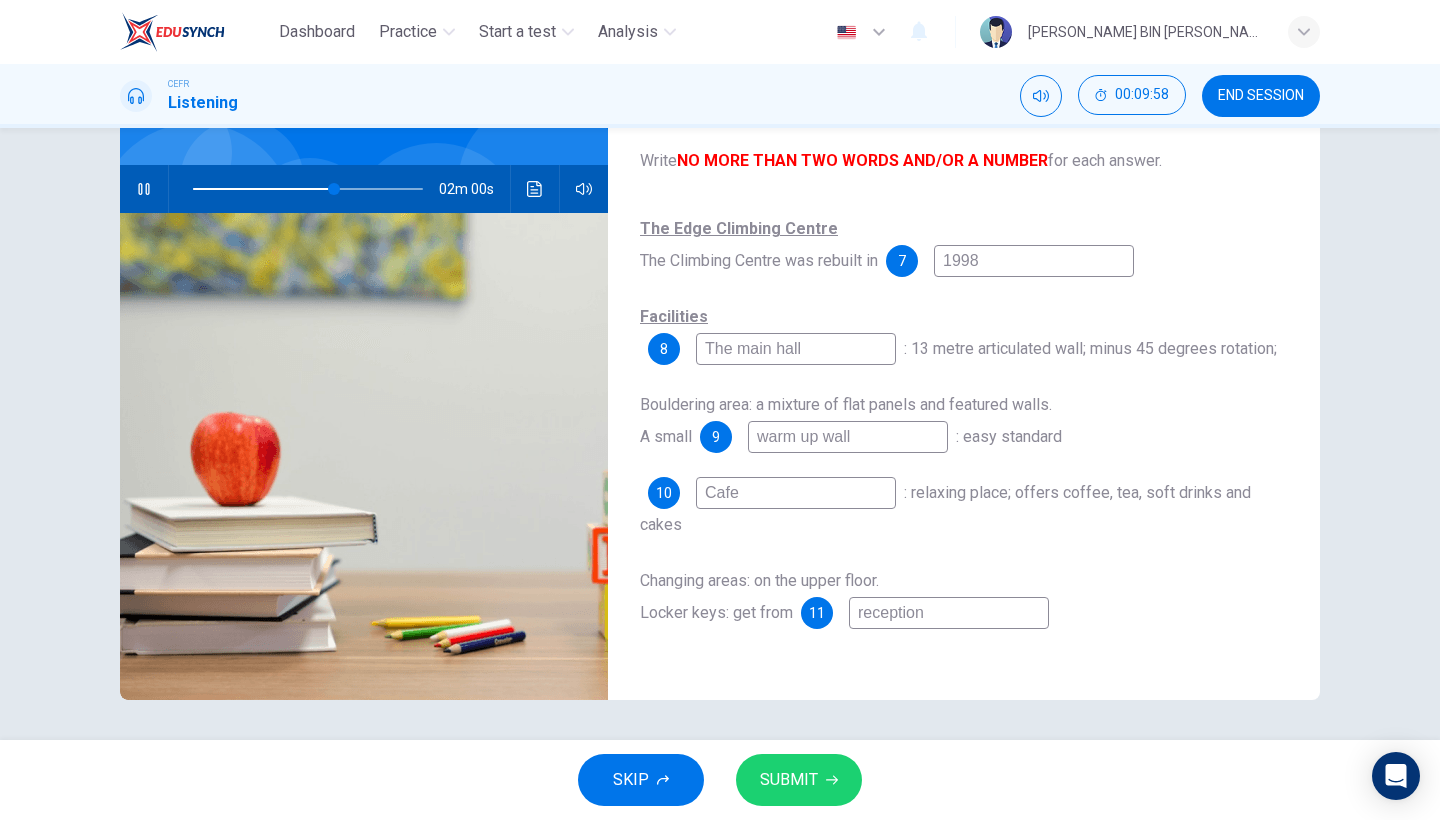 type on "reception" 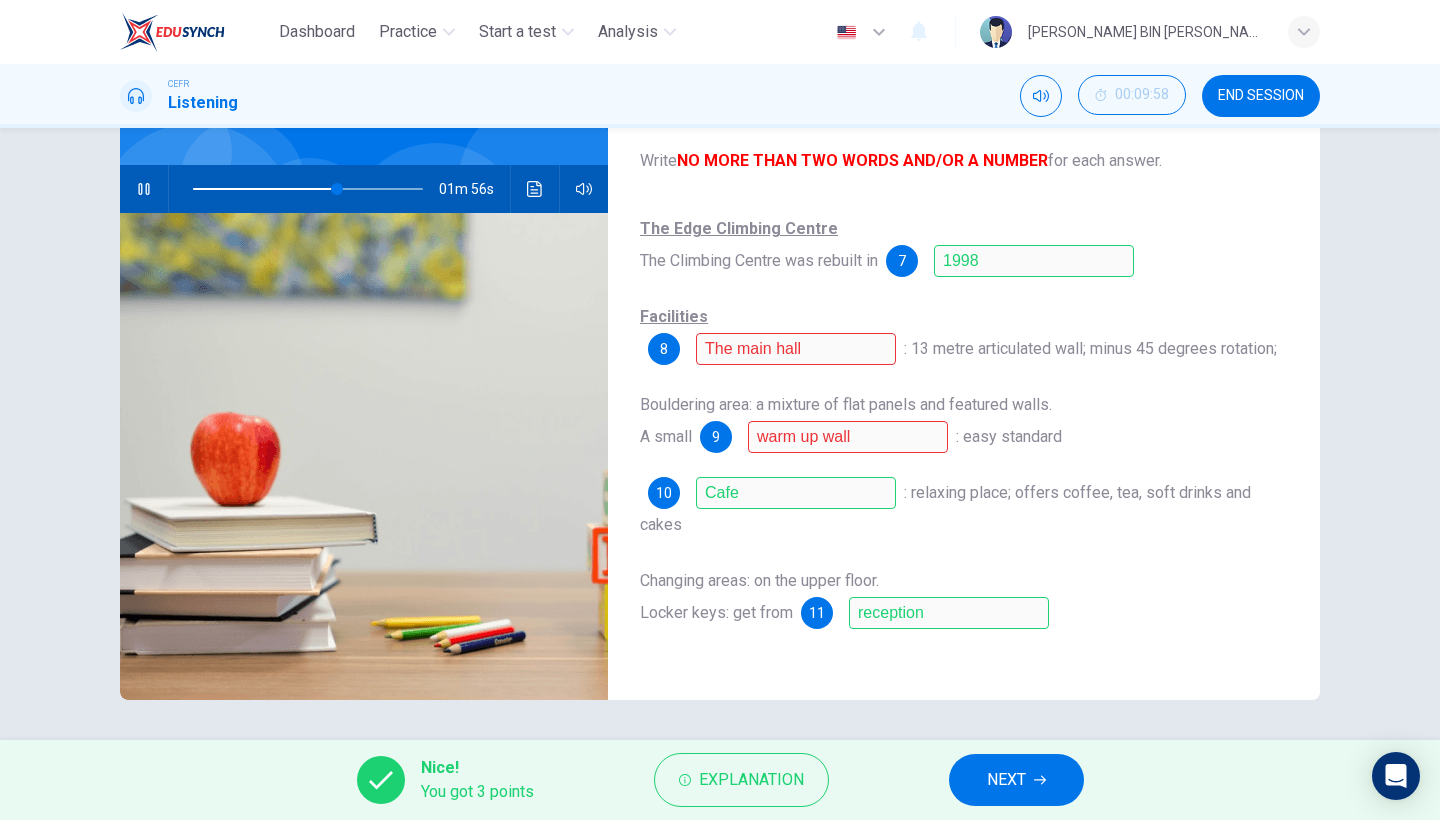 click 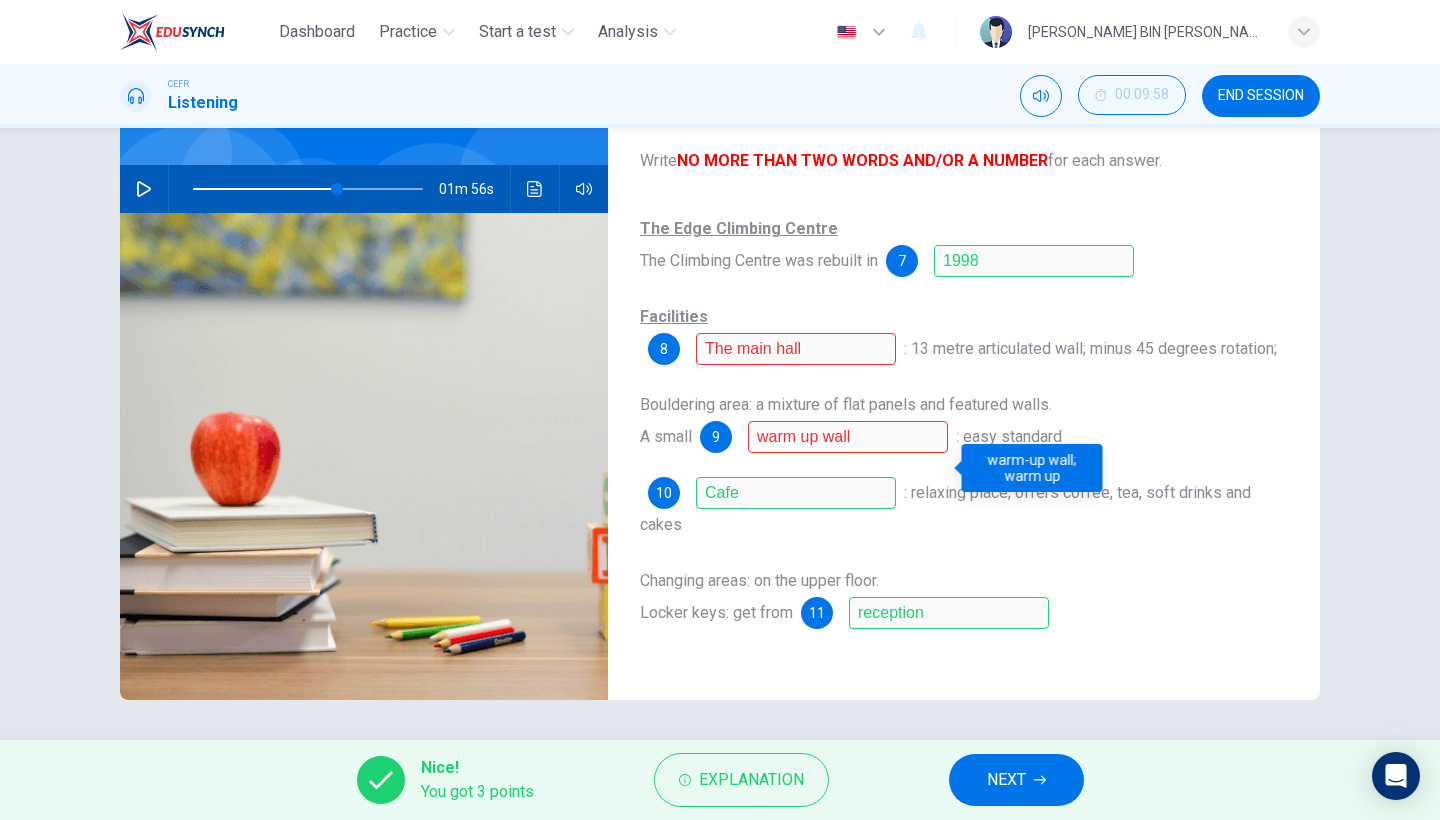 scroll, scrollTop: 0, scrollLeft: 0, axis: both 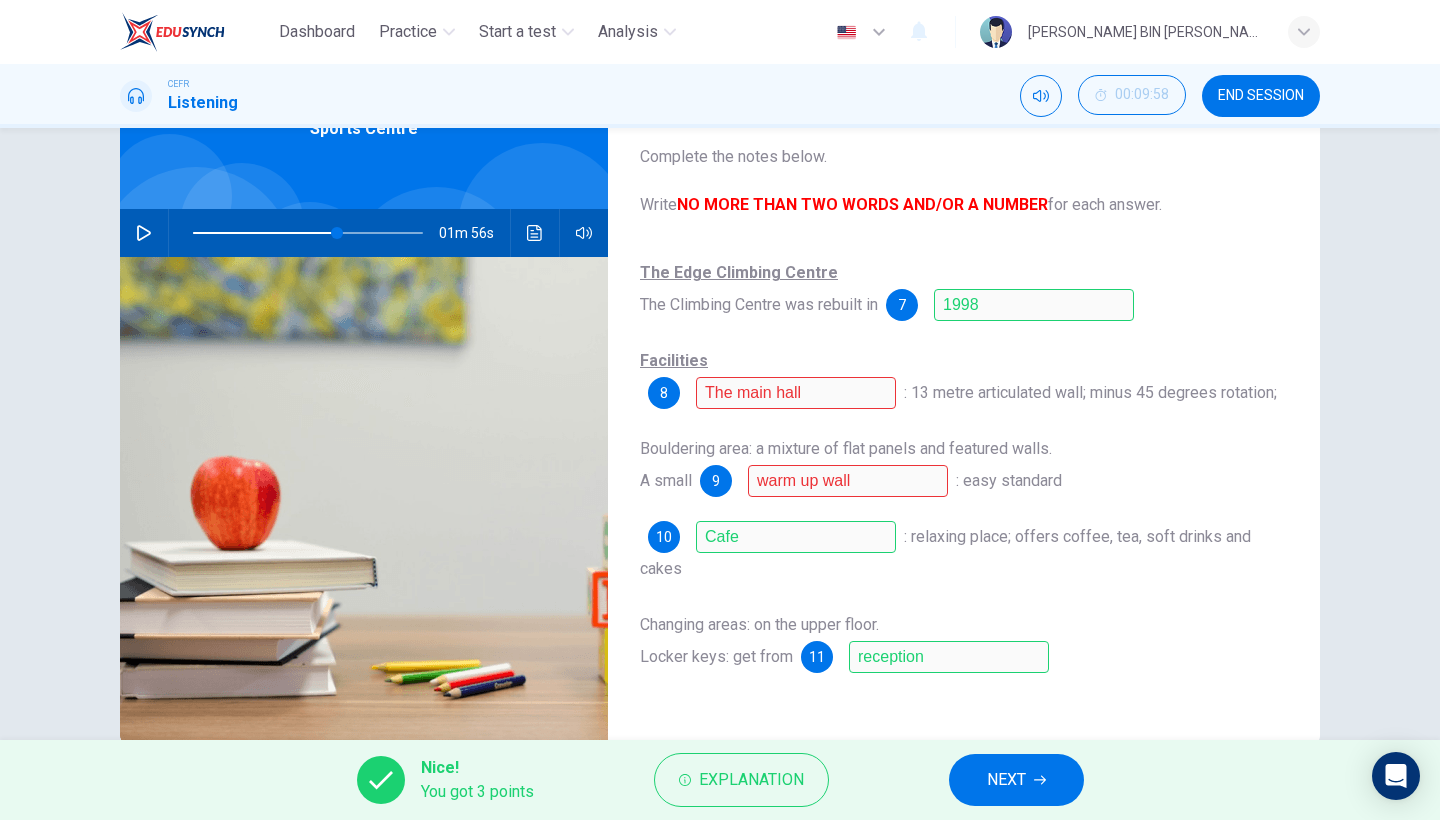 click on "END SESSION" at bounding box center (1261, 96) 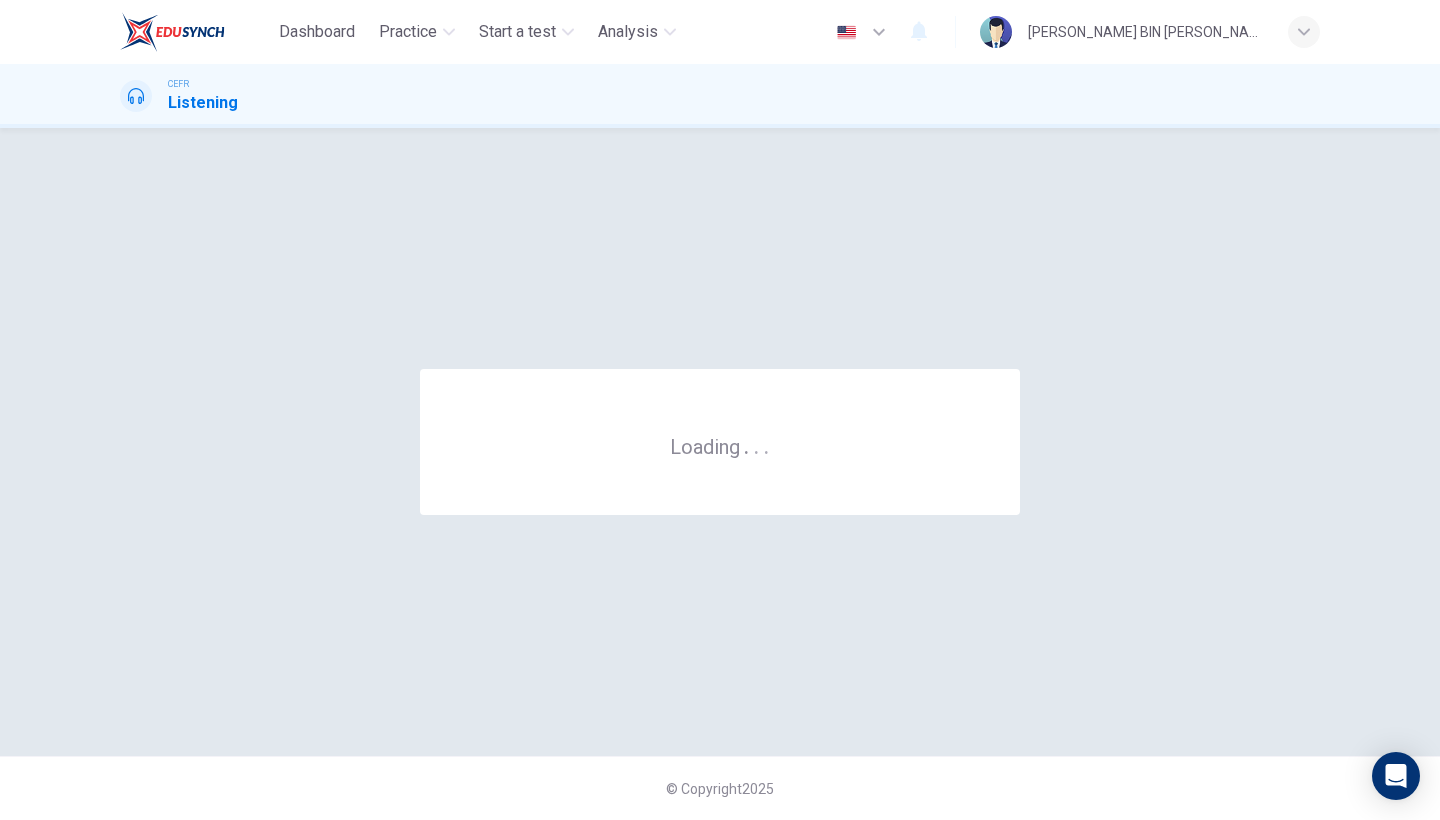scroll, scrollTop: 0, scrollLeft: 0, axis: both 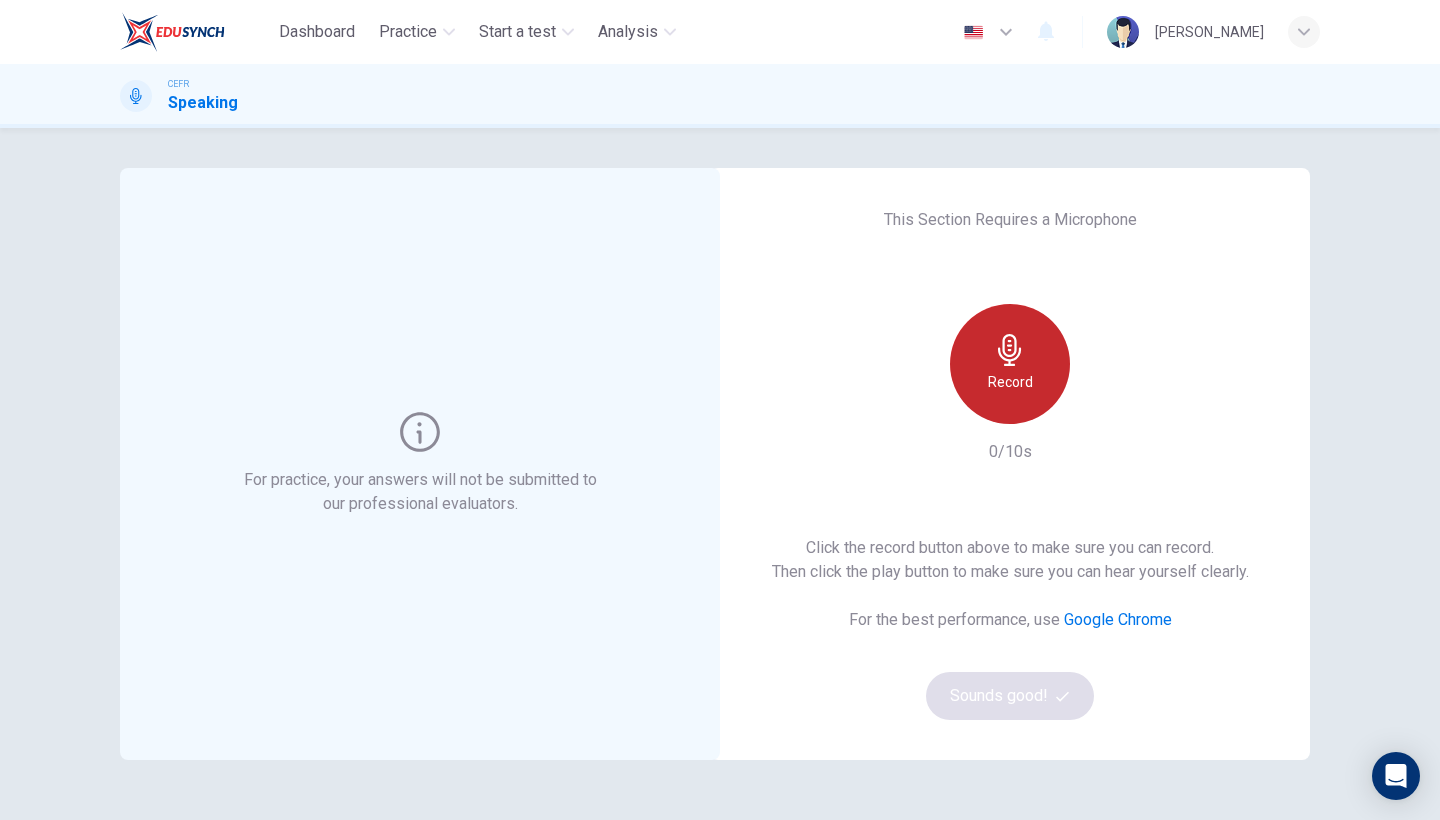 click on "Record" at bounding box center [1010, 364] 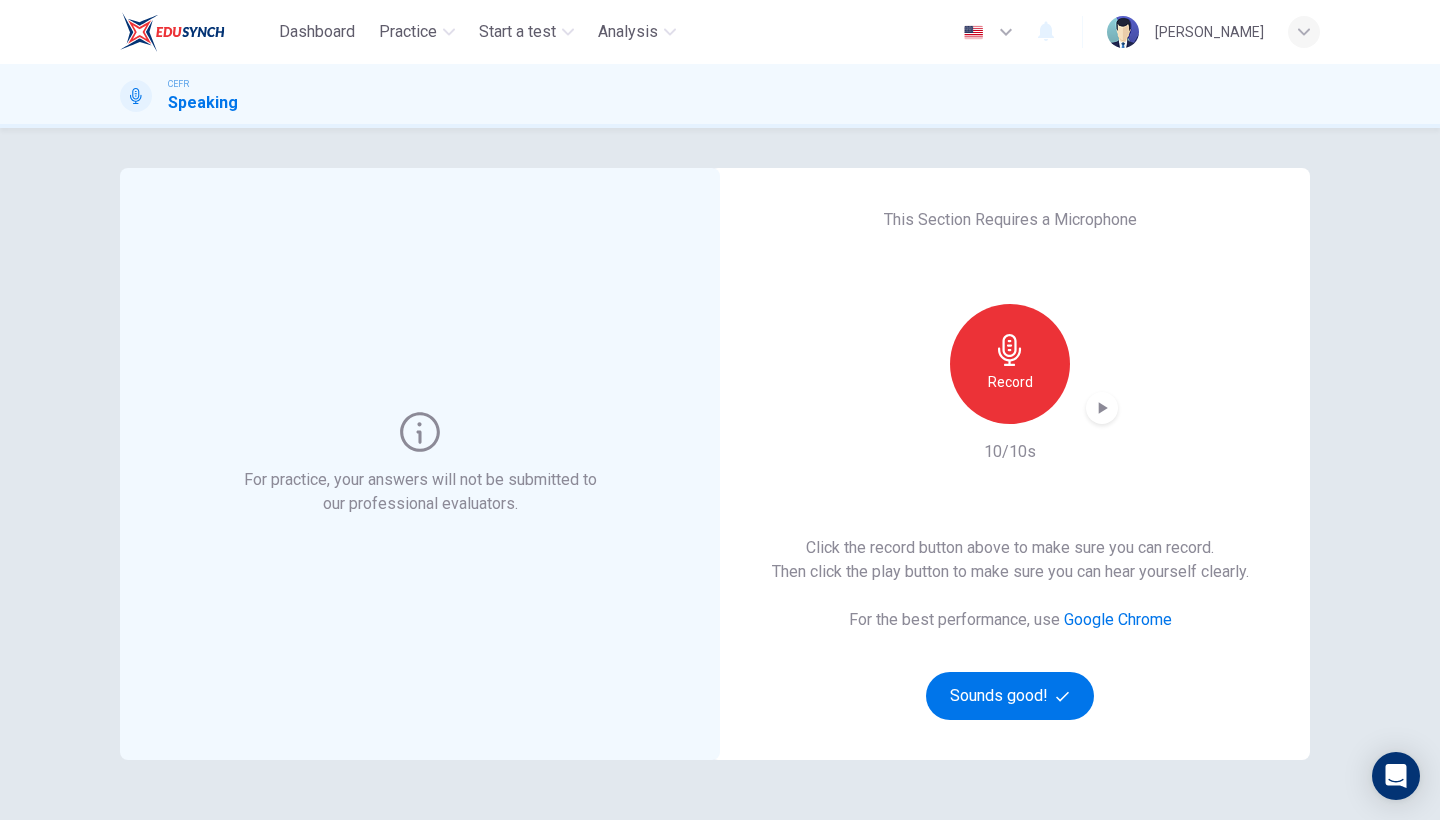 click at bounding box center [1102, 408] 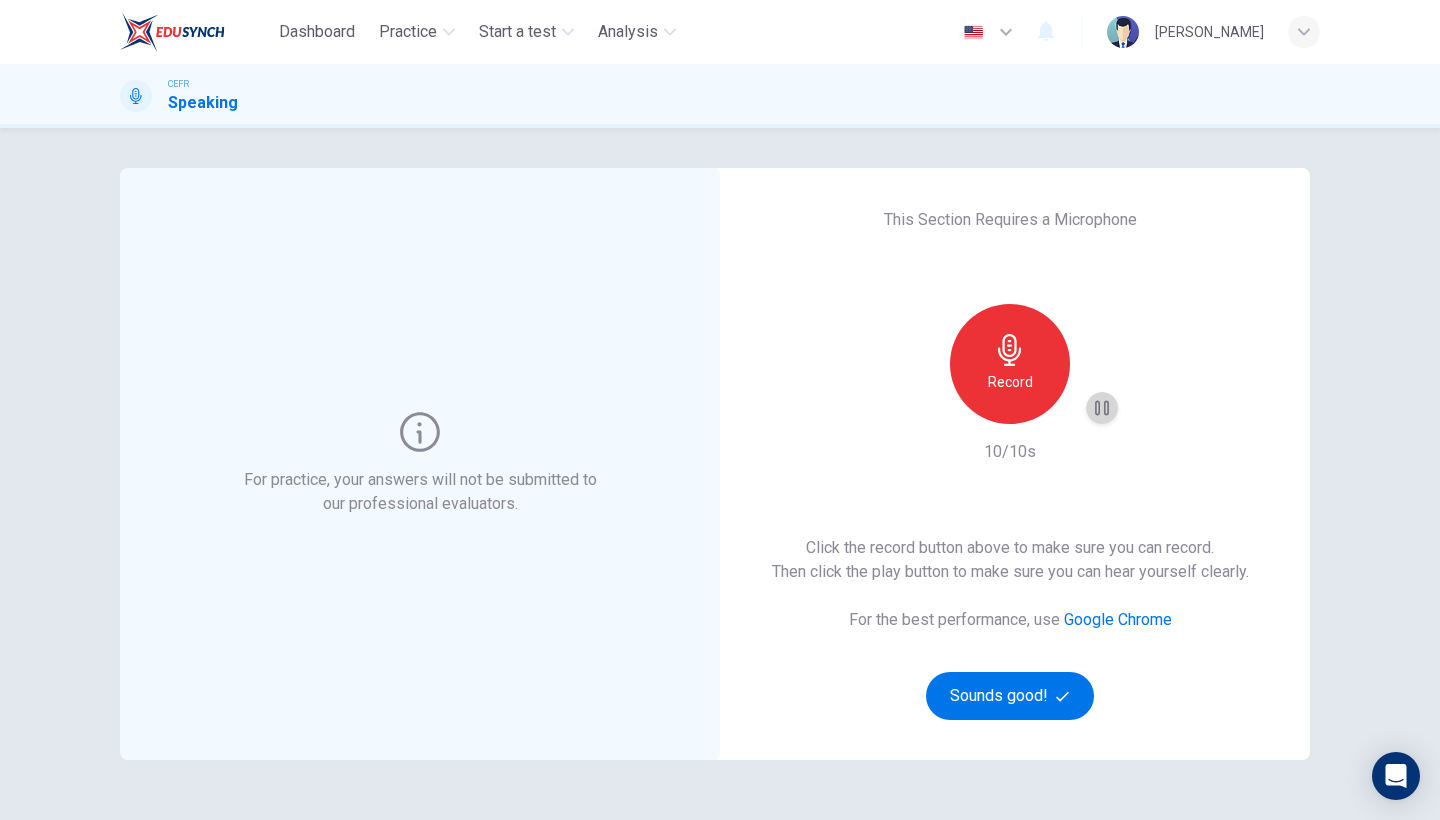 click 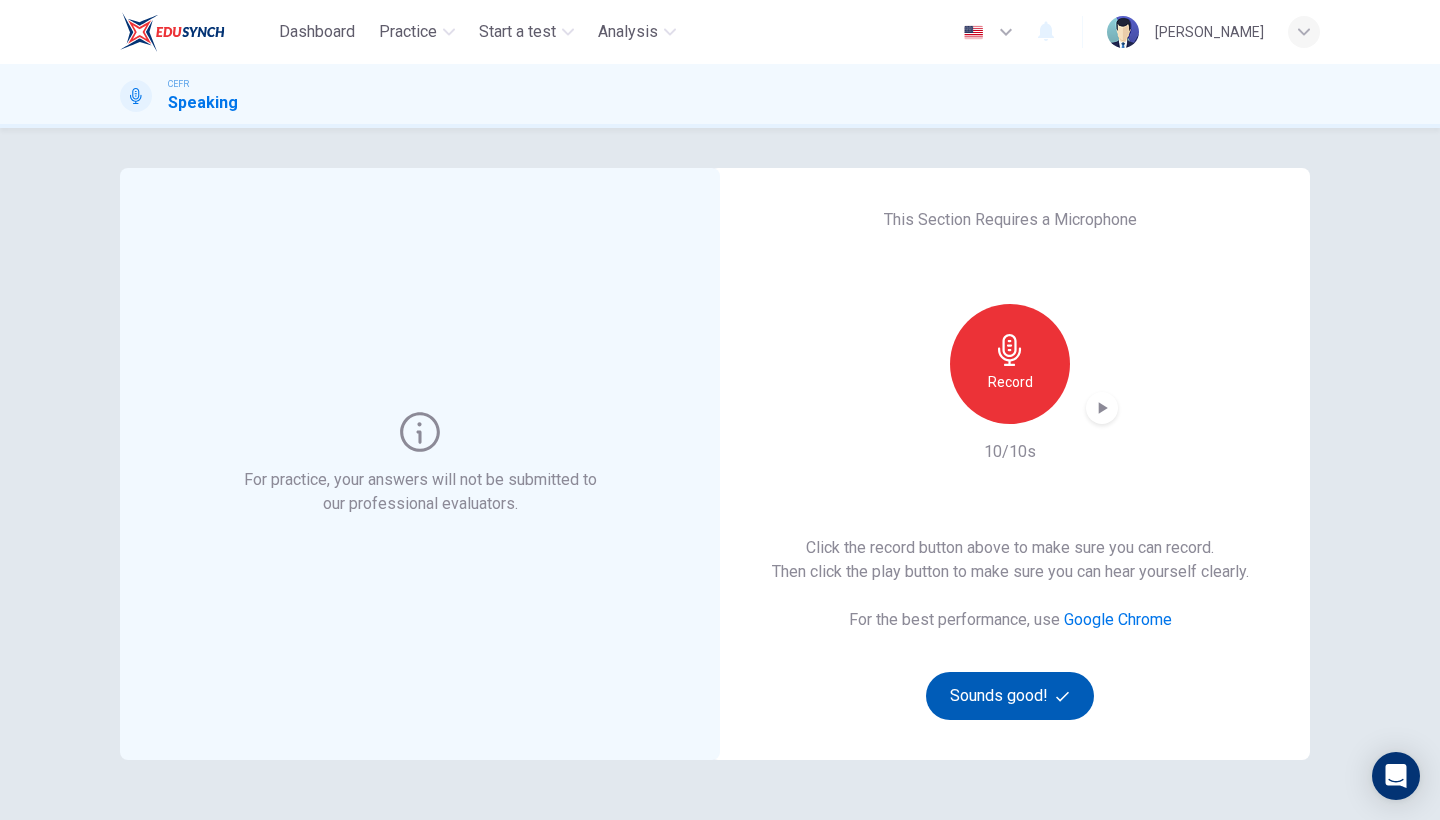 click on "Sounds good!" at bounding box center [1010, 696] 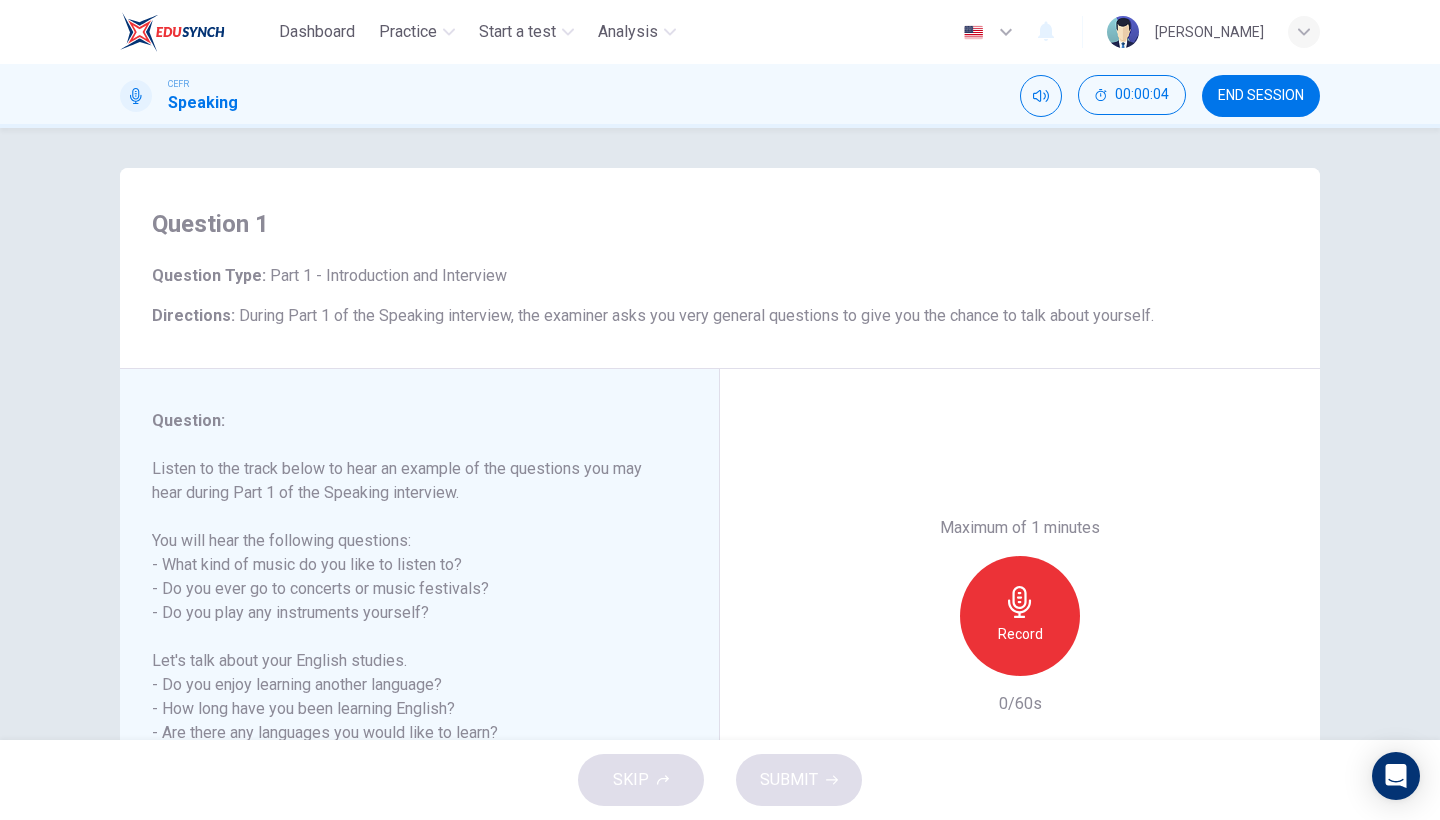 scroll, scrollTop: 163, scrollLeft: 0, axis: vertical 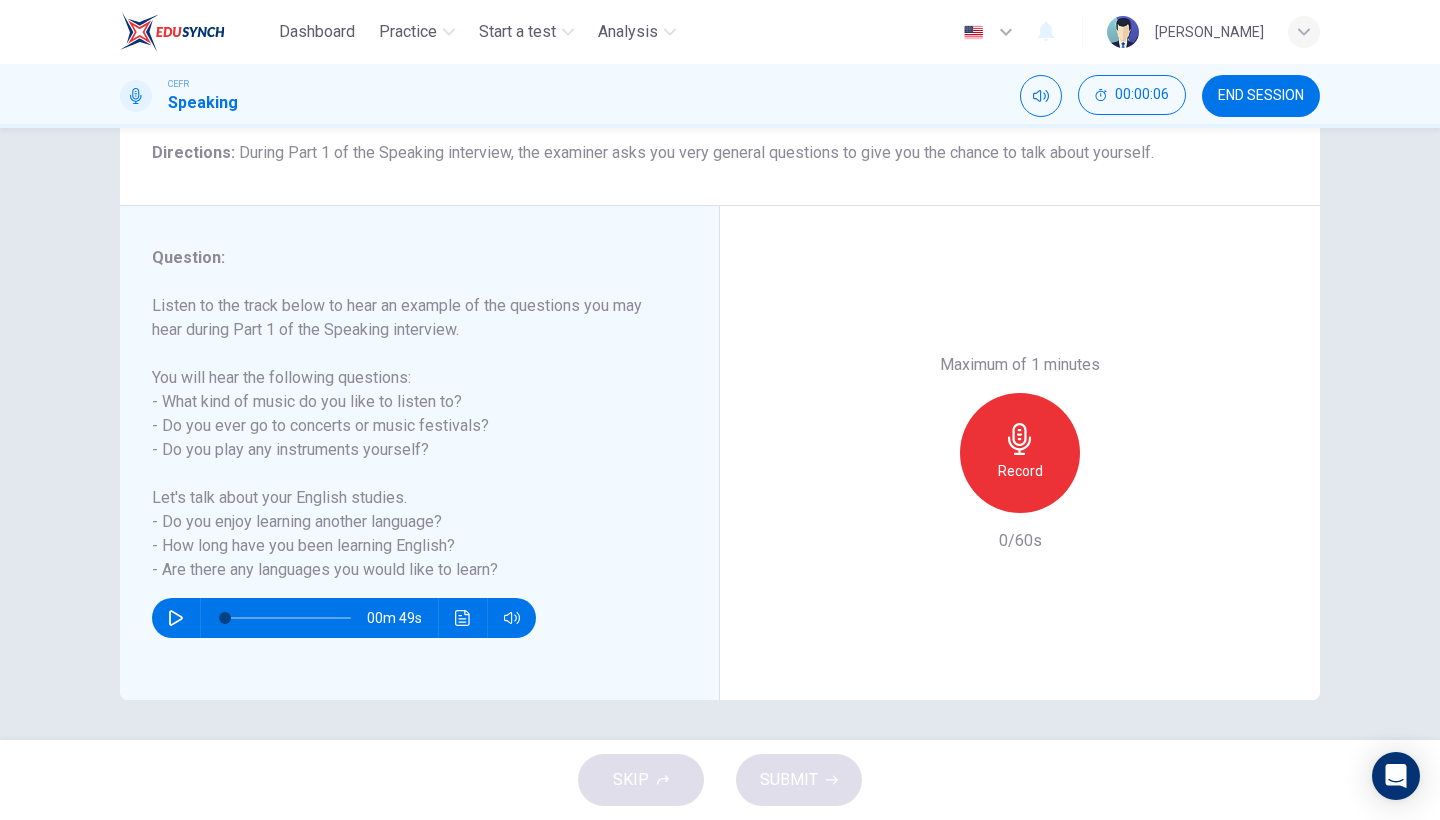 click 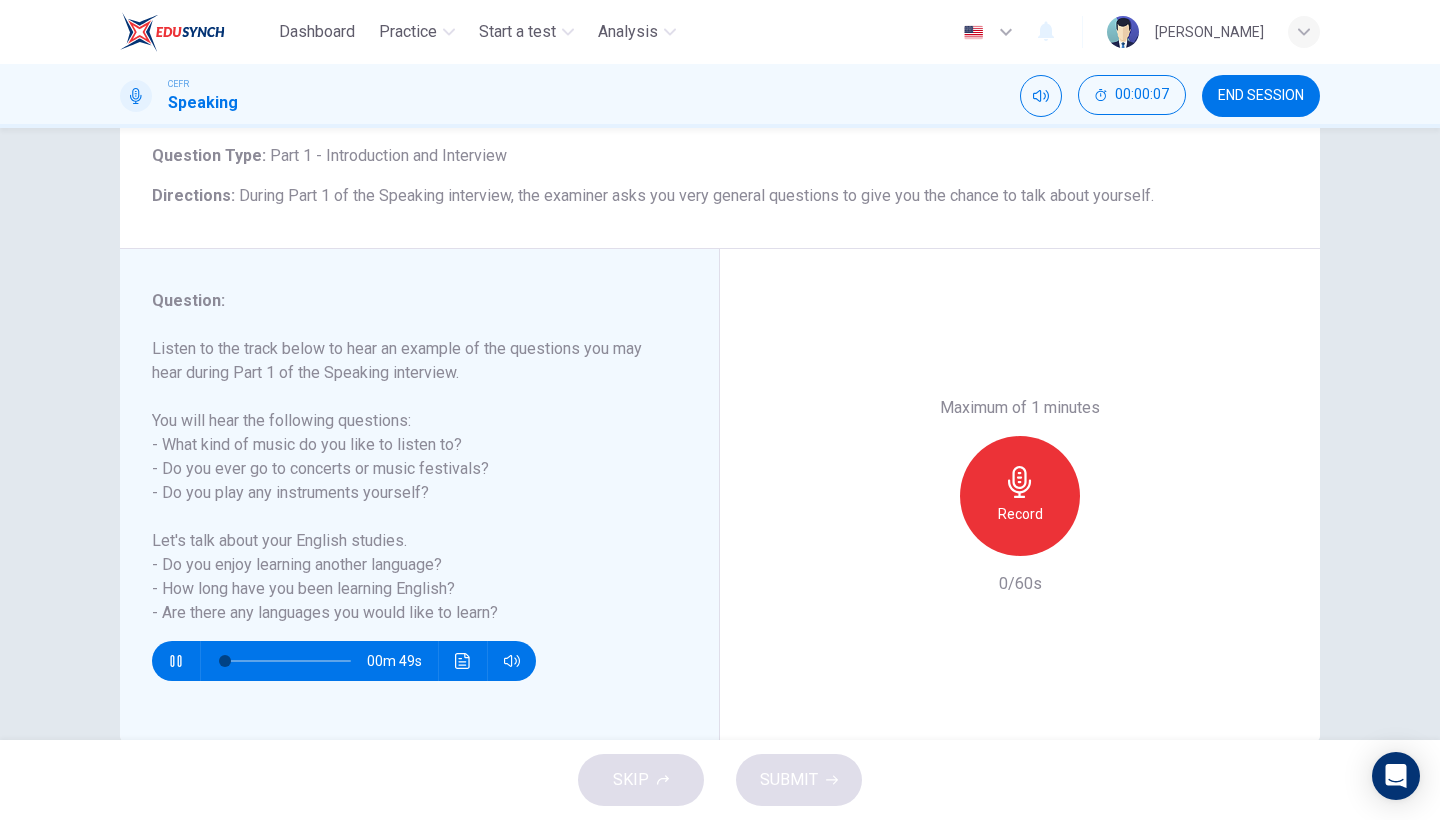 scroll, scrollTop: 17, scrollLeft: 0, axis: vertical 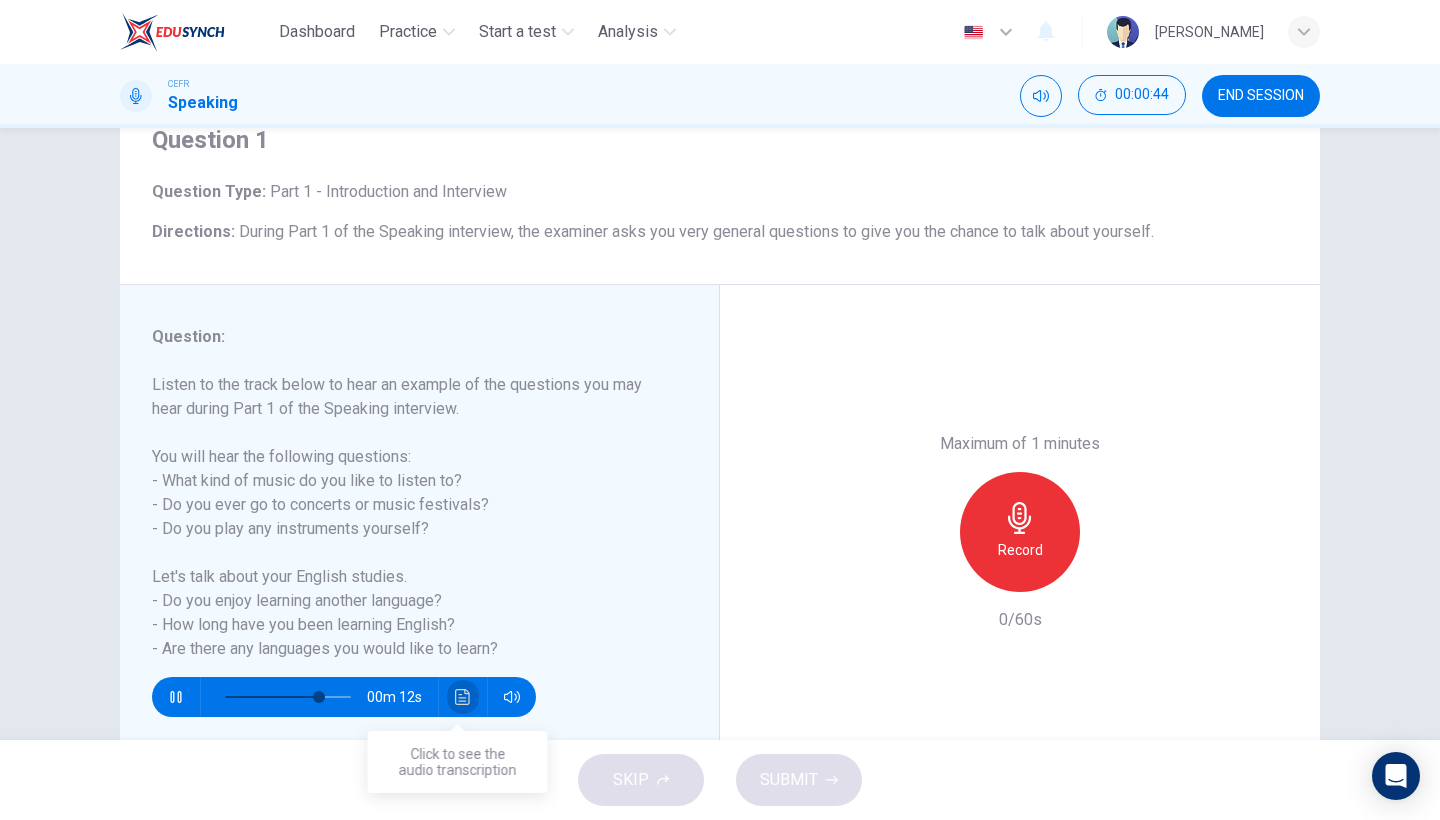 click 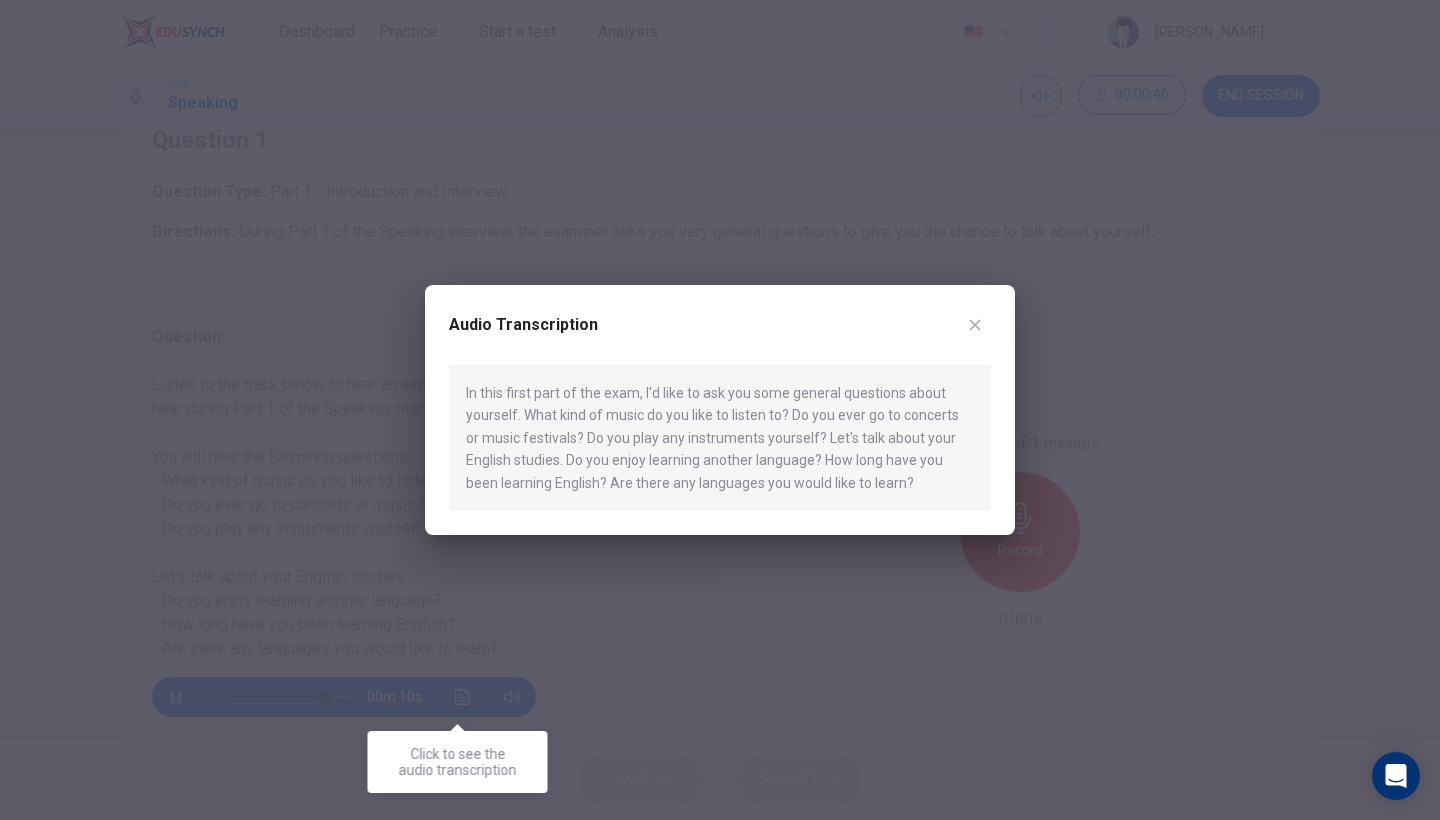 click at bounding box center [720, 410] 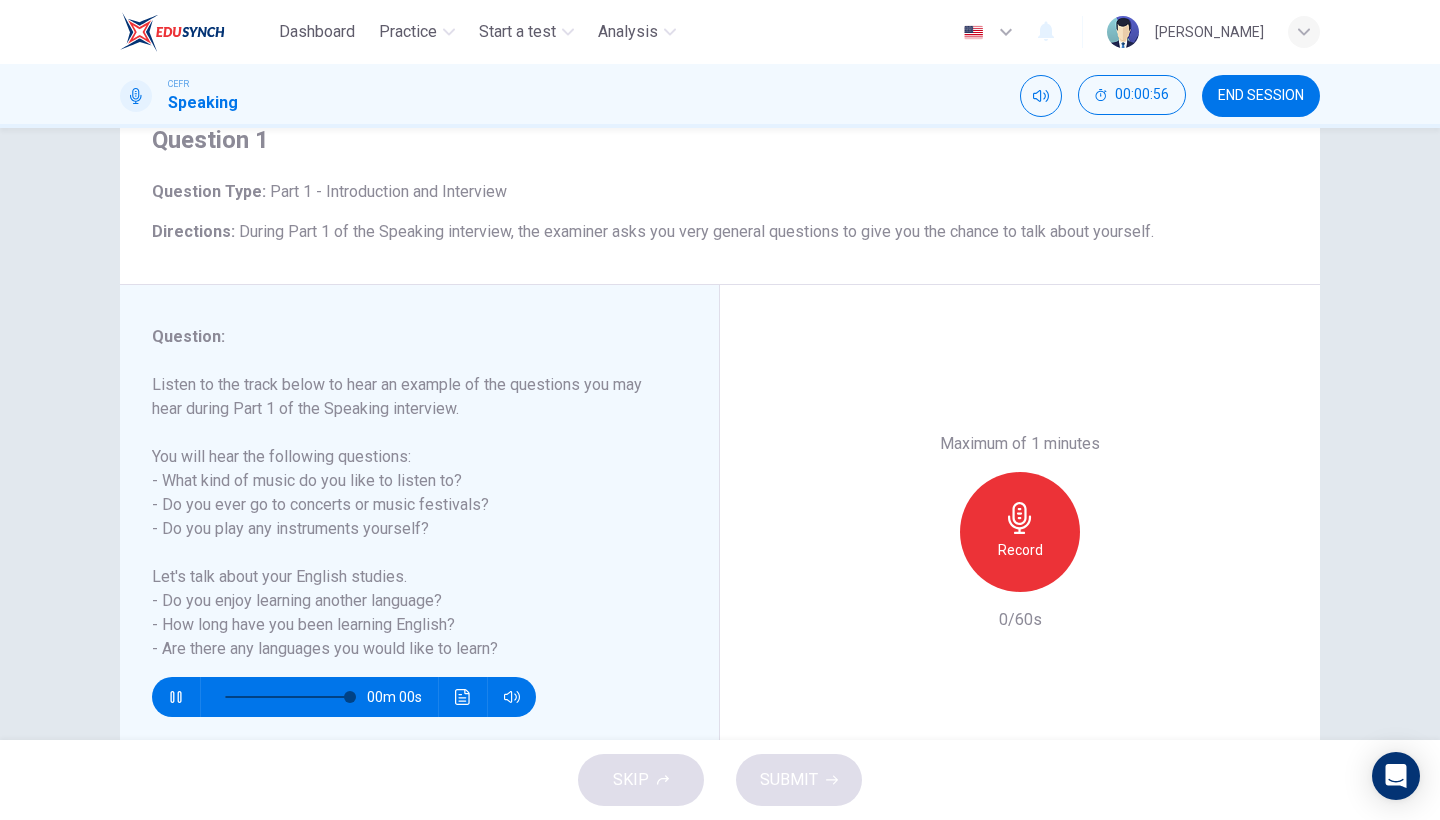 type on "0" 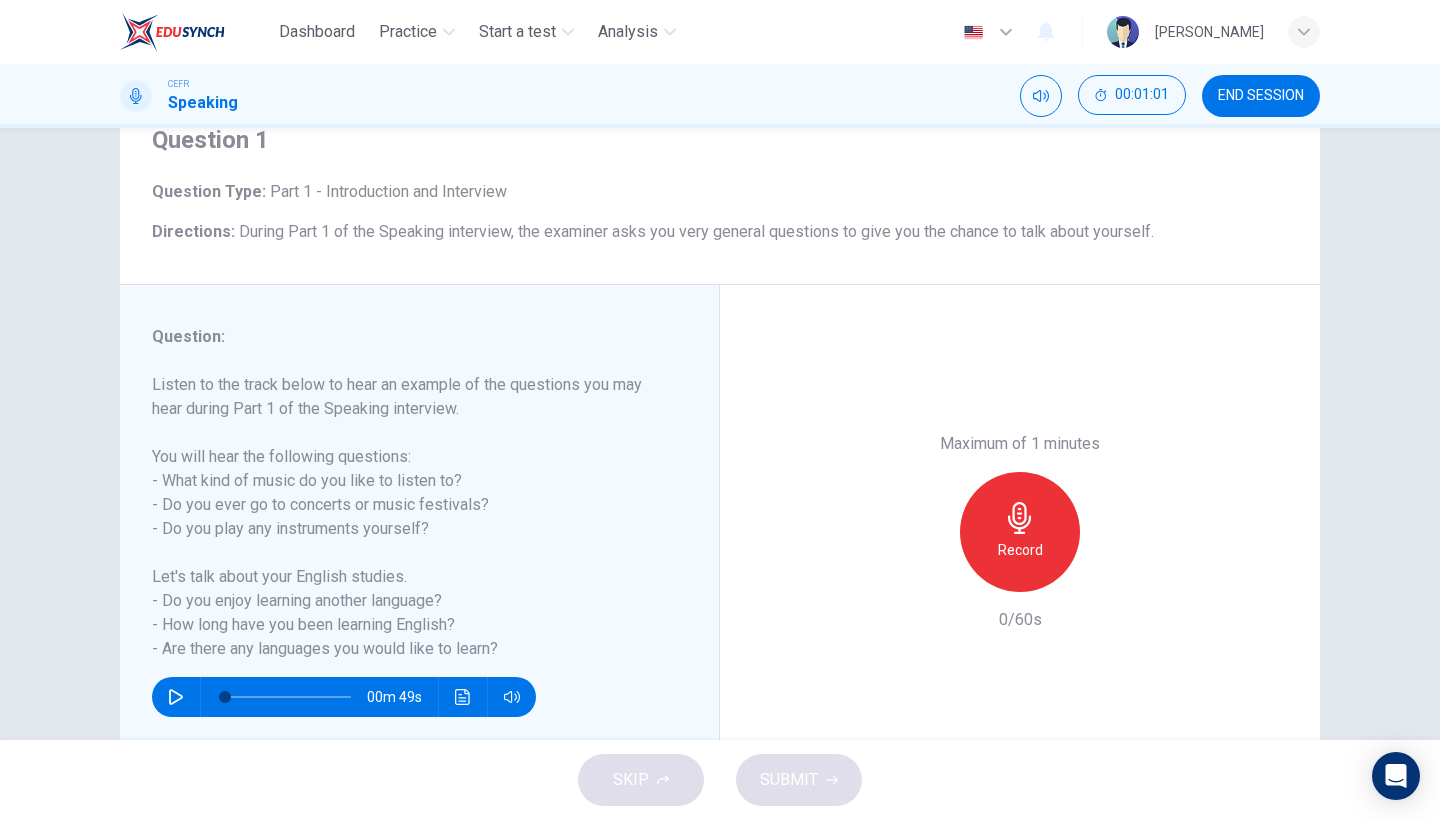 click 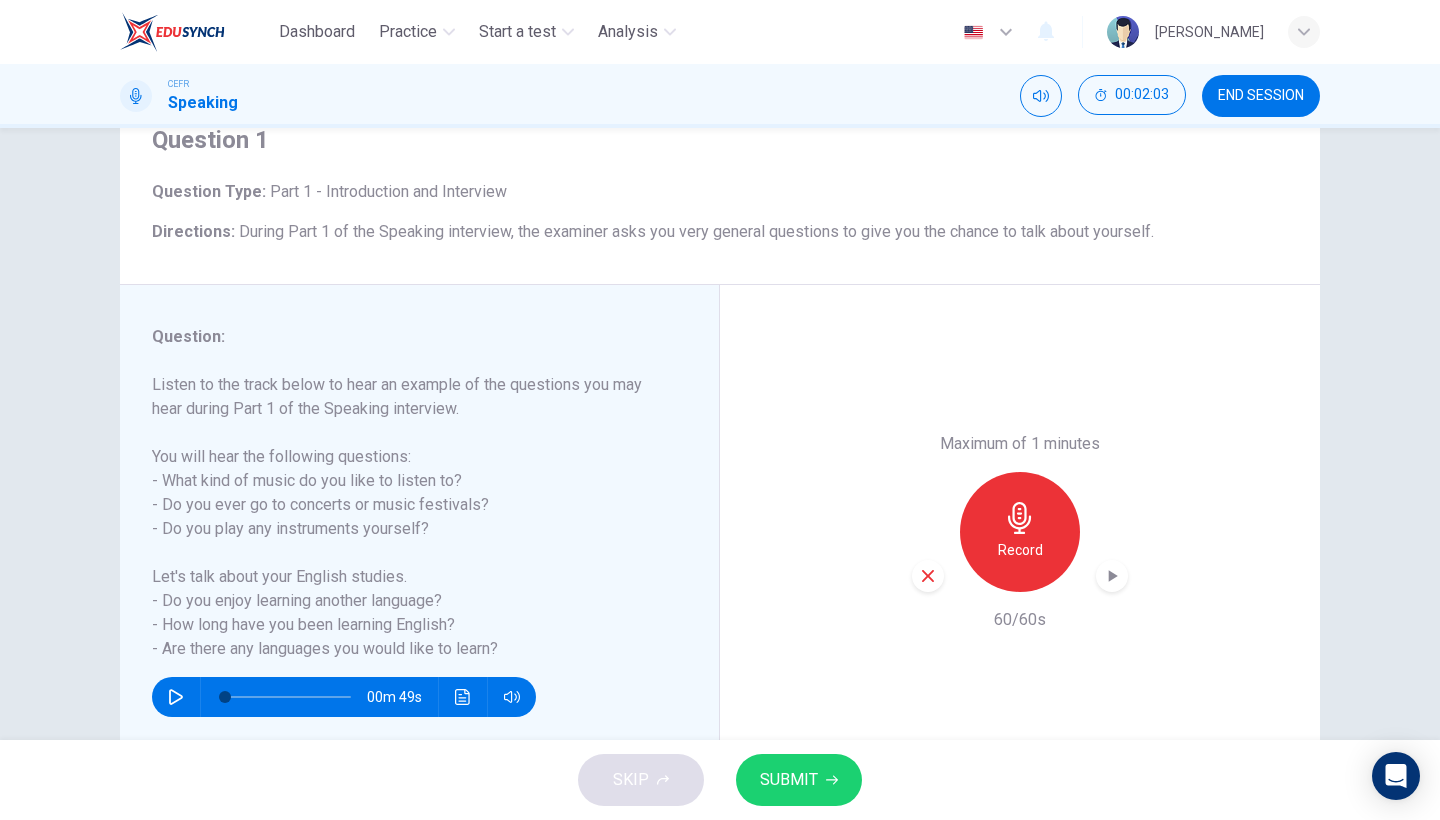 click at bounding box center [1112, 576] 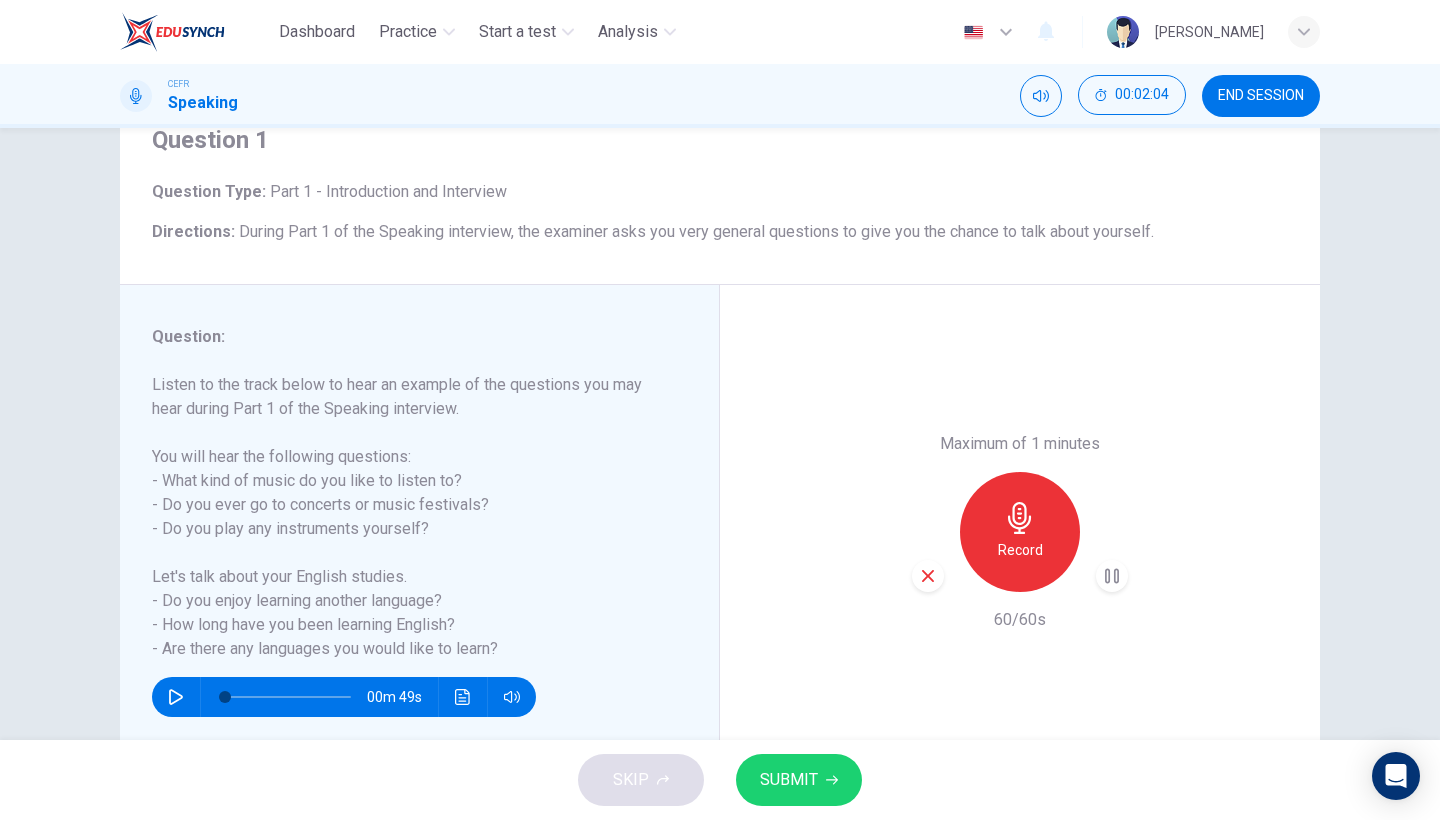 scroll, scrollTop: 163, scrollLeft: 0, axis: vertical 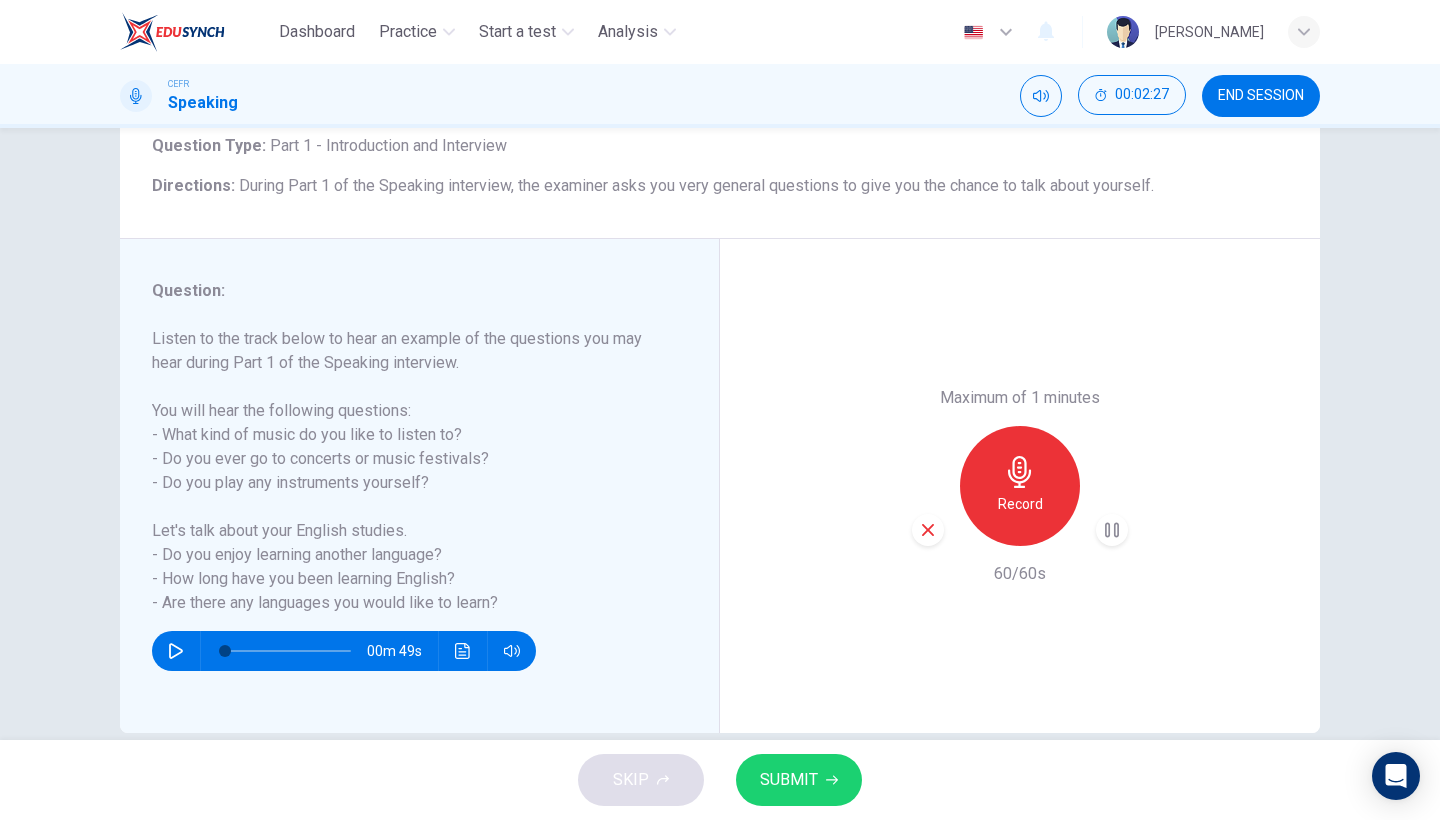 click 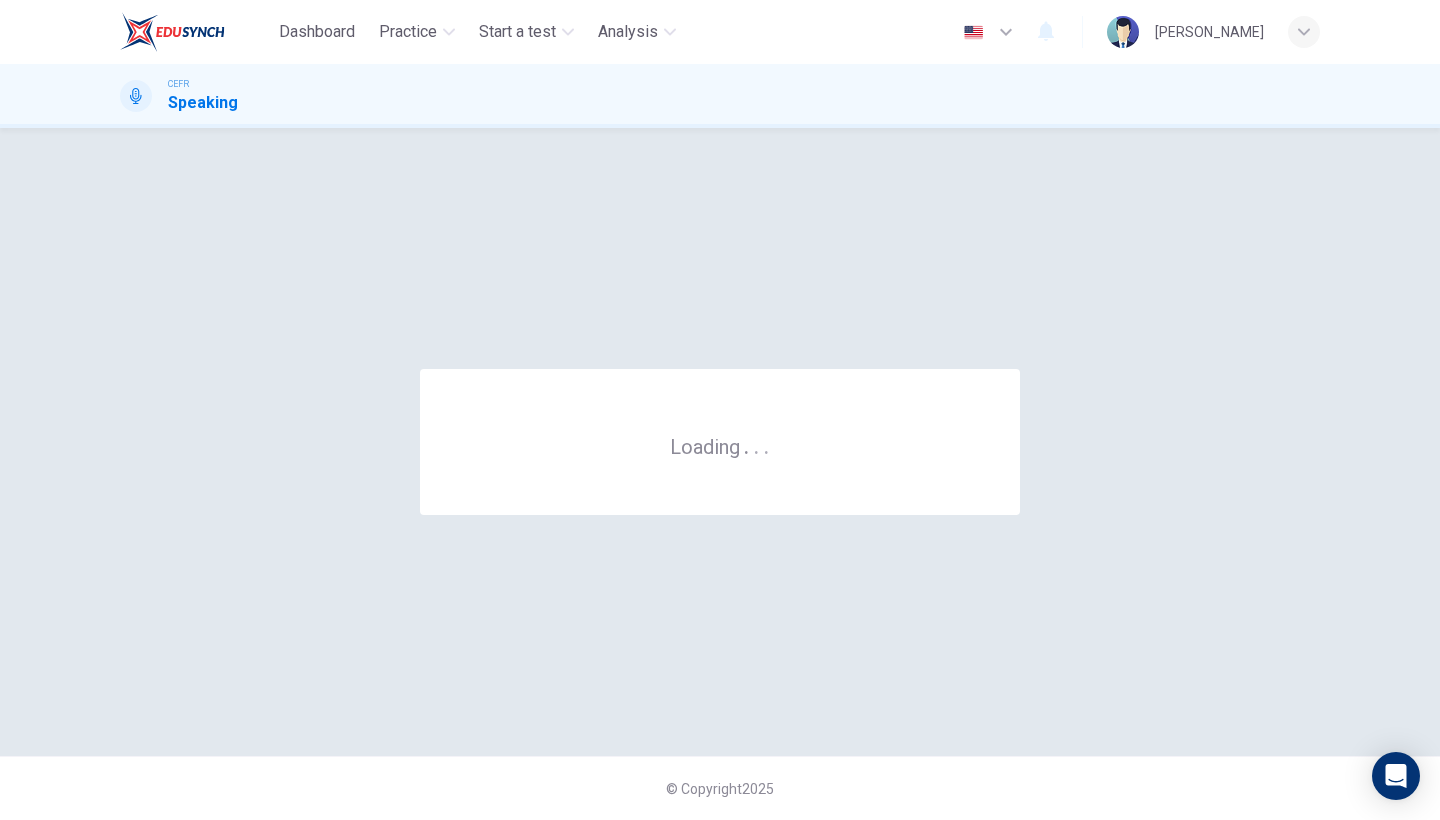 scroll, scrollTop: 0, scrollLeft: 0, axis: both 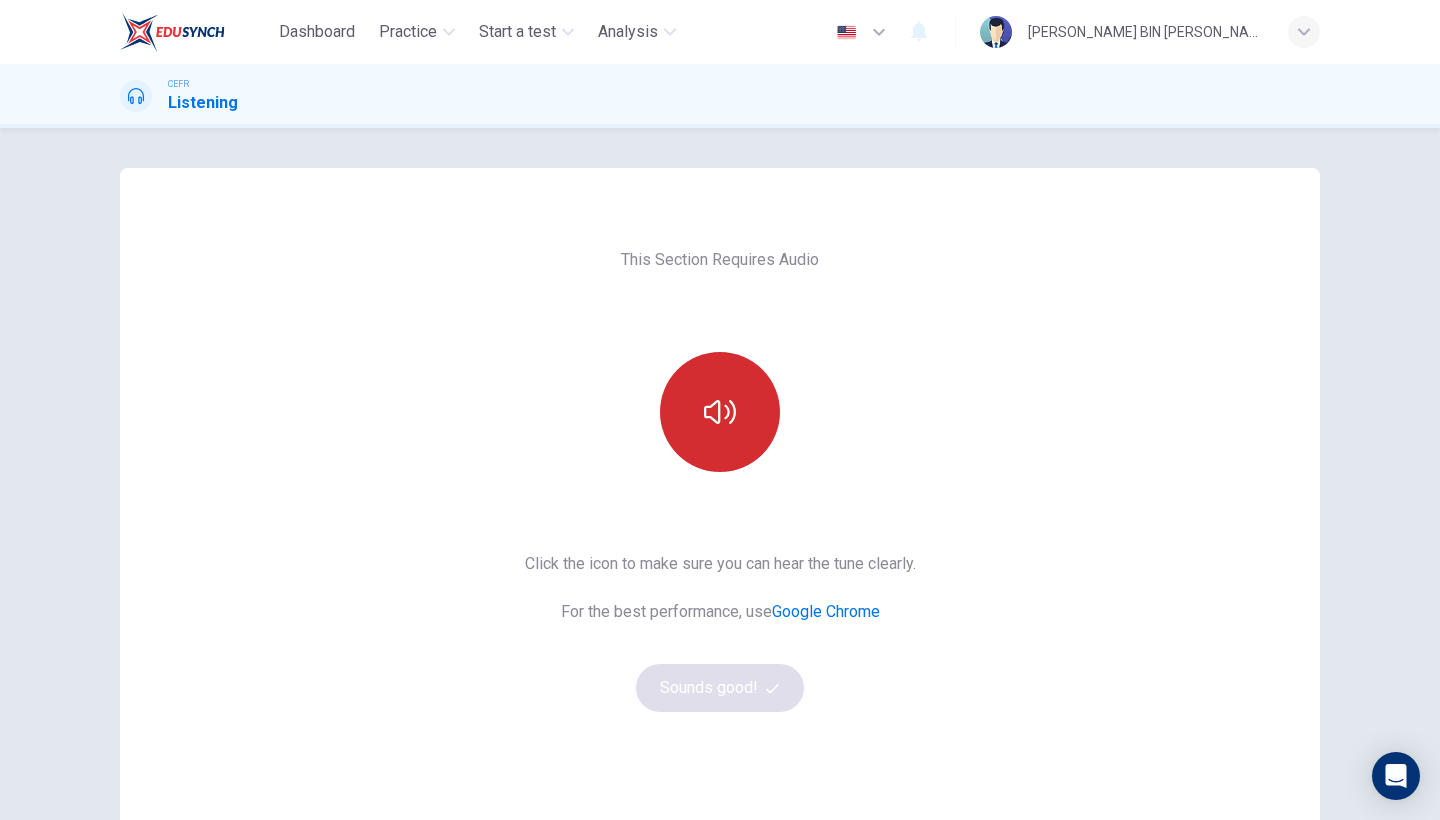 click 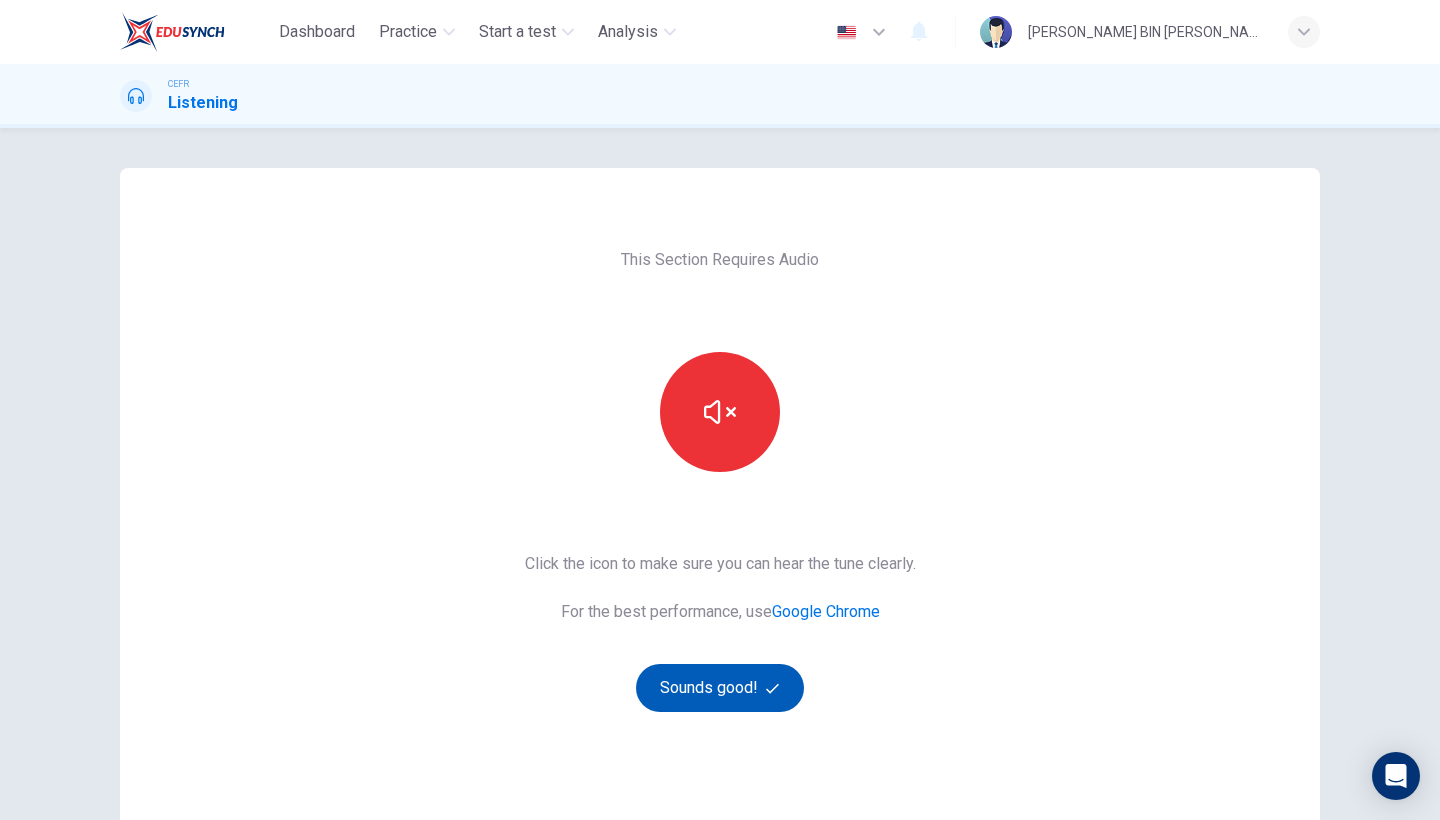 click on "Sounds good!" at bounding box center (720, 688) 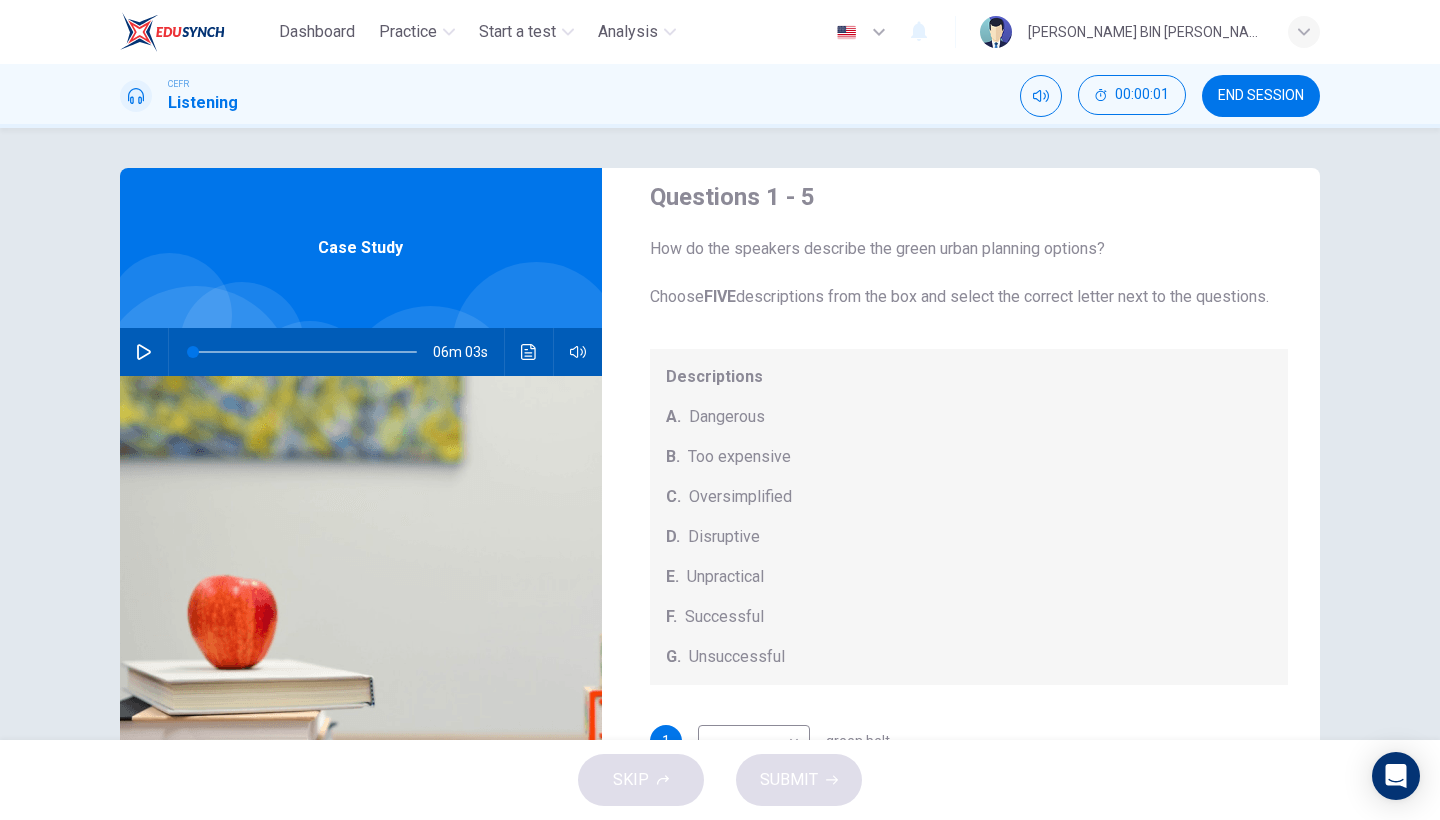 scroll, scrollTop: 60, scrollLeft: 0, axis: vertical 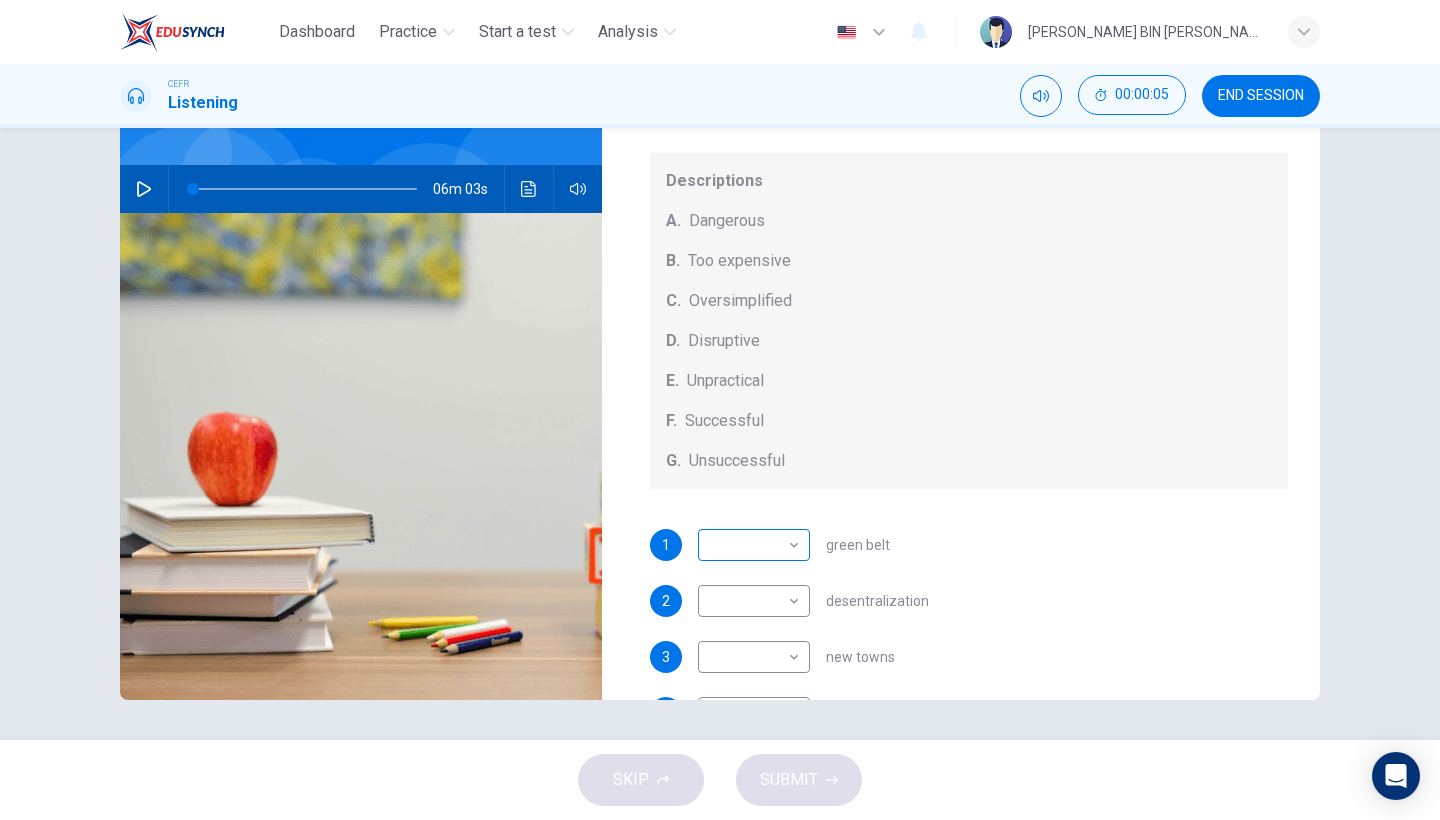 click on "Dashboard Practice Start a test Analysis English en ​ [PERSON_NAME] BIN [PERSON_NAME] CEFR Listening 00:00:05 END SESSION Questions 1 - 5 How do the speakers describe the green urban planning options? Choose  FIVE  descriptions from the box and select the correct letter next to the questions. Descriptions A. Dangerous B. Too expensive C. Oversimplified  D. Disruptive E. Unpractical F. Successful G. Unsuccessful 1 ​ ​ green belt 2 ​ ​ desentralization 3 ​ ​ new towns 4 ​ ​ [PERSON_NAME] sites 5 ​ ​ pedestrianized zones Case Study 06m 03s SKIP SUBMIT EduSynch - Online Language Proficiency Testing
Dashboard Practice Start a test Analysis Notifications © Copyright  2025" at bounding box center (720, 410) 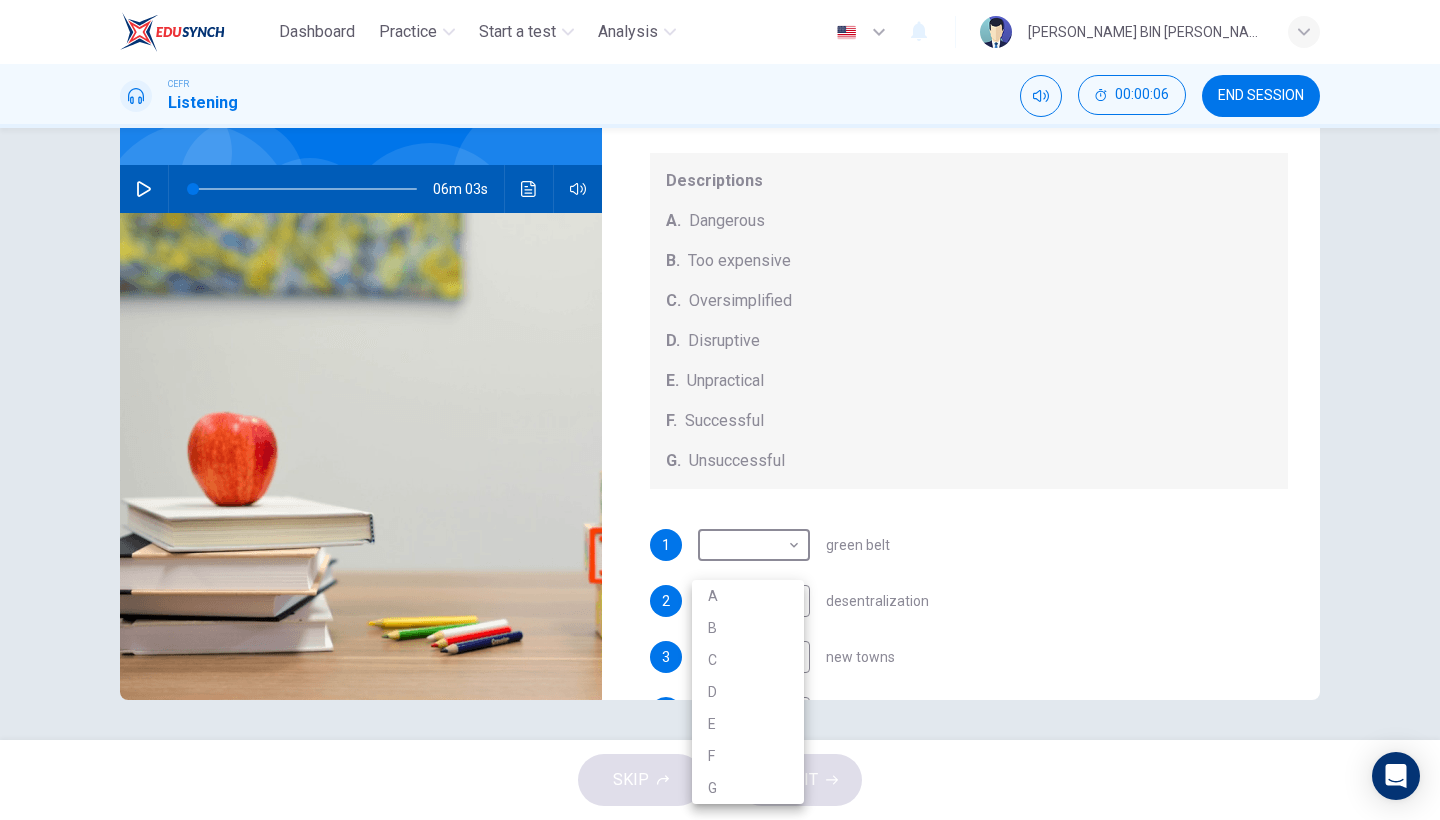 click at bounding box center (720, 410) 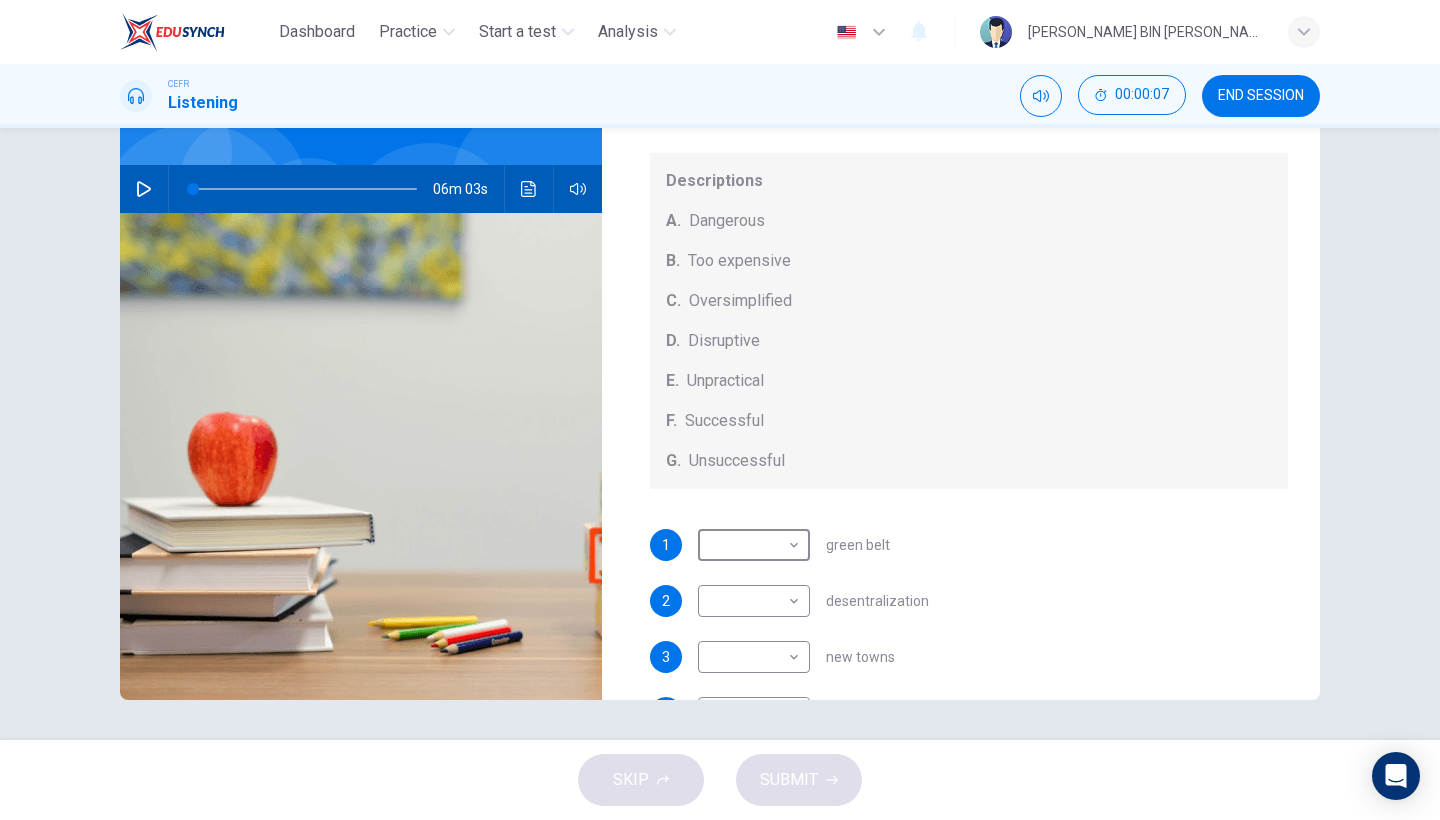 click on "SKIP SUBMIT" at bounding box center [720, 780] 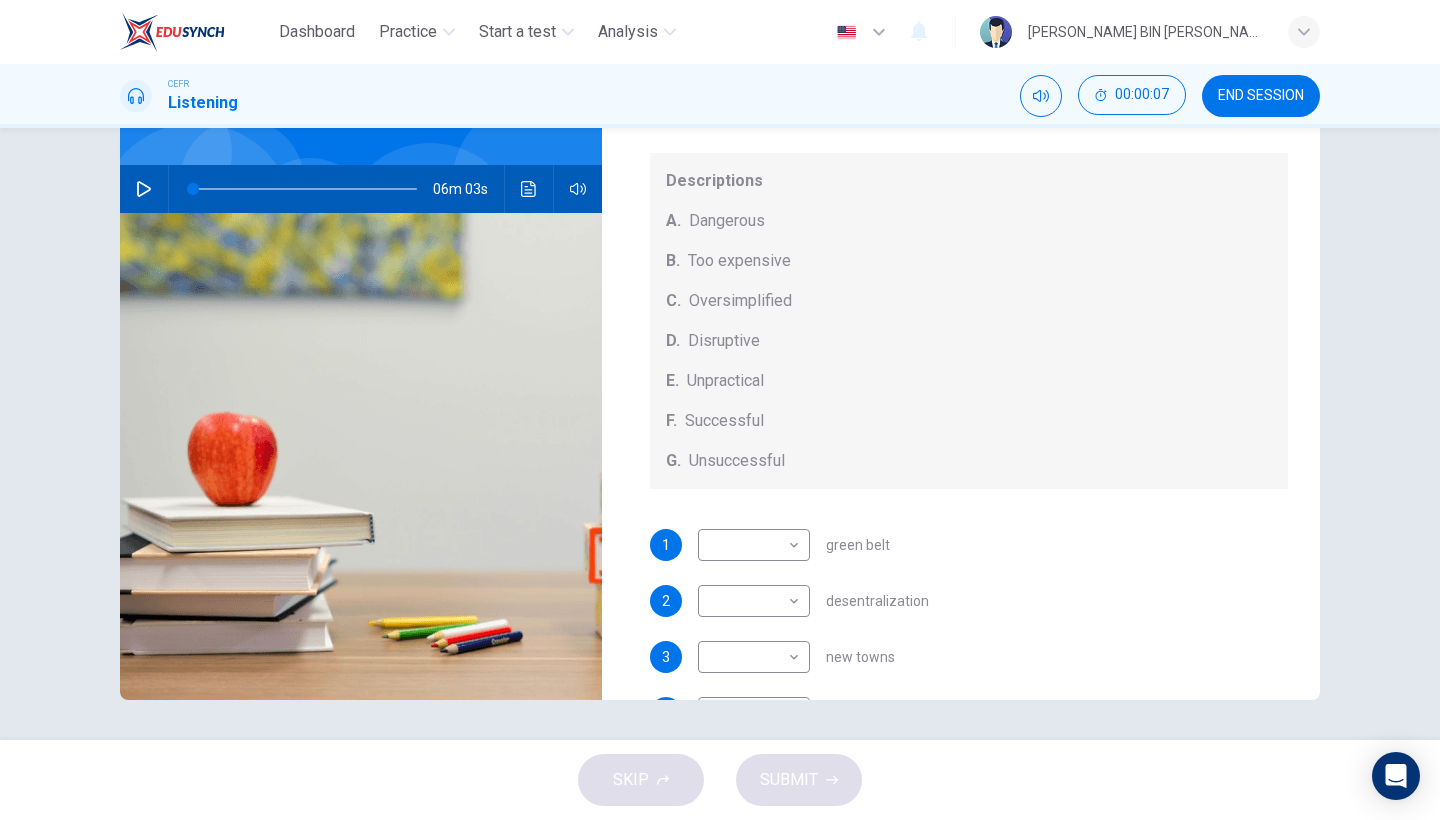 click on "SKIP SUBMIT" at bounding box center (720, 780) 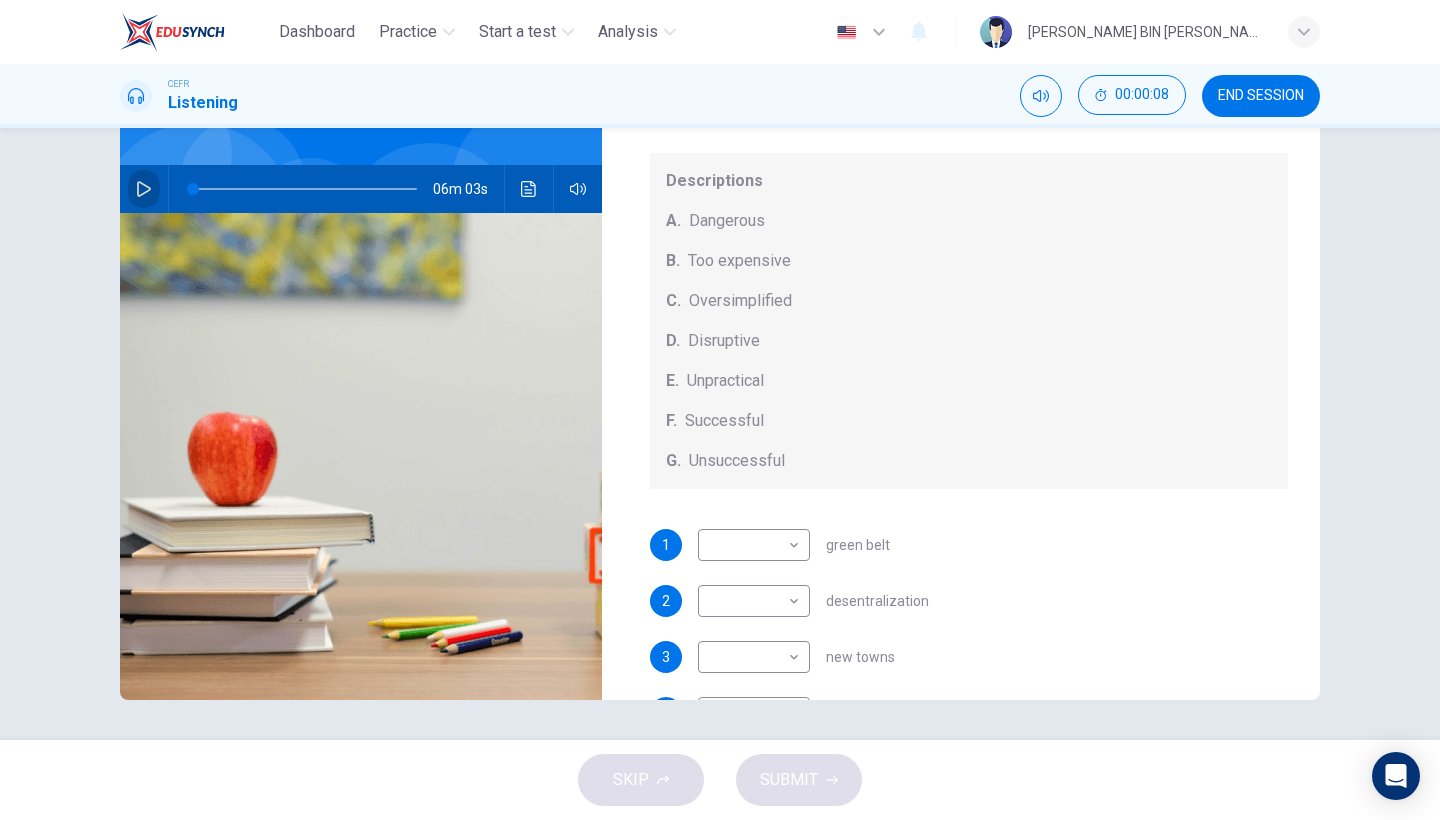 click at bounding box center [144, 189] 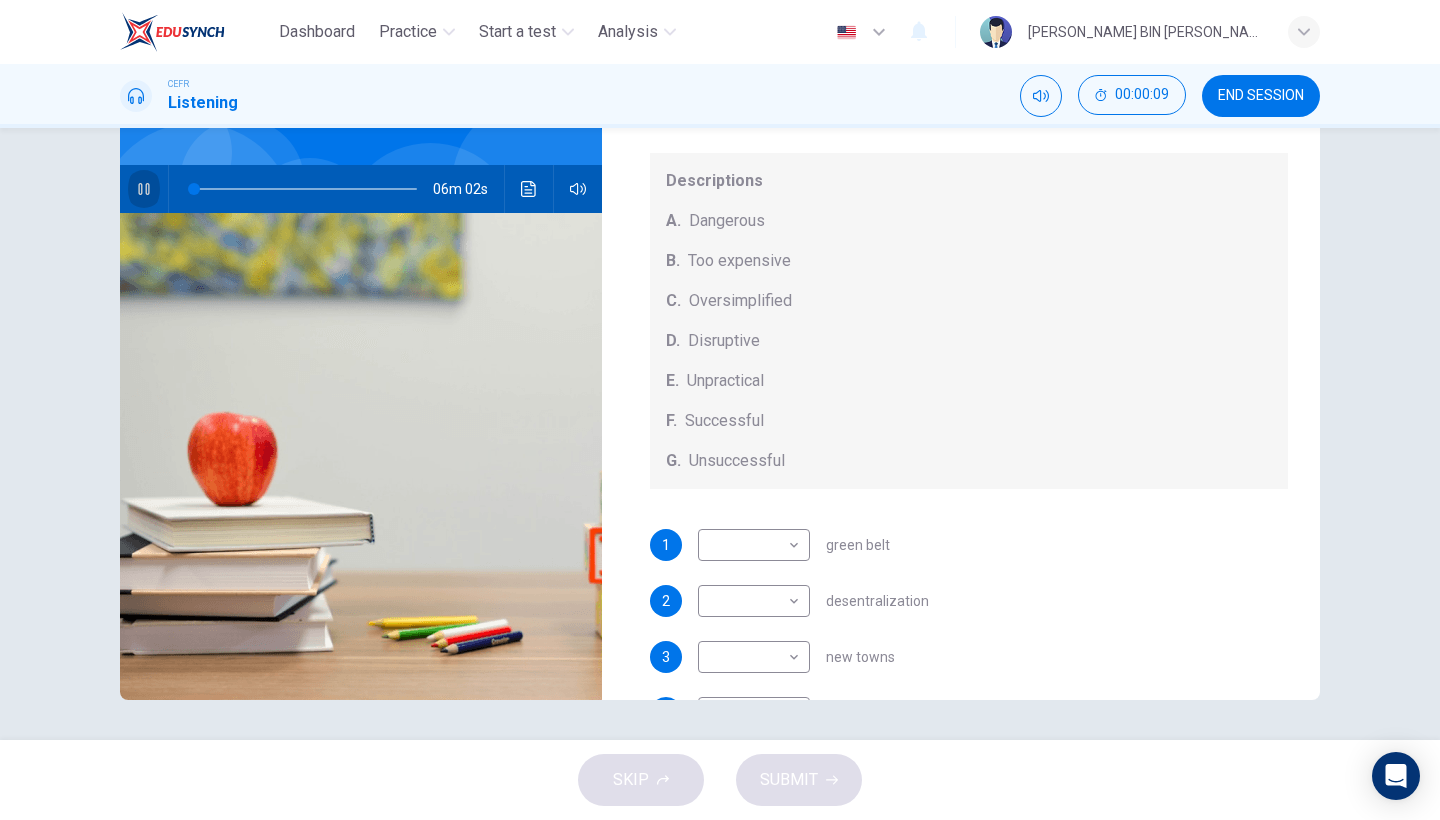 click 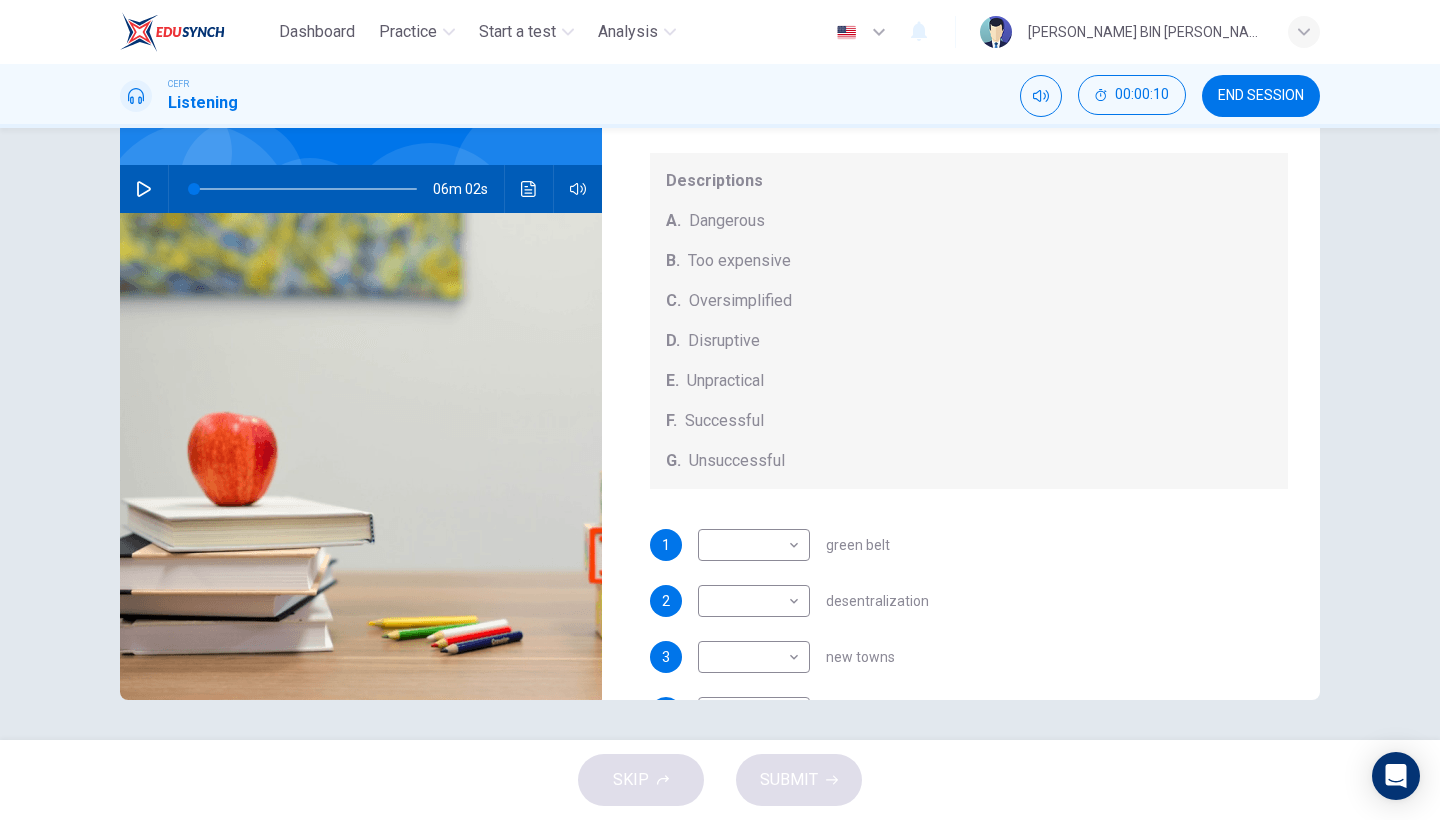 click on "END SESSION" at bounding box center (1261, 96) 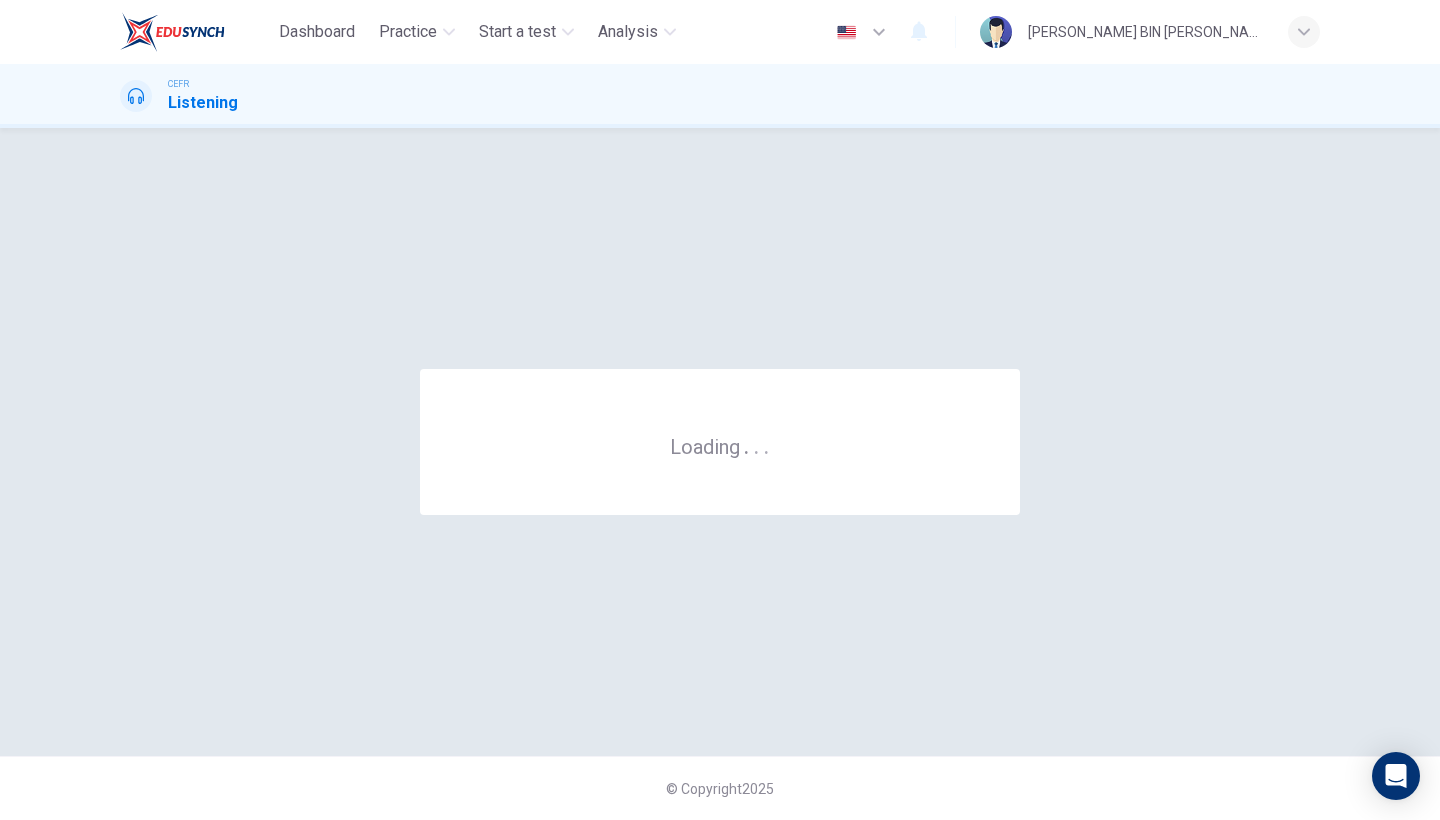 scroll, scrollTop: 0, scrollLeft: 0, axis: both 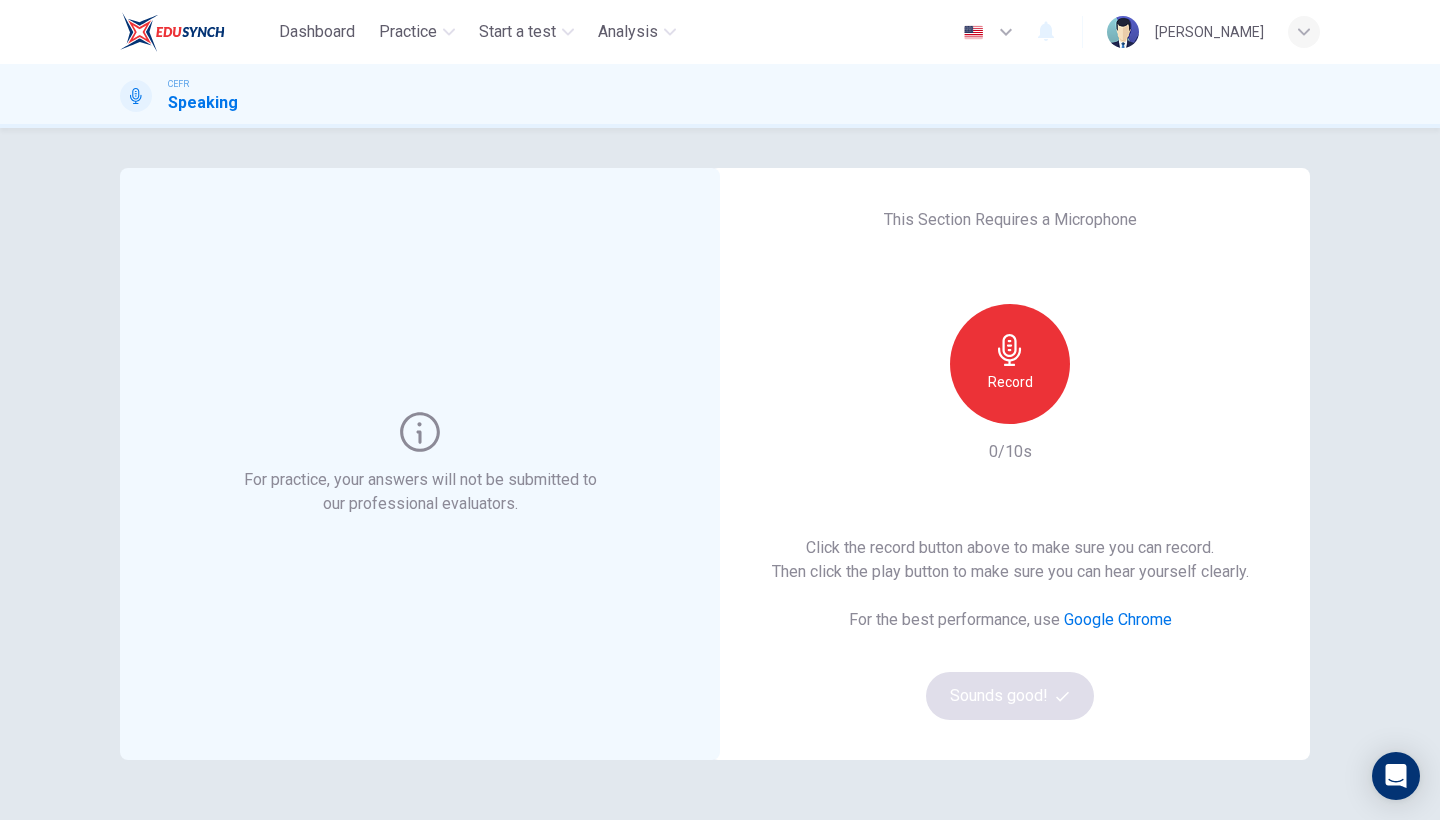 click on "Record" at bounding box center (1010, 382) 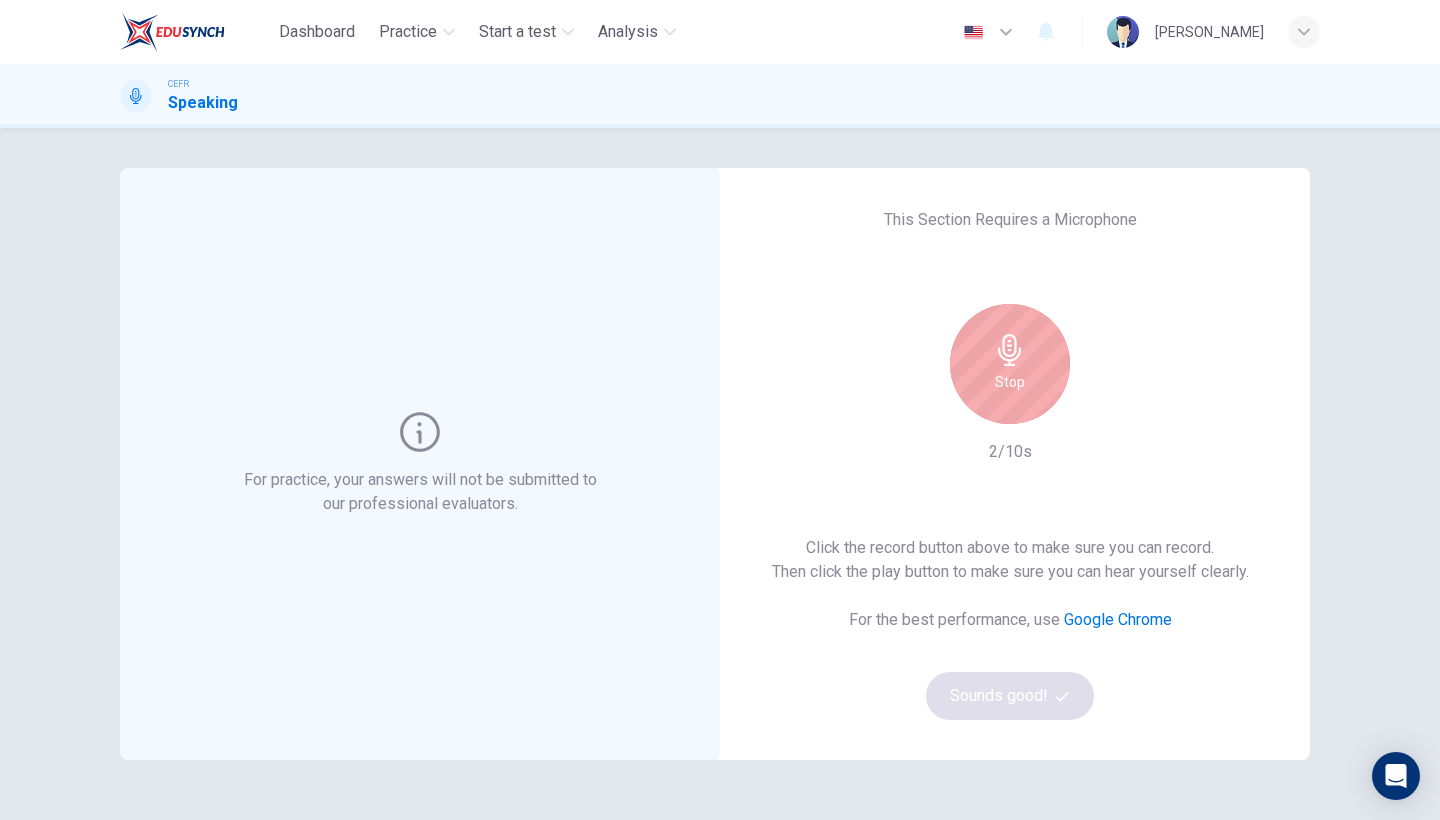 click 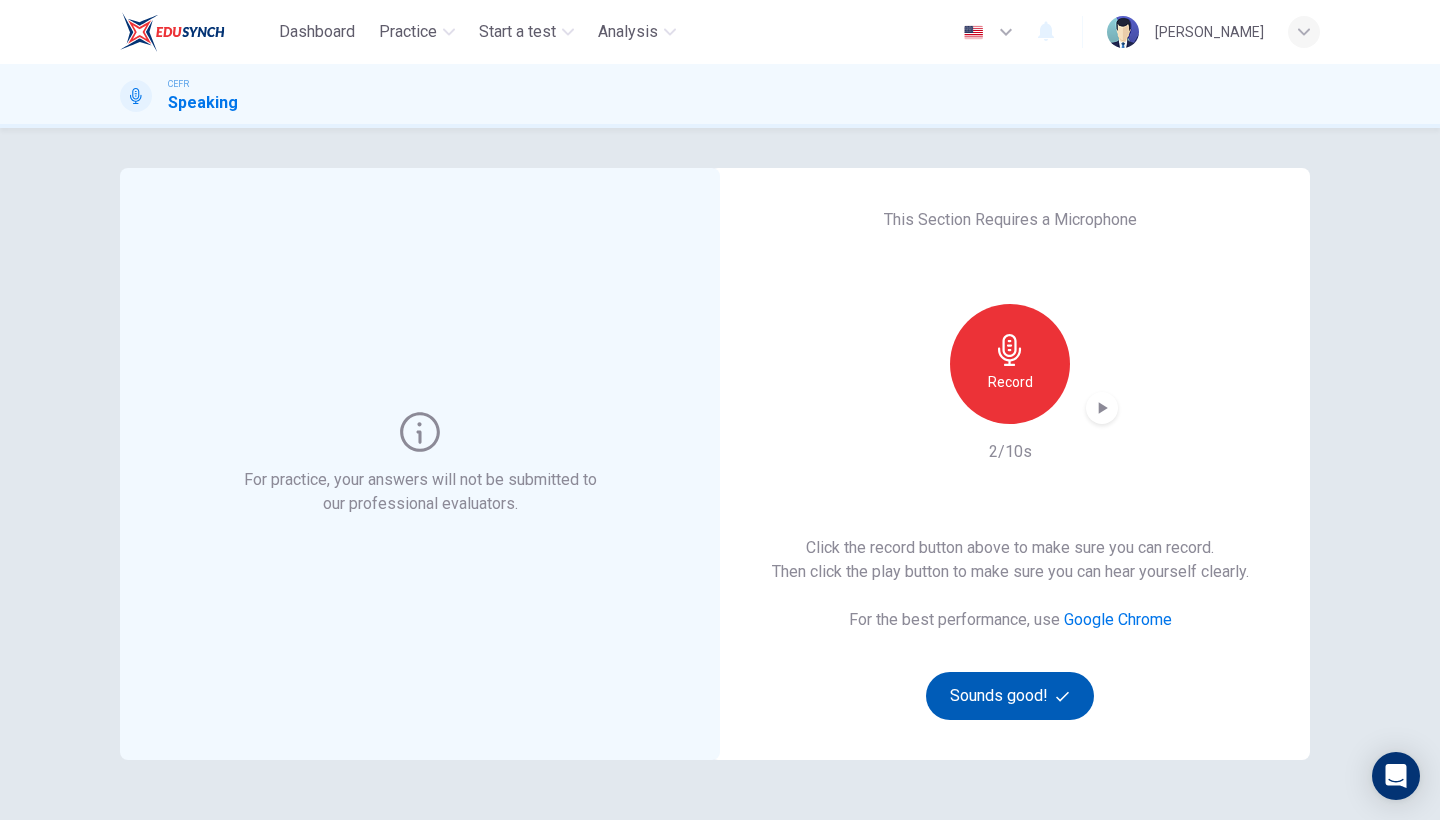 click on "Sounds good!" at bounding box center [1010, 696] 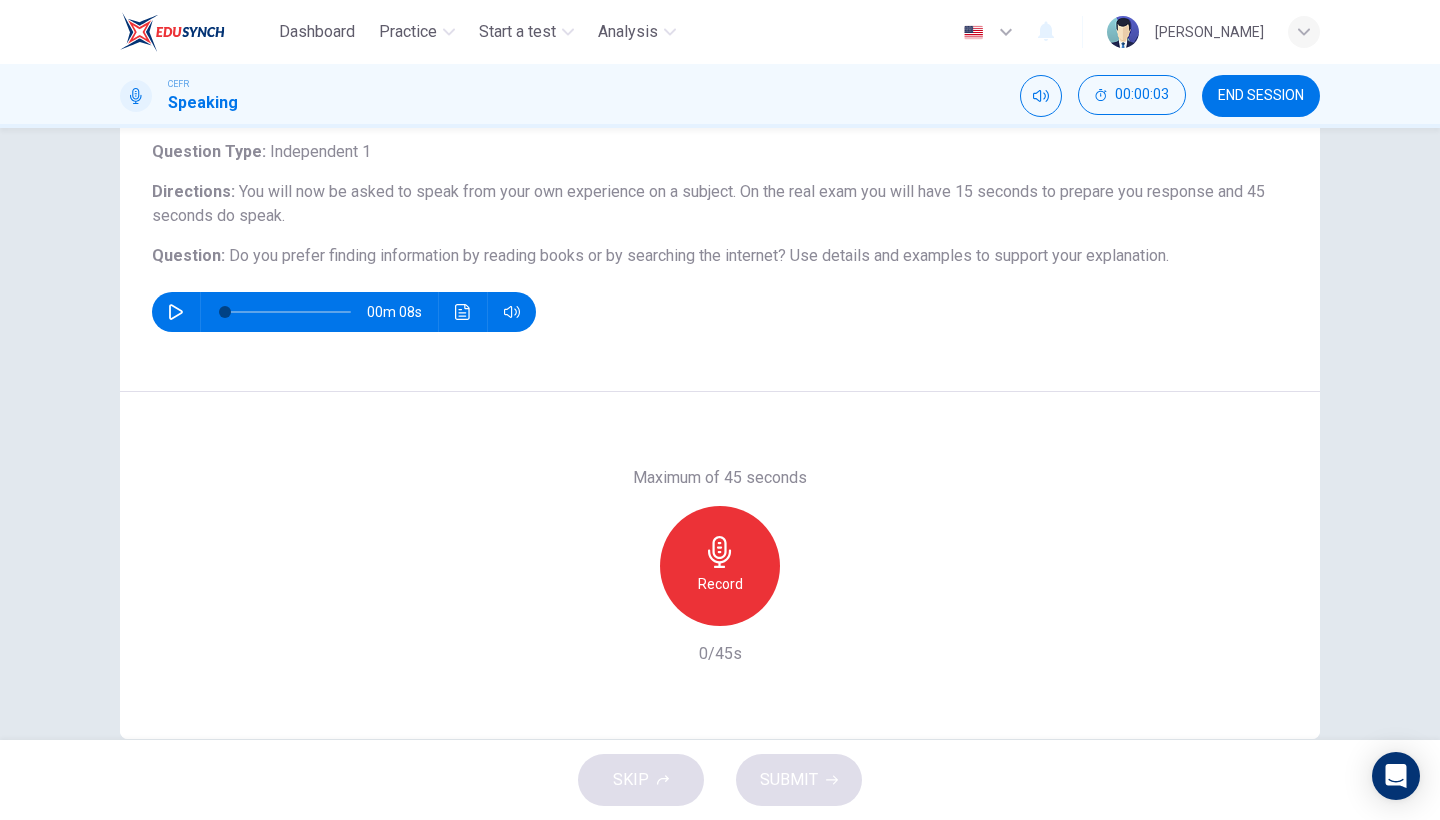 scroll, scrollTop: 0, scrollLeft: 0, axis: both 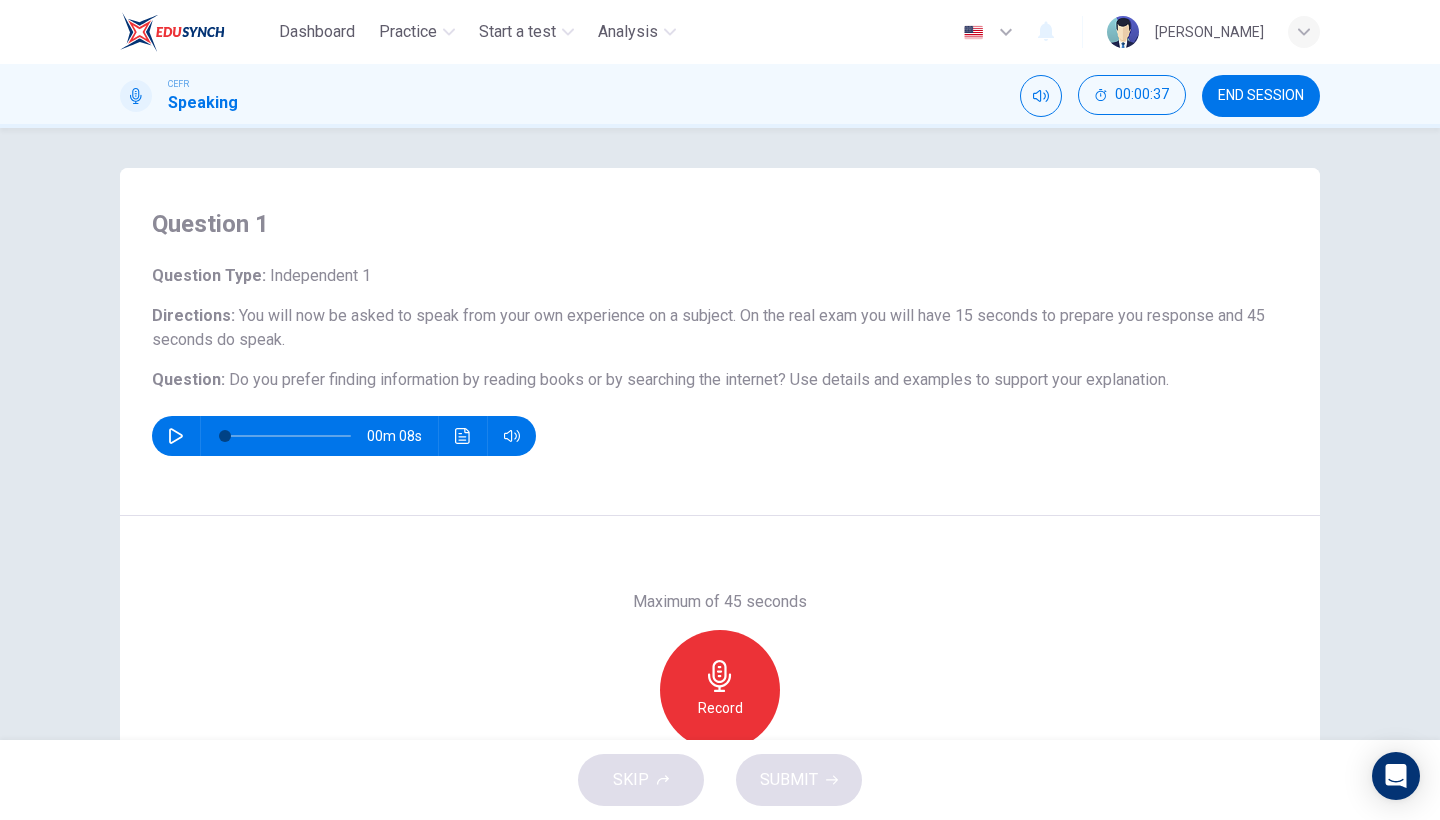 click 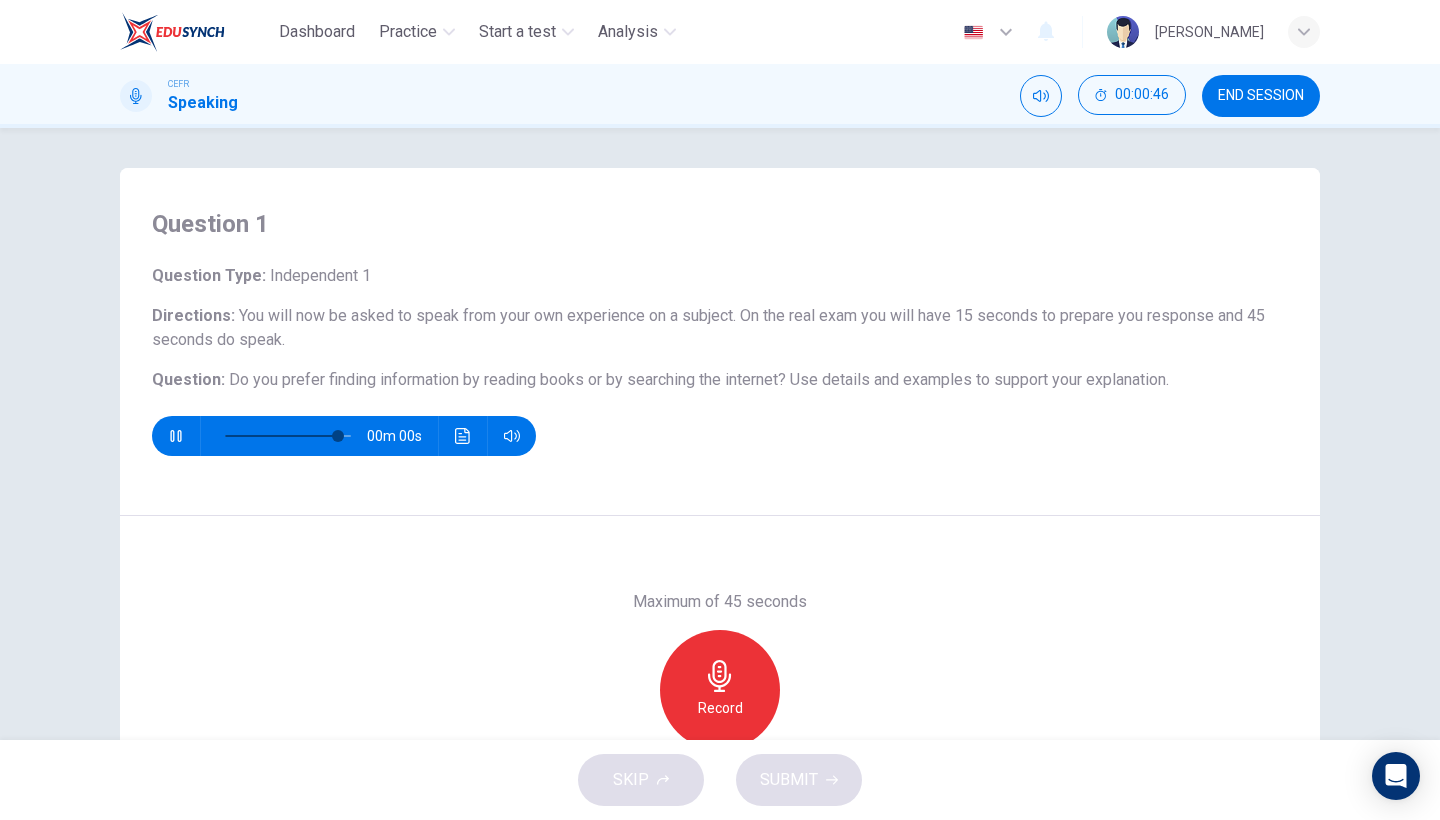 scroll, scrollTop: 163, scrollLeft: 0, axis: vertical 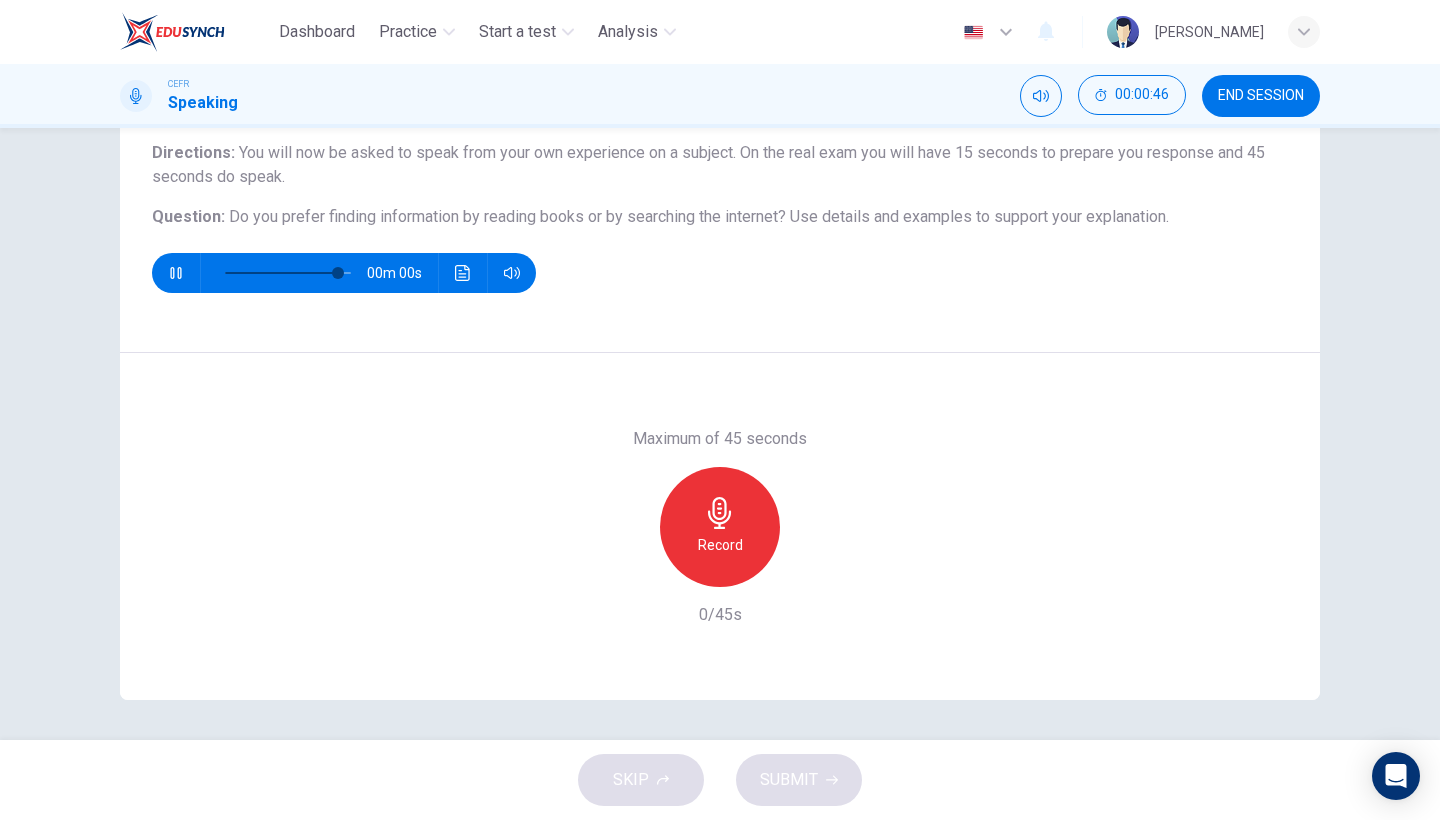 type on "0" 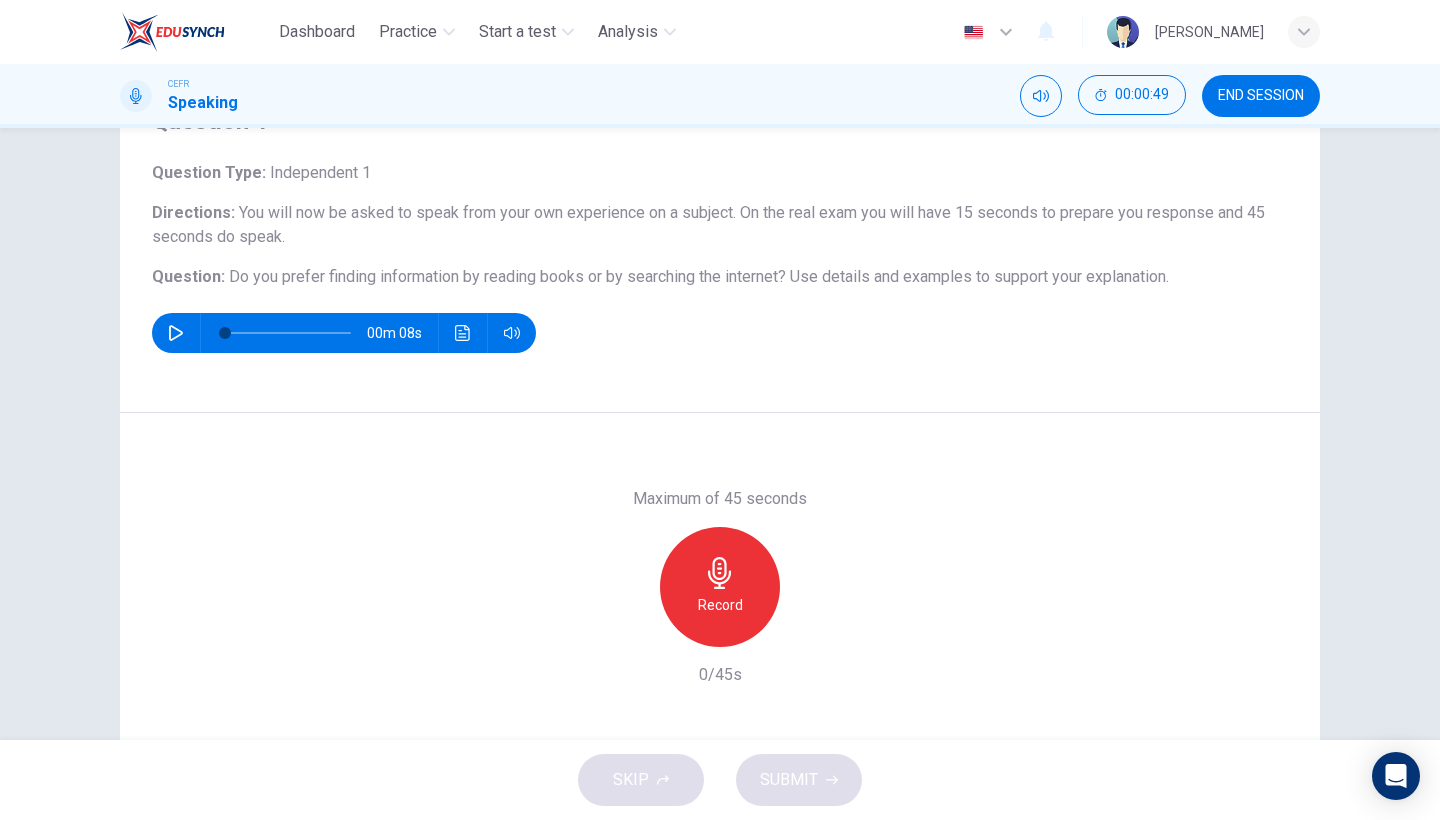 scroll, scrollTop: 0, scrollLeft: 0, axis: both 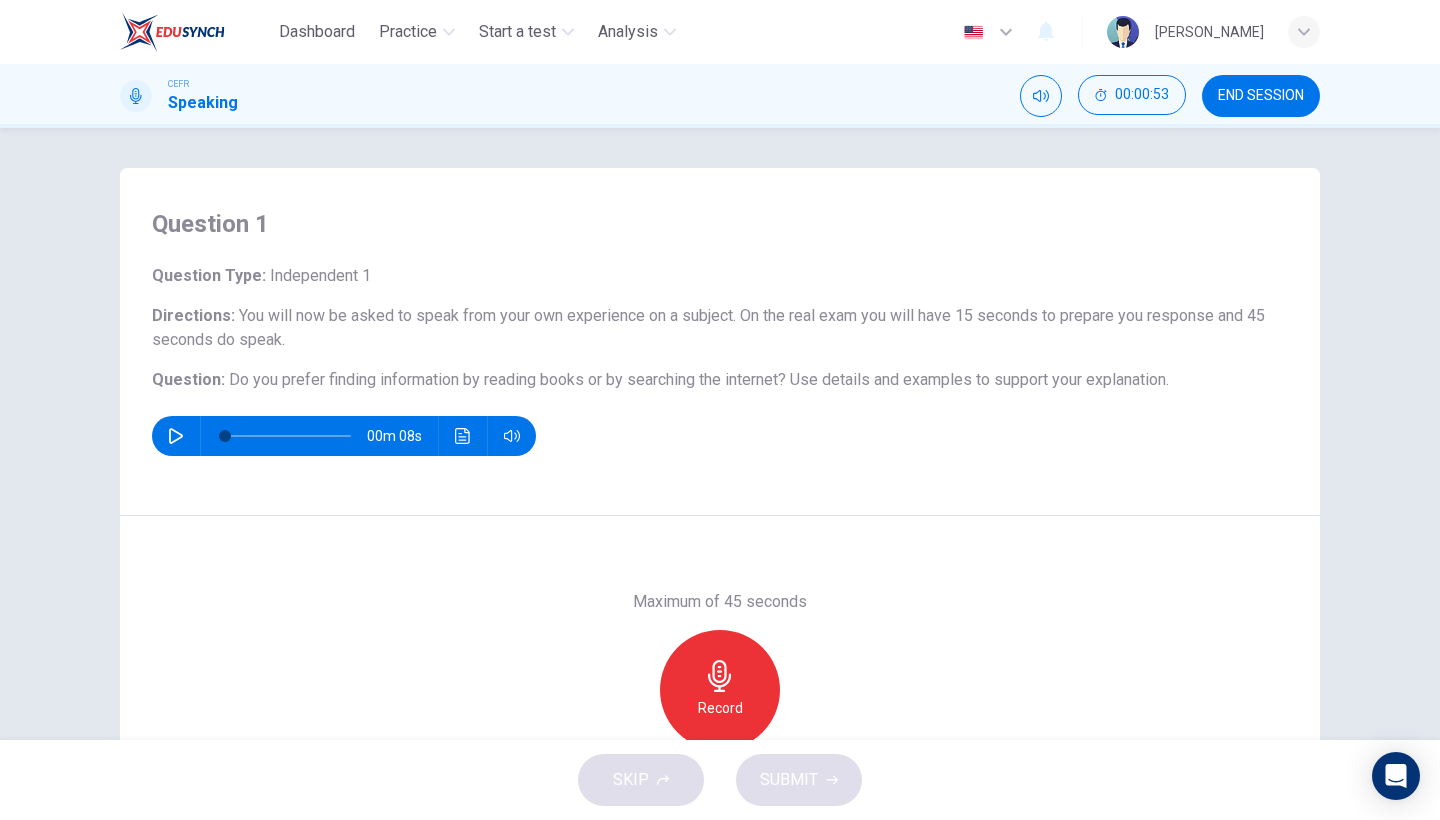 click on "END SESSION" at bounding box center [1261, 96] 